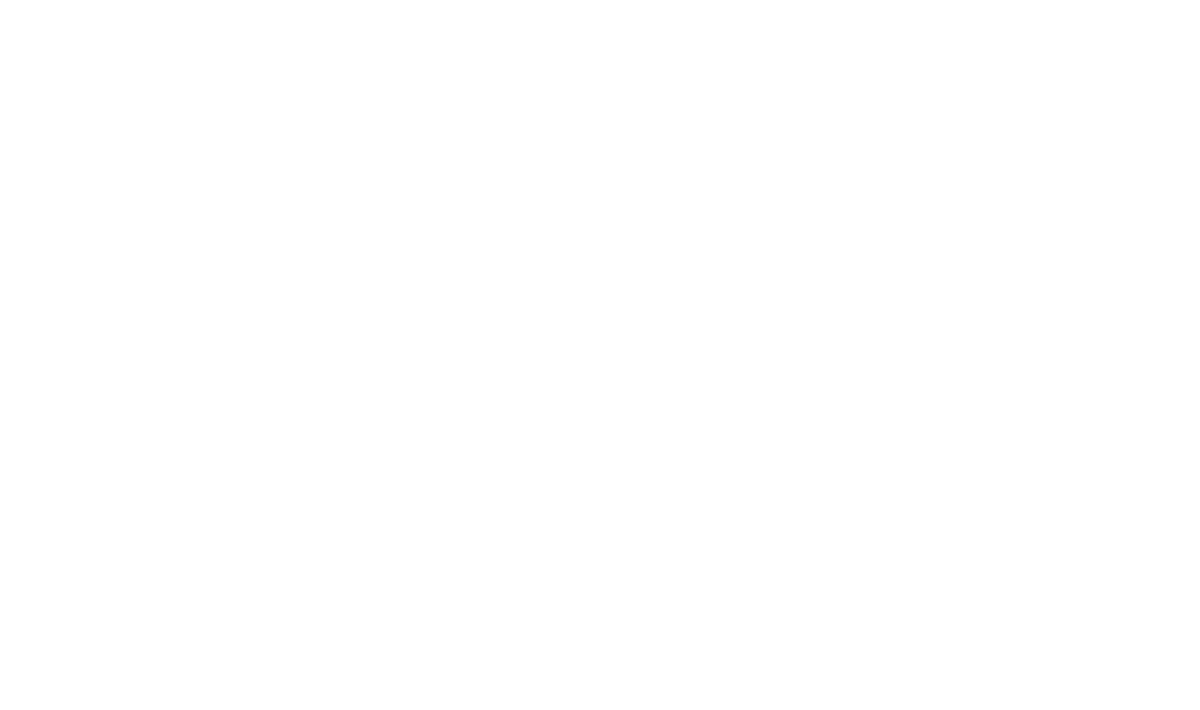 scroll, scrollTop: 0, scrollLeft: 0, axis: both 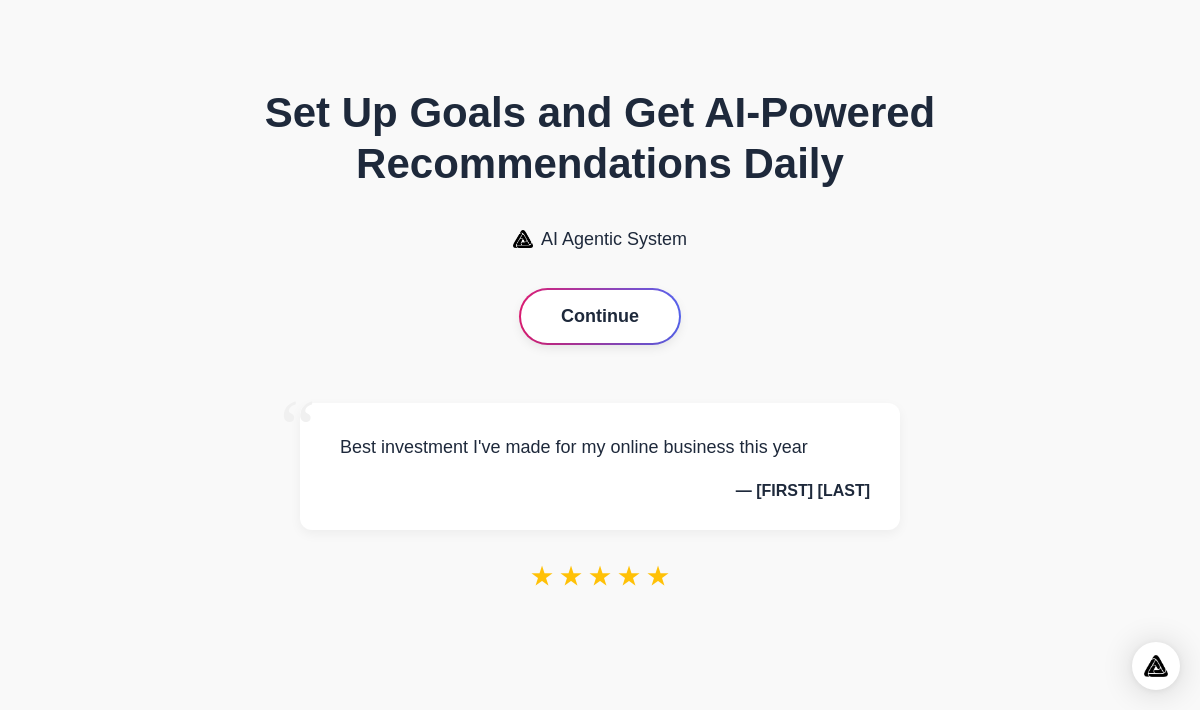 click on "Continue" at bounding box center (600, 316) 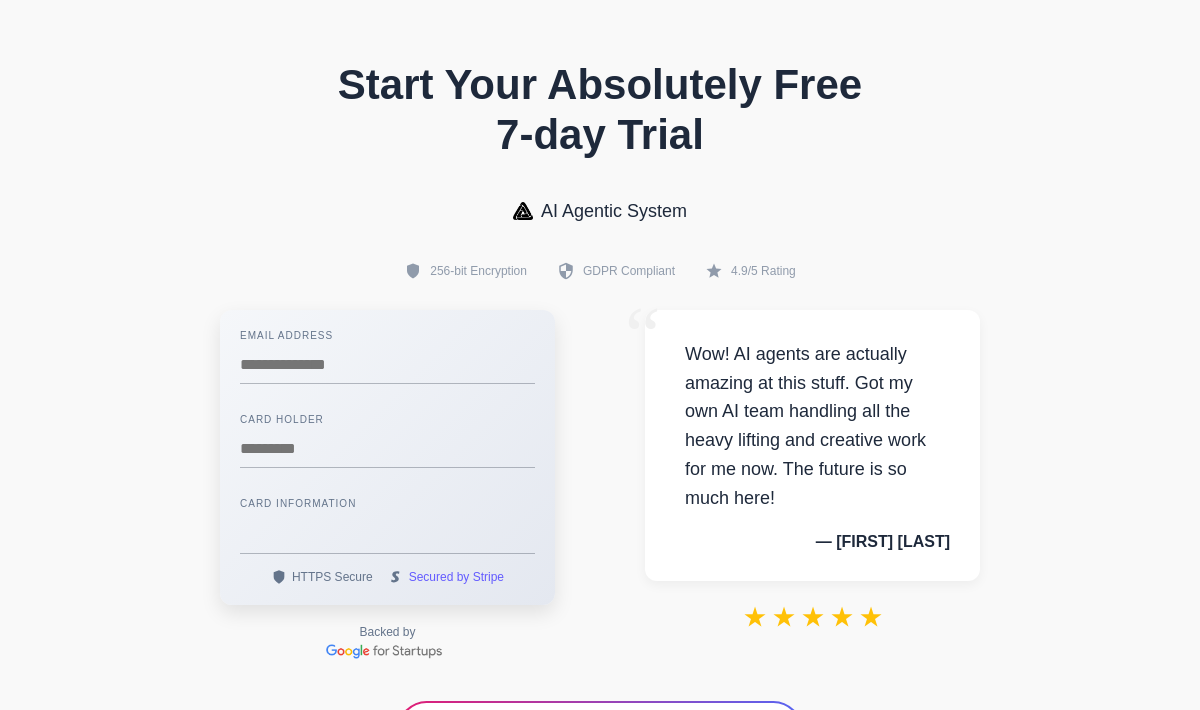 scroll, scrollTop: 0, scrollLeft: 0, axis: both 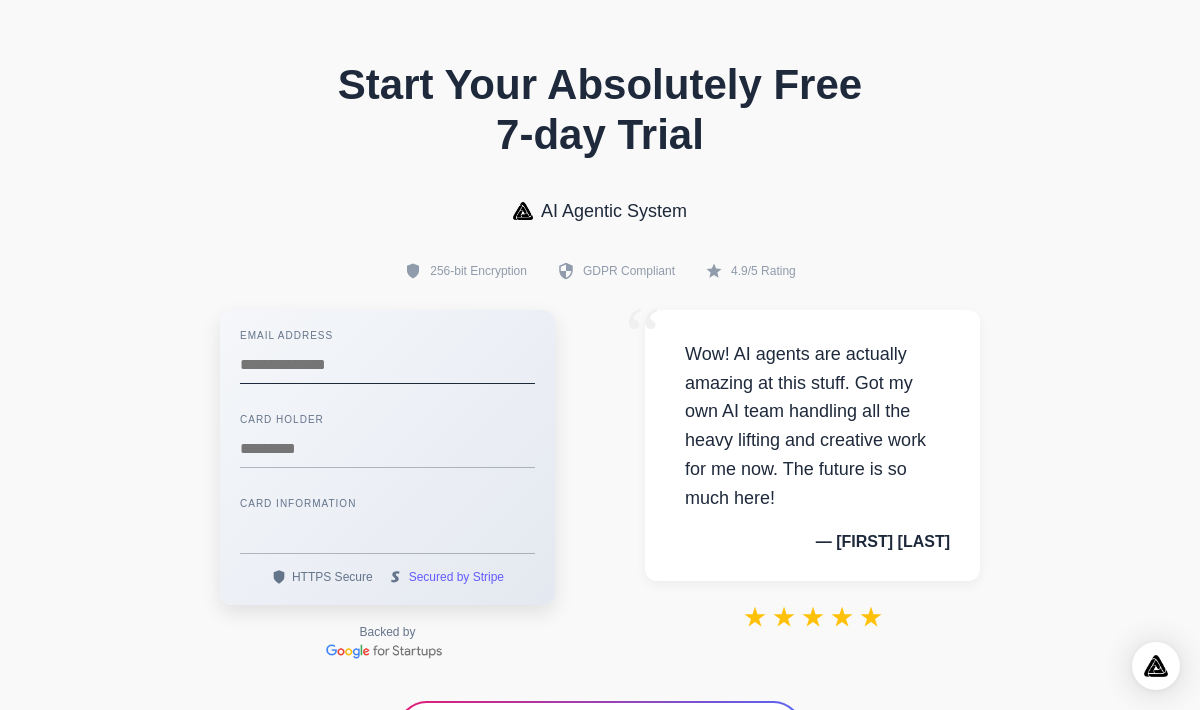 click at bounding box center (387, 365) 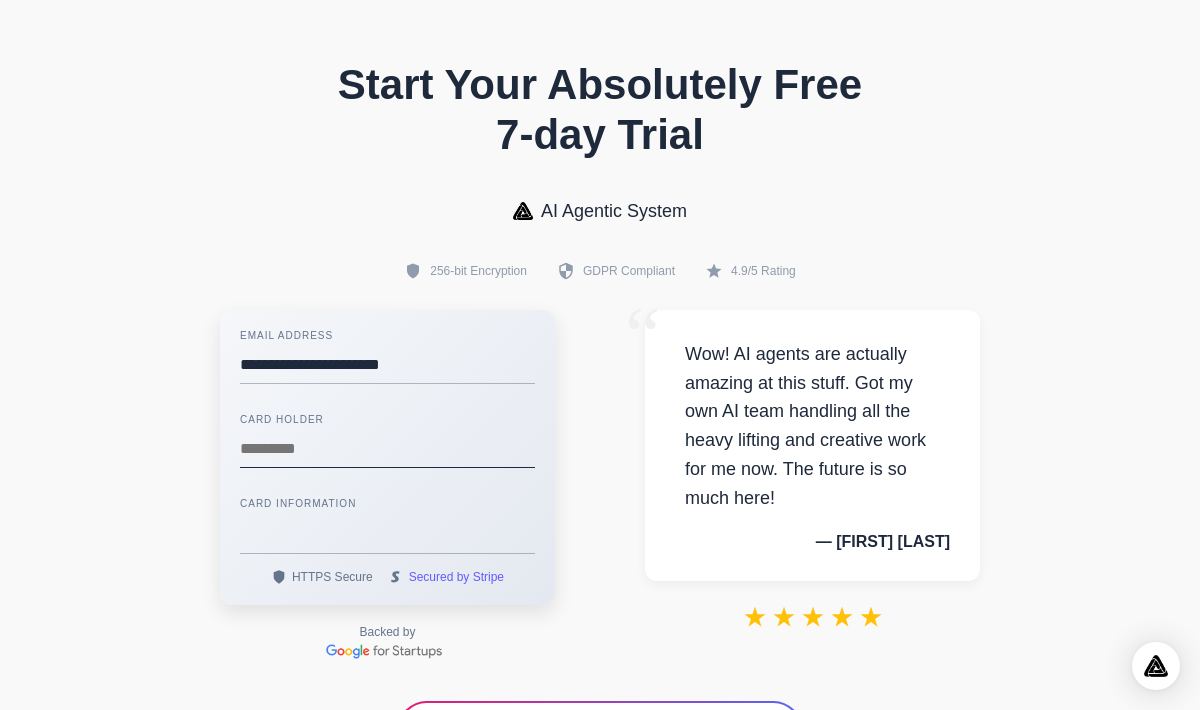 click at bounding box center [387, 449] 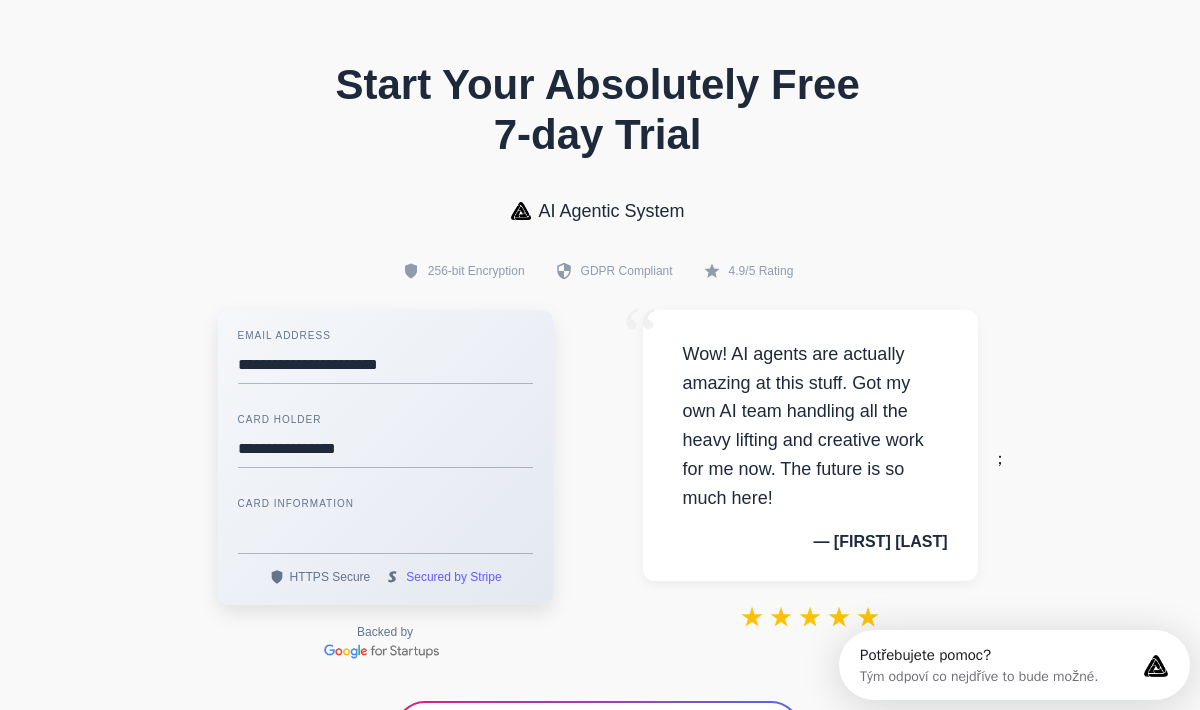 scroll, scrollTop: 0, scrollLeft: 0, axis: both 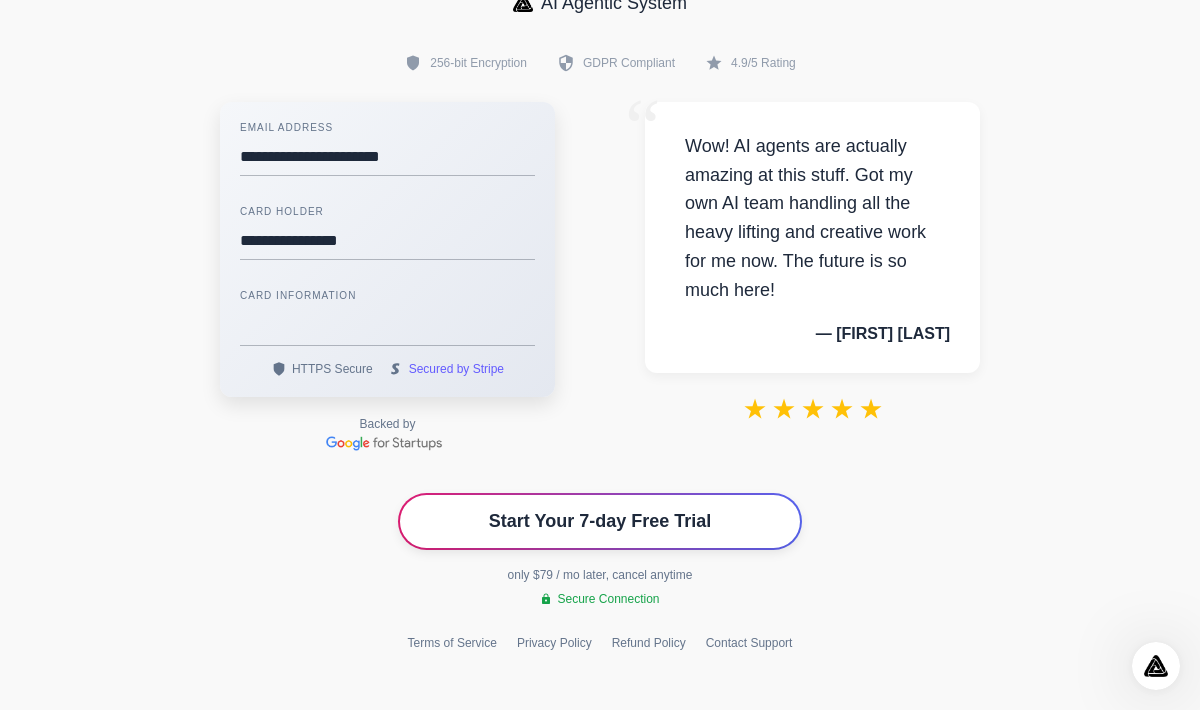 click on "Start Your 7-day Free Trial" at bounding box center [600, 521] 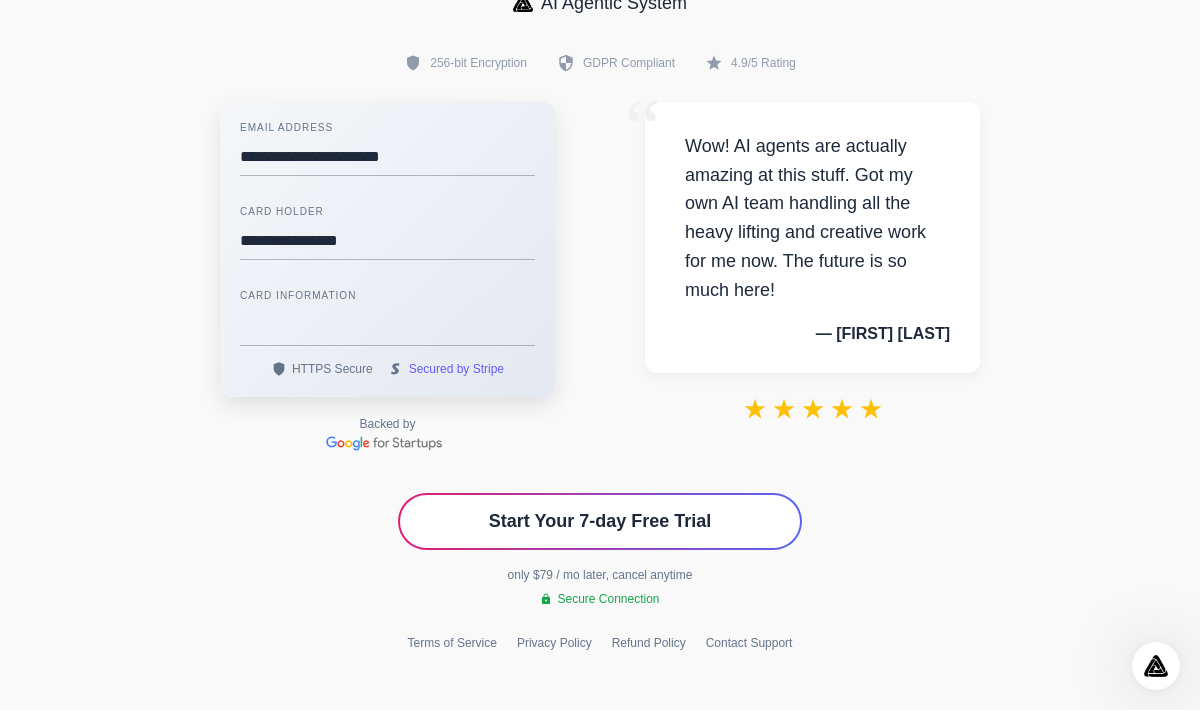 click on "Start Your 7-day Free Trial" at bounding box center [600, 521] 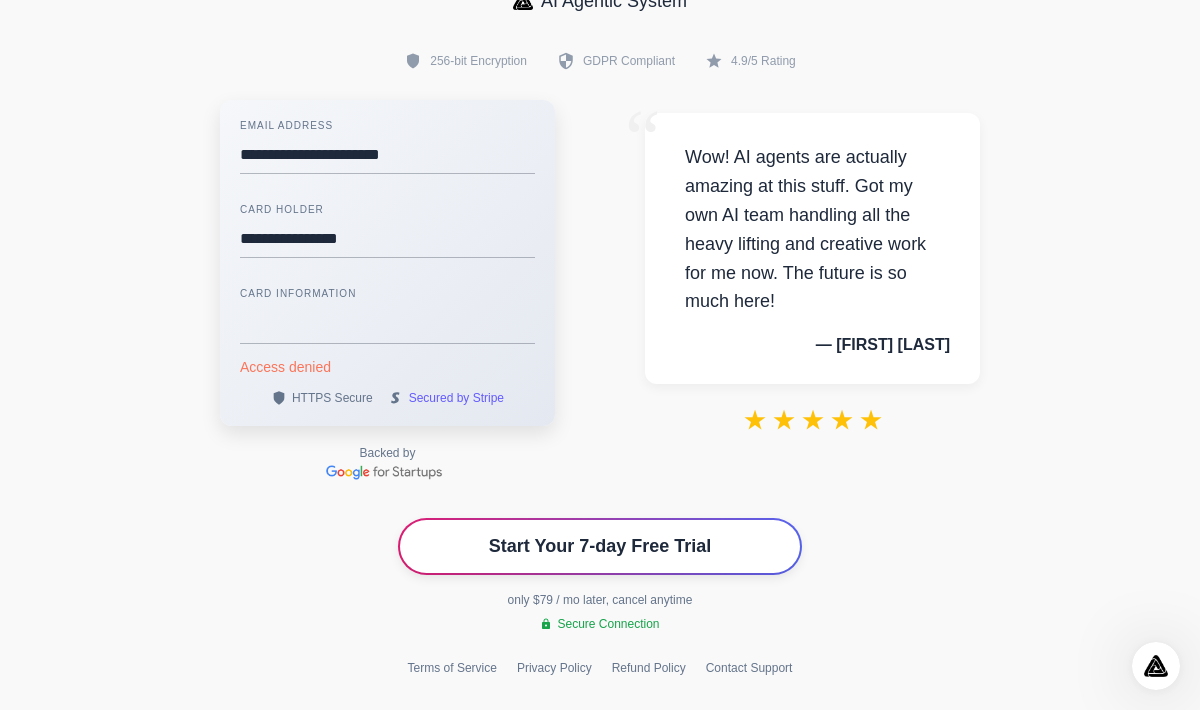 click on "Start Your 7-day Free Trial" at bounding box center [600, 546] 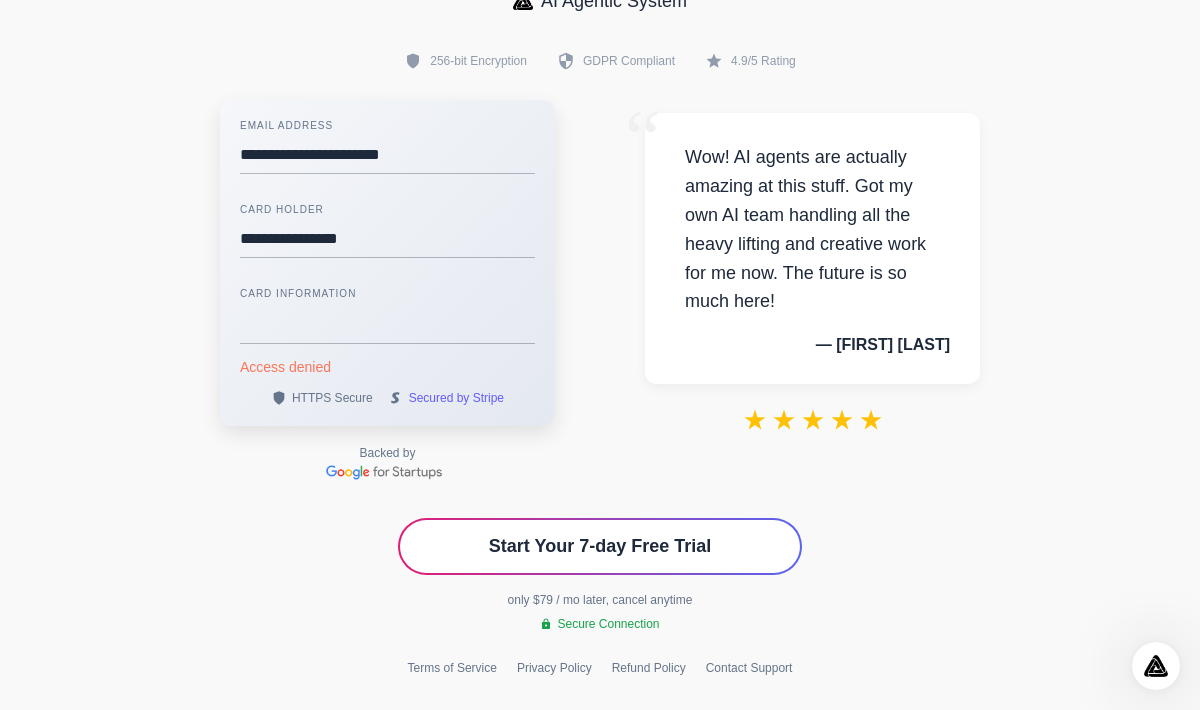 scroll, scrollTop: 0, scrollLeft: 0, axis: both 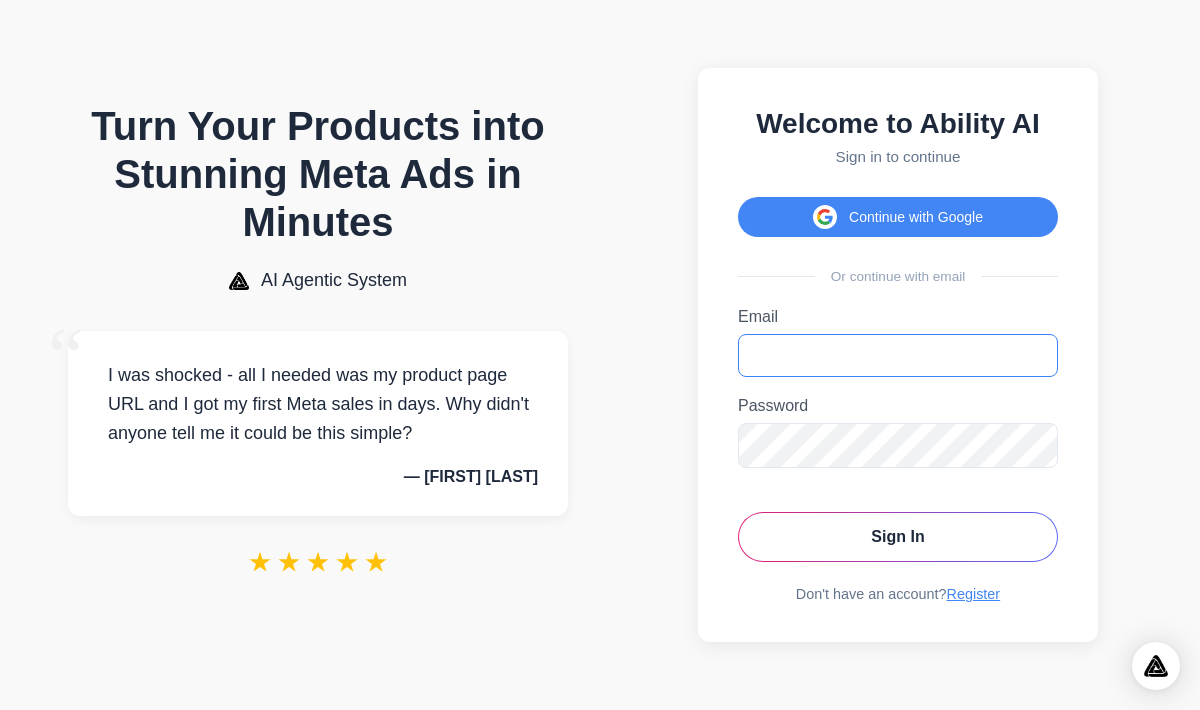 click on "Email" at bounding box center [898, 355] 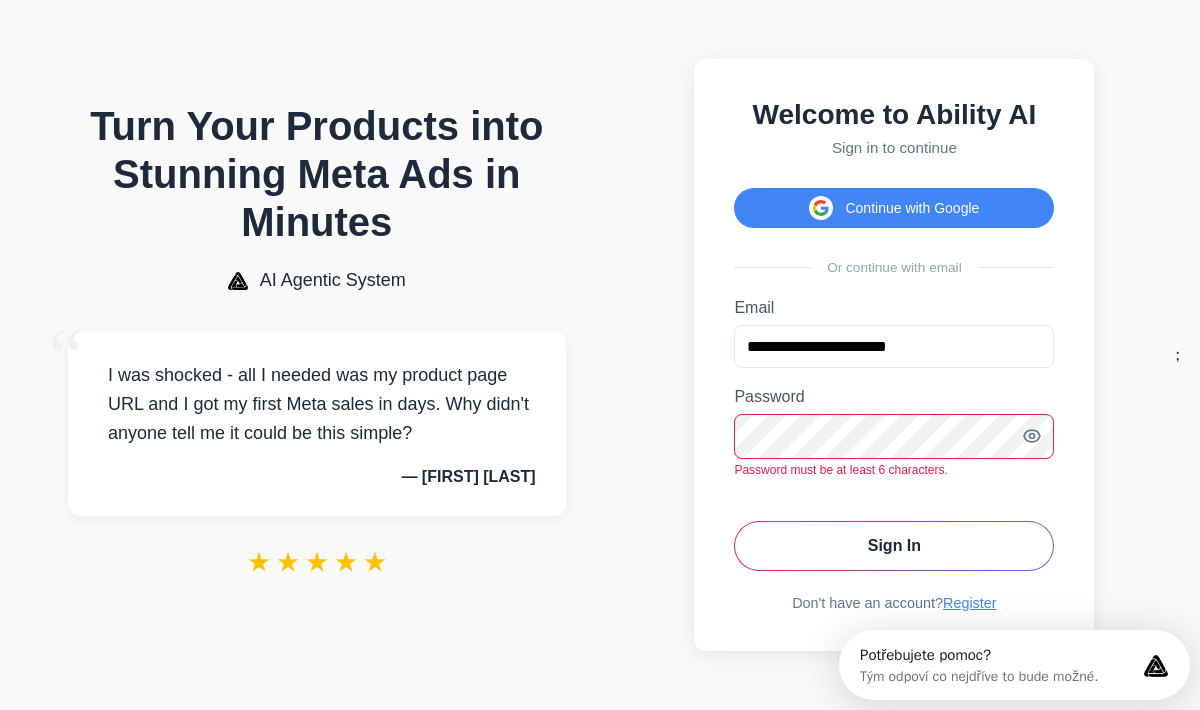 scroll, scrollTop: 0, scrollLeft: 0, axis: both 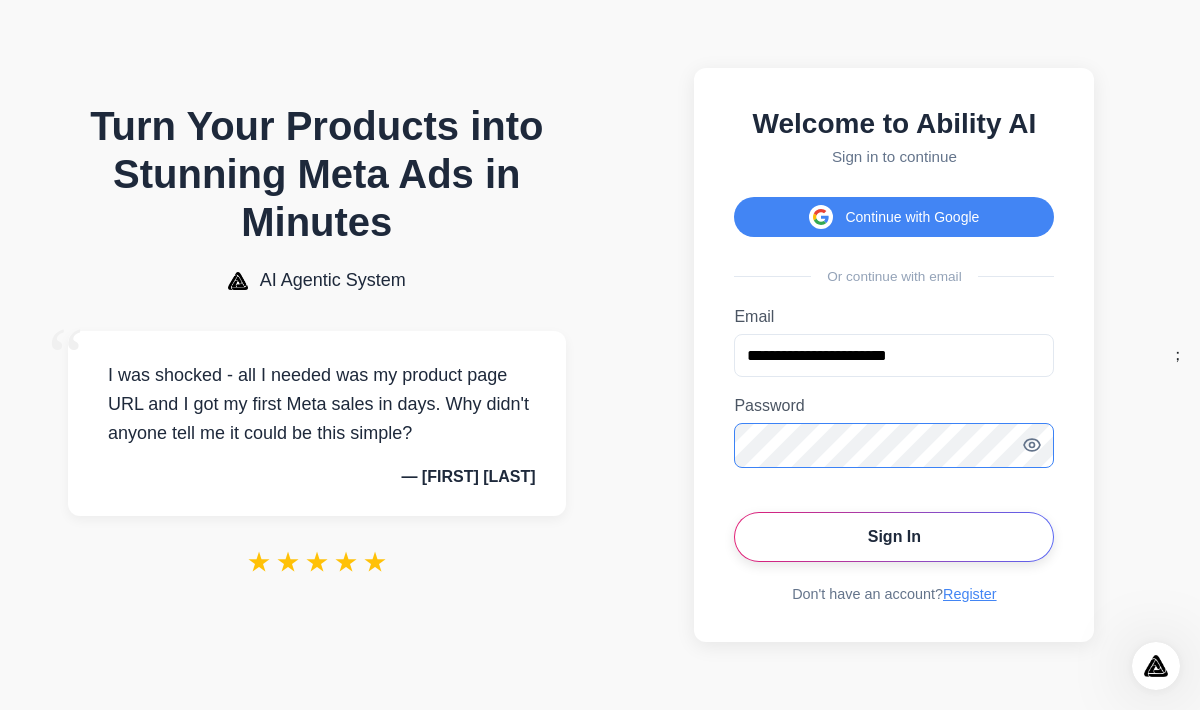 click on "Sign In" at bounding box center [894, 537] 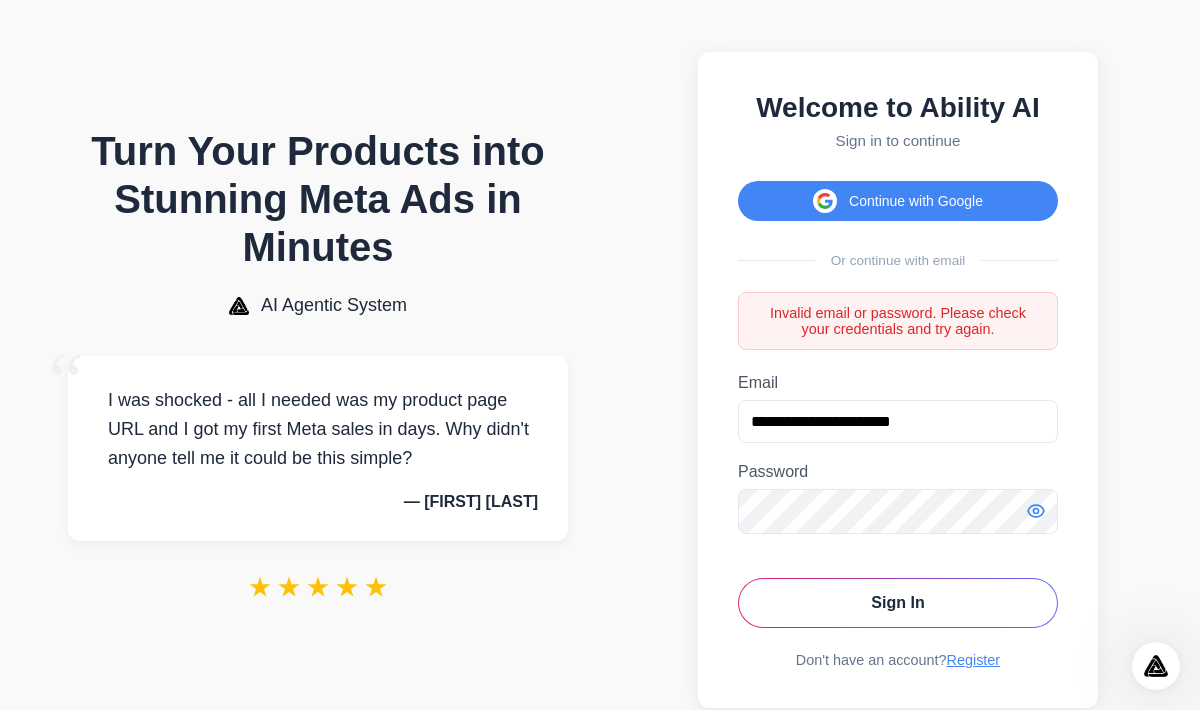 click 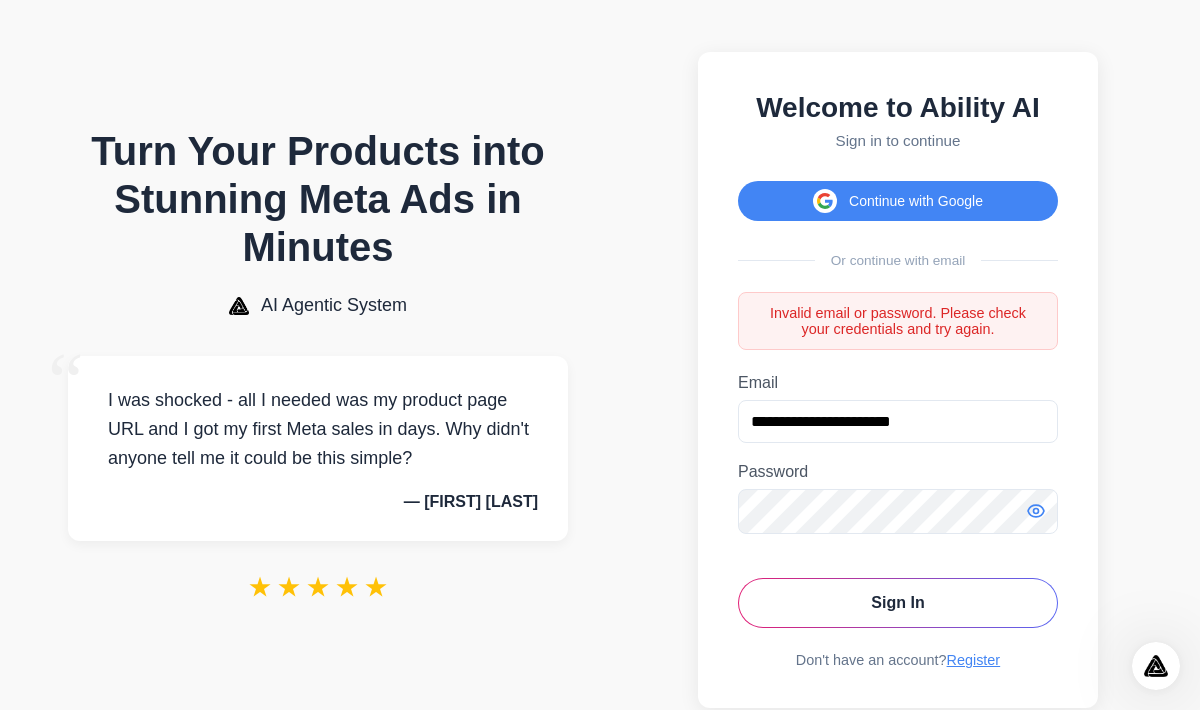 click 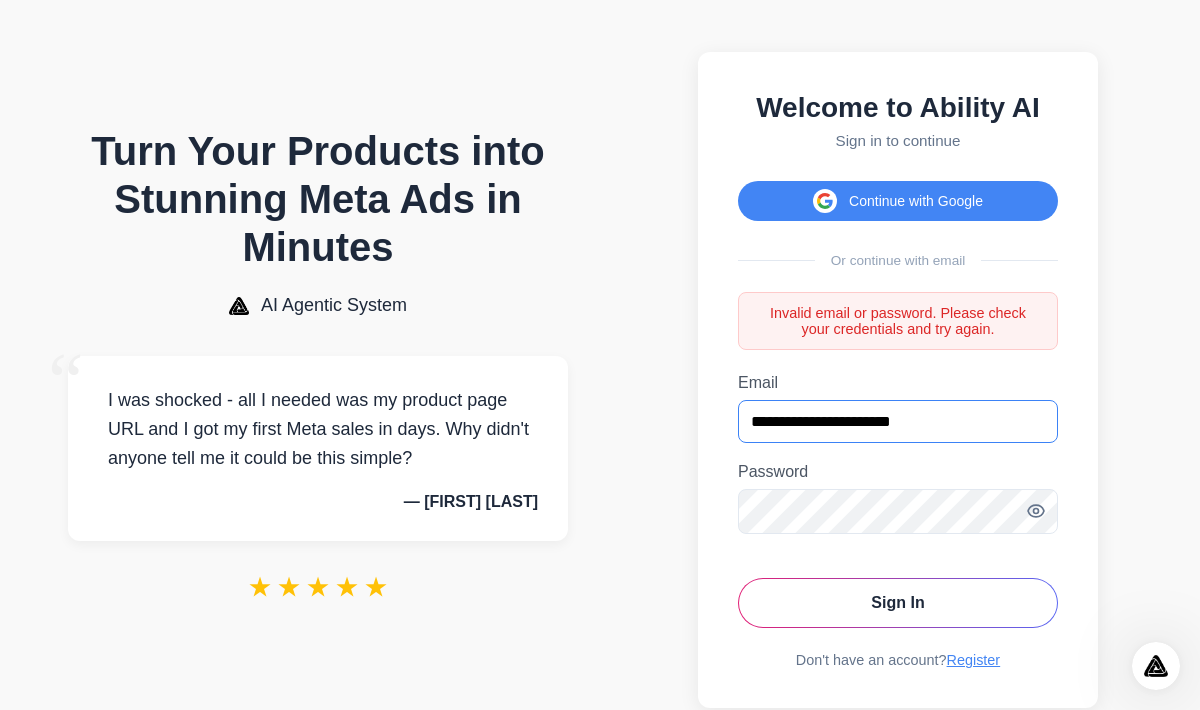 click on "**********" at bounding box center [898, 421] 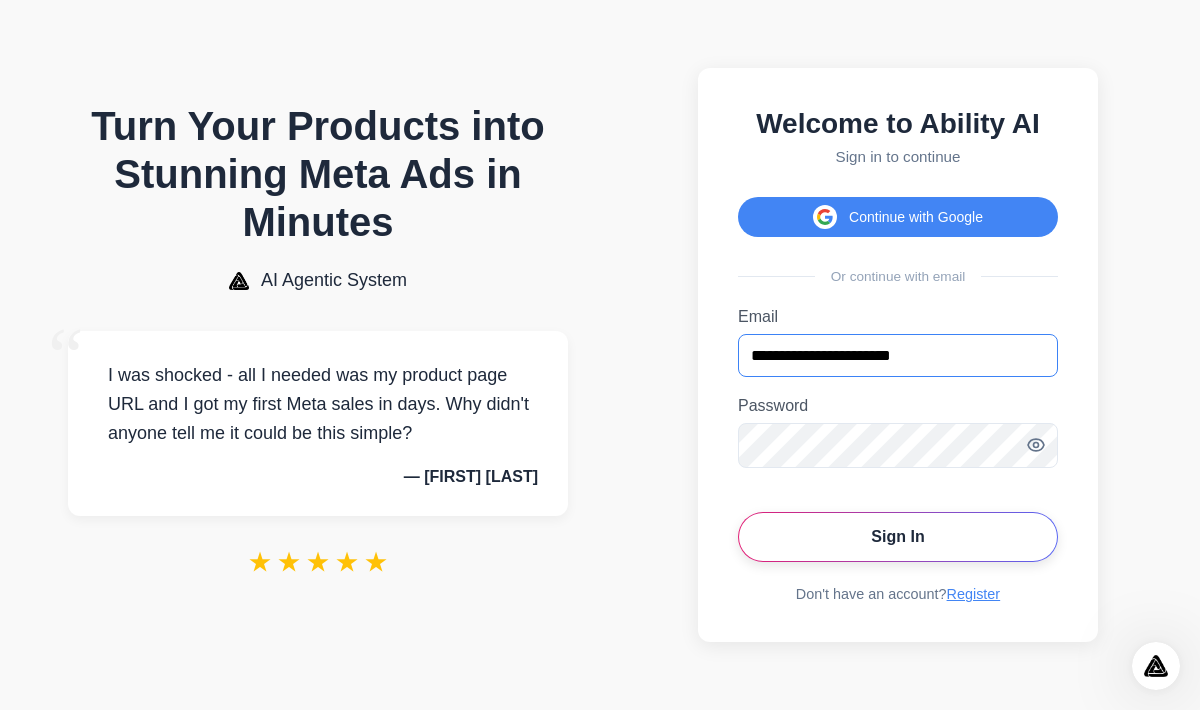 type on "**********" 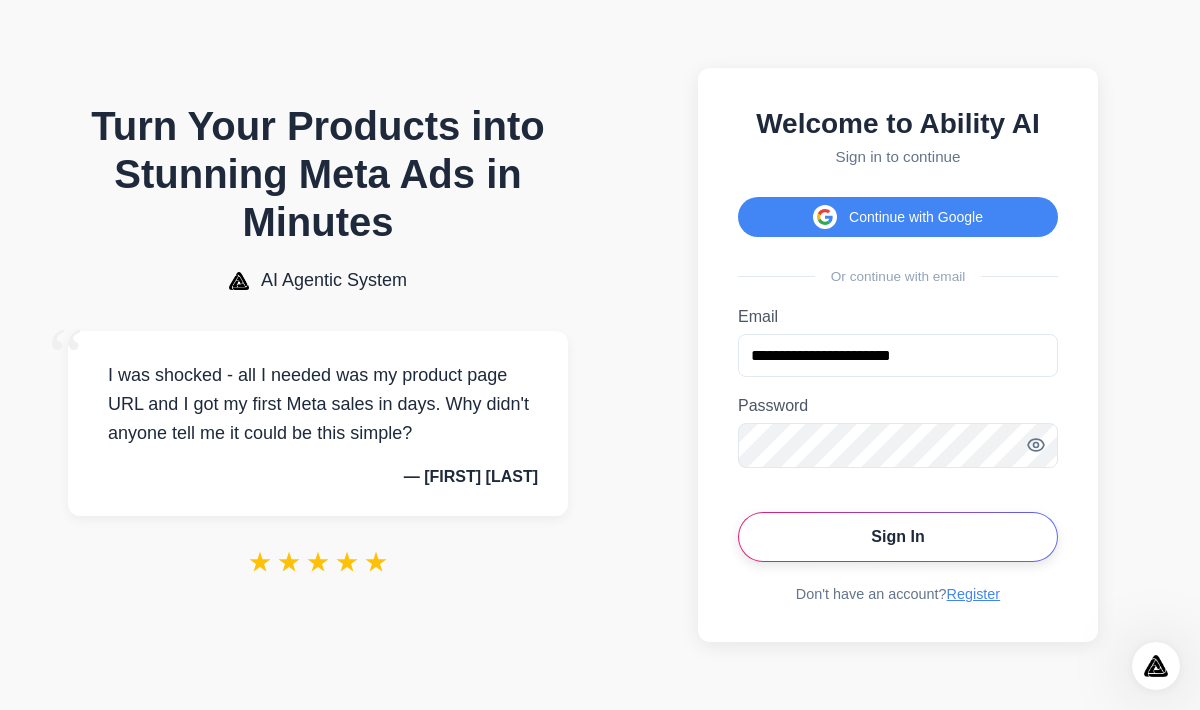 click on "Sign In" at bounding box center [898, 537] 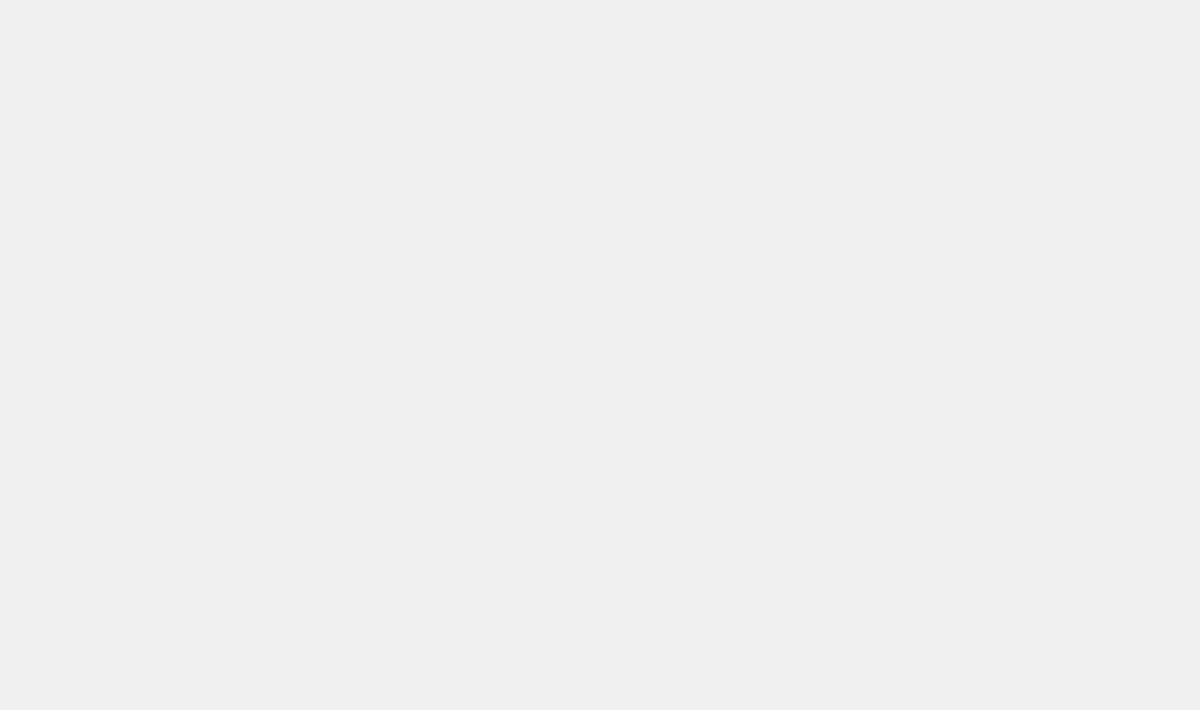 scroll, scrollTop: 0, scrollLeft: 0, axis: both 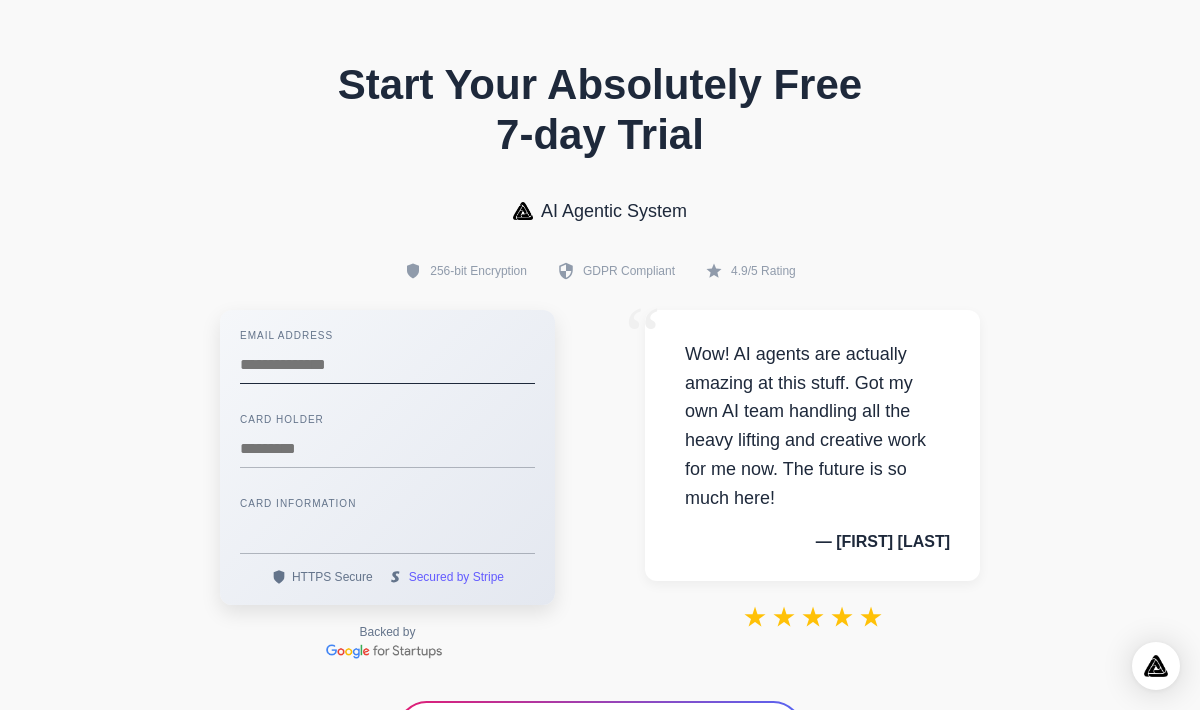 click at bounding box center [387, 365] 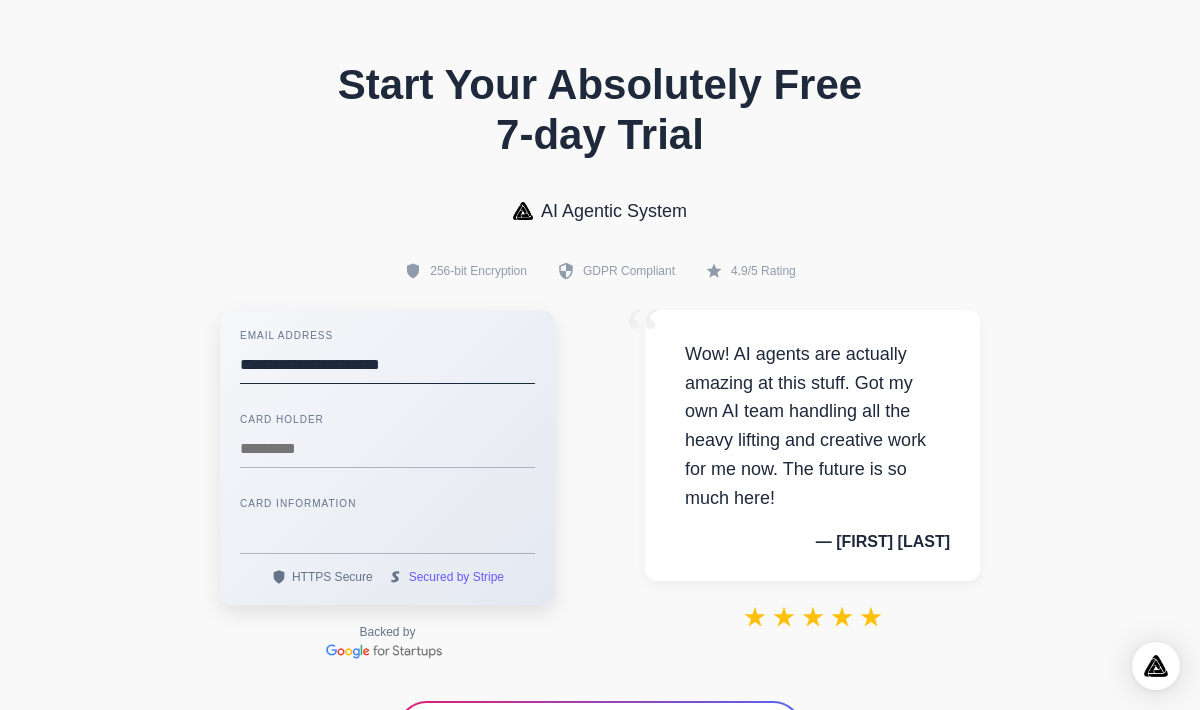 click on "**********" at bounding box center [387, 365] 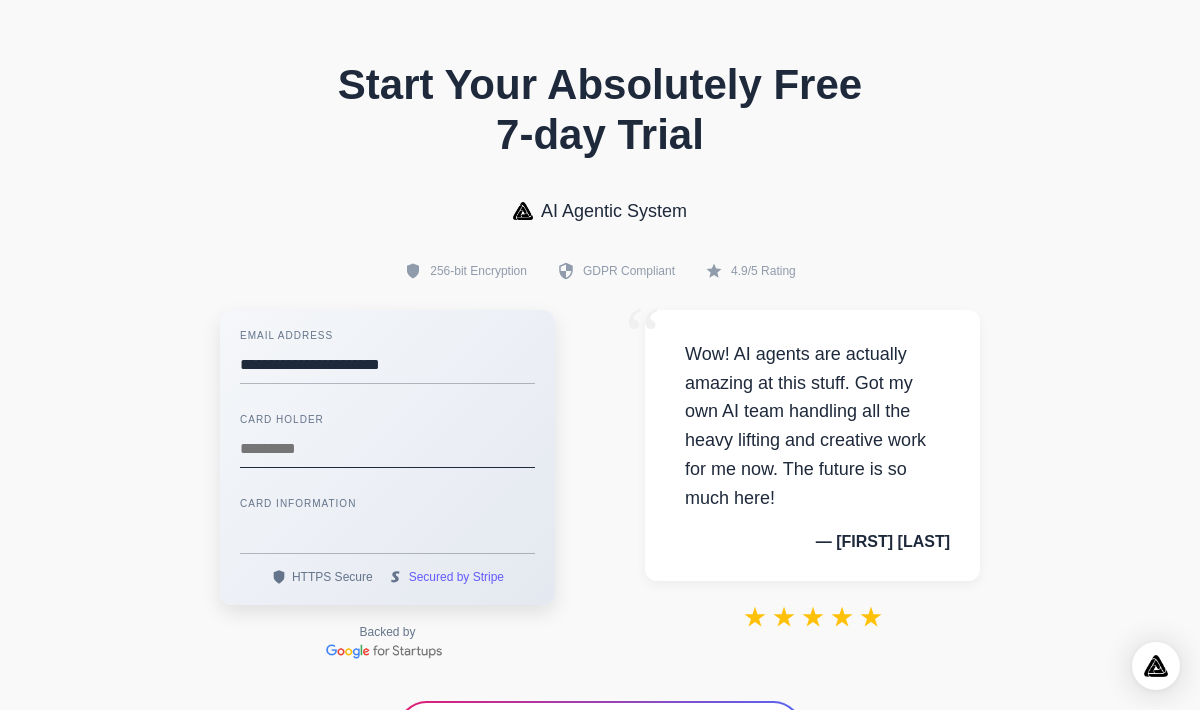 click at bounding box center [387, 449] 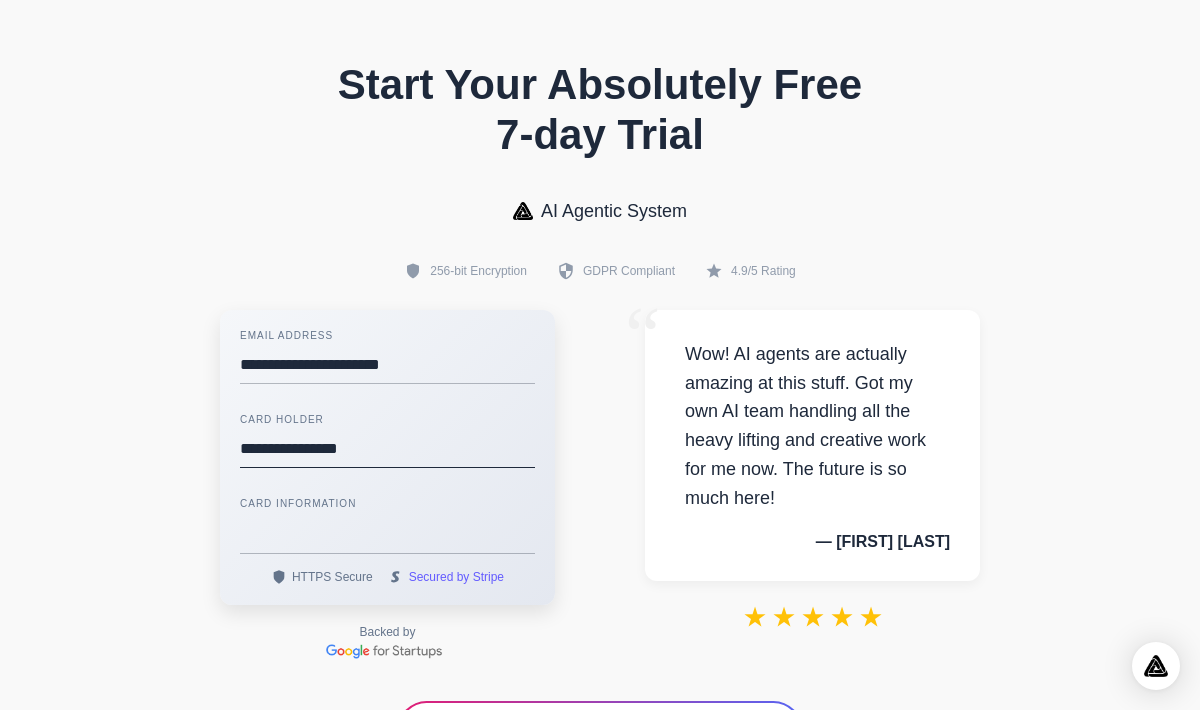 scroll, scrollTop: 210, scrollLeft: 0, axis: vertical 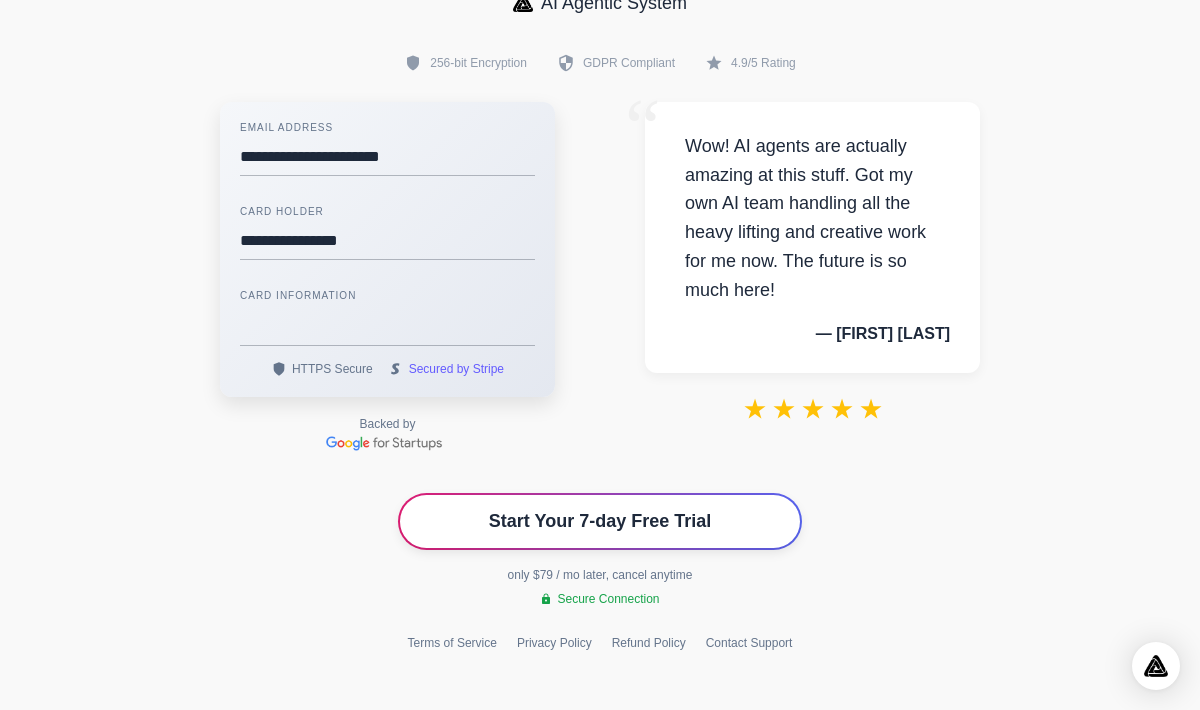 click on "Start Your 7-day Free Trial" at bounding box center [600, 521] 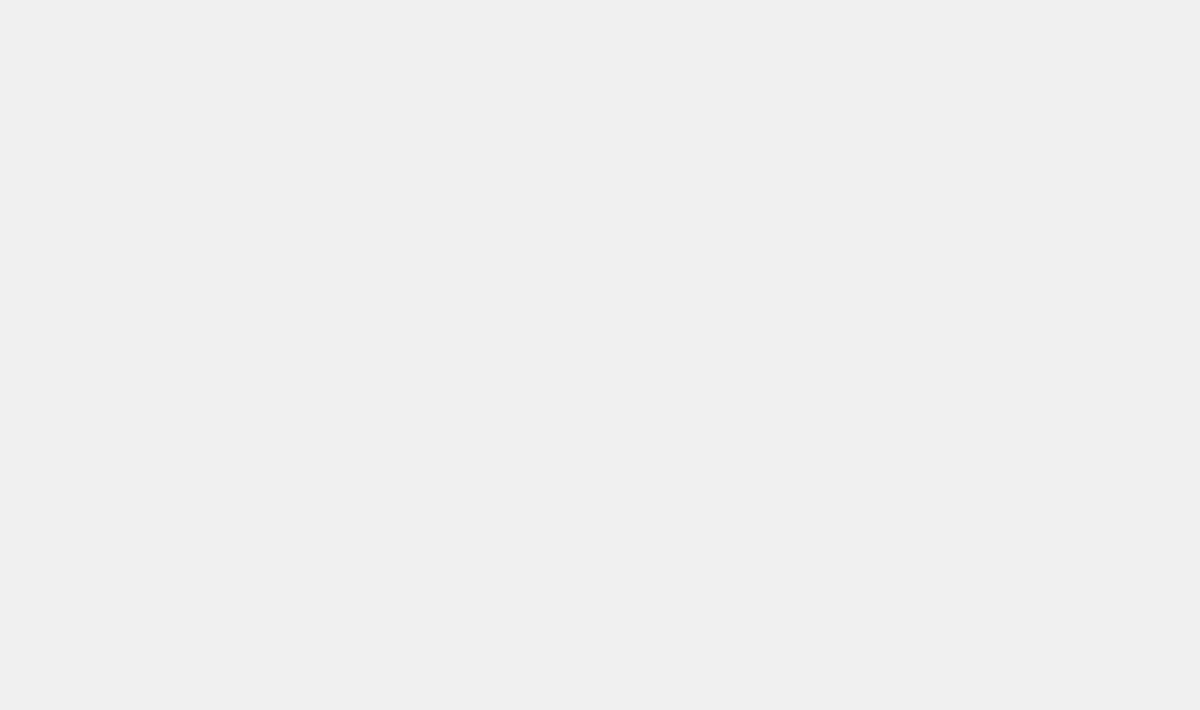 scroll, scrollTop: 0, scrollLeft: 0, axis: both 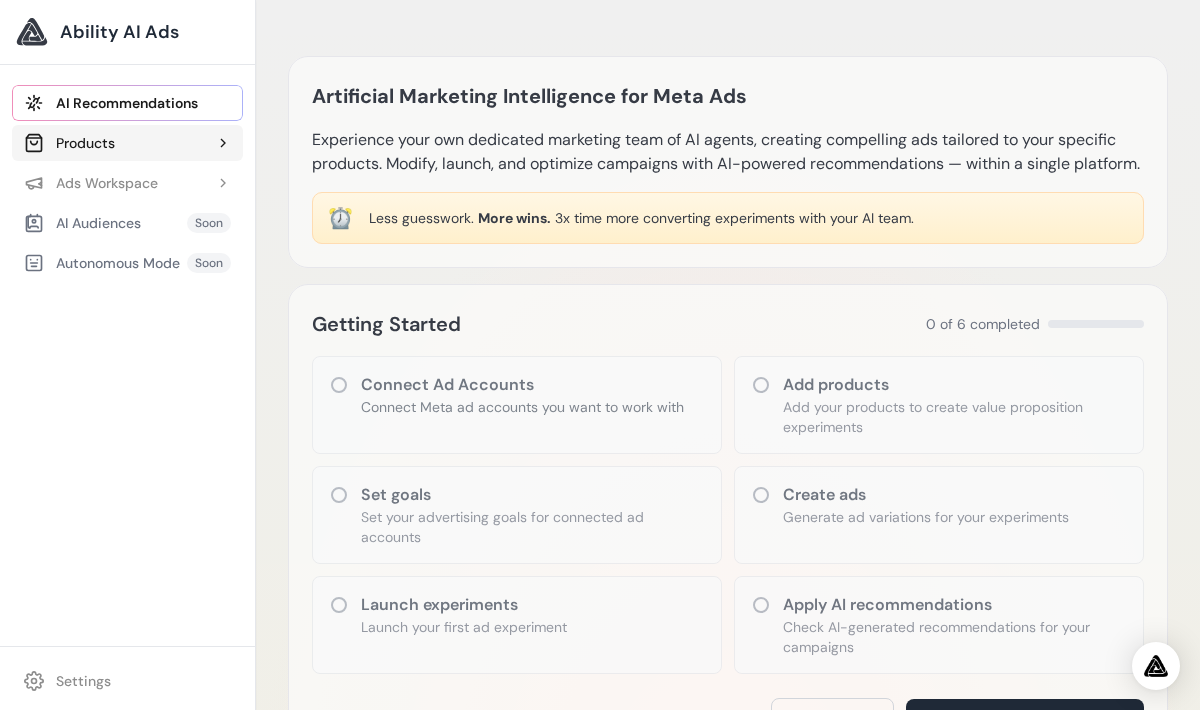 click on "Products" at bounding box center [69, 143] 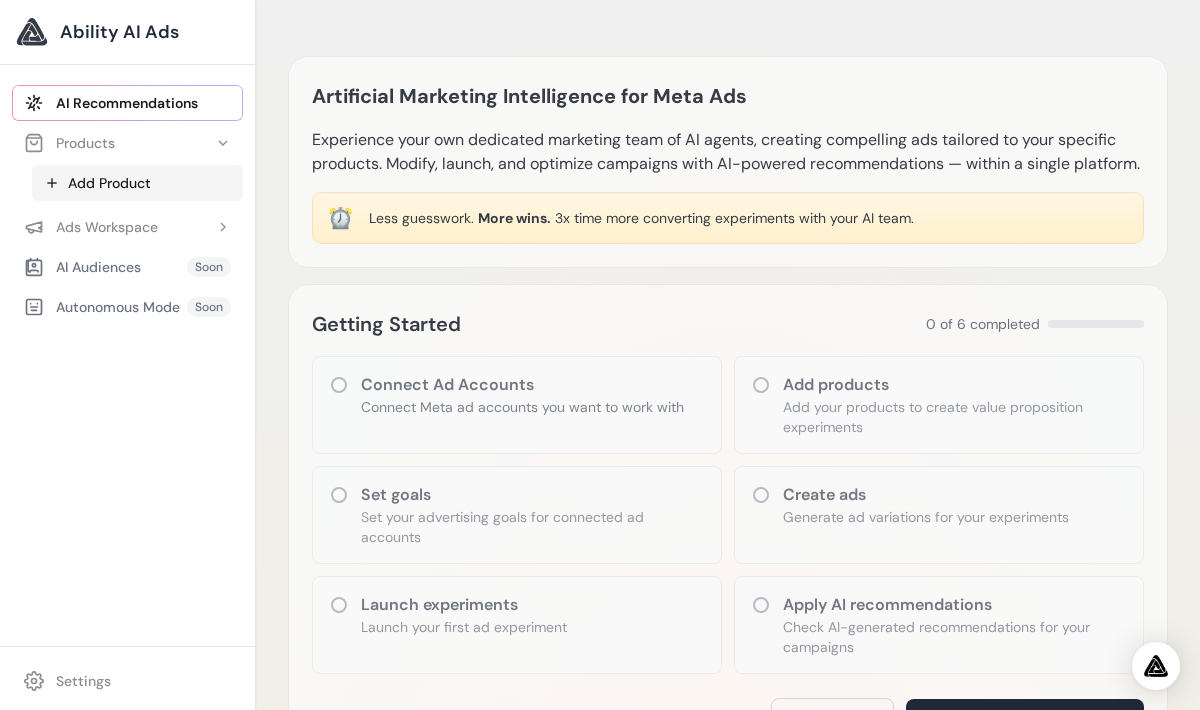 click on "Add Product" at bounding box center (137, 183) 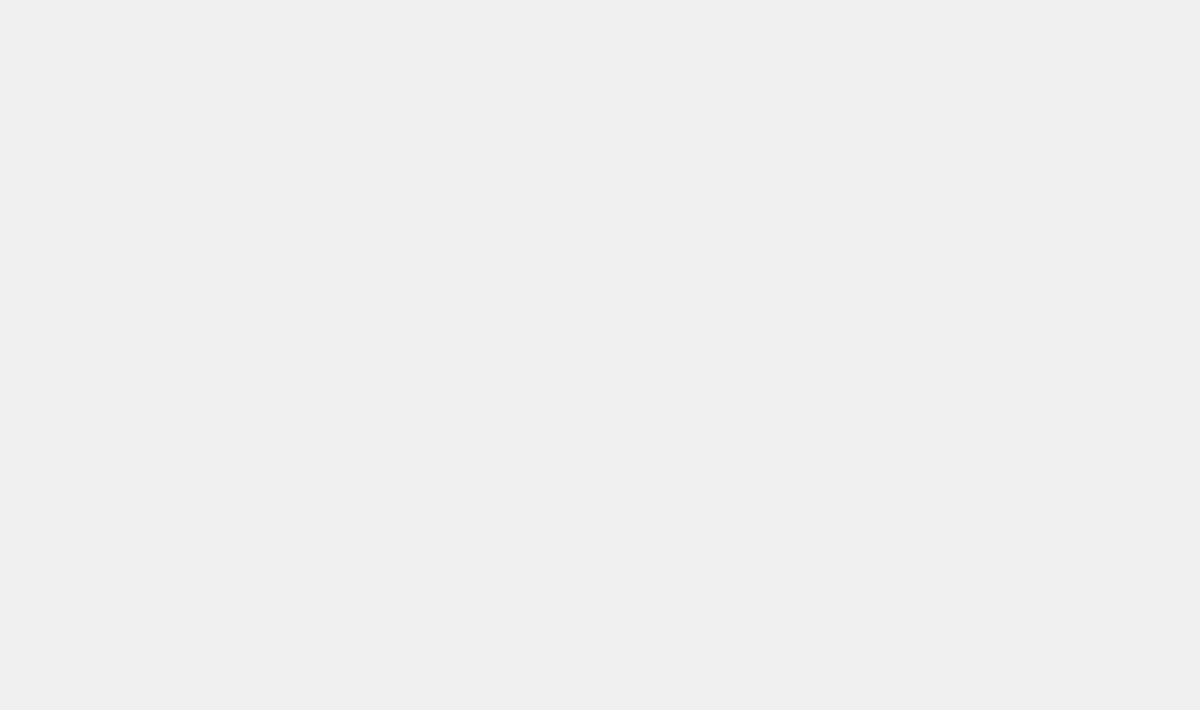scroll, scrollTop: 0, scrollLeft: 0, axis: both 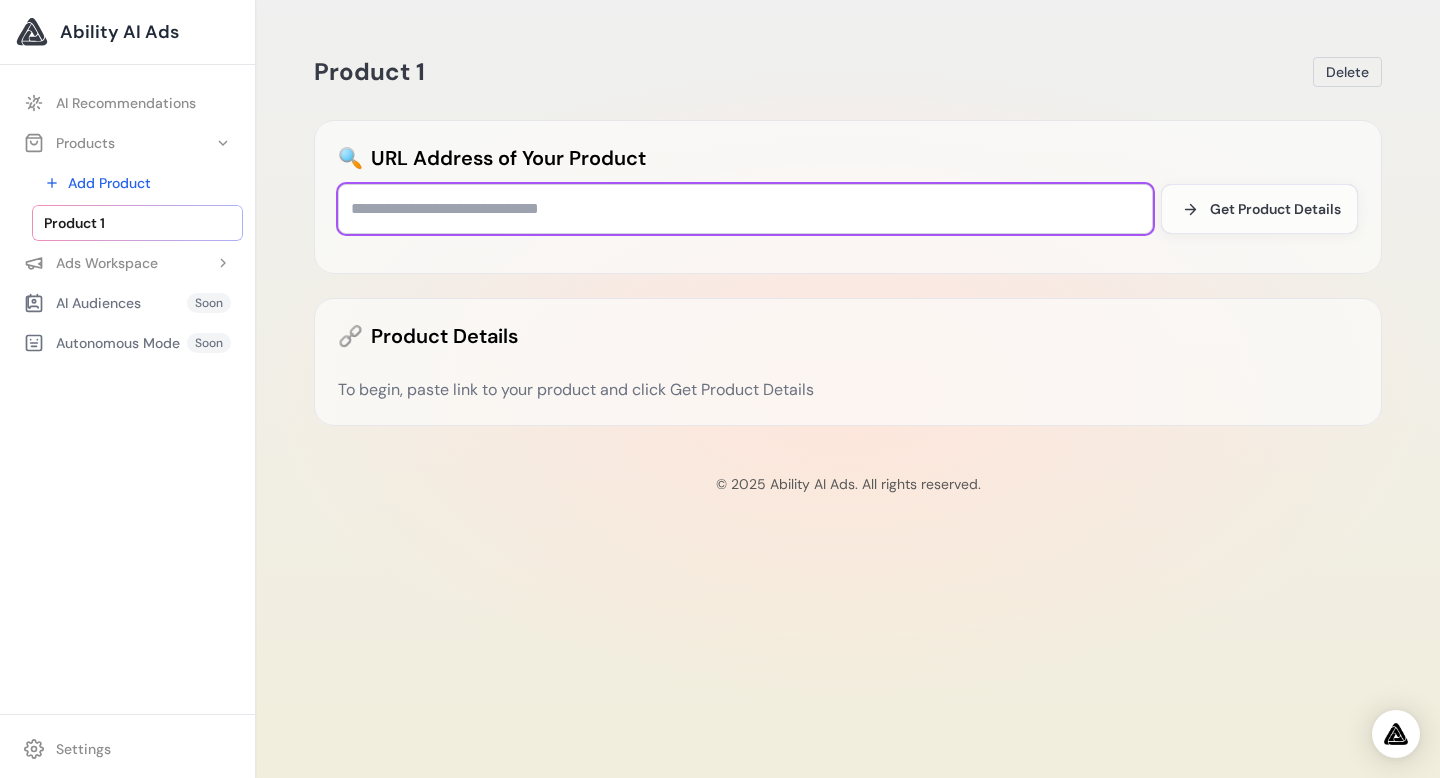 paste on "**********" 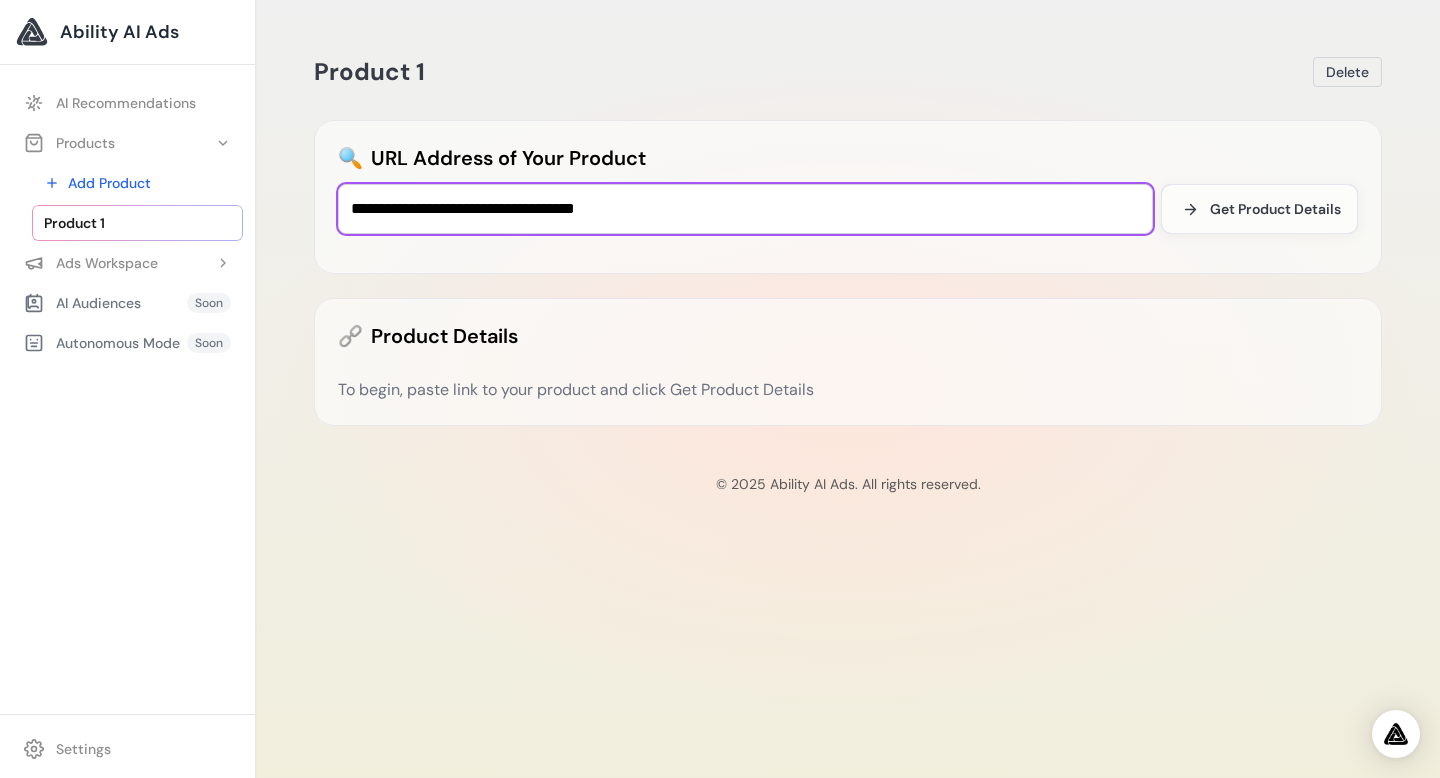 type on "**********" 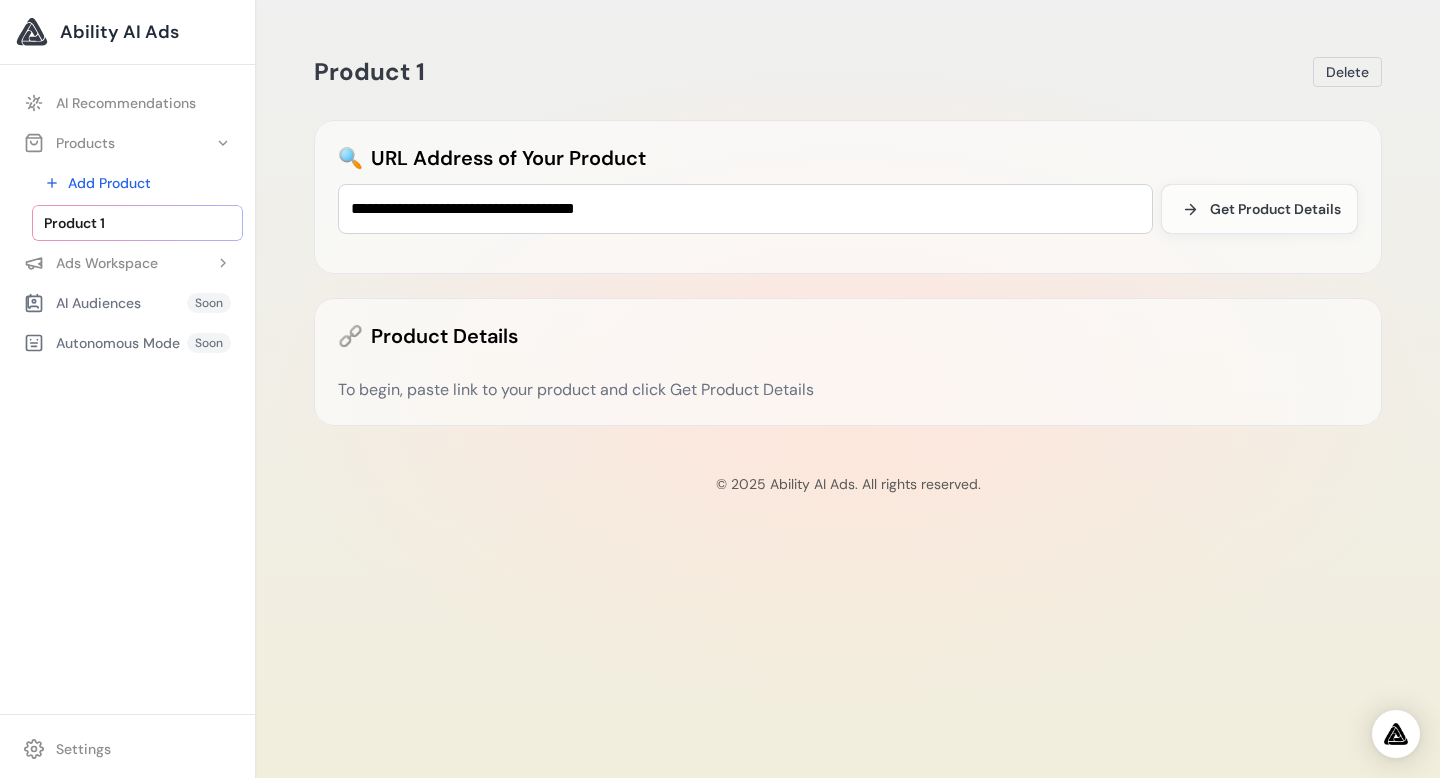 click on "To begin, paste link to your product and click Get Product Details" at bounding box center [848, 390] 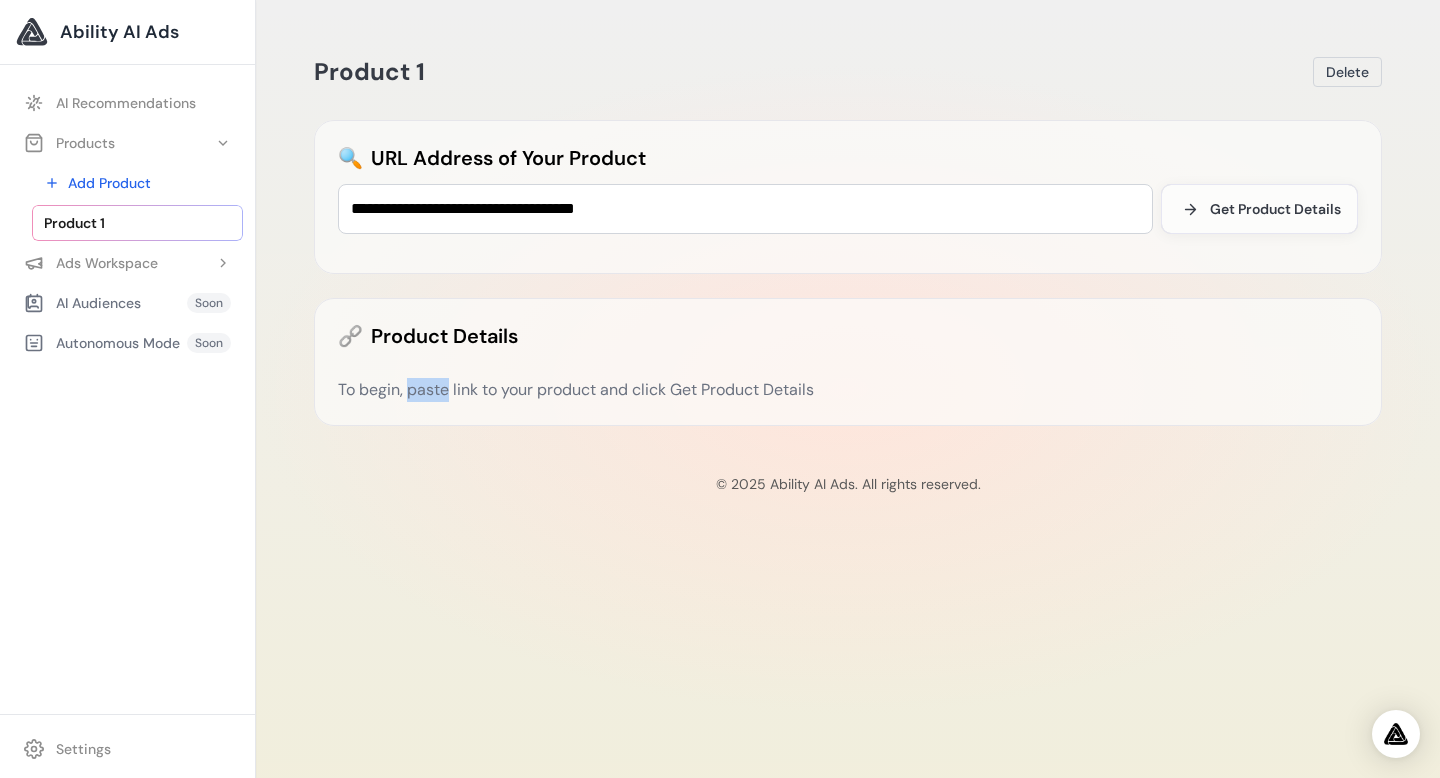 click on "To begin, paste link to your product and click Get Product Details" at bounding box center [848, 390] 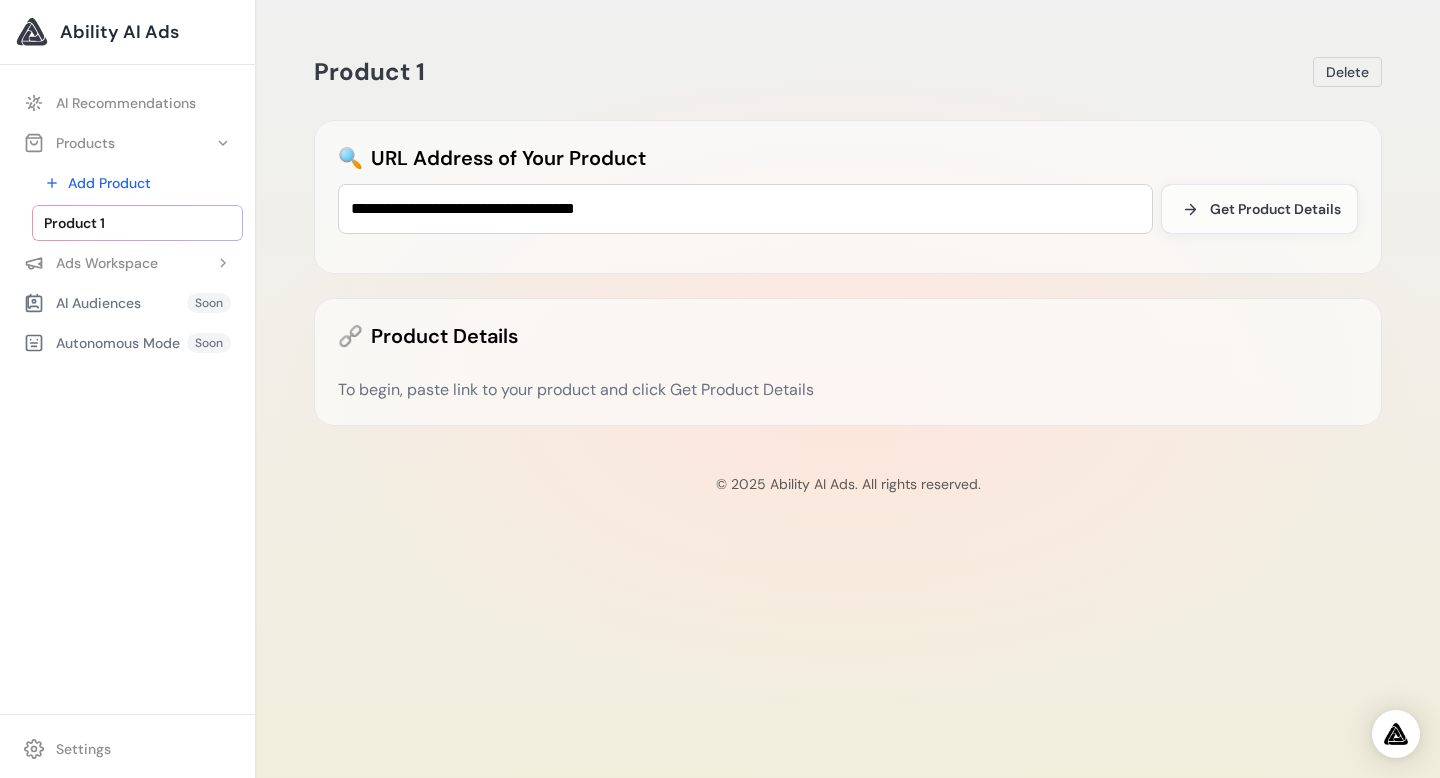 click on "To begin, paste link to your product and click Get Product Details" at bounding box center [848, 390] 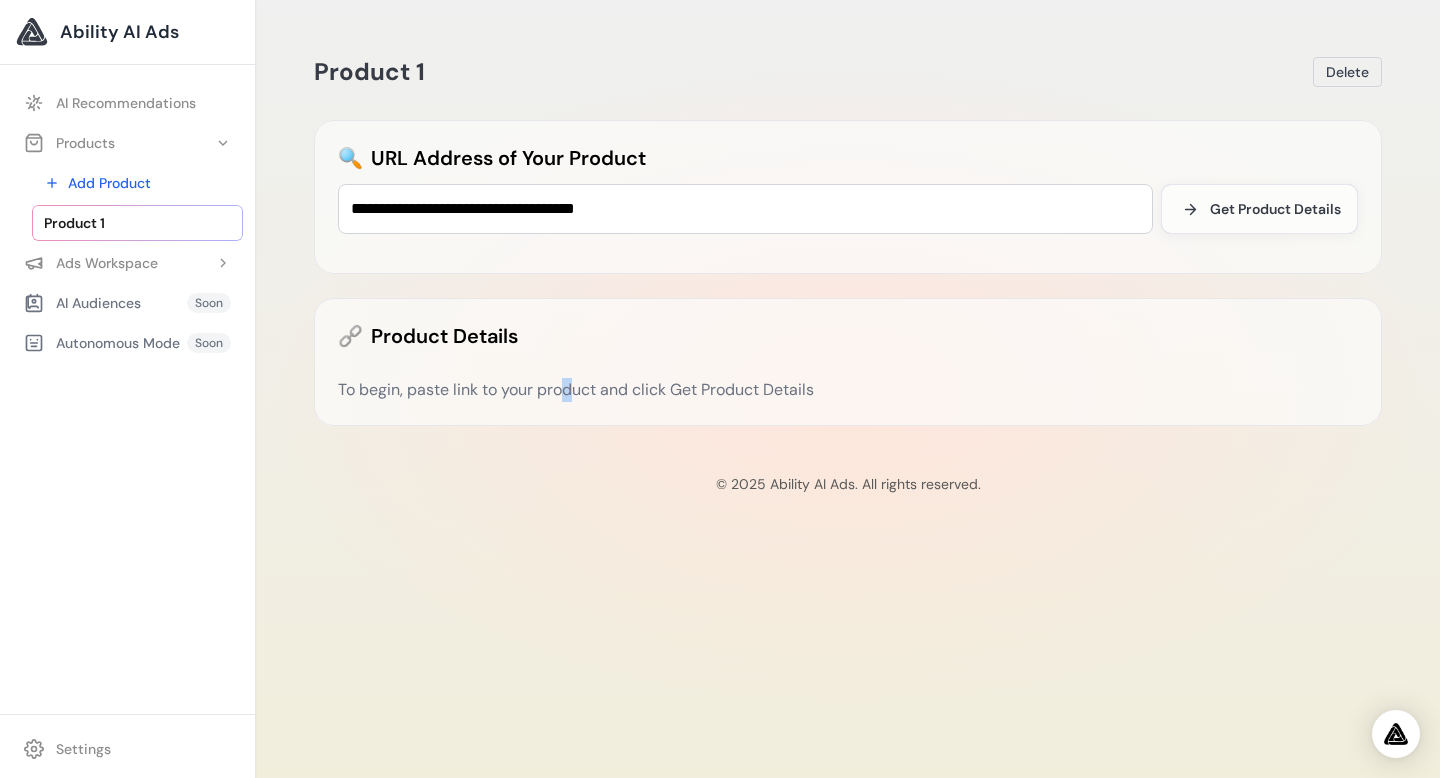 click on "To begin, paste link to your product and click Get Product Details" at bounding box center (848, 390) 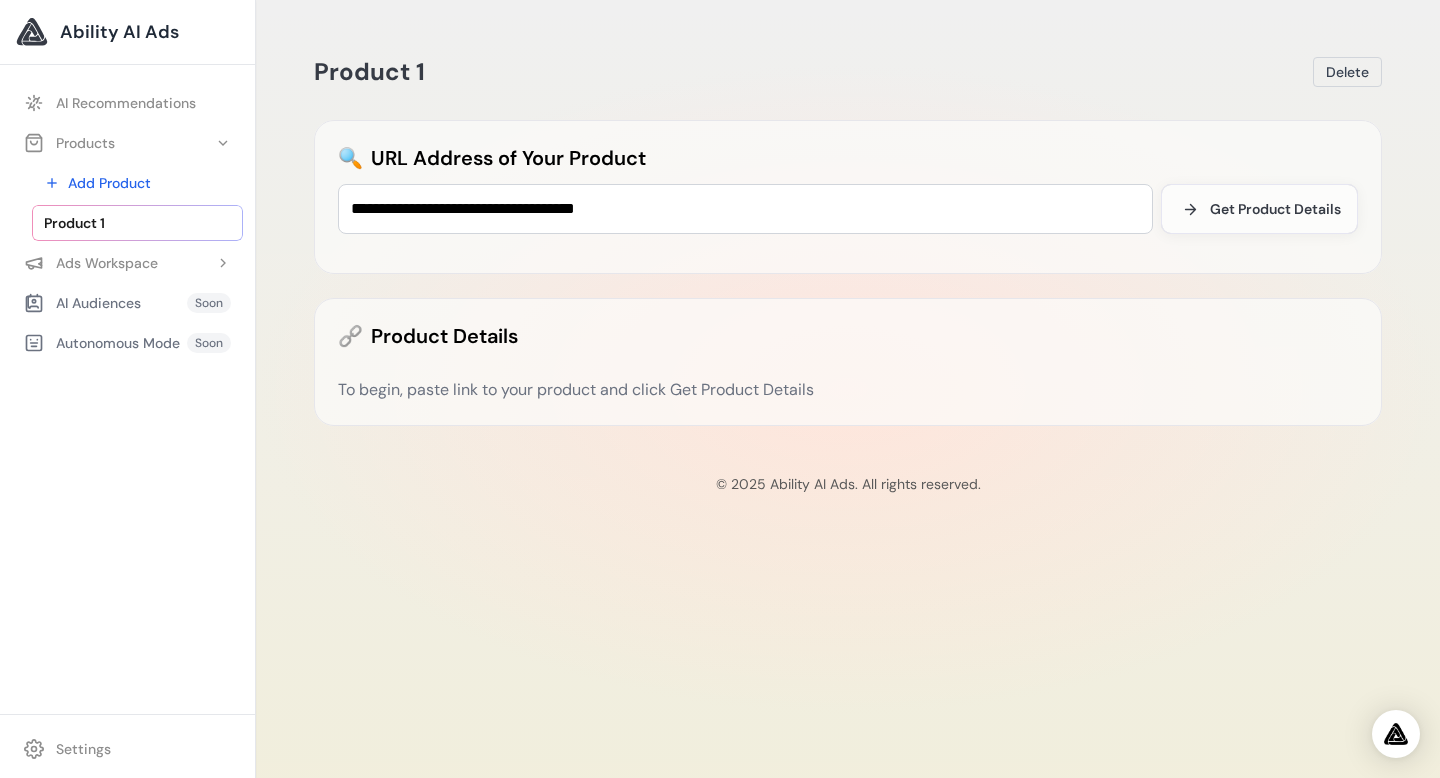 click on "🔗
Product Details
To begin, paste link to your product and click Get Product Details" at bounding box center [848, 362] 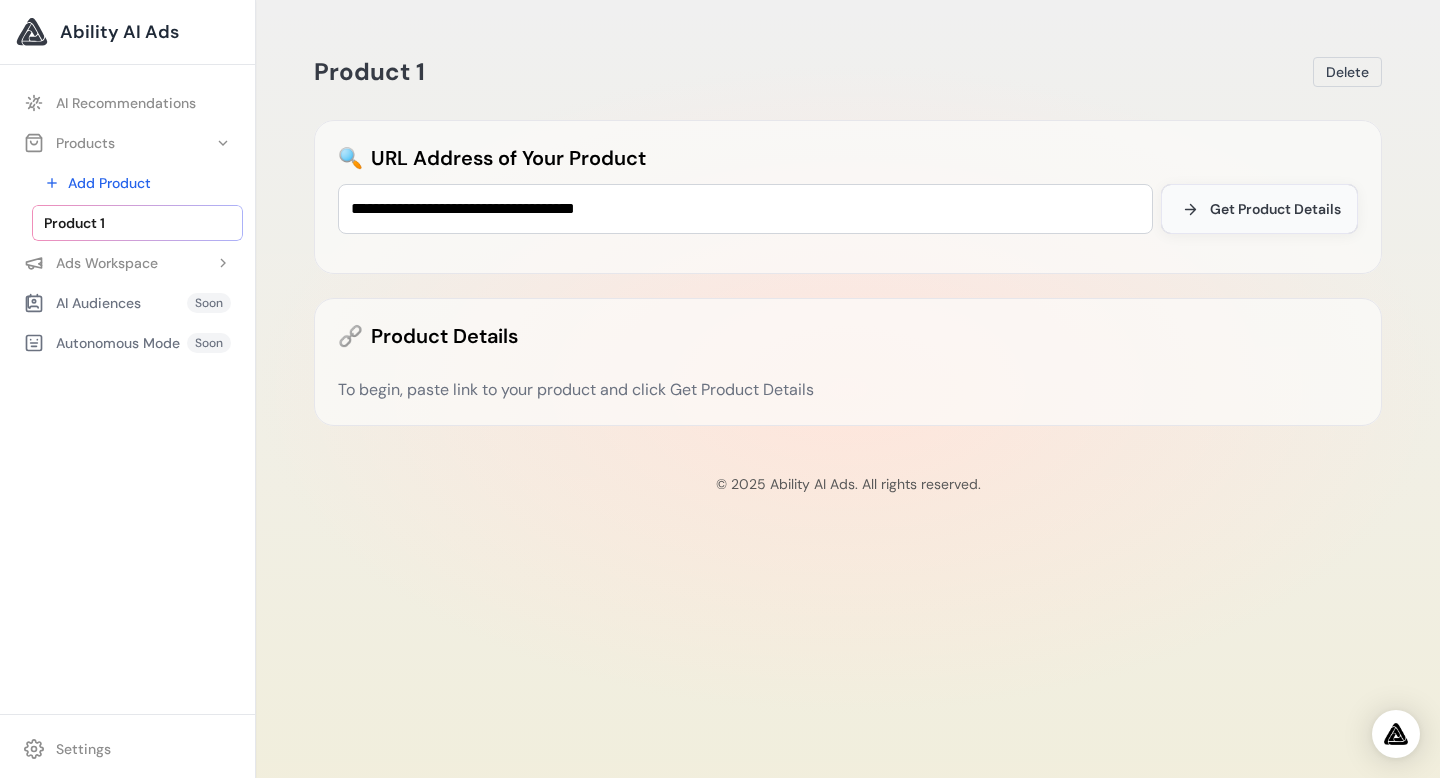 click on "Get Product Details" at bounding box center [1275, 209] 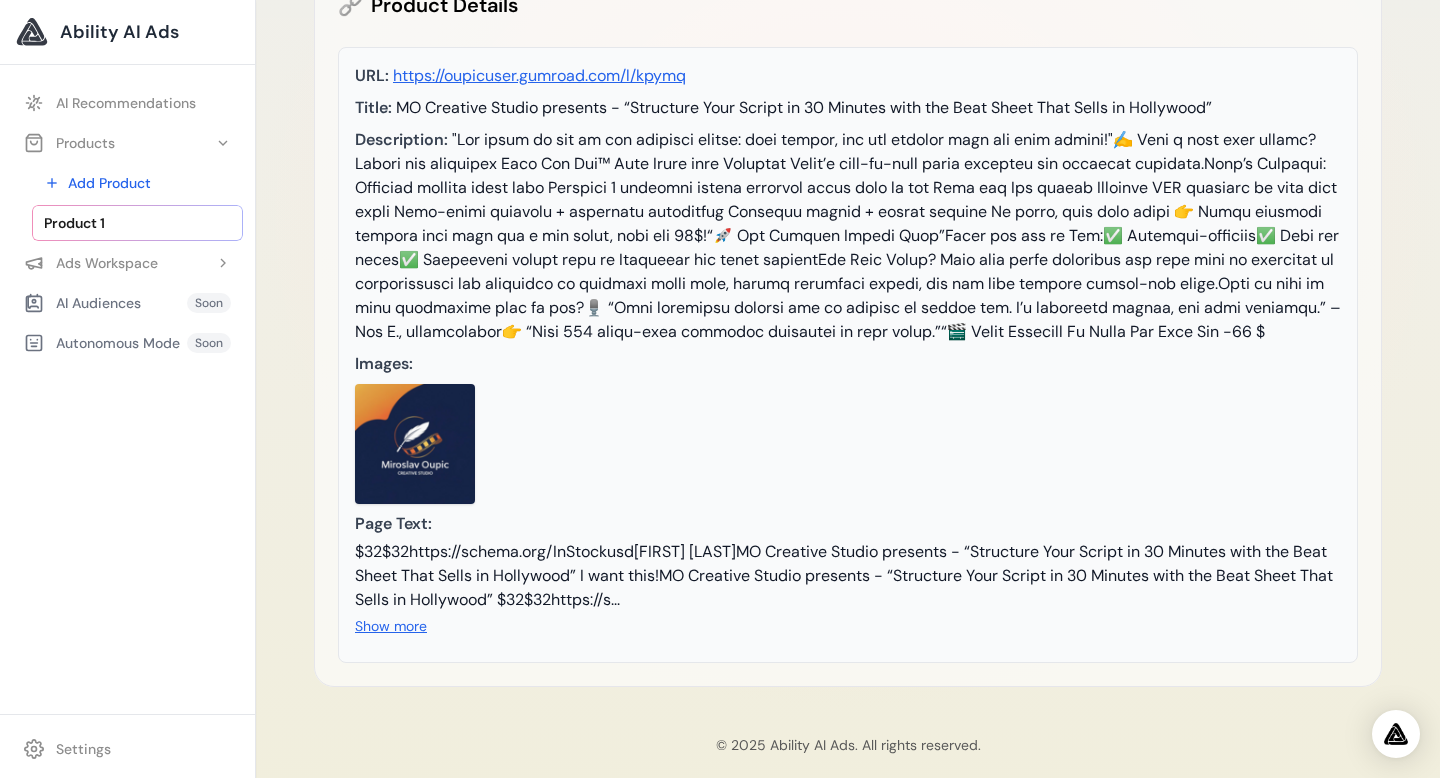 scroll, scrollTop: 435, scrollLeft: 0, axis: vertical 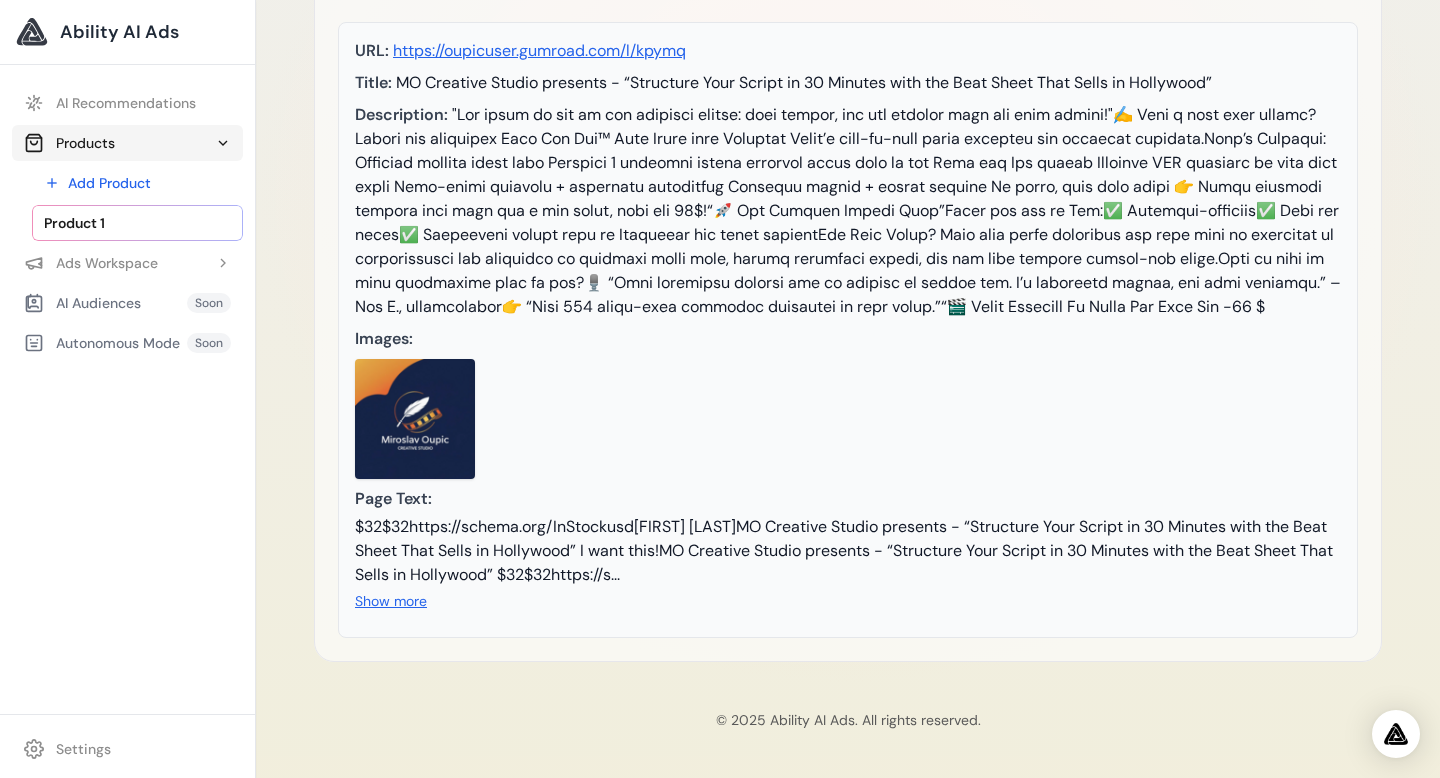 click 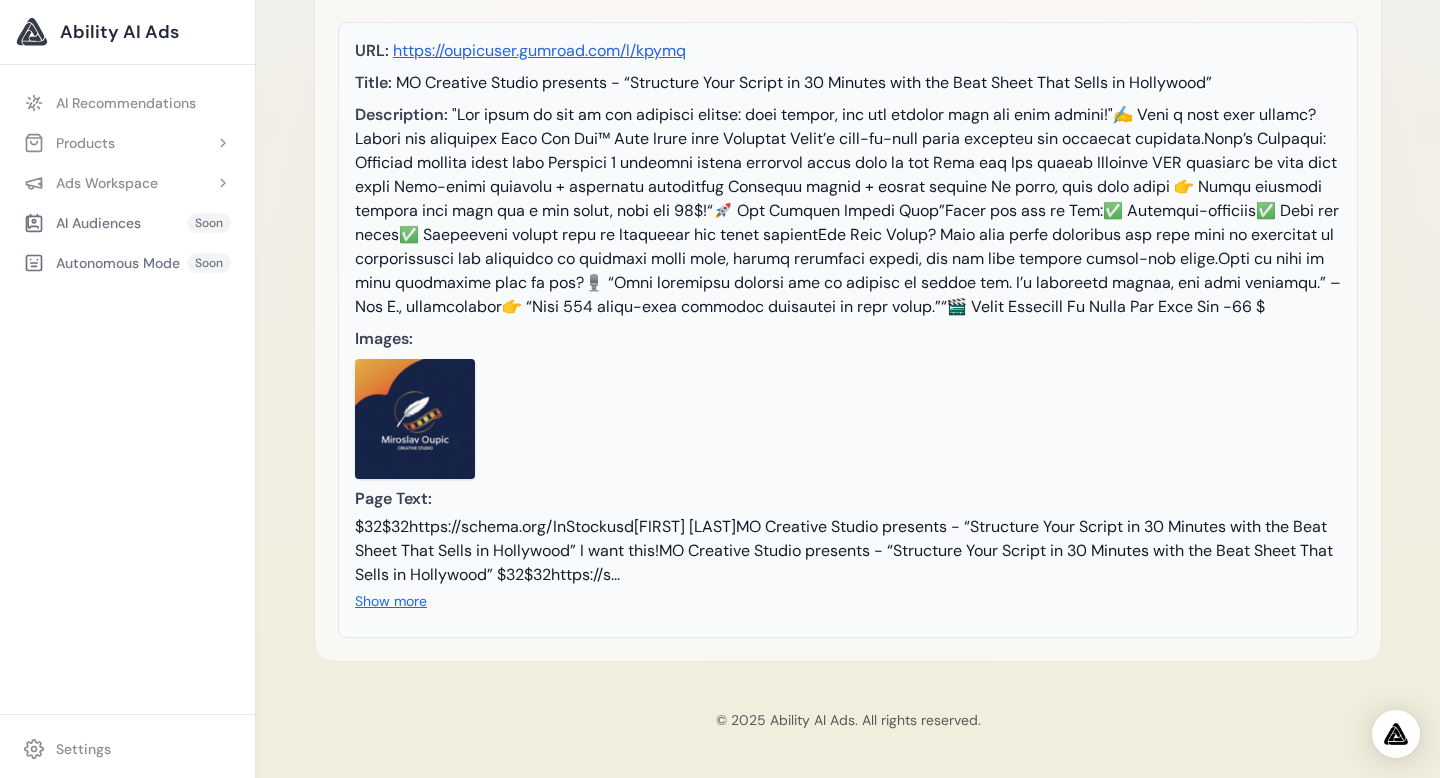 click on "$32$32https://schema.org/InStockusdMiroslav OupicMO Creative Studio presents - “Structure Your Script in 30 Minutes with the Beat Sheet That Sells in Hollywood” I want this!MO Creative Studio presents - “Structure Your Script in 30 Minutes with the Beat Sheet That Sells in Hollywood” $32$32https://s...
Show more" at bounding box center [848, 564] 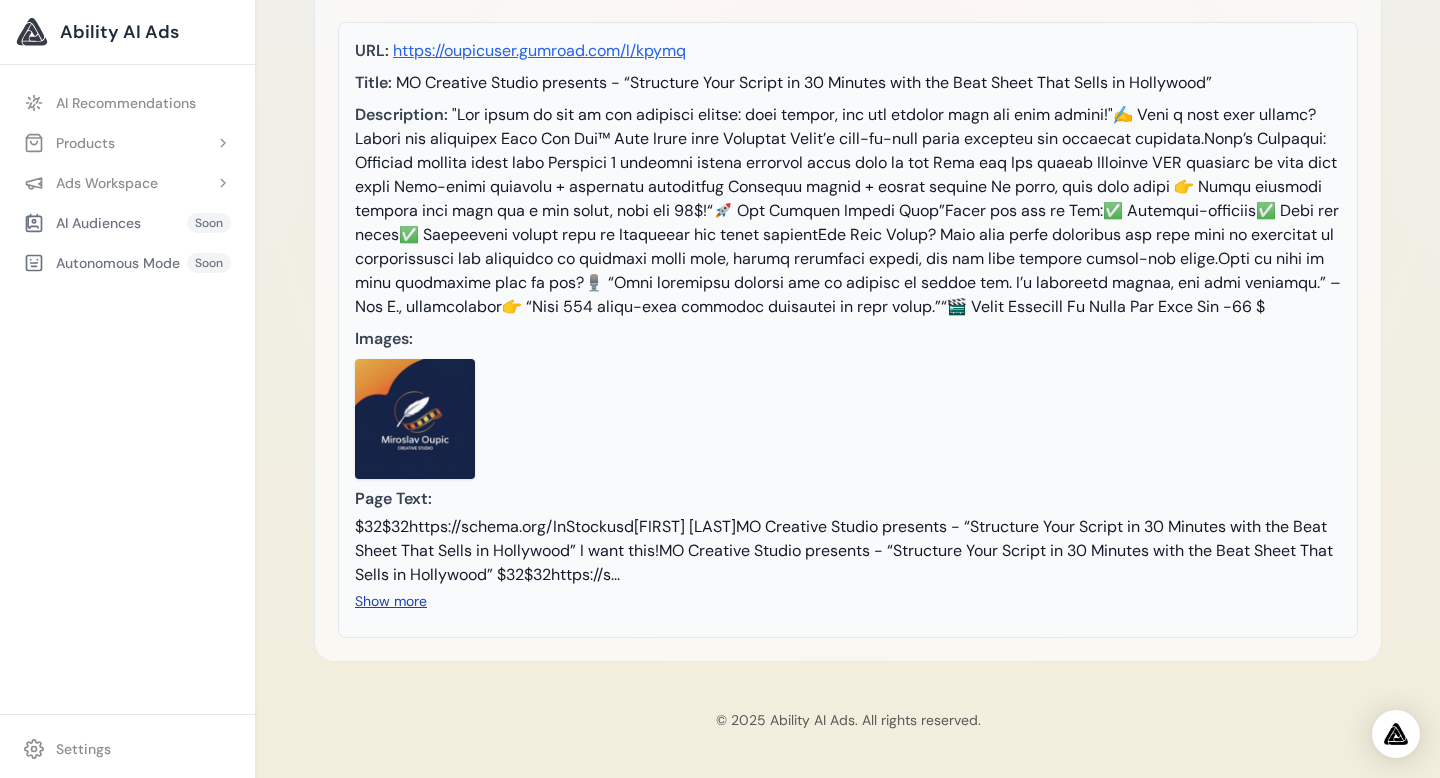 click on "Show more" at bounding box center (391, 601) 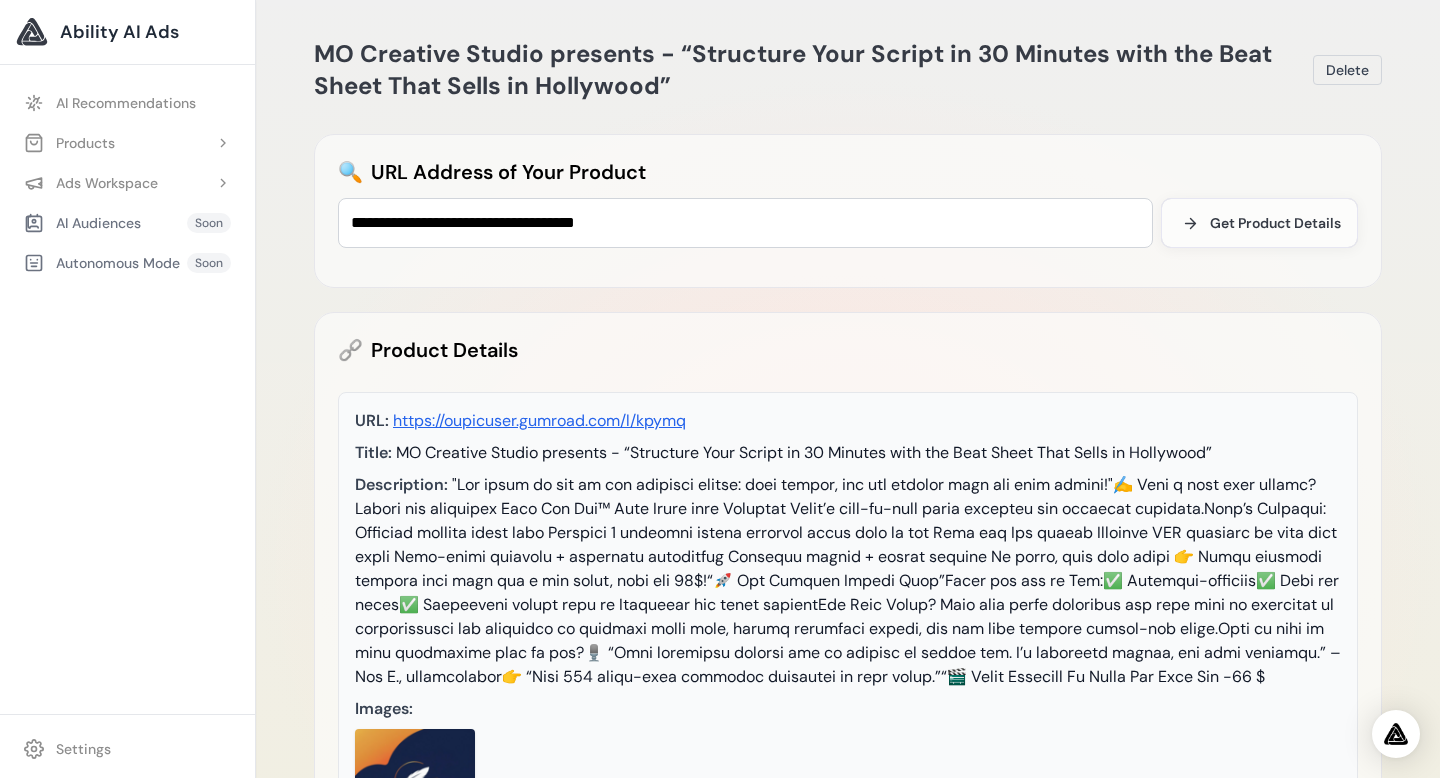 scroll, scrollTop: 0, scrollLeft: 0, axis: both 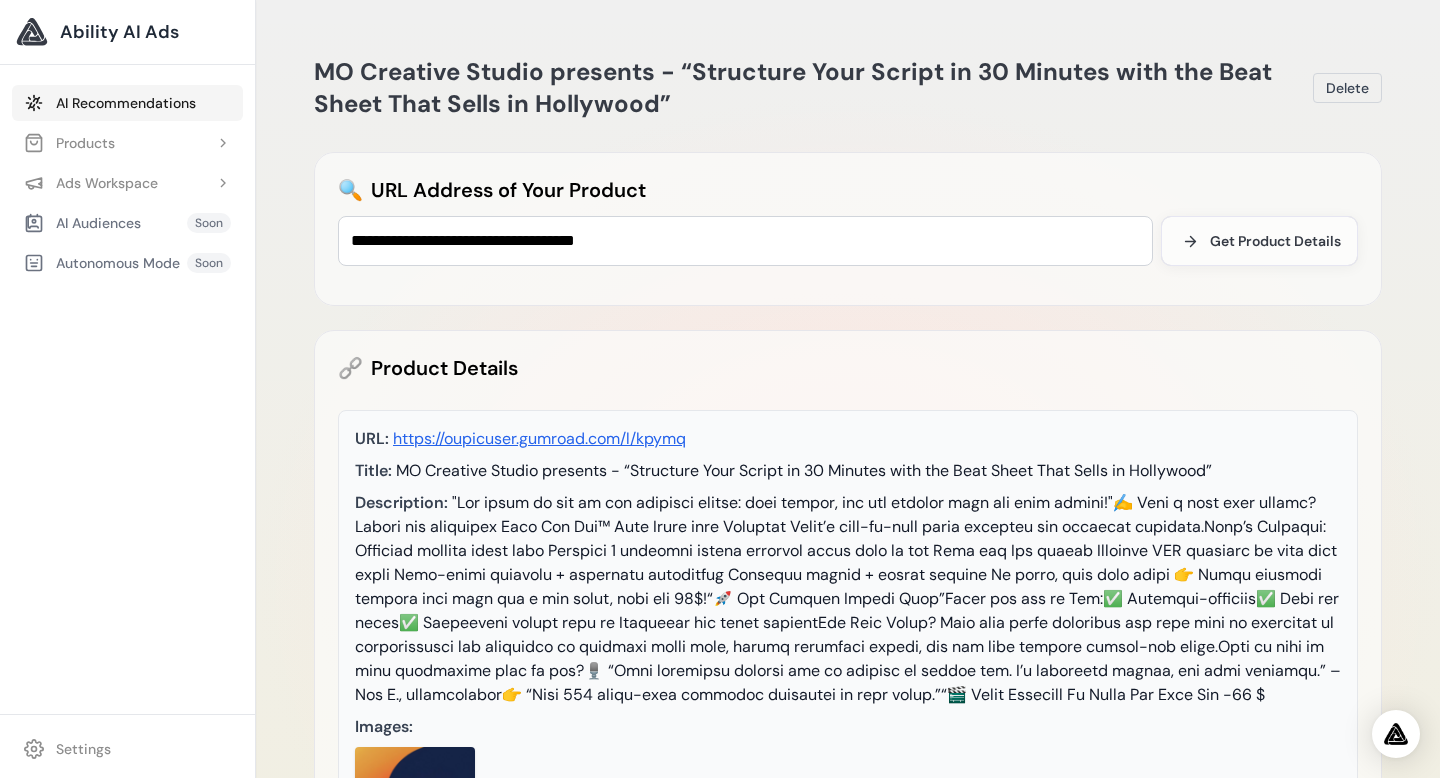 click on "AI Recommendations" at bounding box center [127, 103] 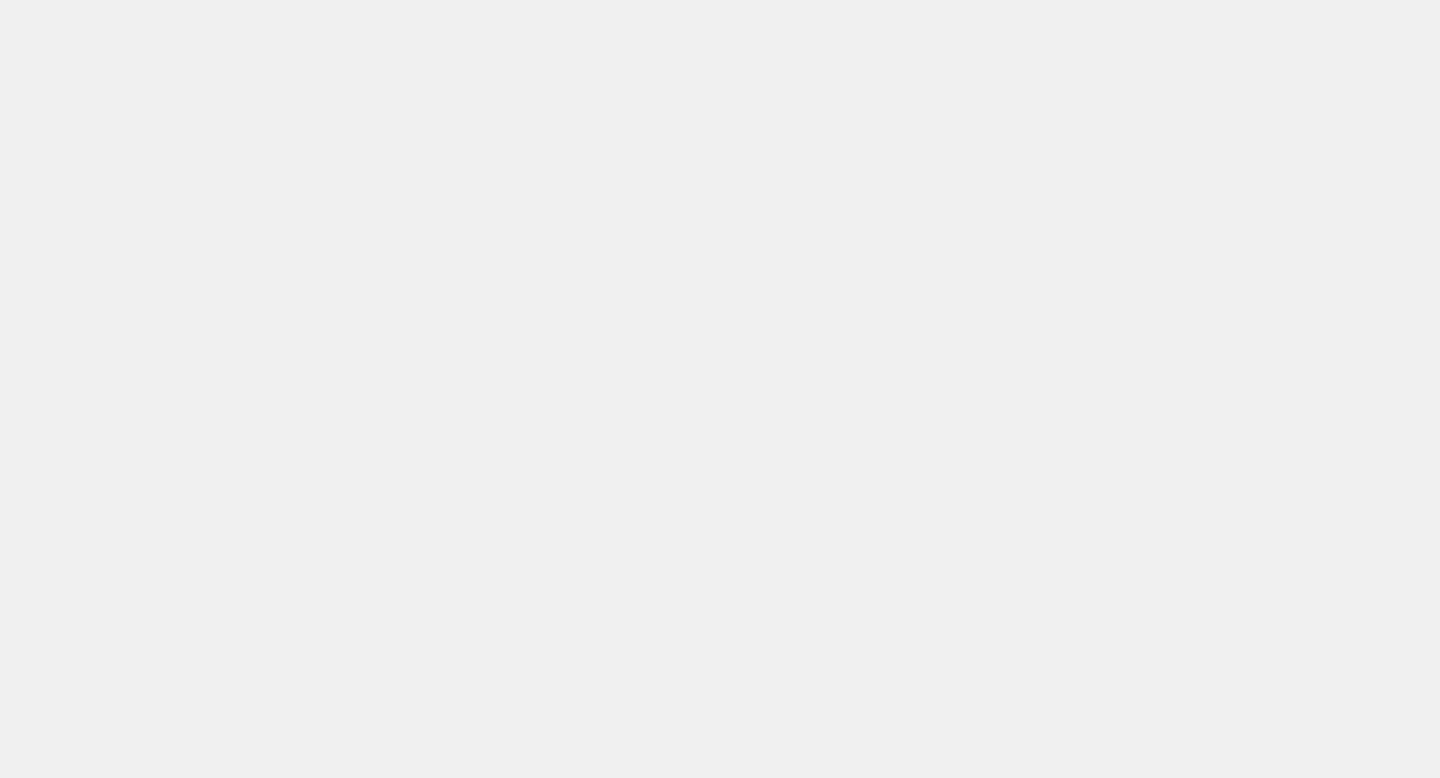 scroll, scrollTop: 0, scrollLeft: 0, axis: both 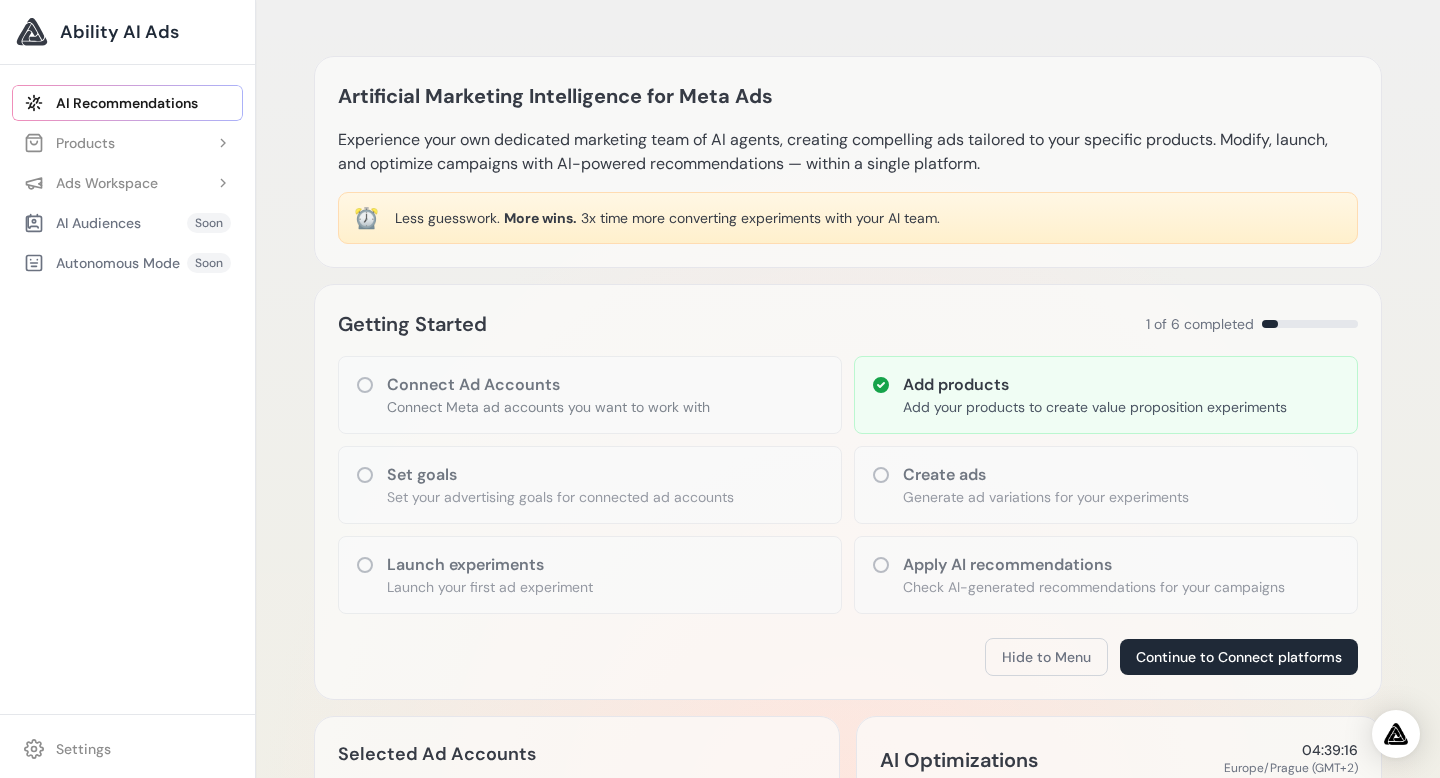 click 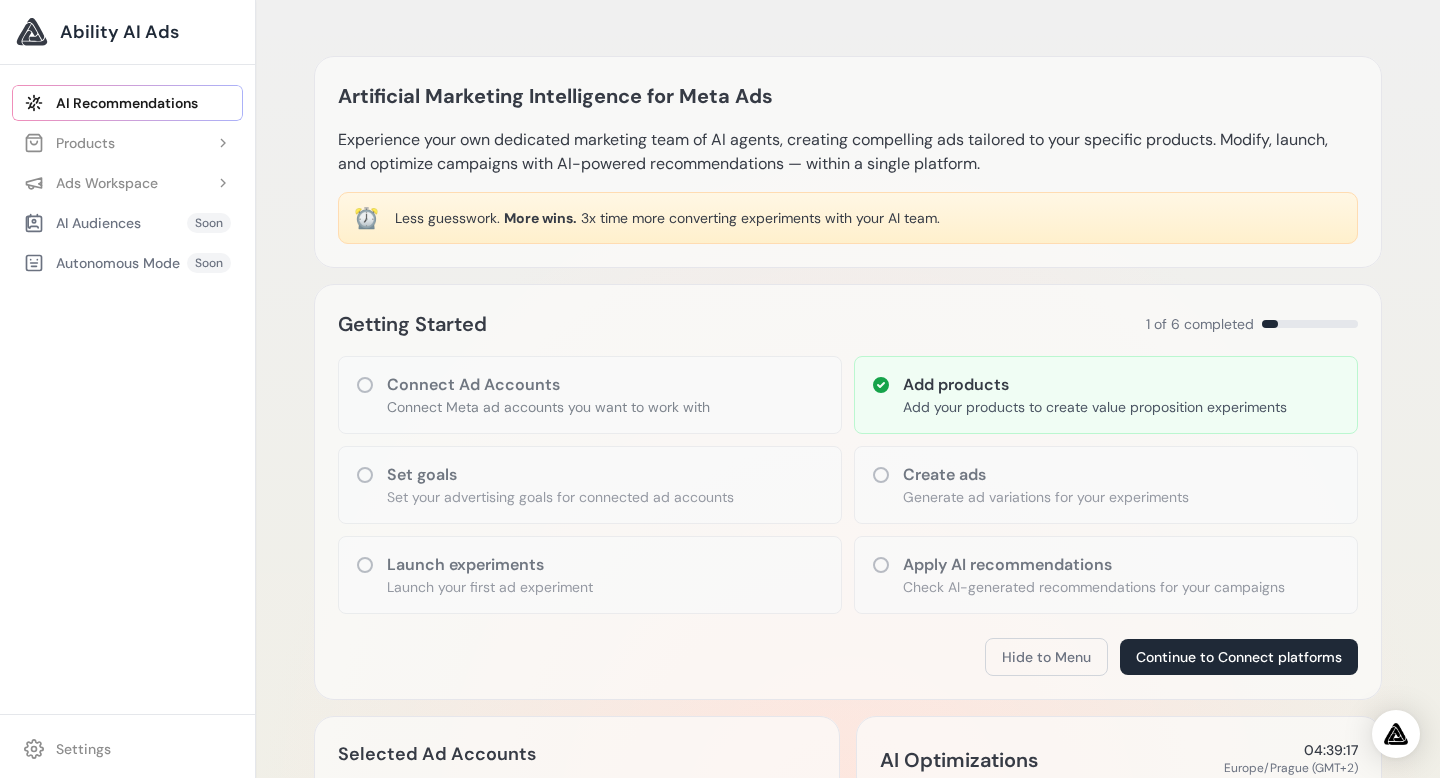 click on "Connect Meta ad accounts you want to work with" at bounding box center (548, 407) 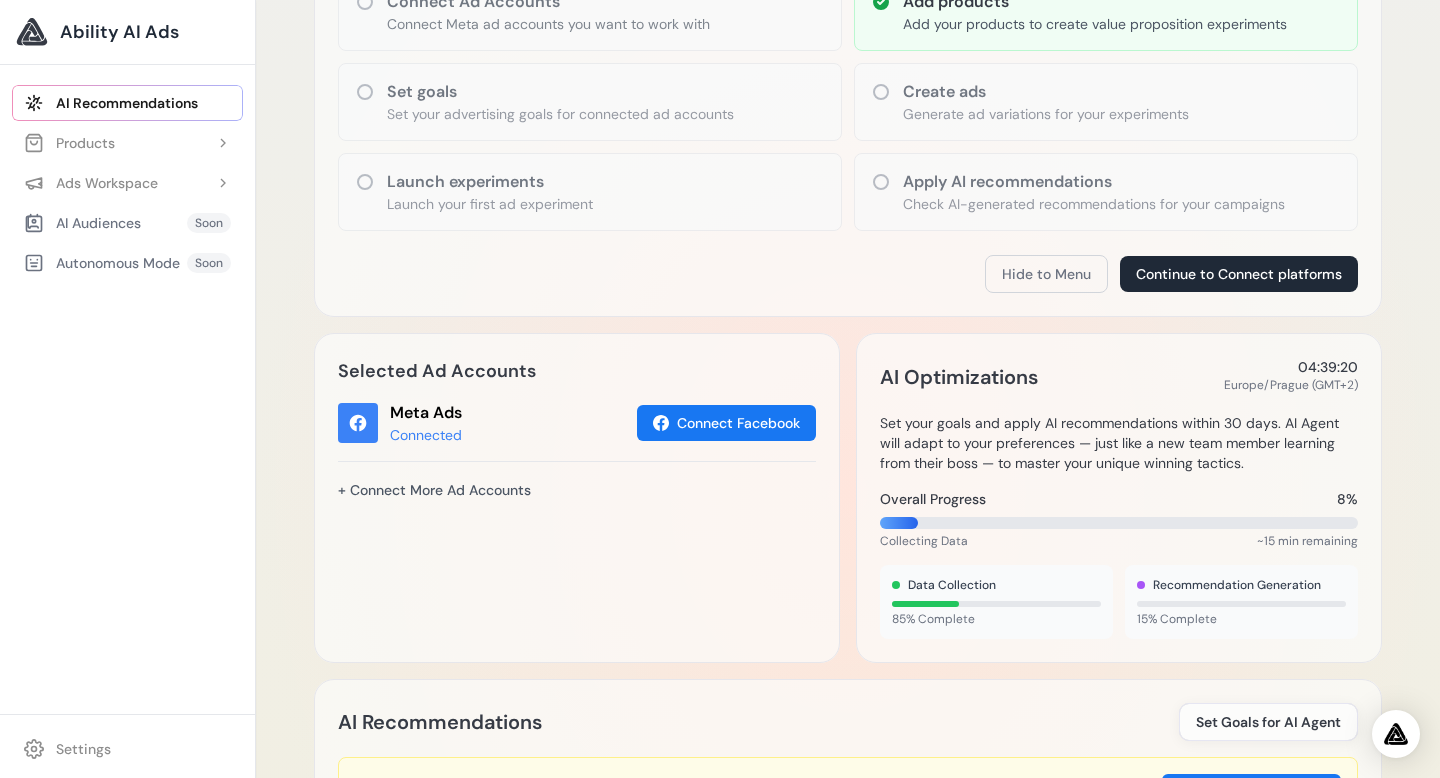 scroll, scrollTop: 388, scrollLeft: 0, axis: vertical 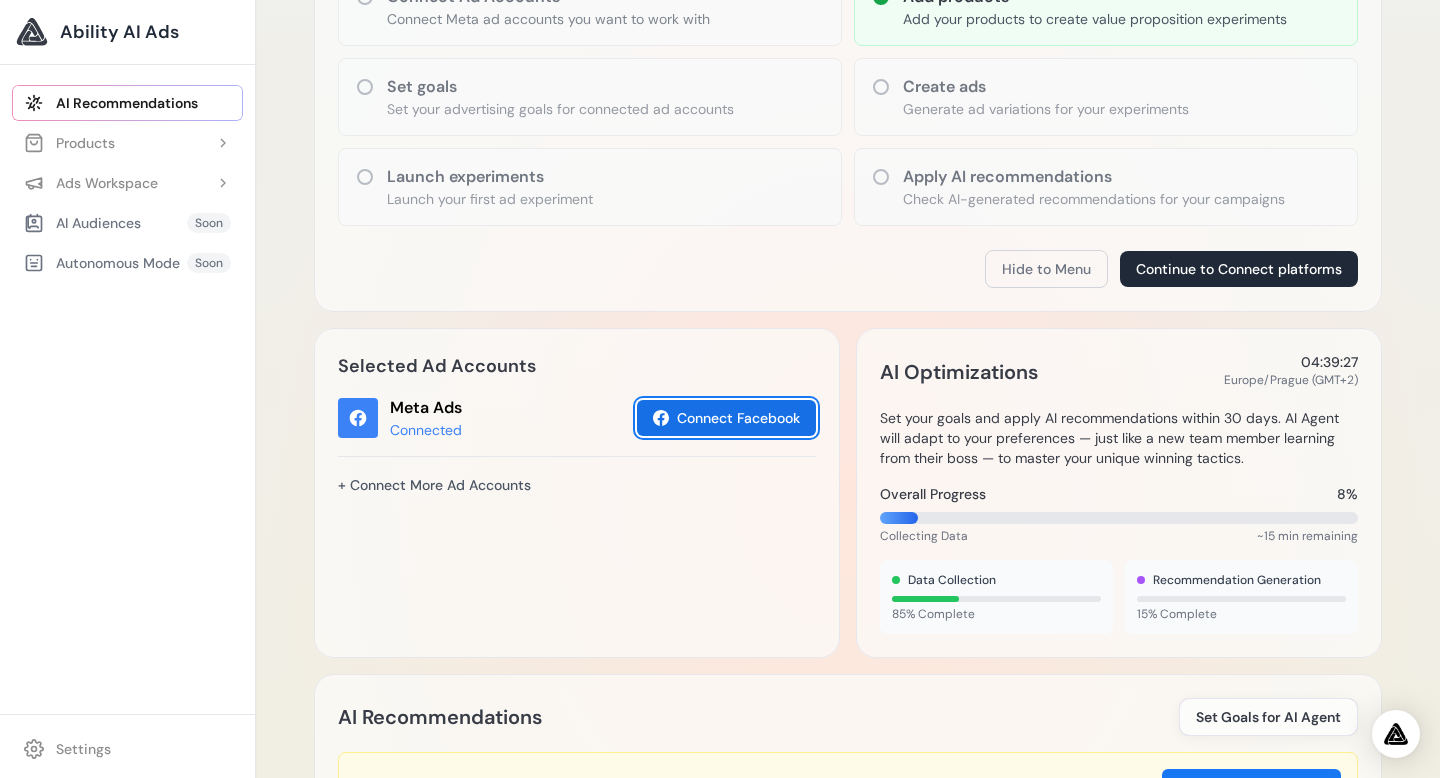 click on "Connect Facebook" at bounding box center [726, 418] 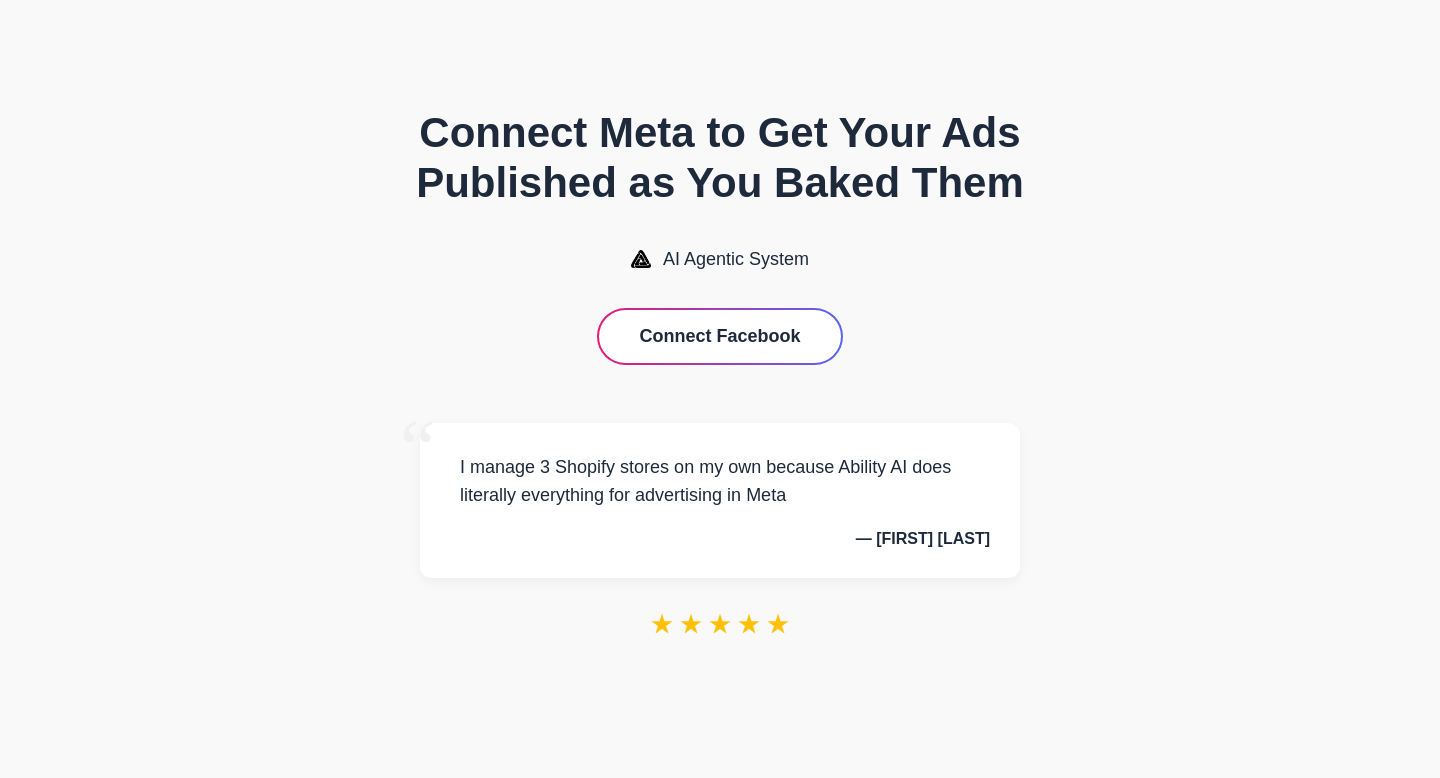 scroll, scrollTop: 0, scrollLeft: 0, axis: both 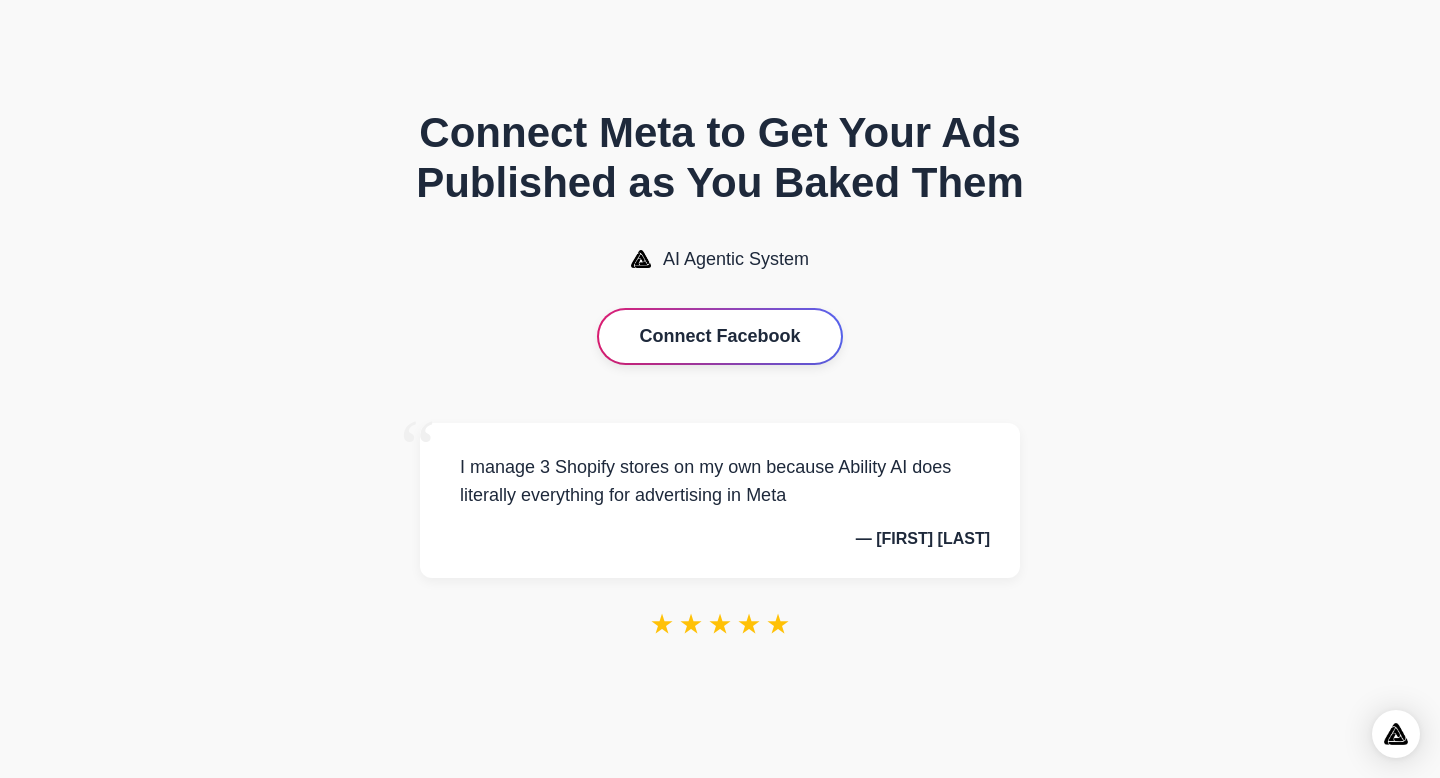 click on "Connect Facebook" at bounding box center [719, 336] 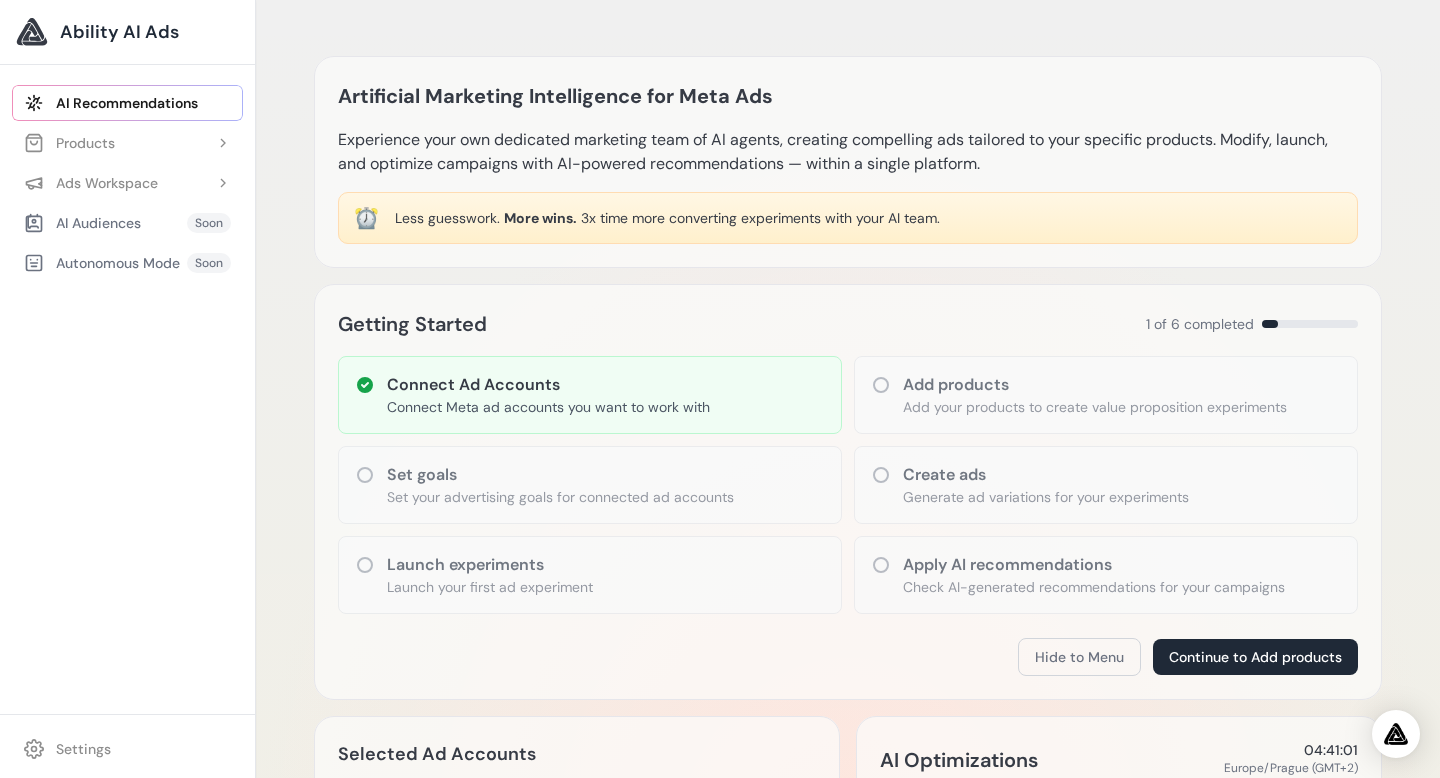 scroll, scrollTop: 388, scrollLeft: 0, axis: vertical 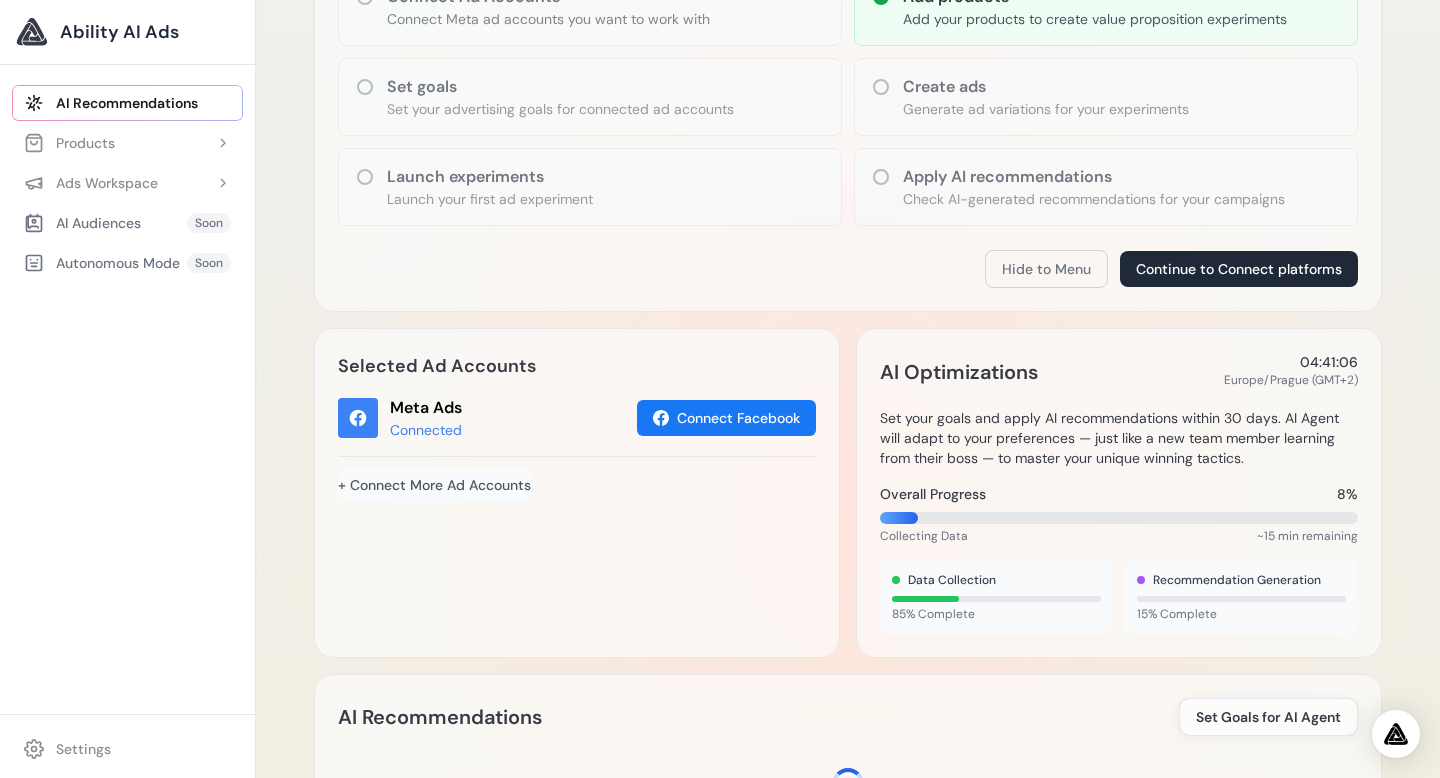 click on "+ Connect More Ad Accounts" at bounding box center [434, 485] 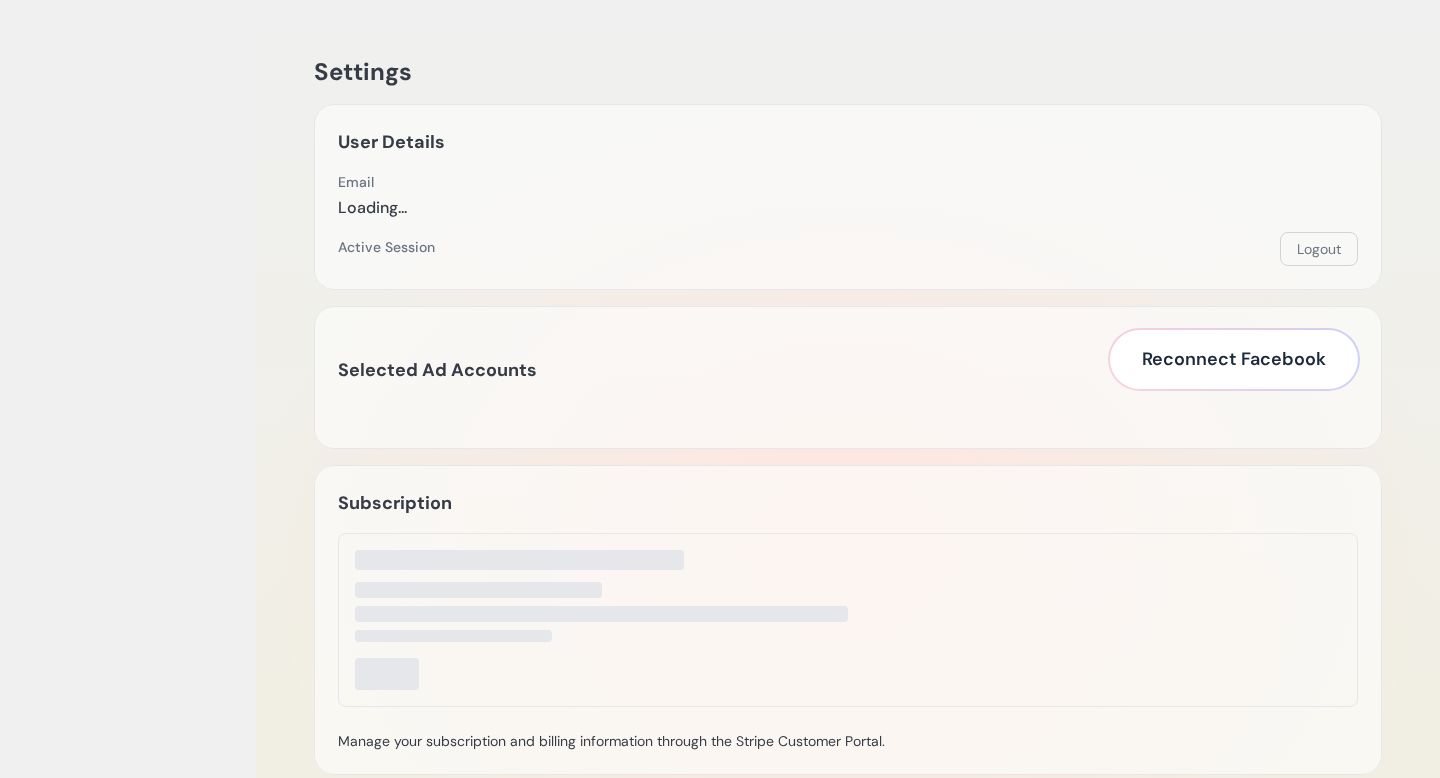 scroll, scrollTop: 0, scrollLeft: 0, axis: both 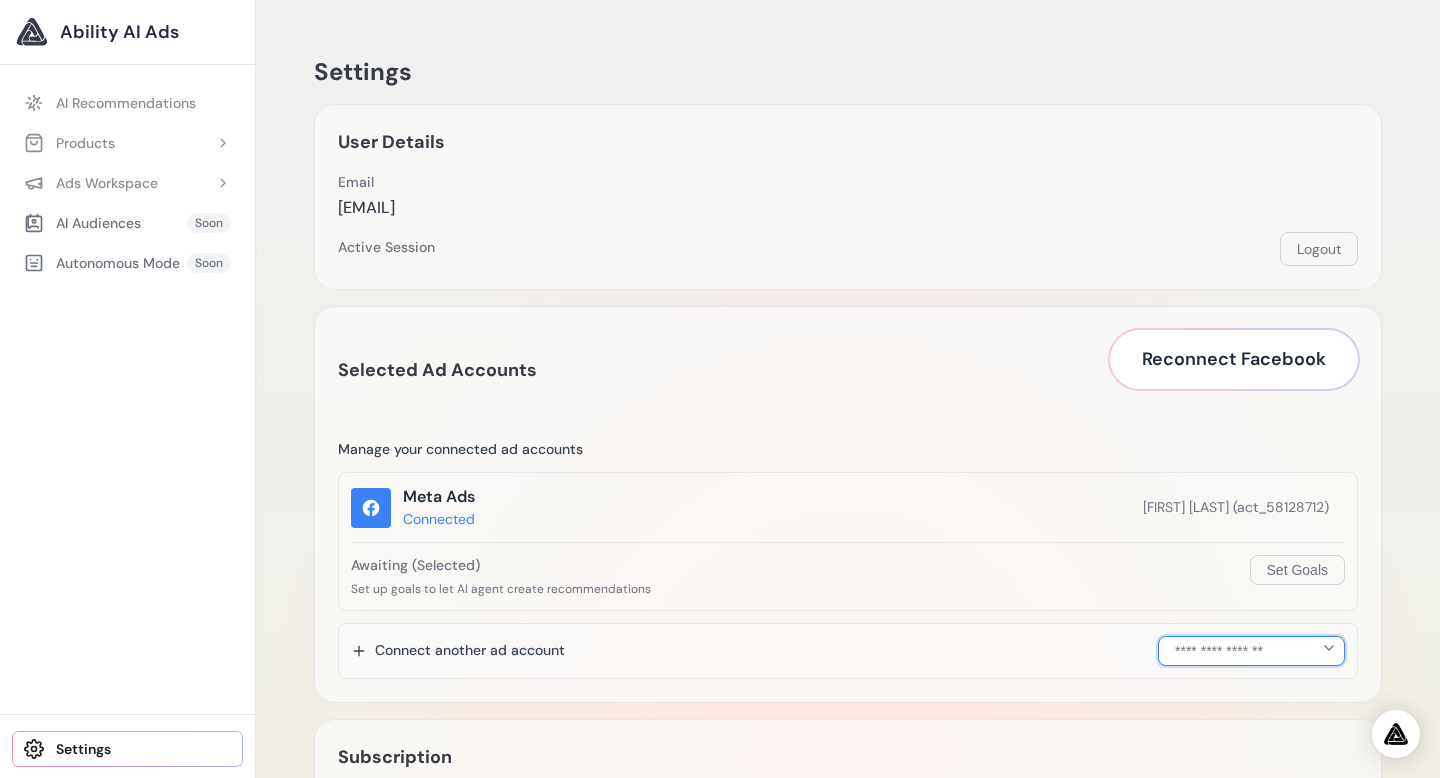 click on "**********" at bounding box center [1251, 651] 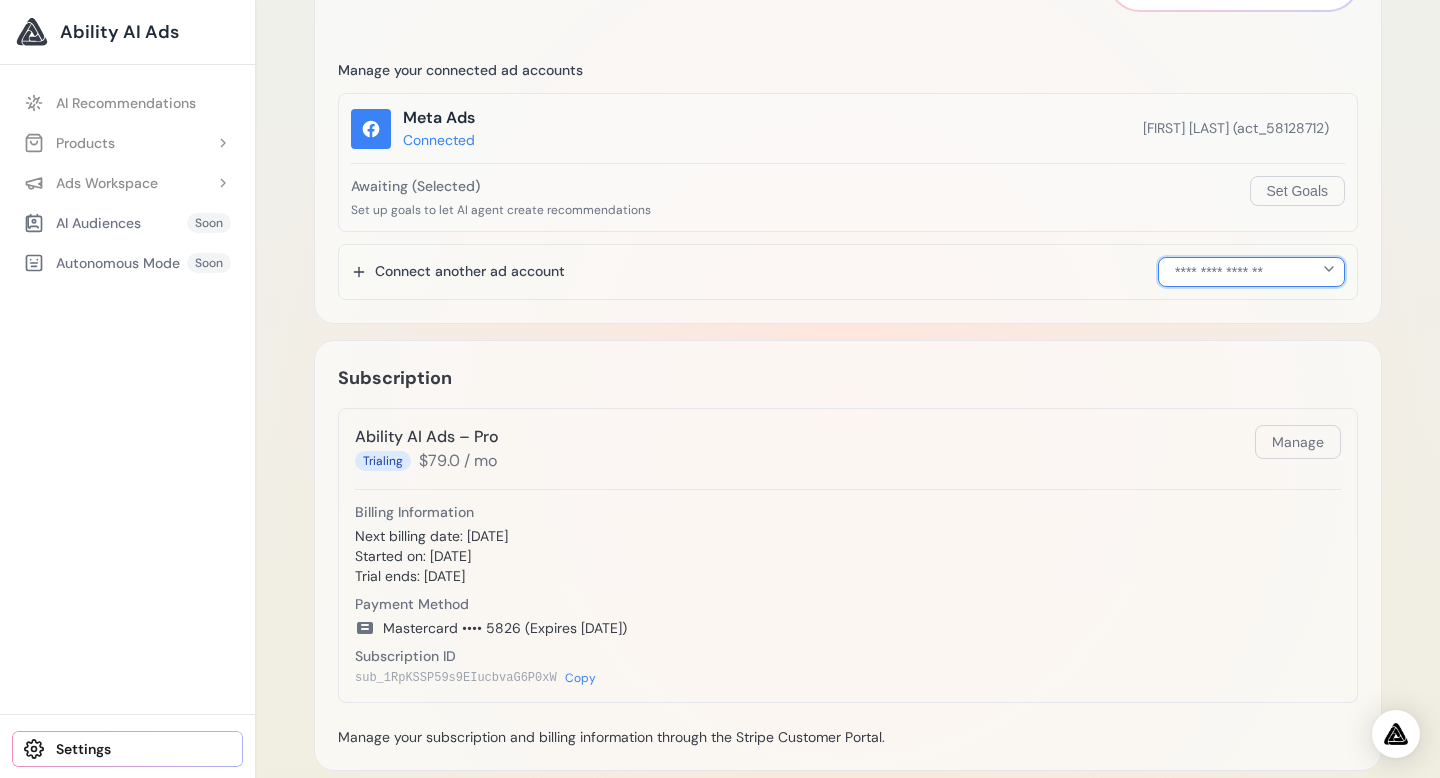 scroll, scrollTop: 746, scrollLeft: 0, axis: vertical 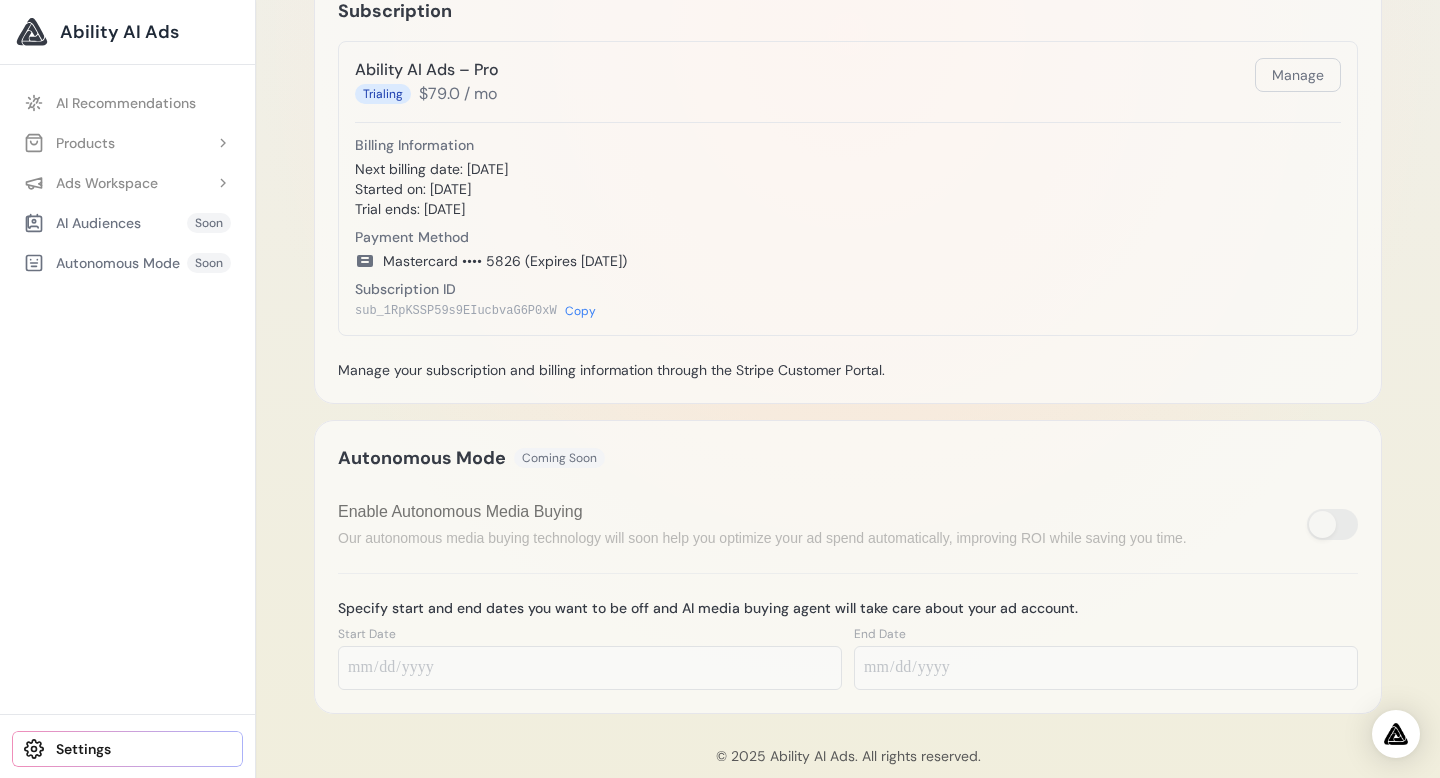 click at bounding box center [1332, 524] 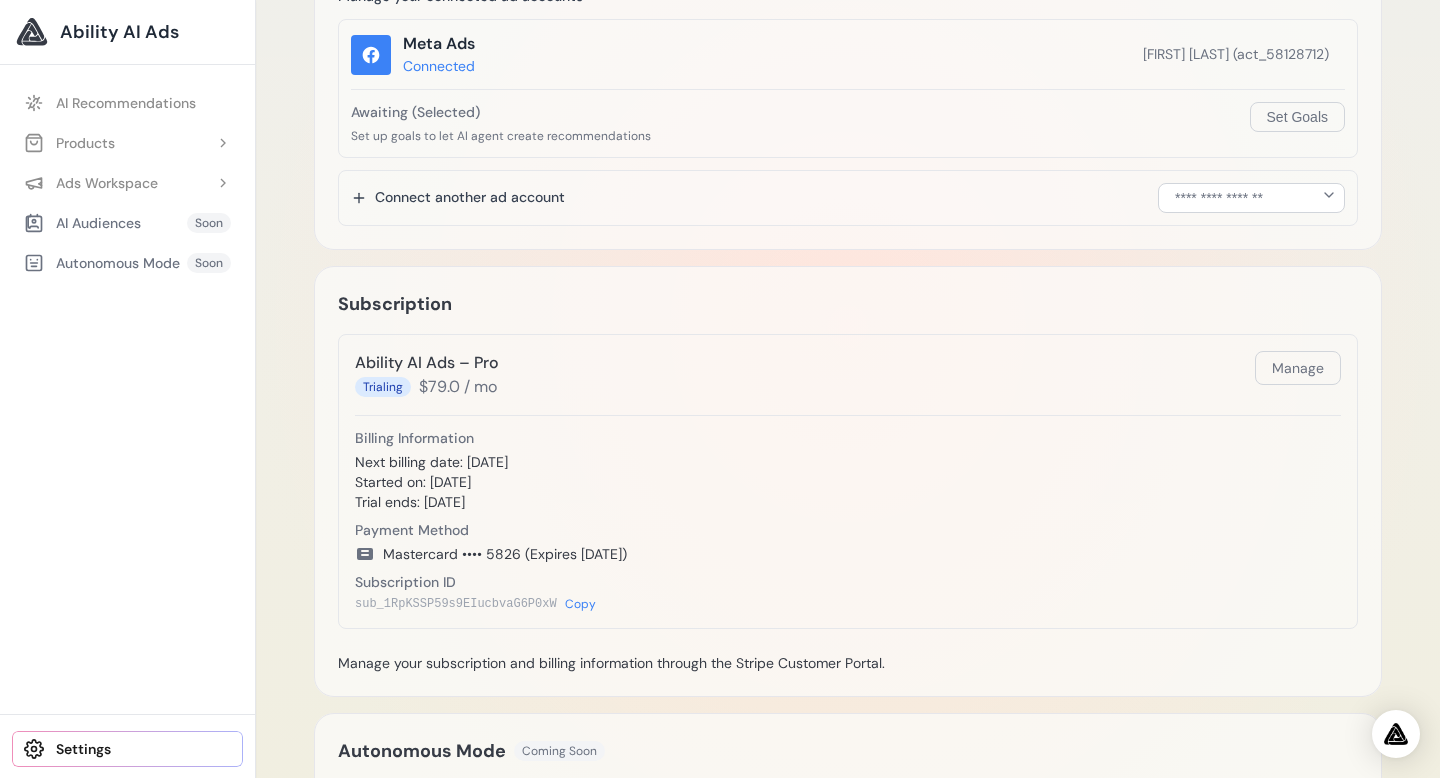 scroll, scrollTop: 374, scrollLeft: 0, axis: vertical 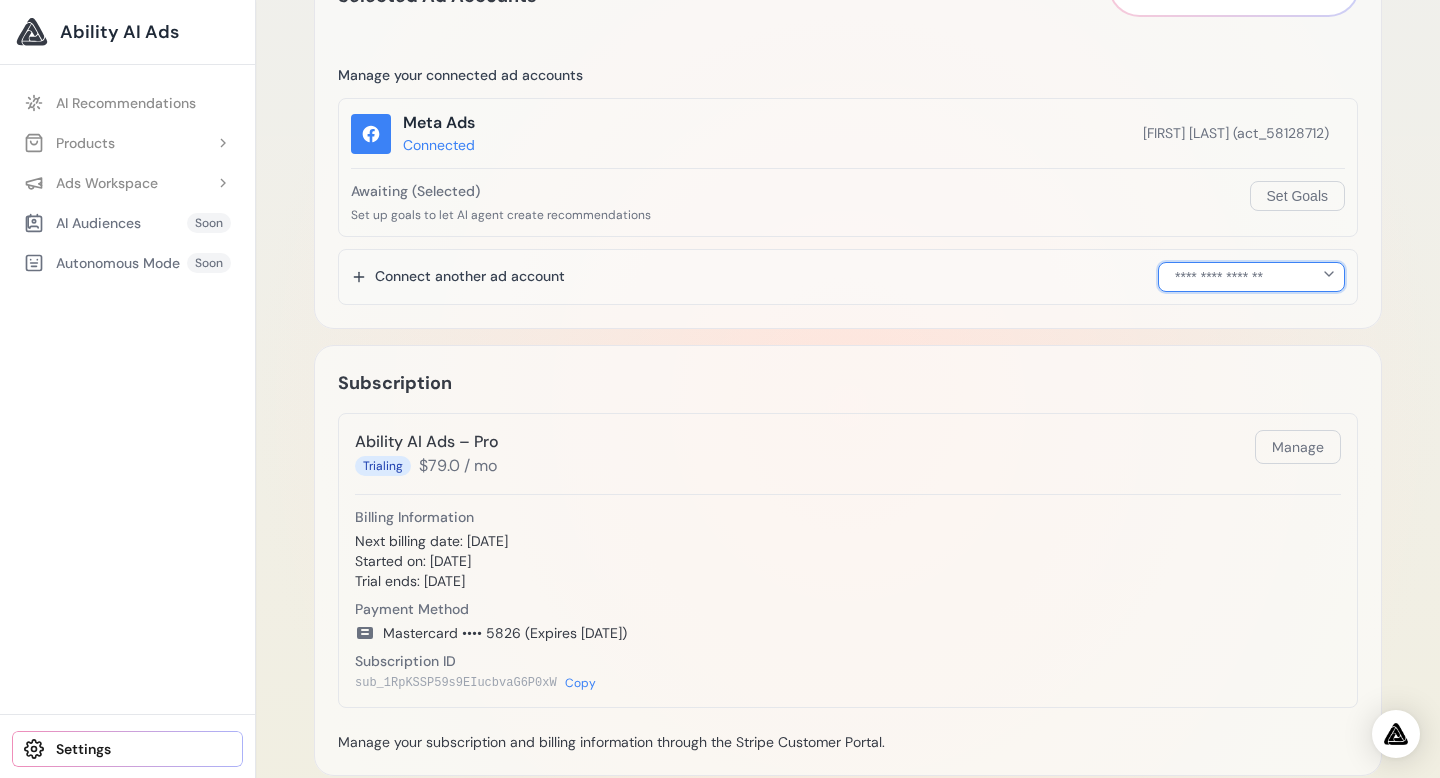 click on "**********" at bounding box center [1251, 277] 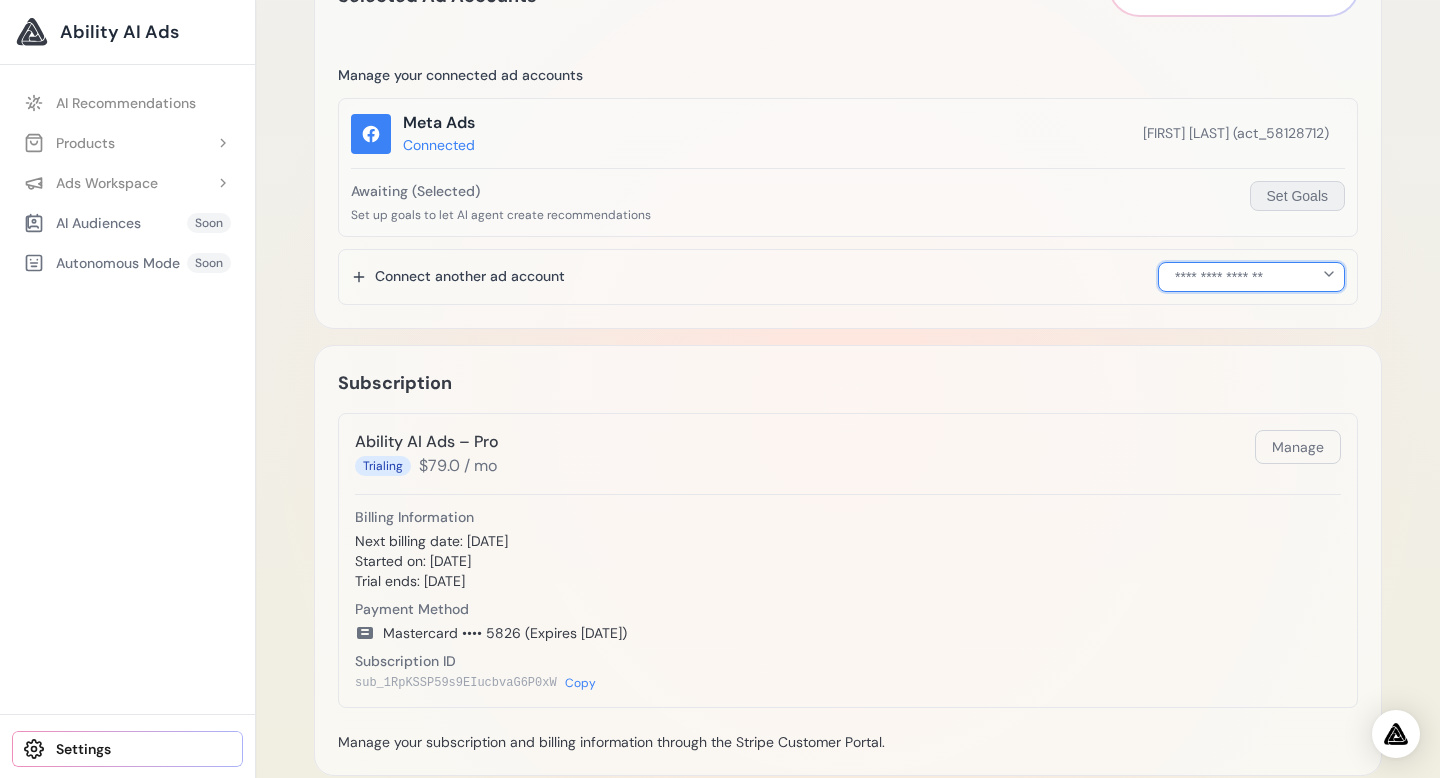 click on "Set Goals" at bounding box center [1297, 196] 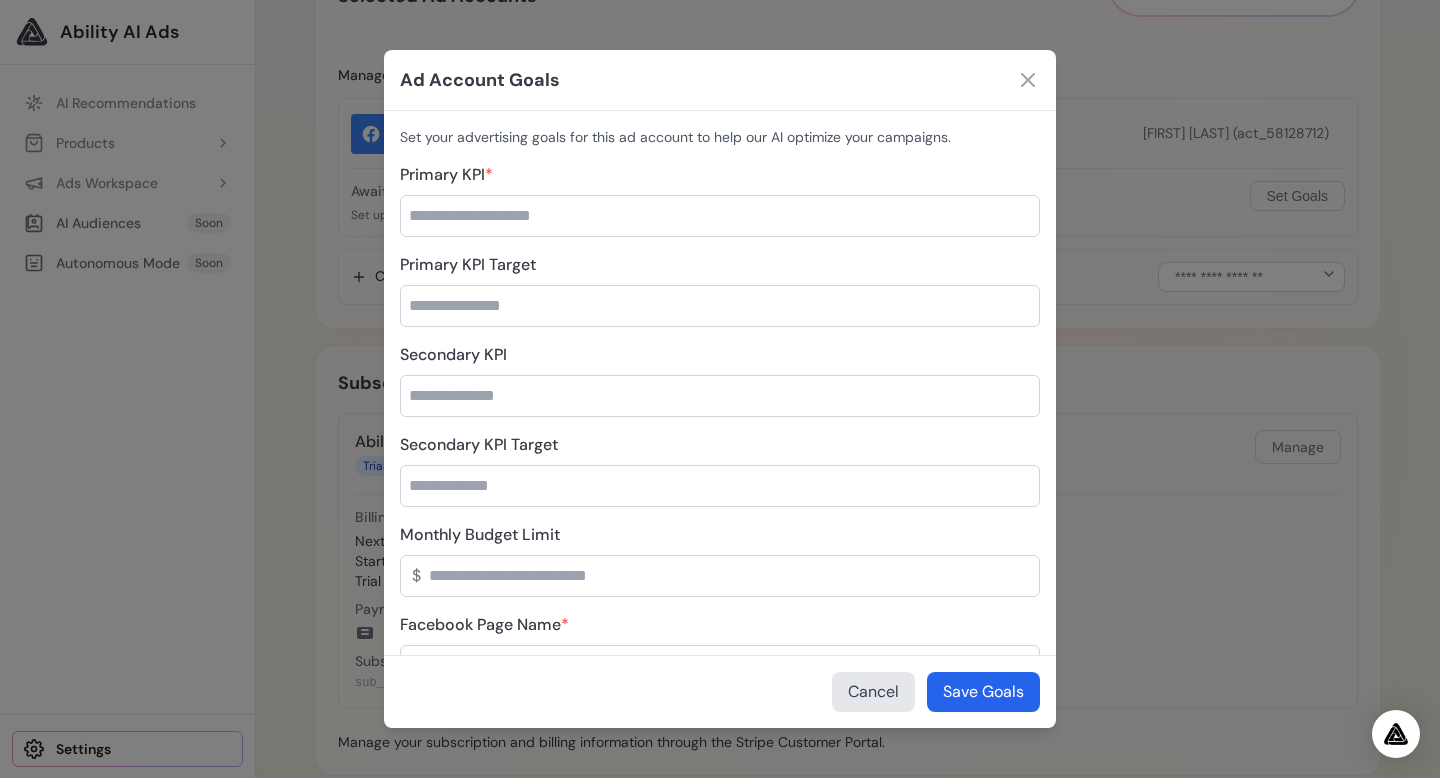 click on "Monthly Budget Limit" at bounding box center [720, 576] 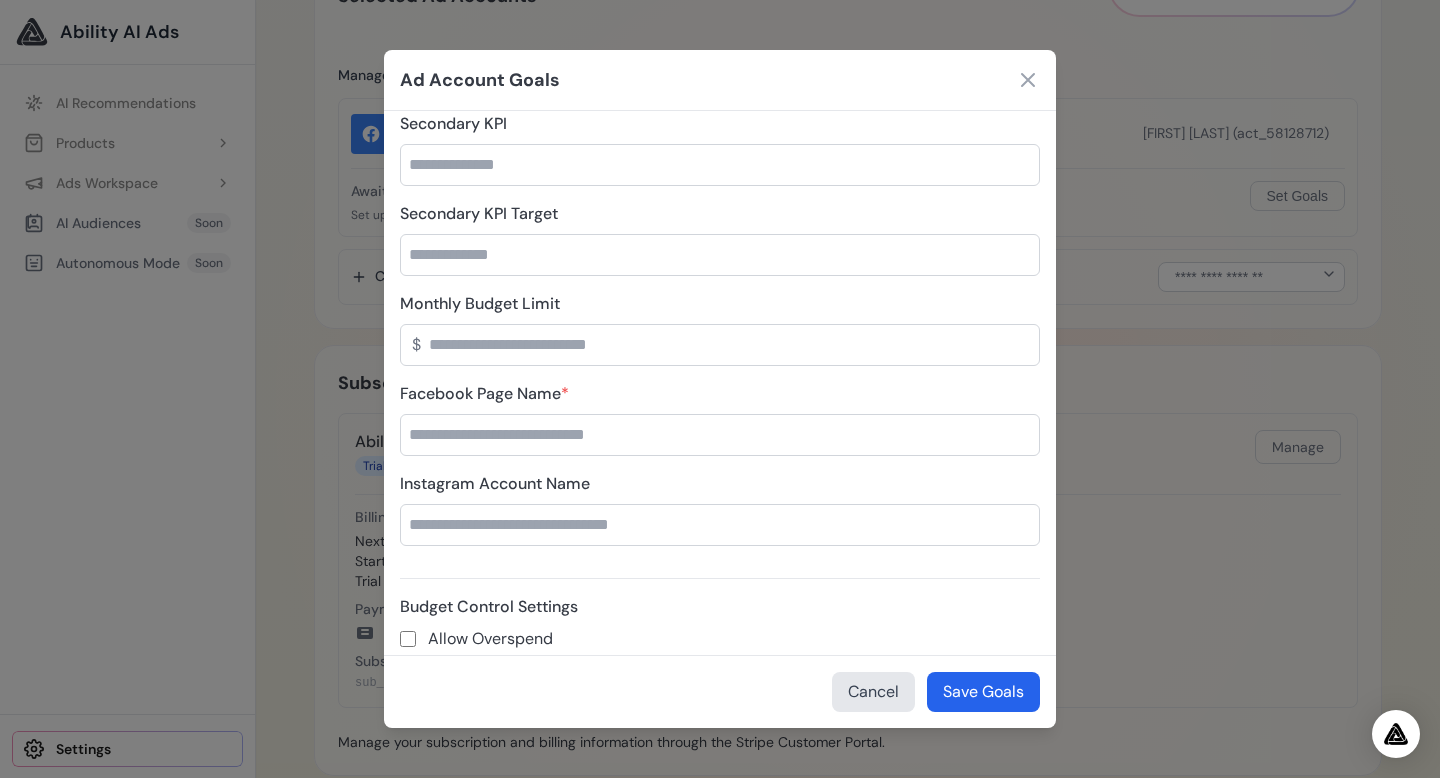 scroll, scrollTop: 244, scrollLeft: 0, axis: vertical 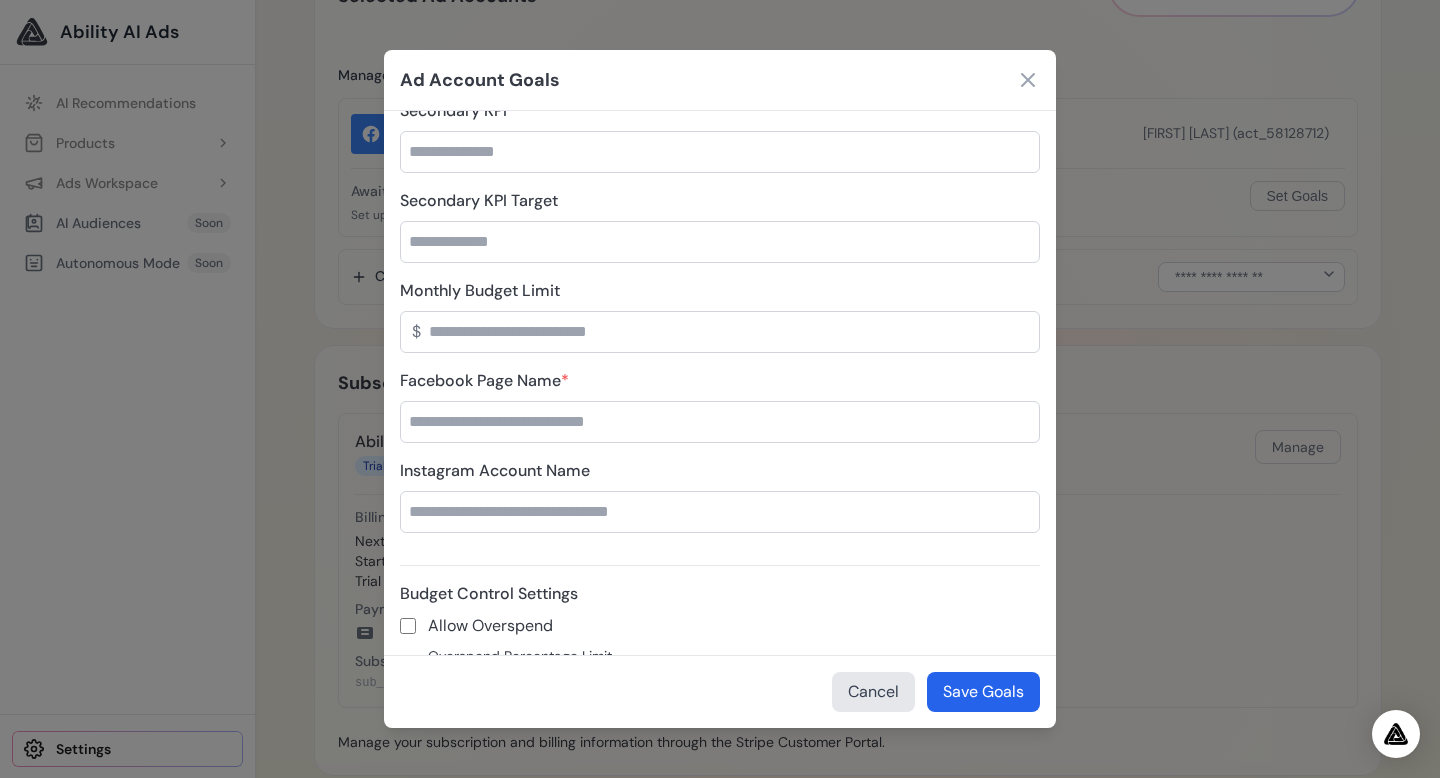 type on "**" 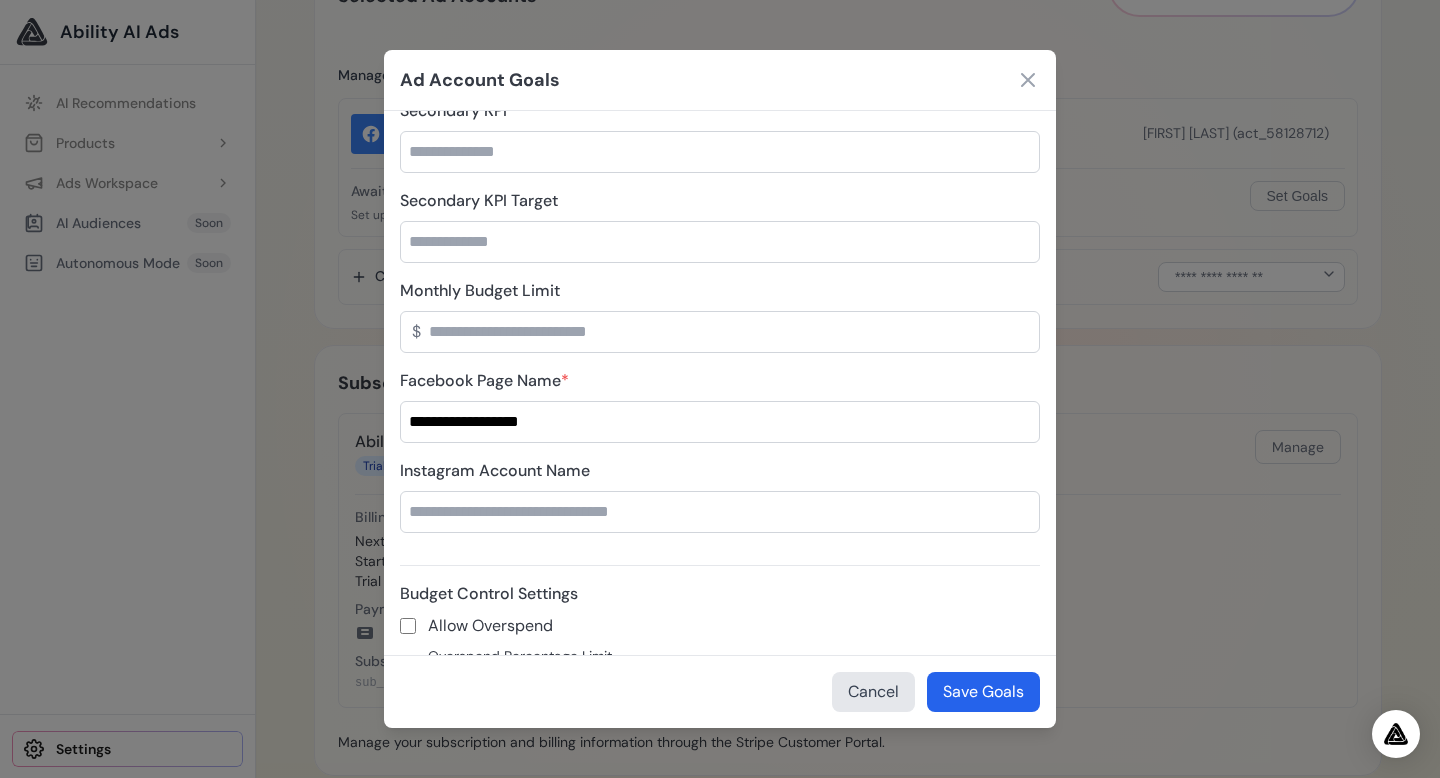 type on "**********" 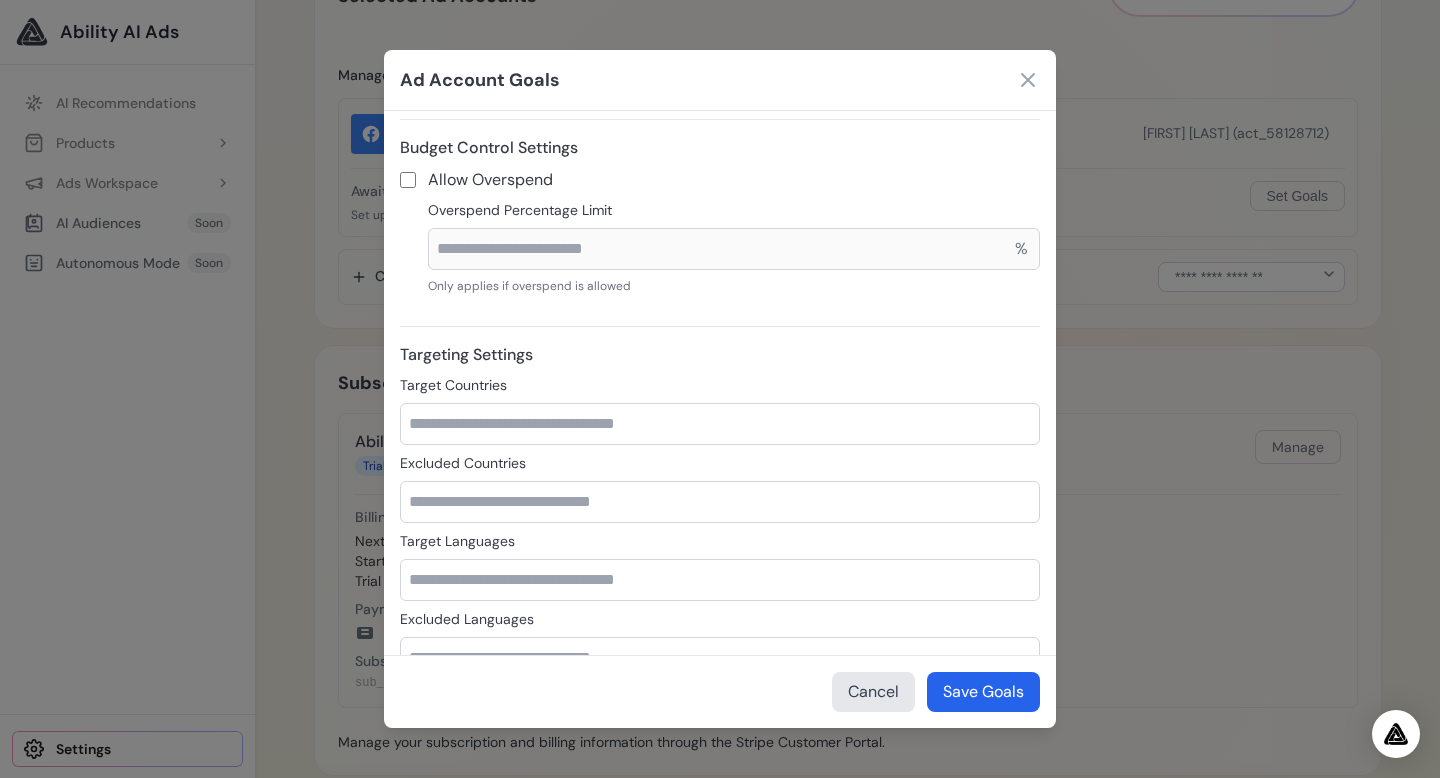 scroll, scrollTop: 721, scrollLeft: 0, axis: vertical 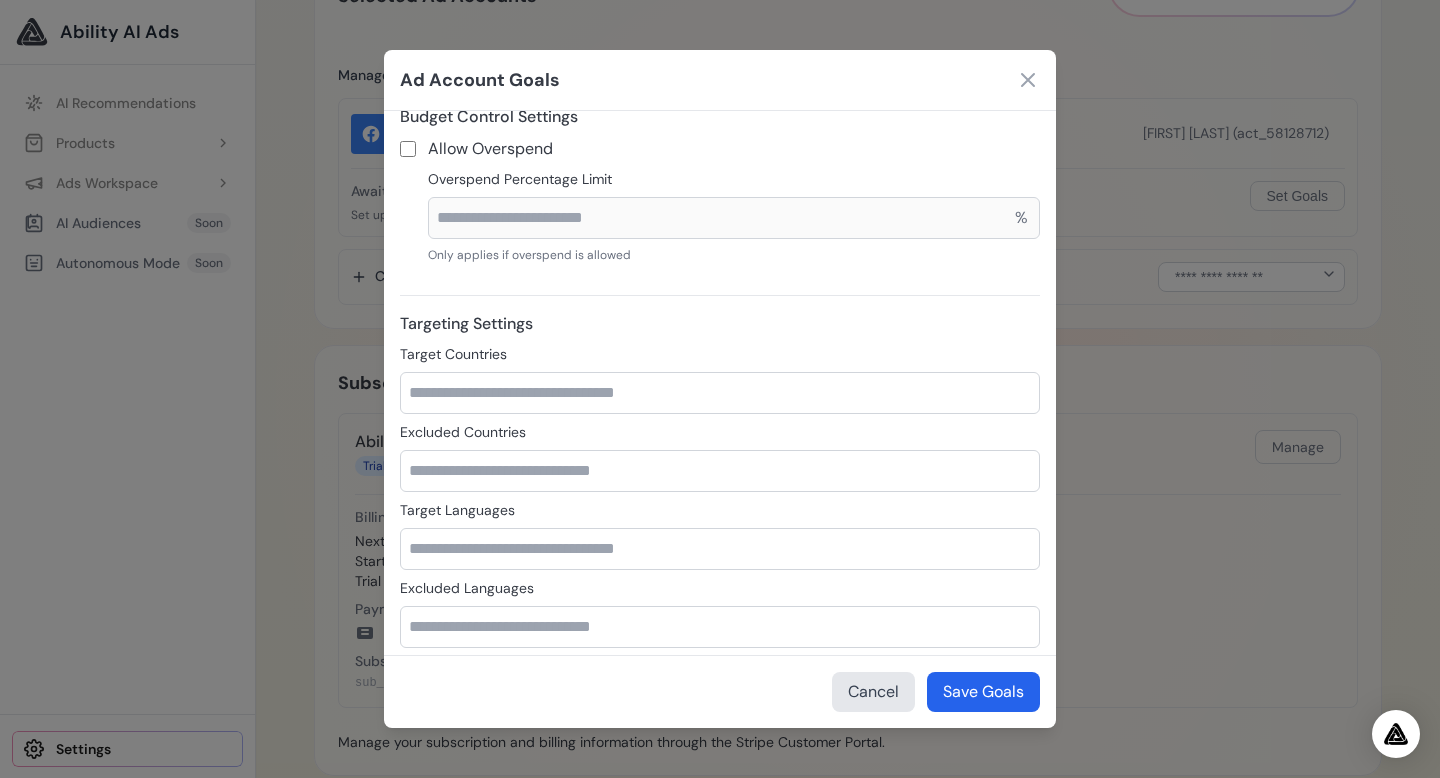 type on "**********" 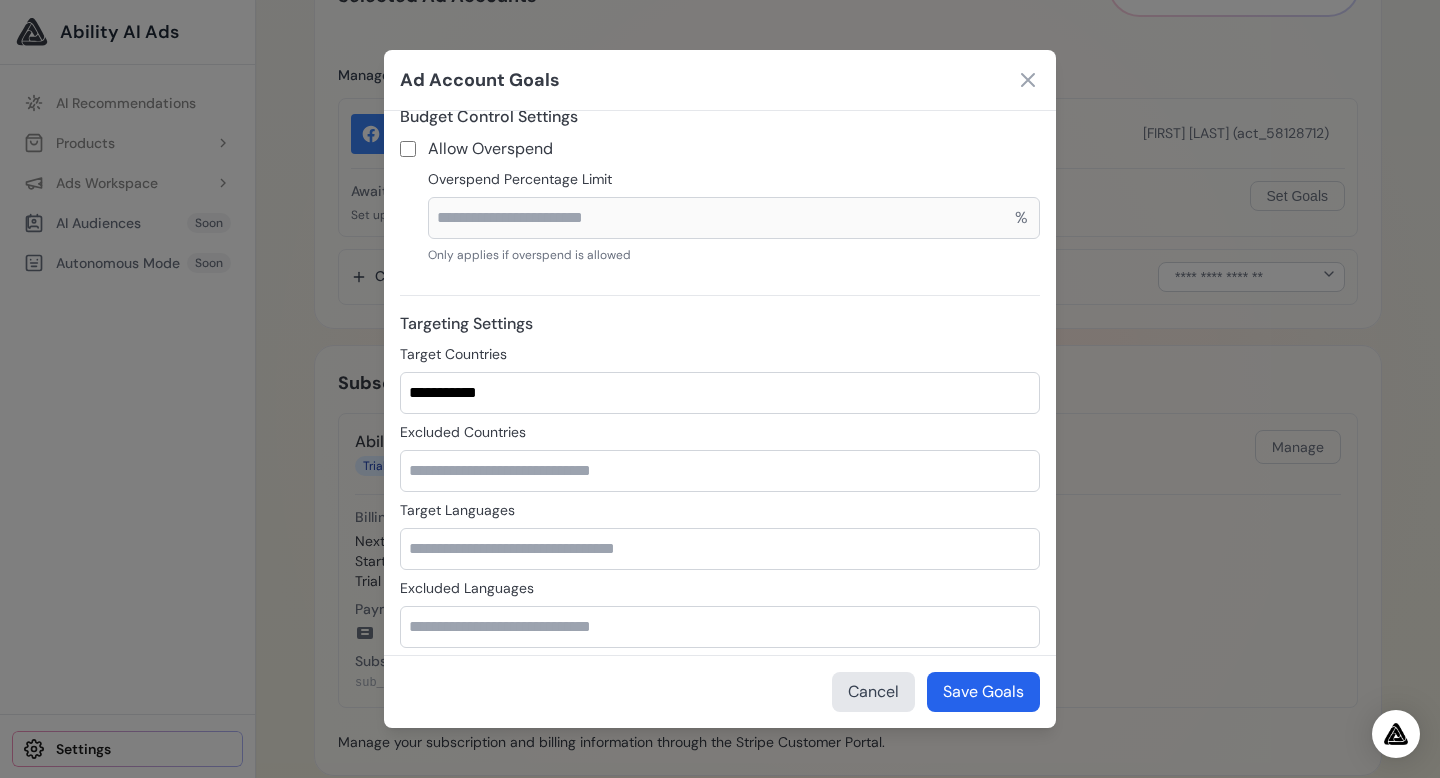 type on "**********" 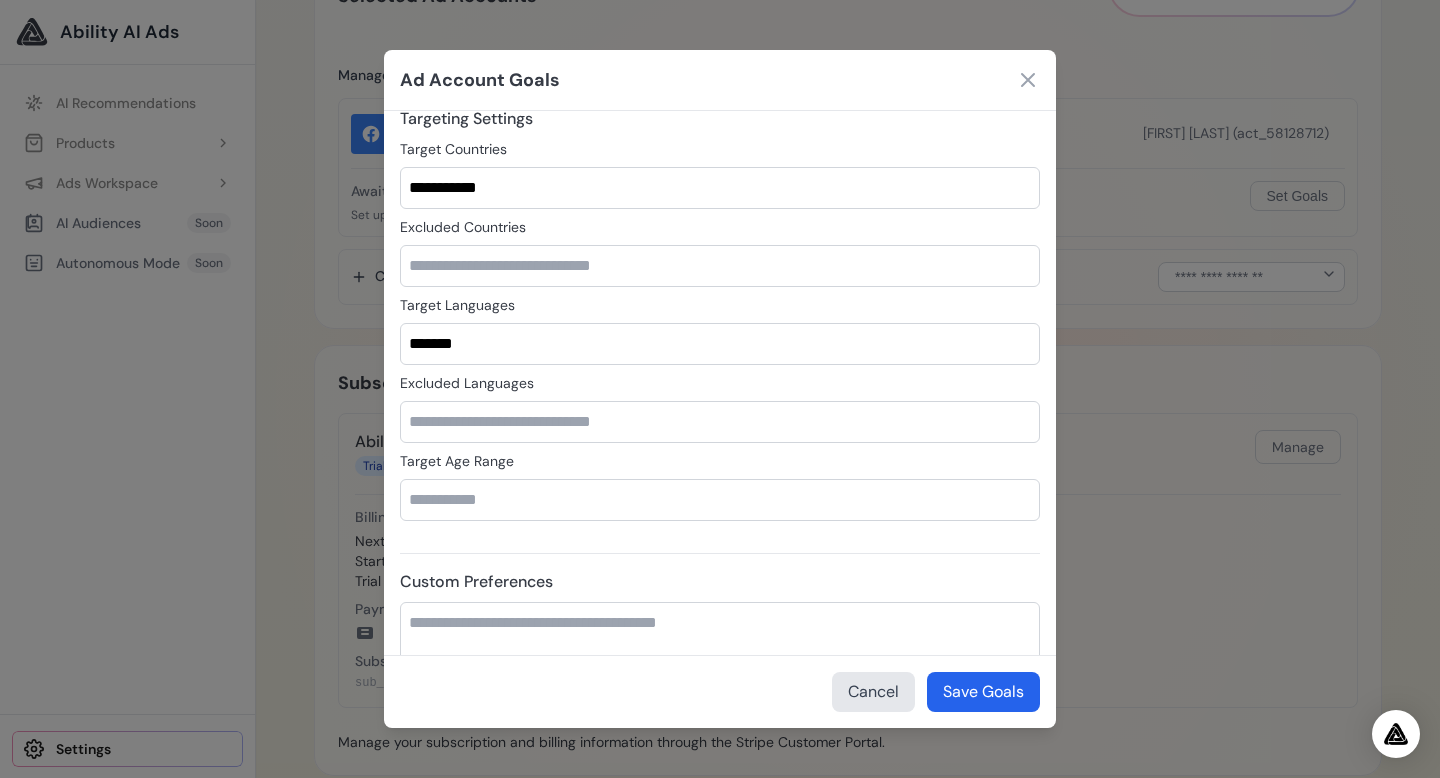 scroll, scrollTop: 933, scrollLeft: 0, axis: vertical 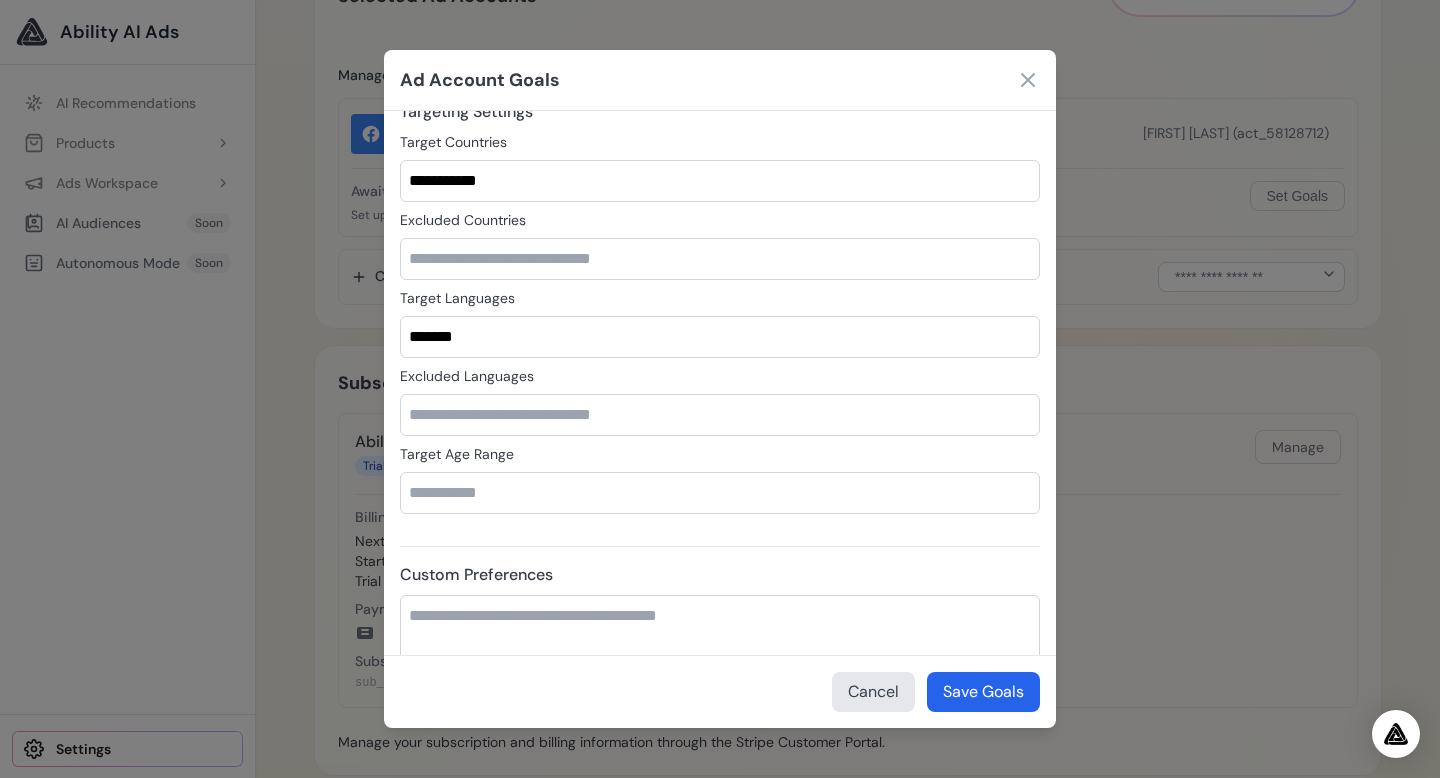 type on "*******" 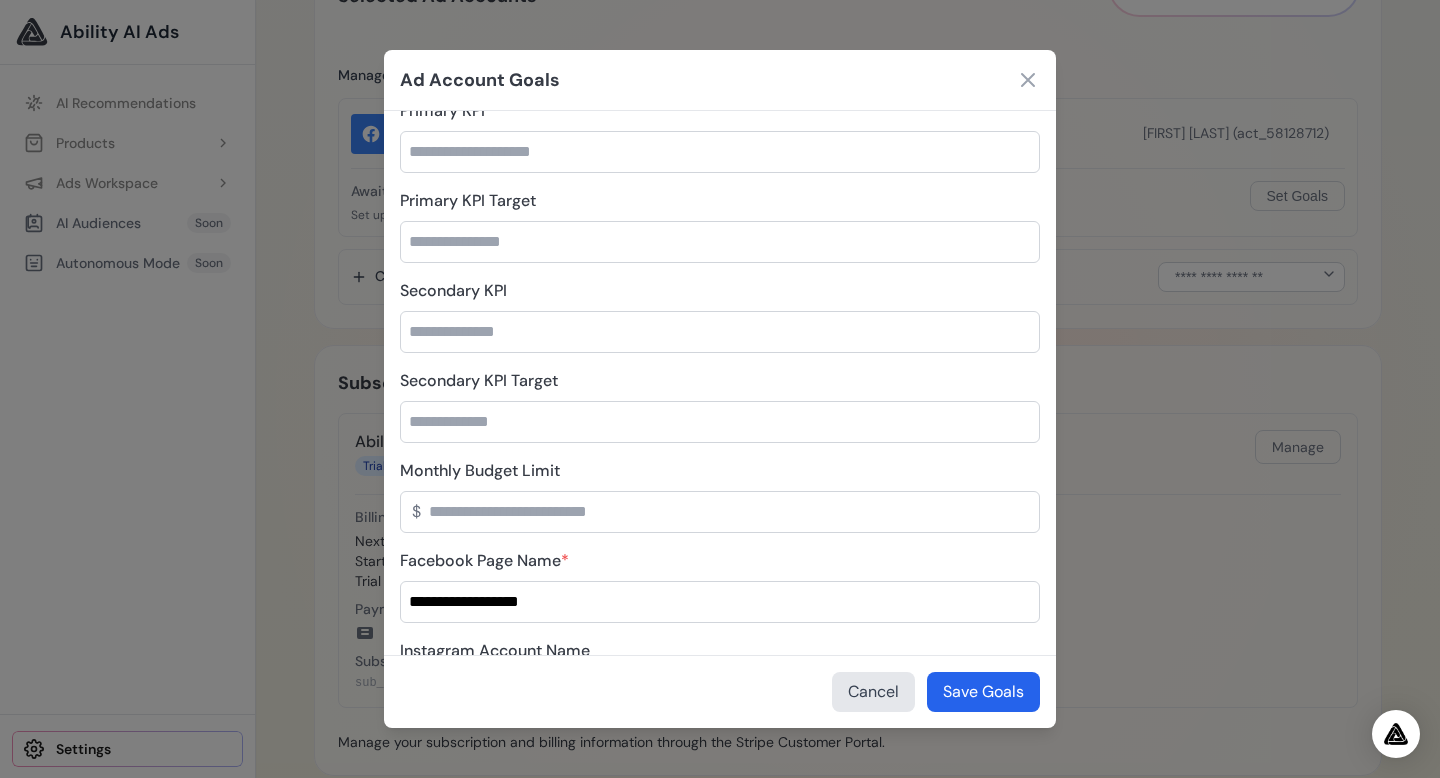 scroll, scrollTop: 0, scrollLeft: 0, axis: both 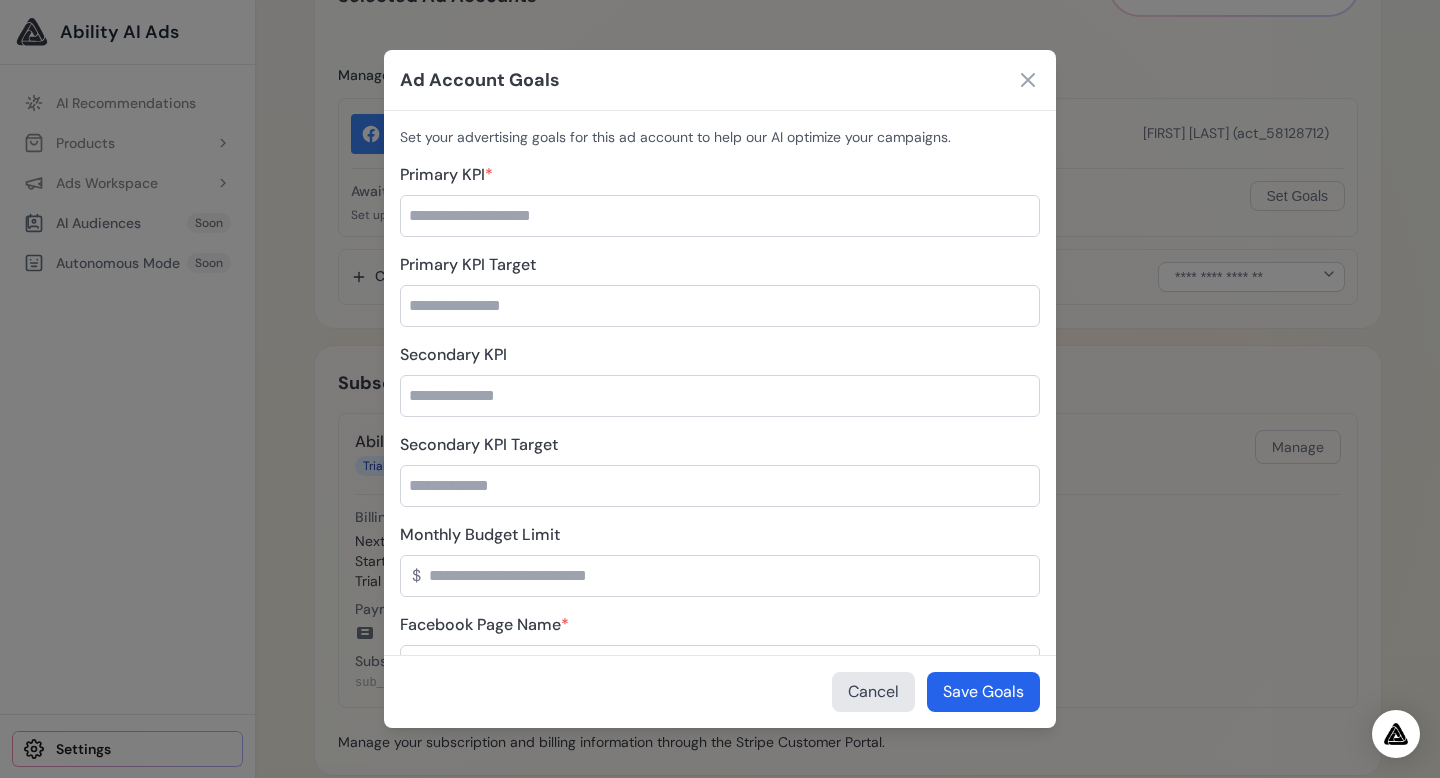 click on "Primary KPI  *" at bounding box center (720, 216) 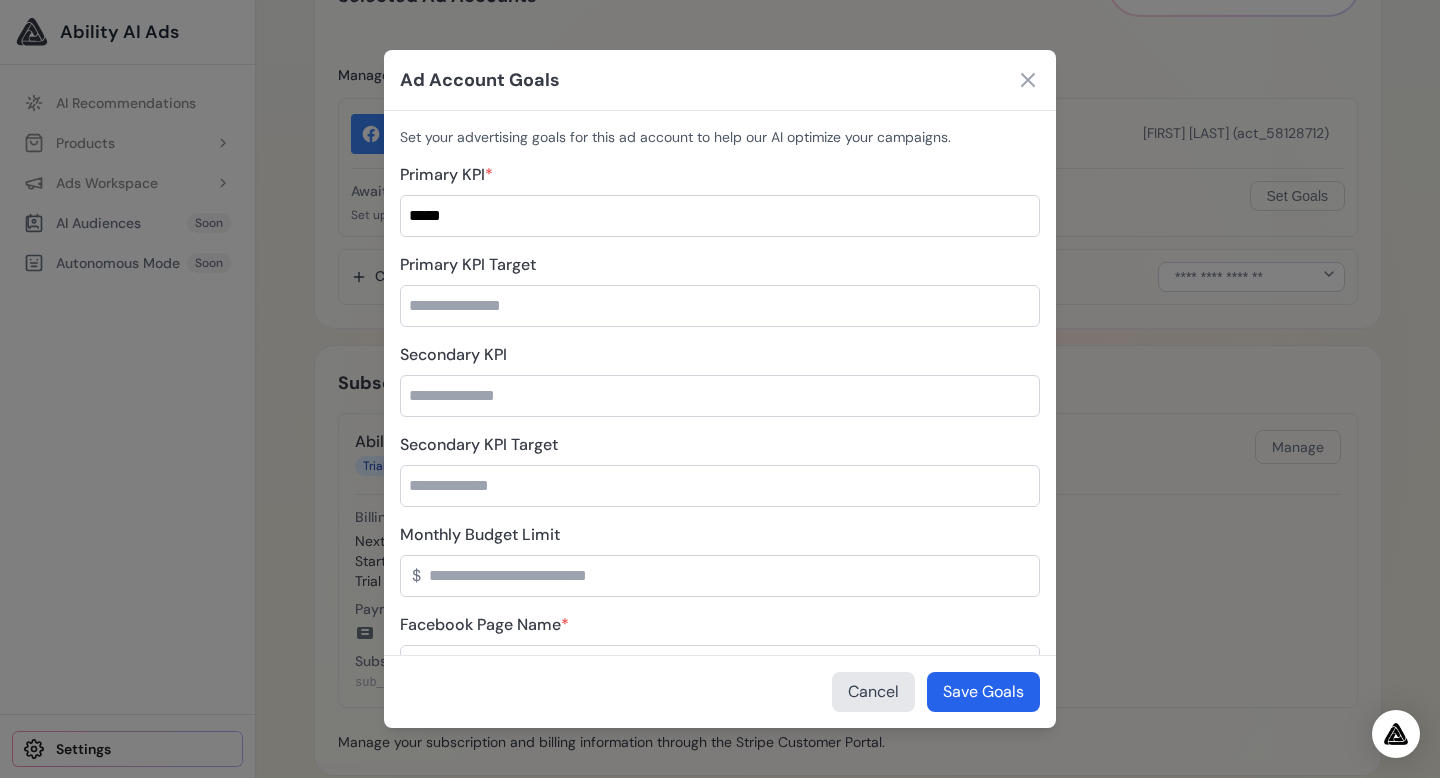 type on "*****" 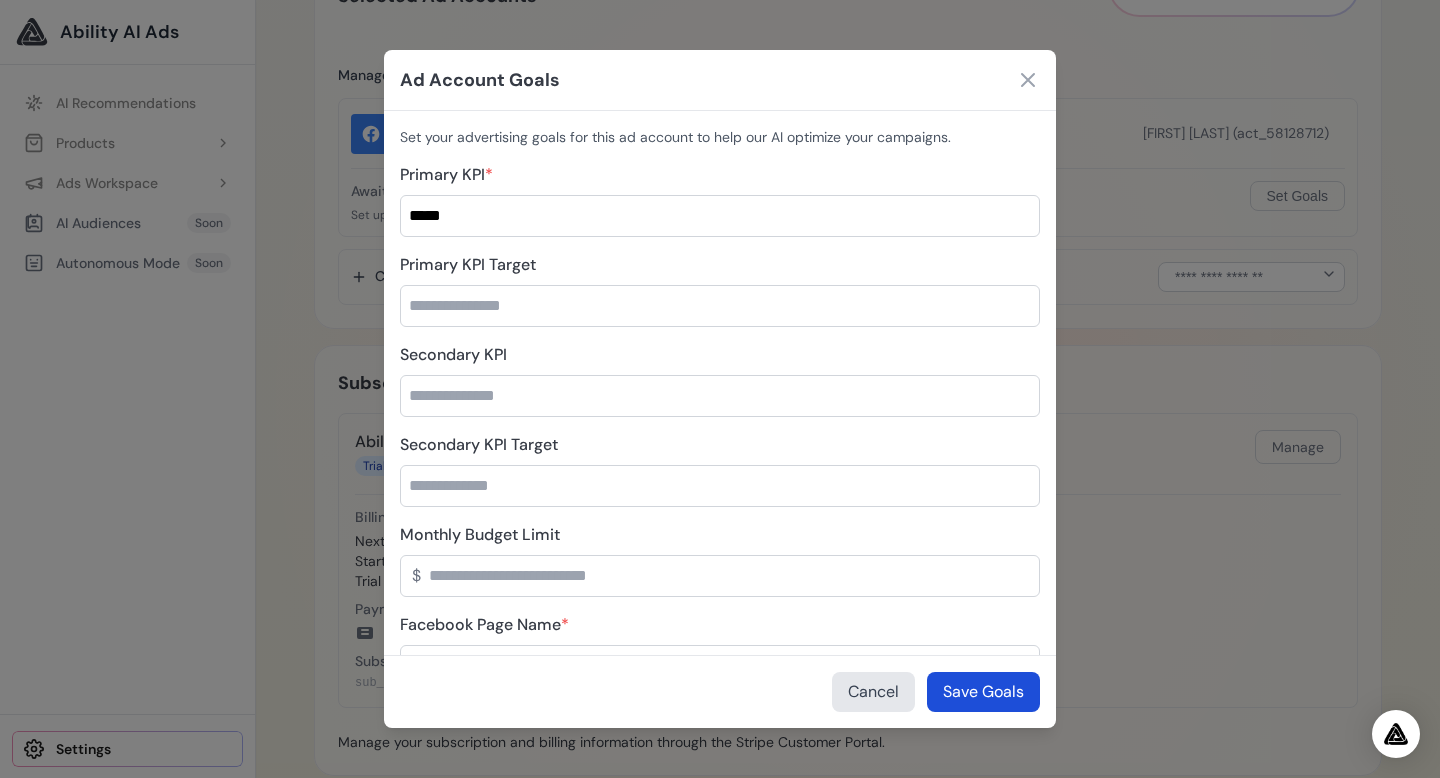 click on "Save Goals" at bounding box center (983, 692) 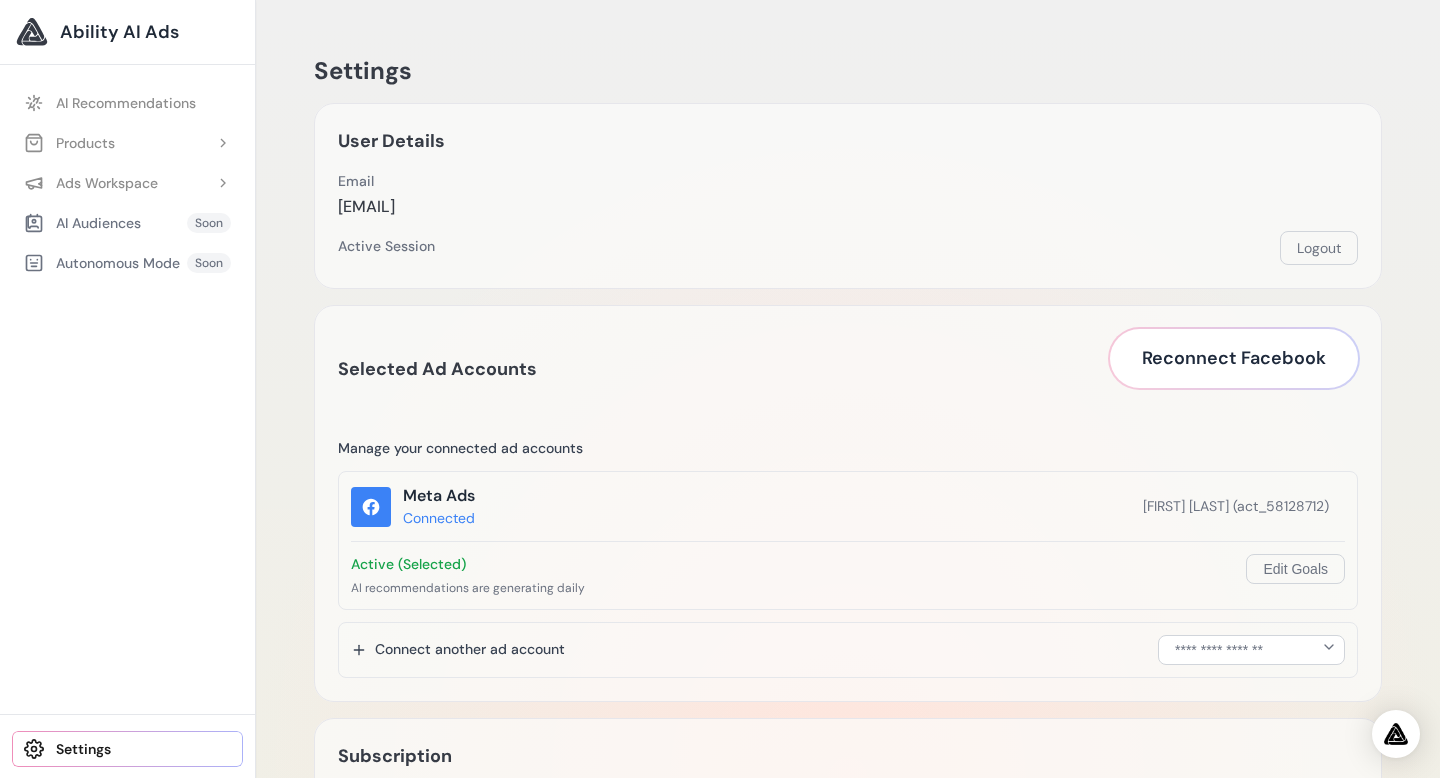 scroll, scrollTop: 0, scrollLeft: 0, axis: both 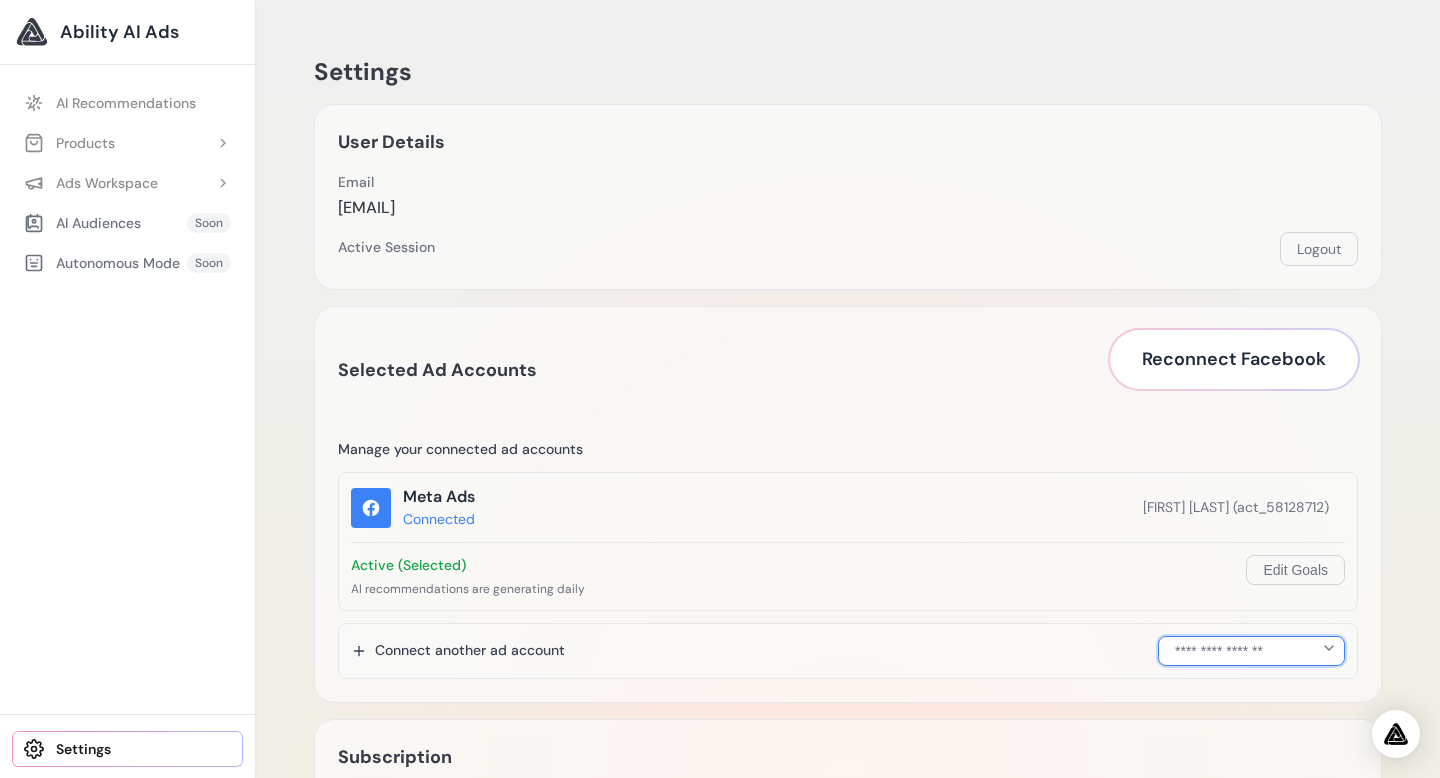 click on "**********" at bounding box center (1251, 651) 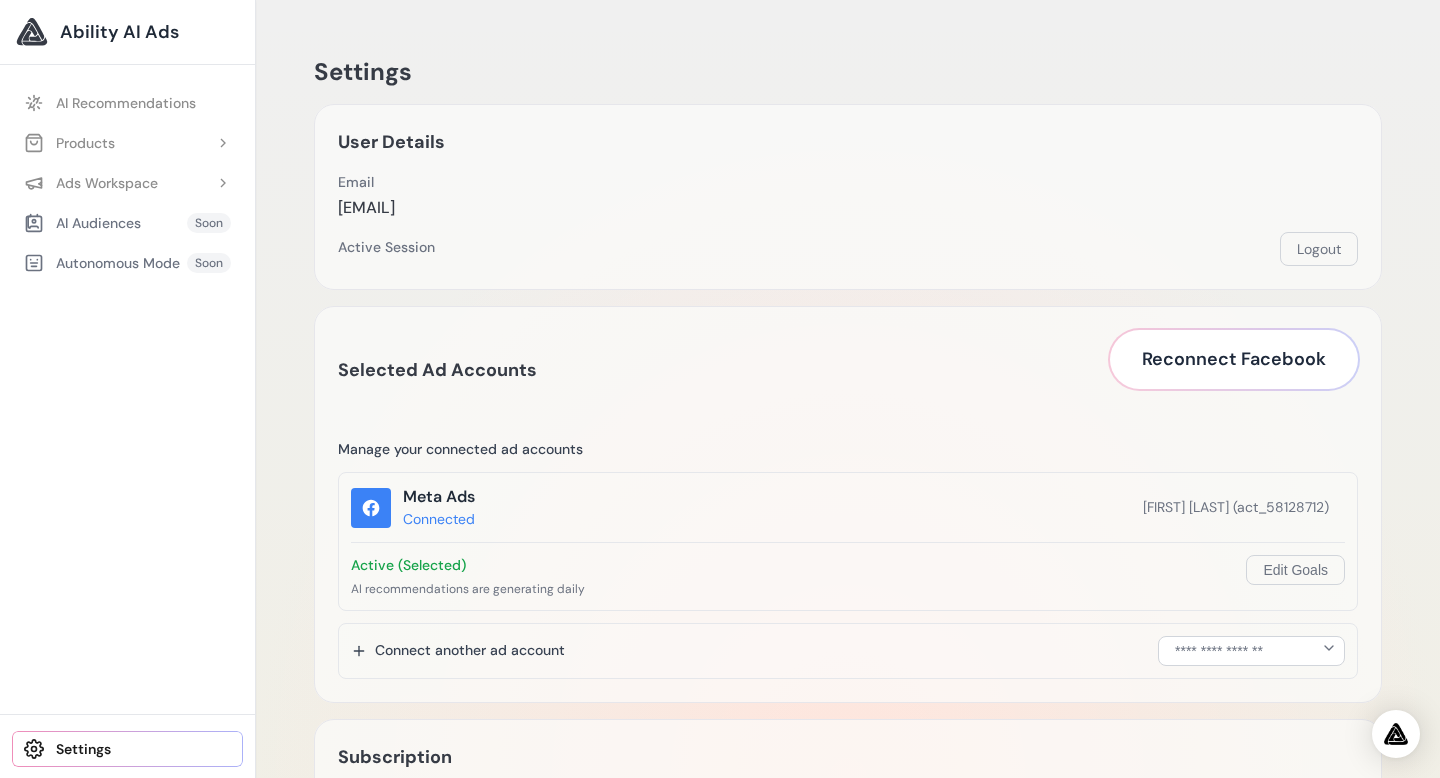 click on "AI Audiences" at bounding box center (82, 223) 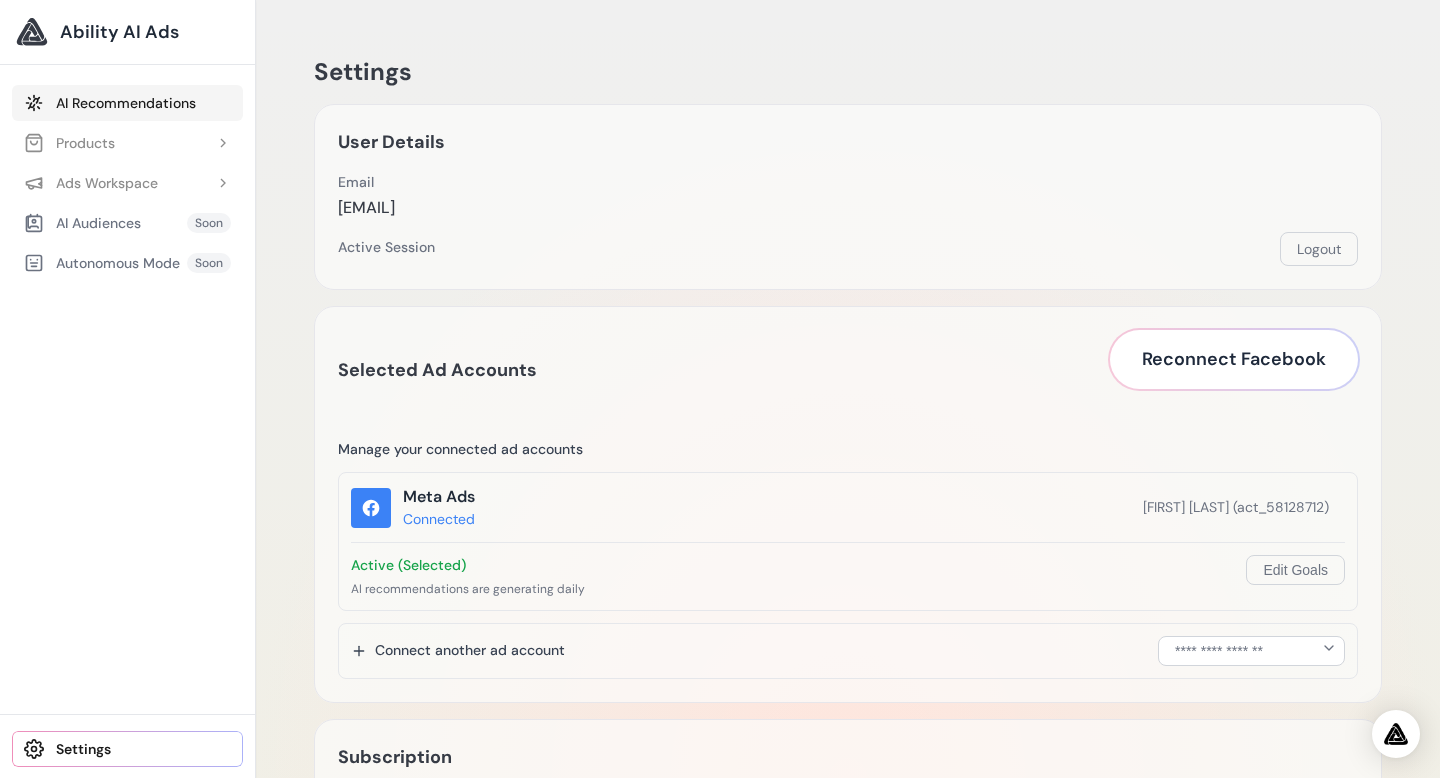 click on "AI Recommendations" at bounding box center [127, 103] 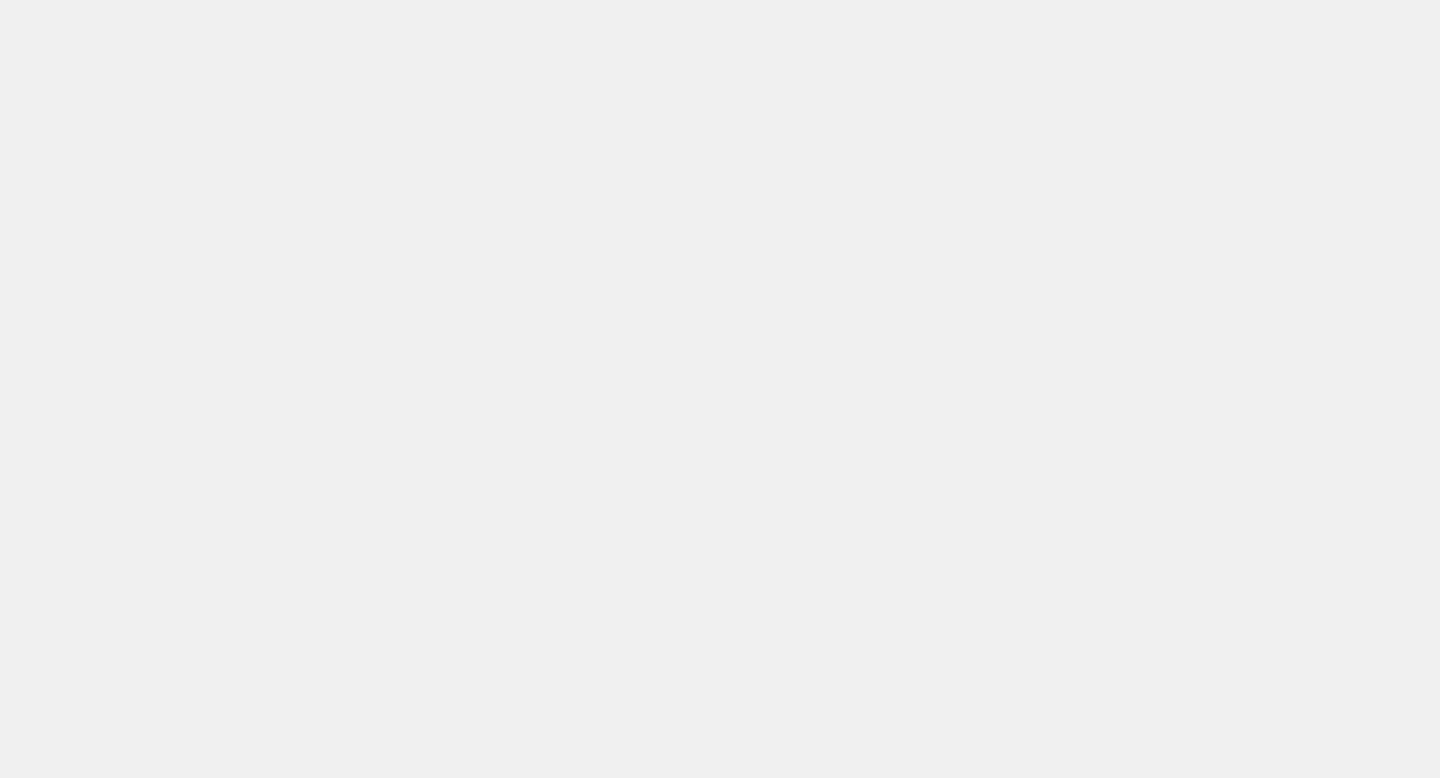 scroll, scrollTop: 0, scrollLeft: 0, axis: both 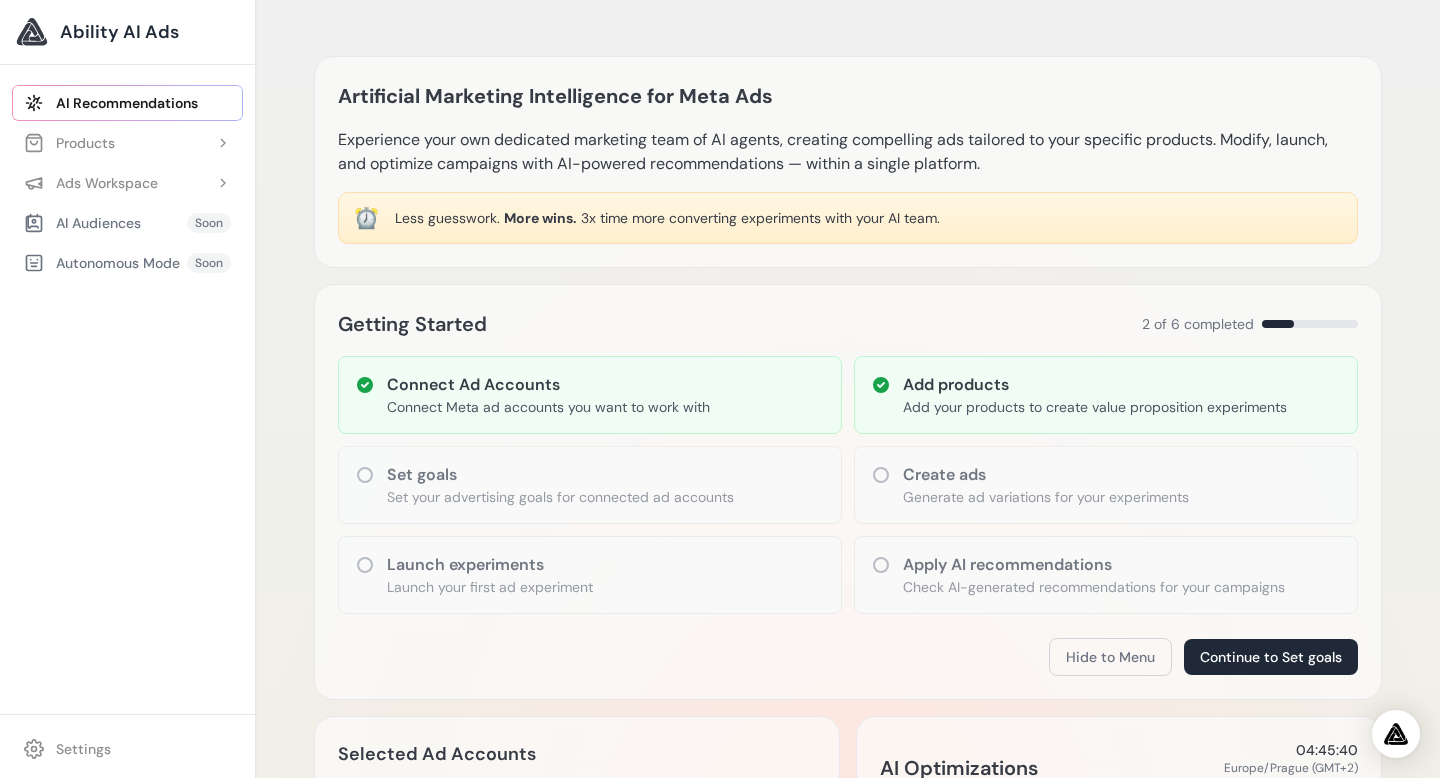 click on "Create ads" at bounding box center (1046, 475) 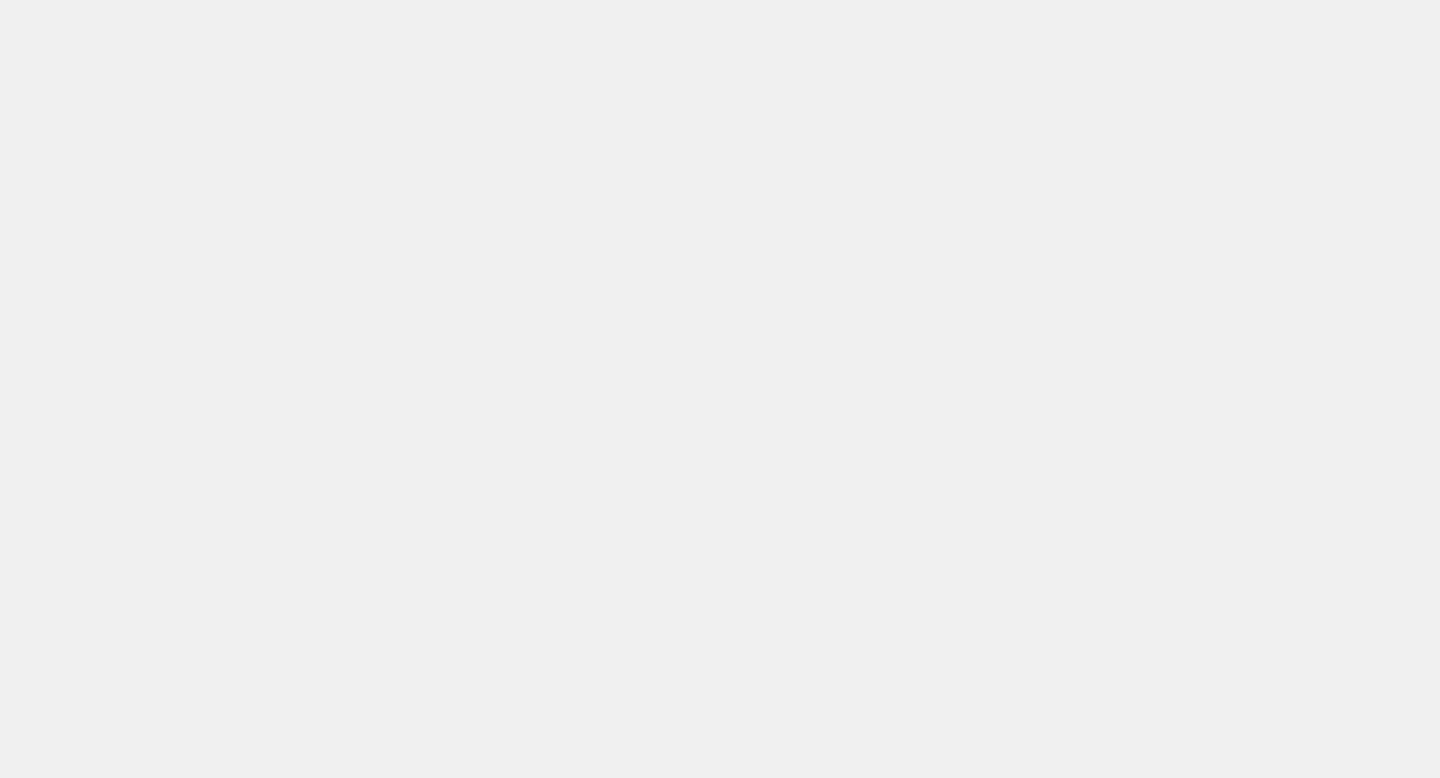 scroll, scrollTop: 0, scrollLeft: 0, axis: both 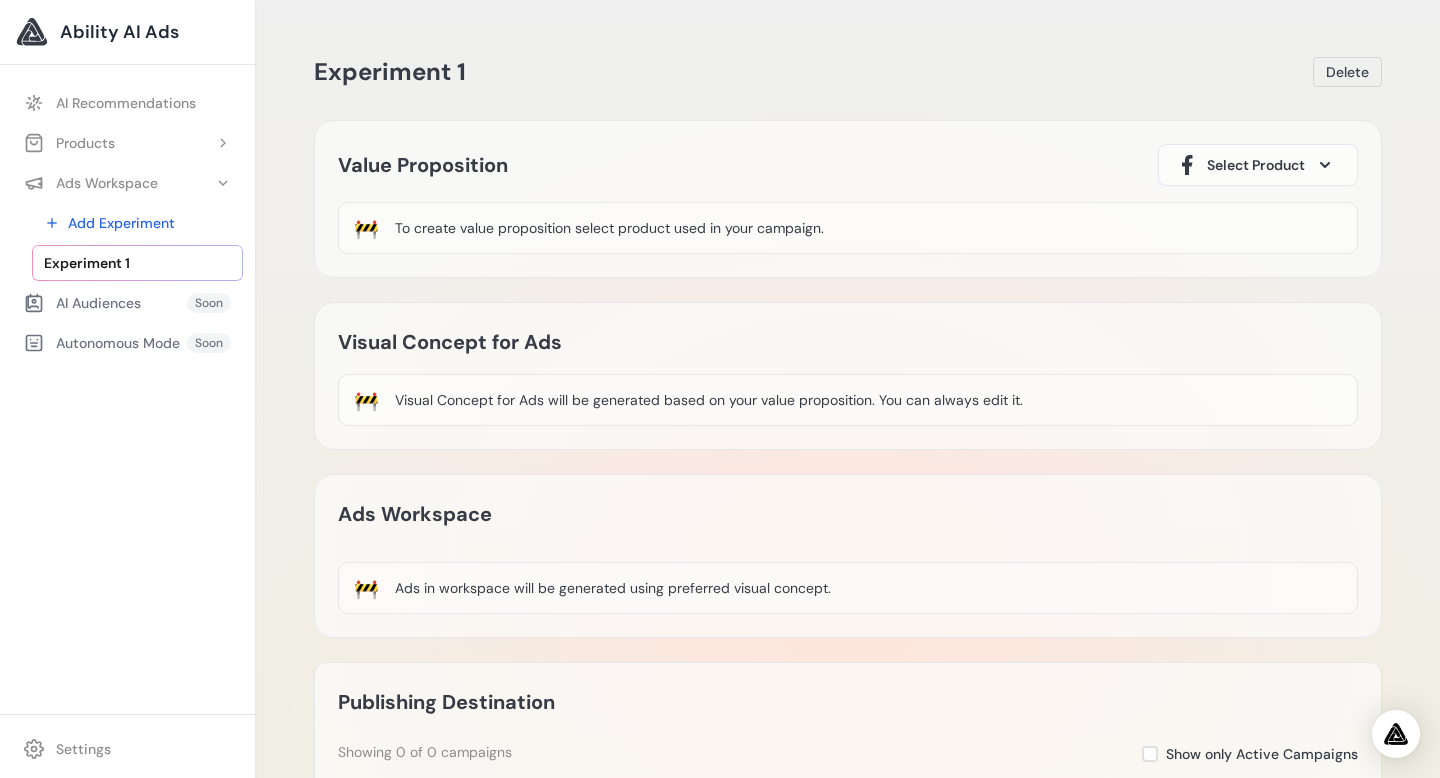 click on "To create value proposition select product used in your campaign." at bounding box center [609, 228] 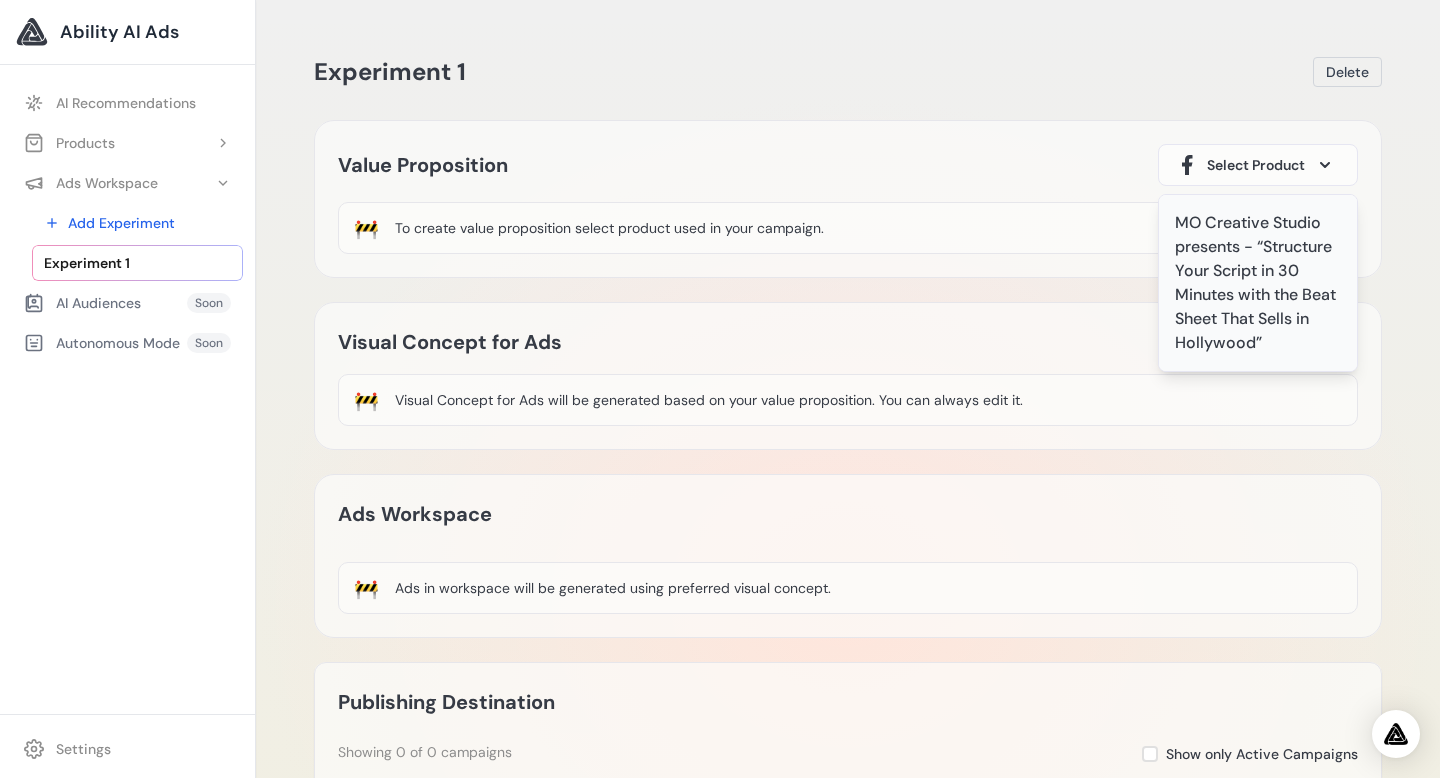 click on "MO Creative Studio  presents -  “Structure Your Script in 30 Minutes with the Beat Sheet That Sells in Hollywood”" at bounding box center (1258, 283) 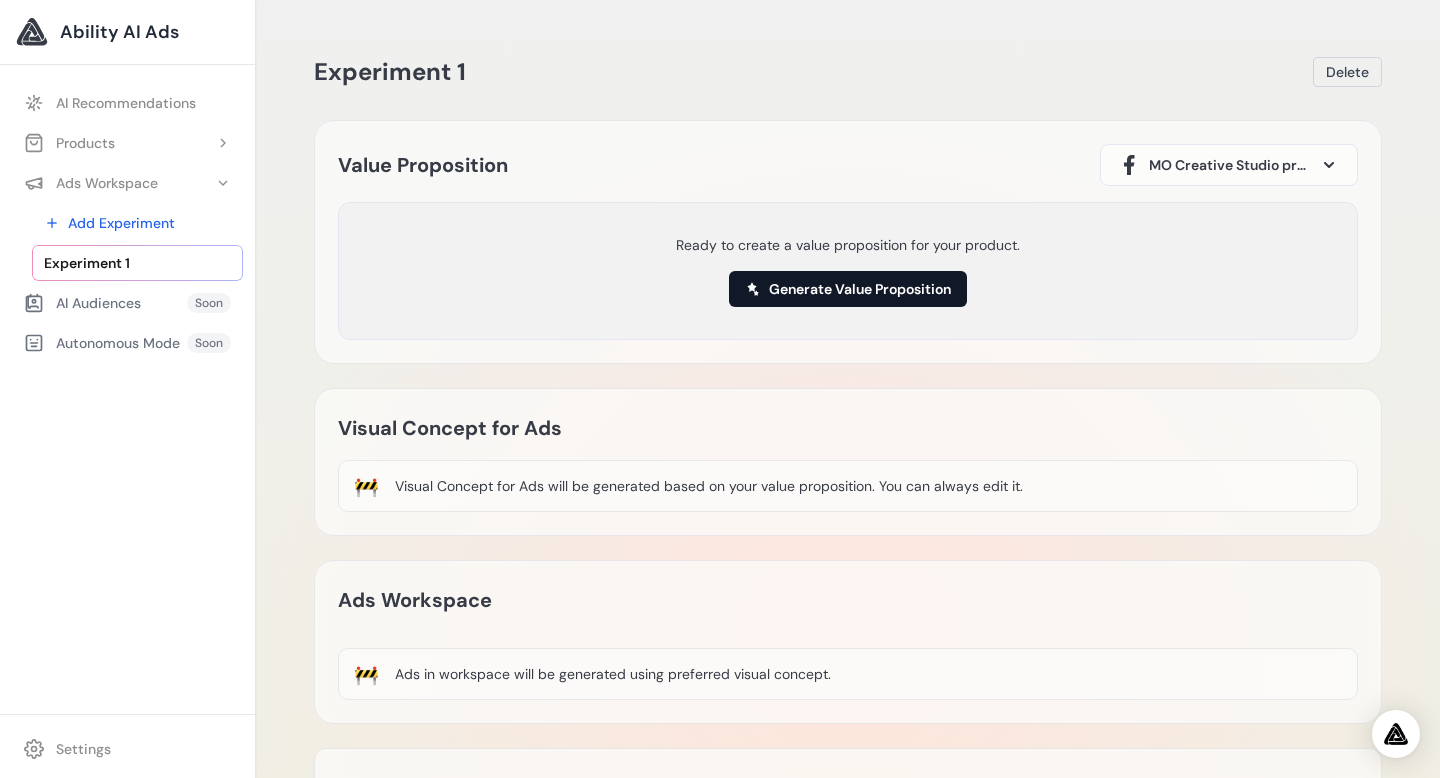 click on "Generate Value Proposition" at bounding box center (848, 289) 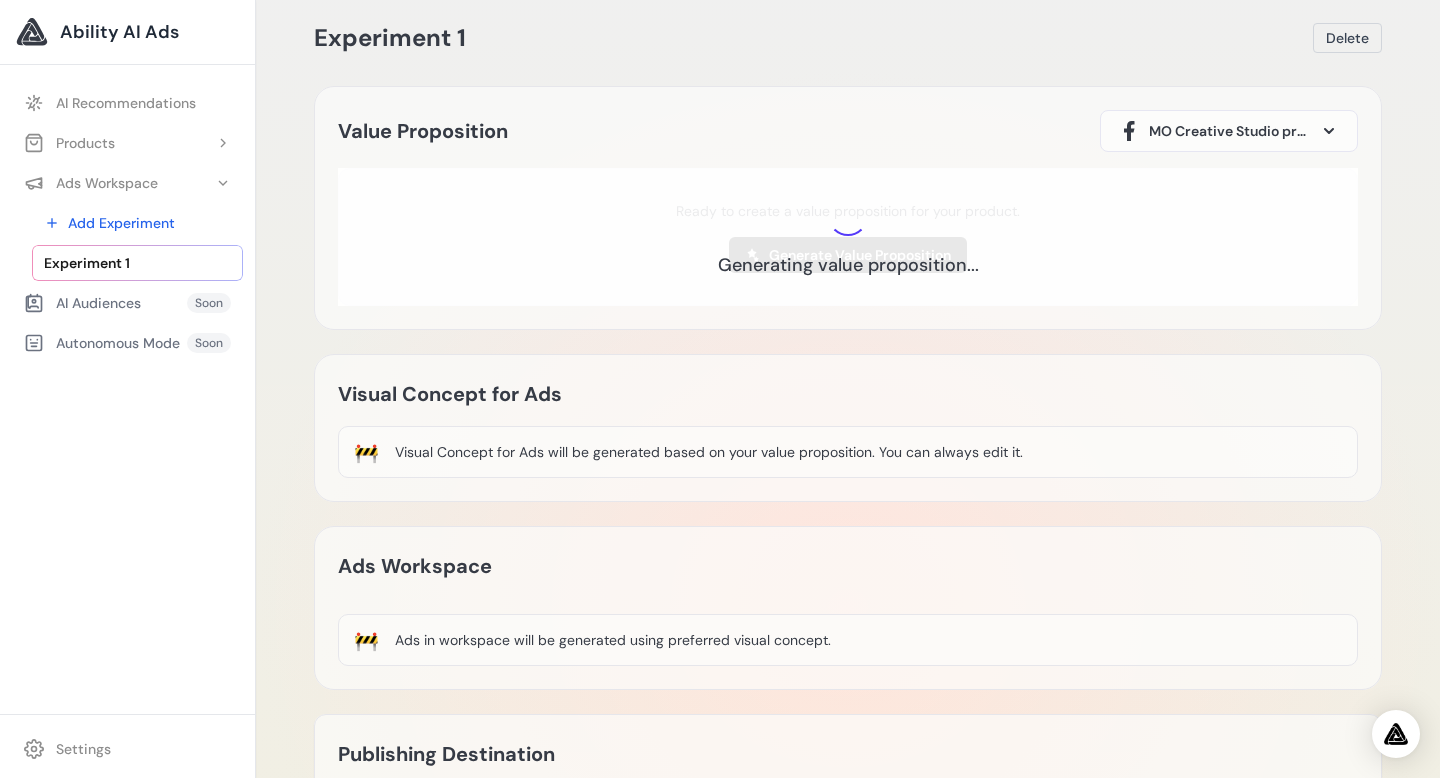 scroll, scrollTop: 0, scrollLeft: 0, axis: both 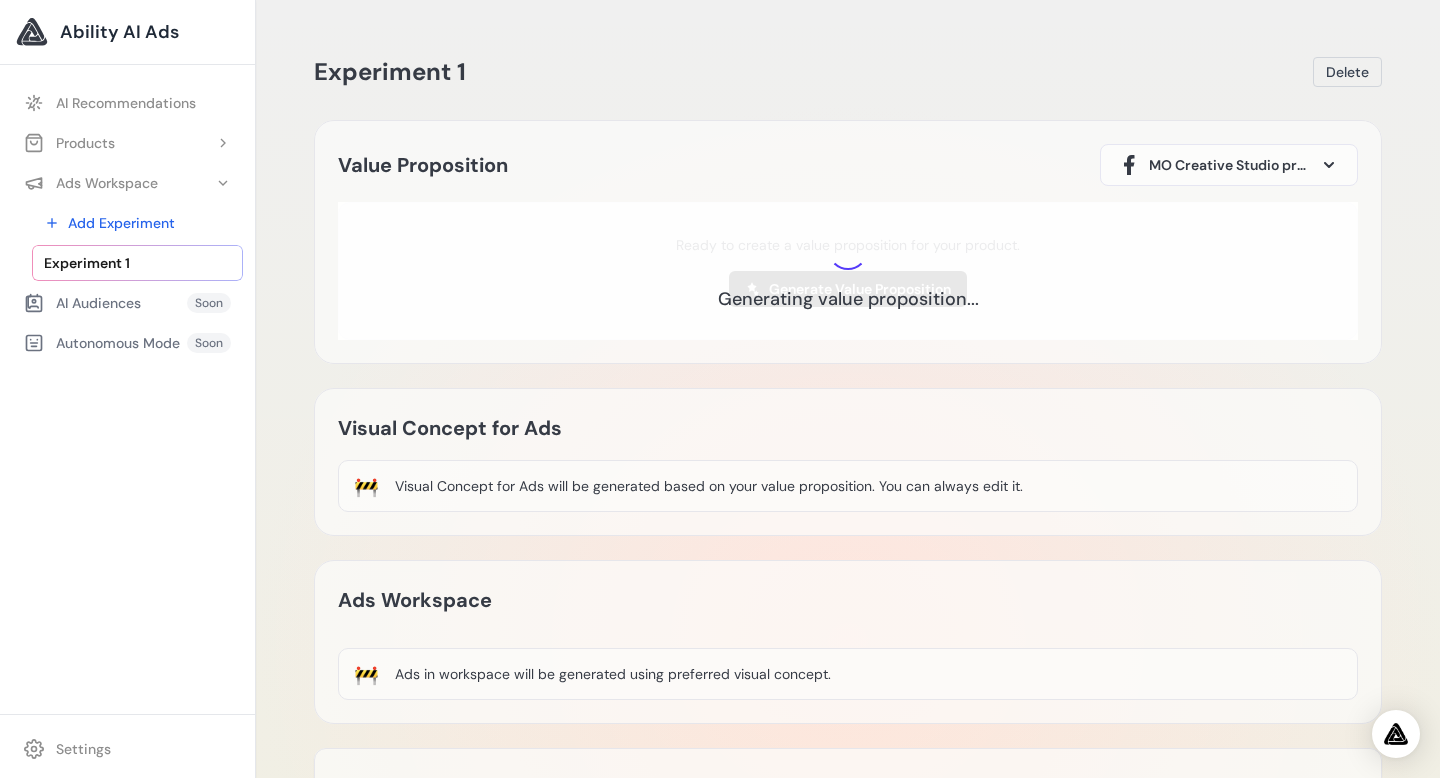click on "Experiment 1
Delete" at bounding box center (848, 72) 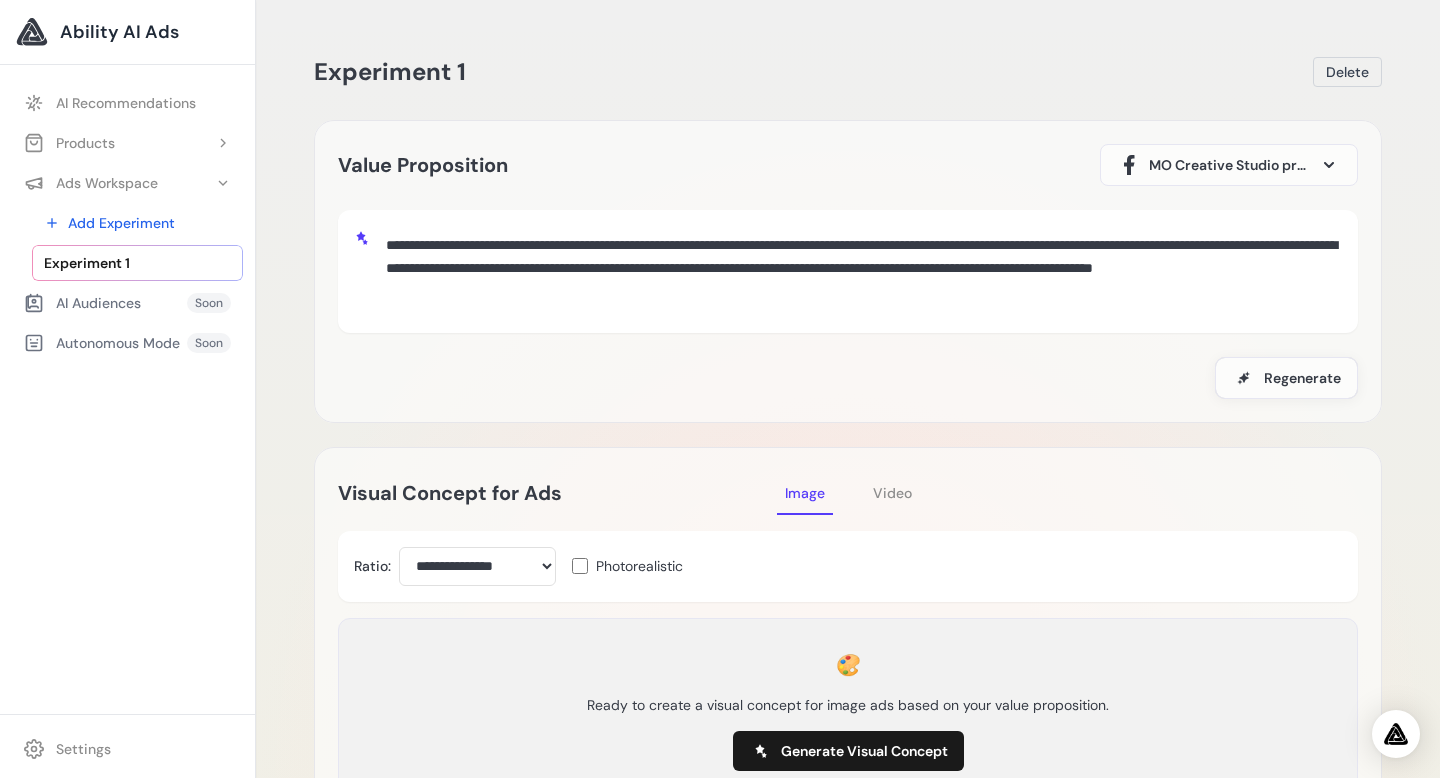 click on "**********" at bounding box center (860, 269) 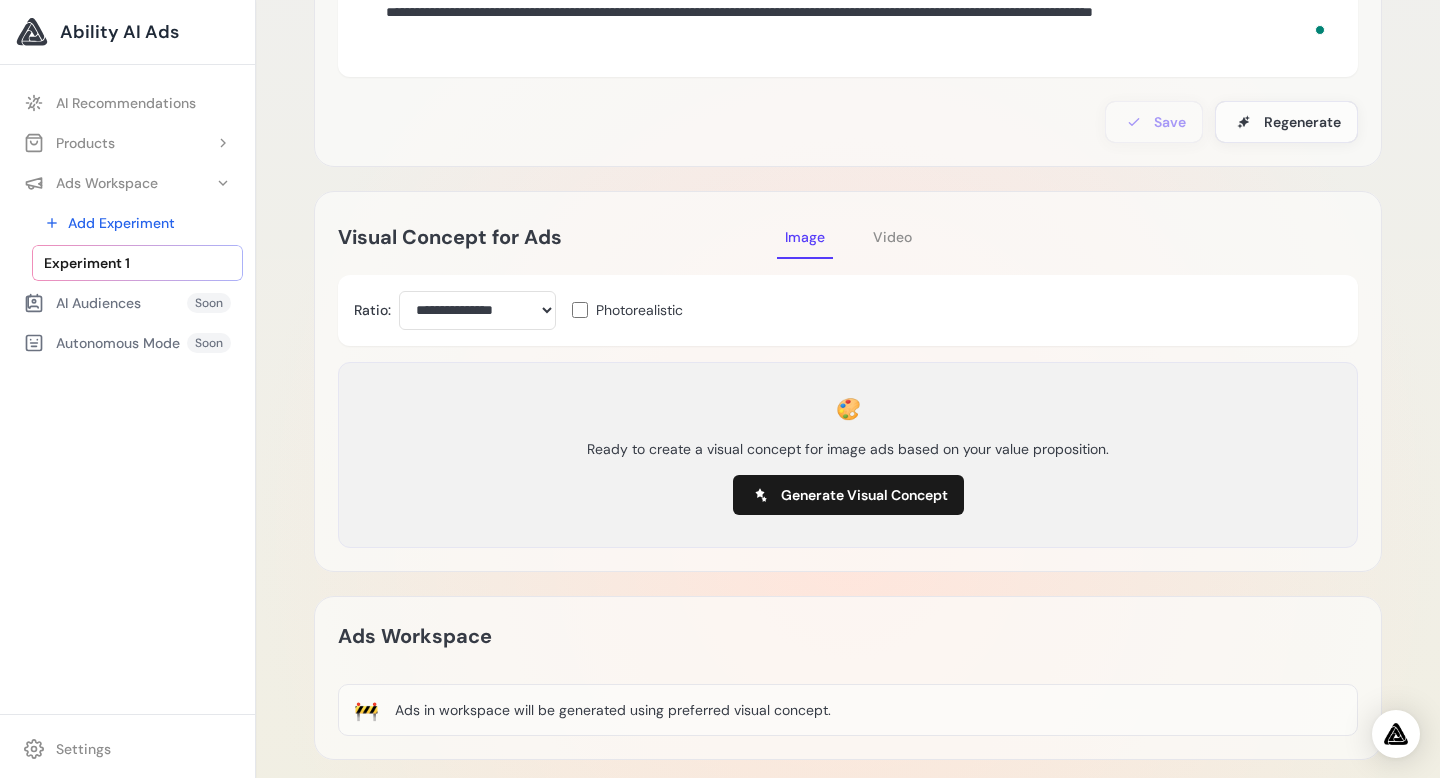 scroll, scrollTop: 259, scrollLeft: 0, axis: vertical 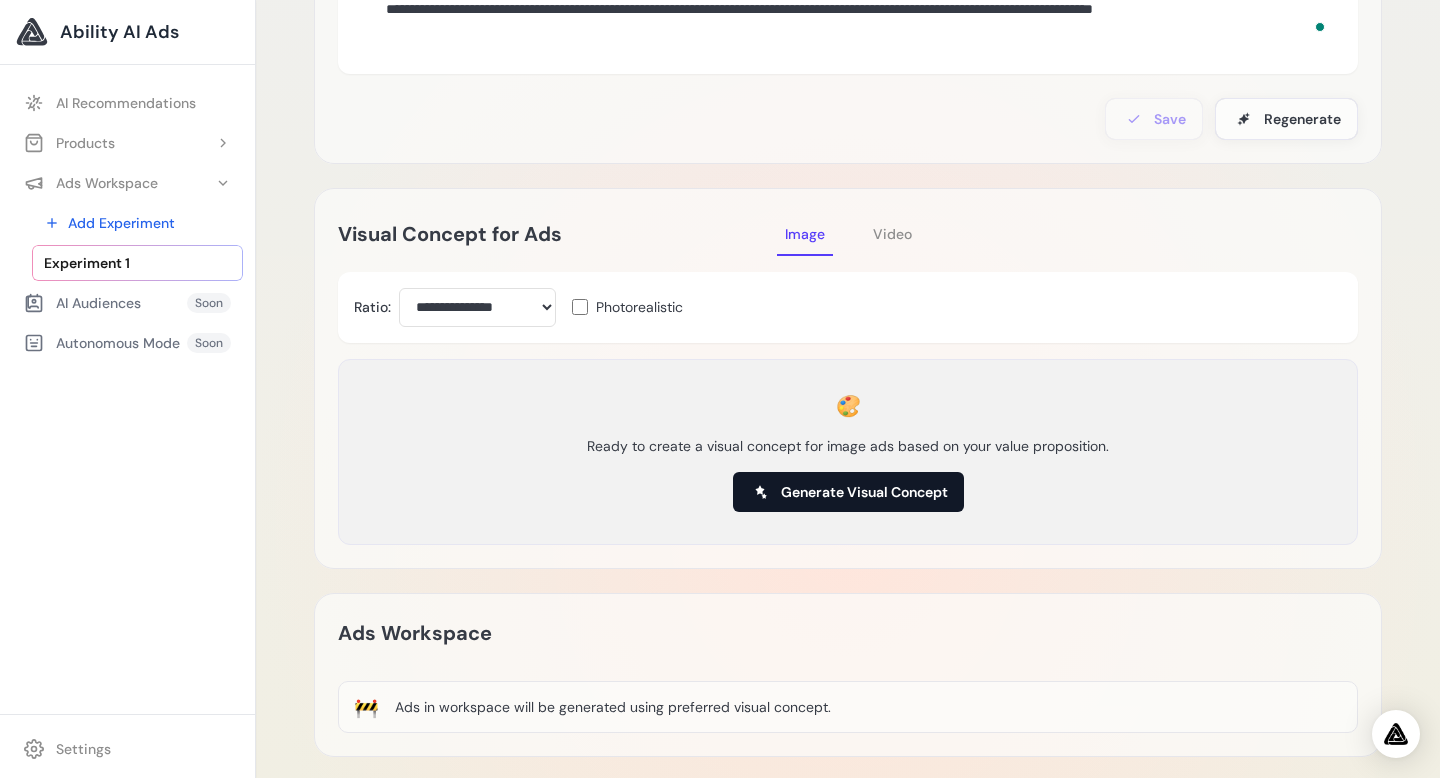 click on "Generate Visual Concept" at bounding box center (864, 492) 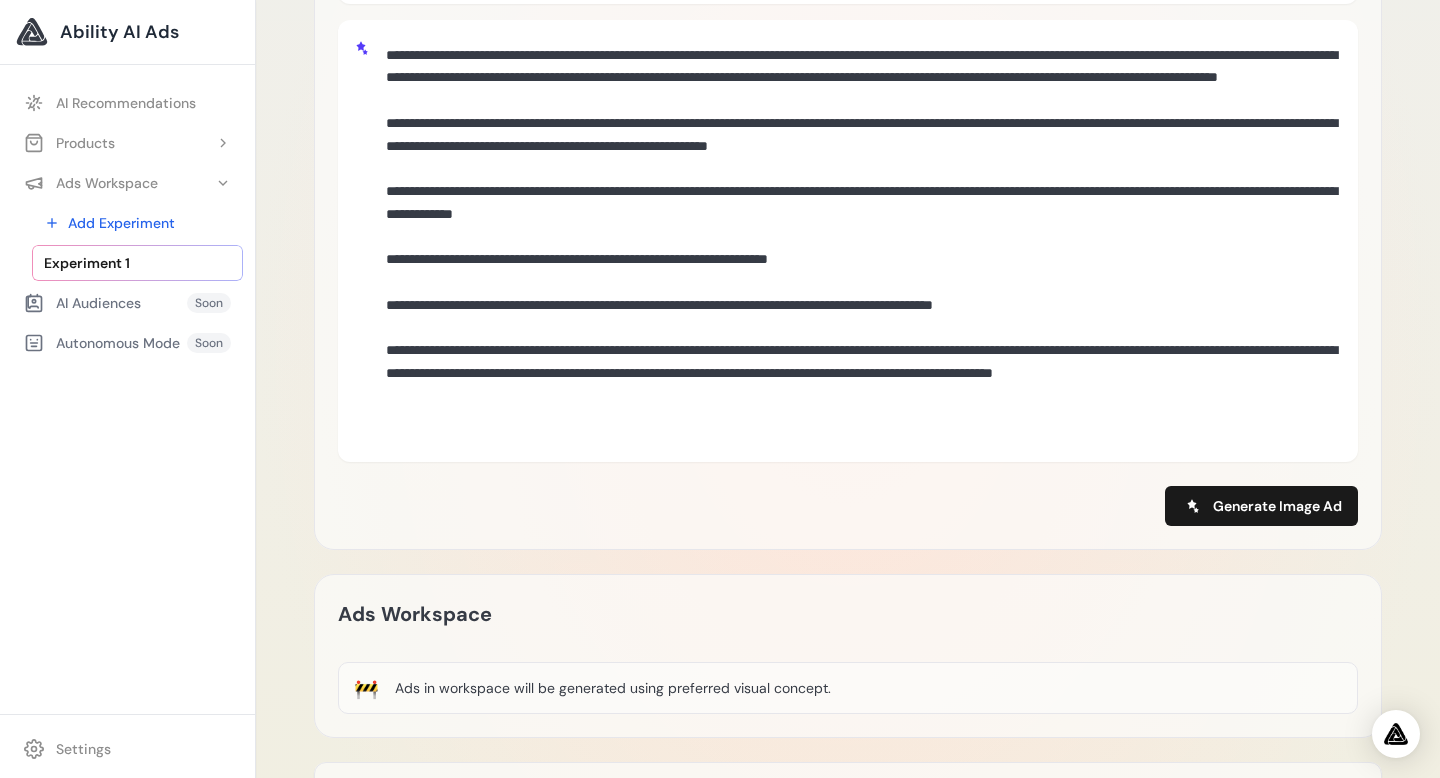 scroll, scrollTop: 622, scrollLeft: 0, axis: vertical 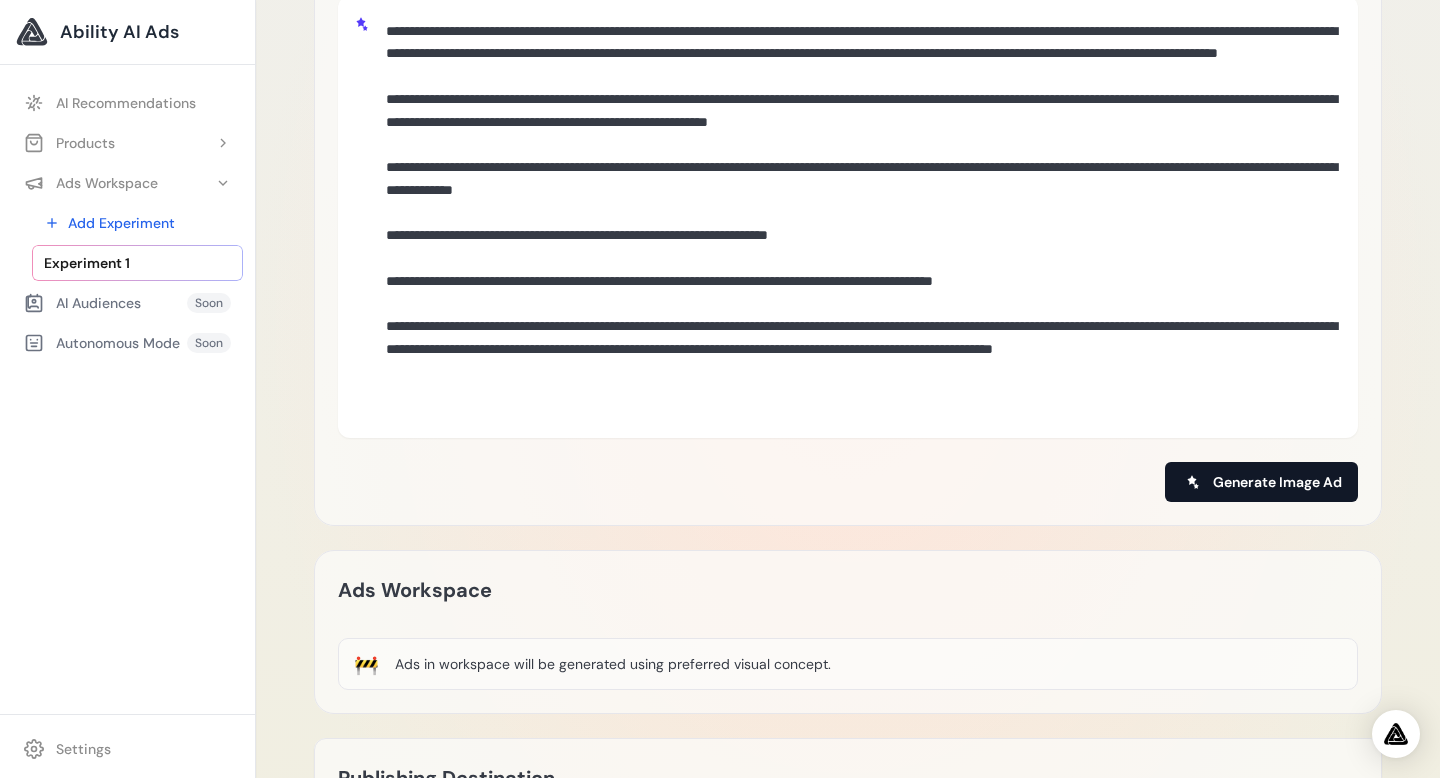 click on "Generate Image Ad" at bounding box center [1277, 482] 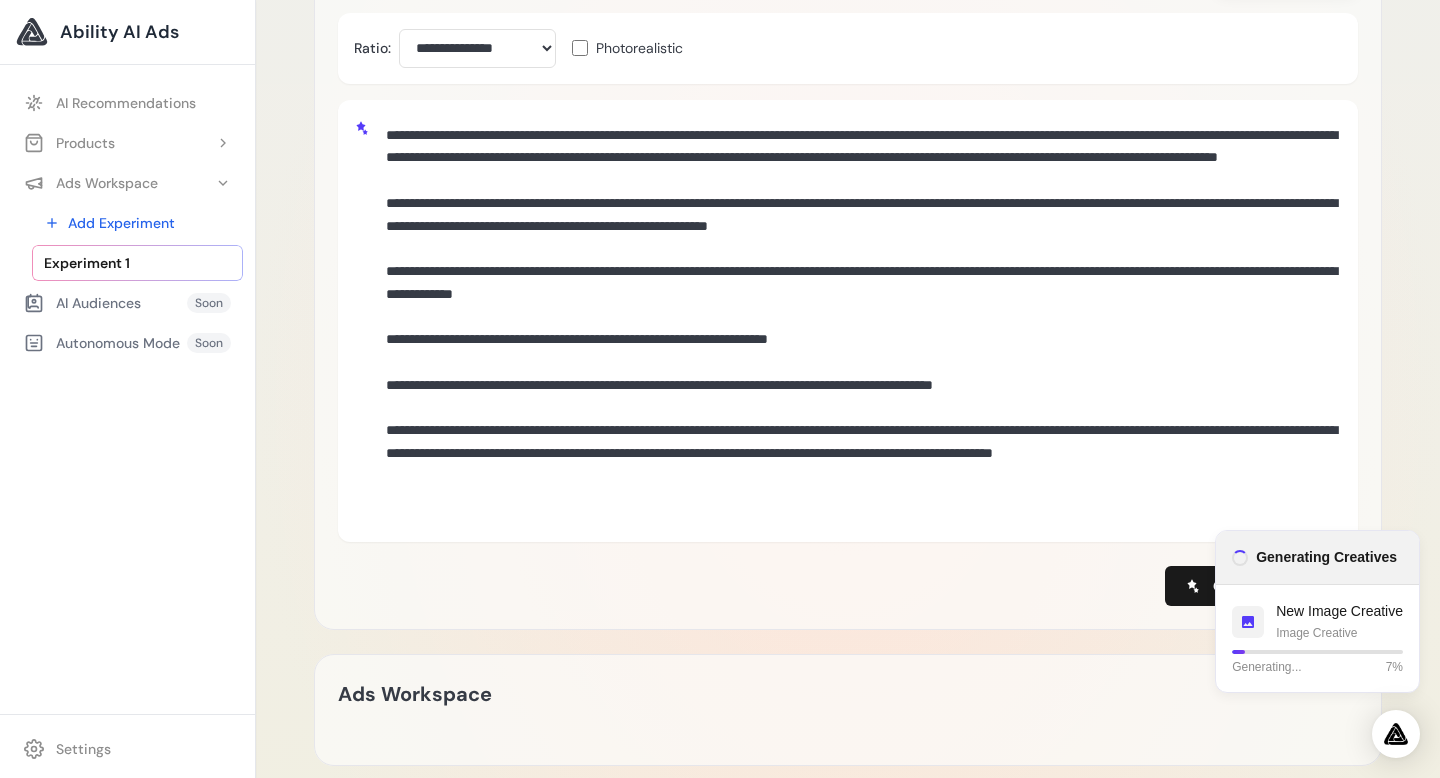 scroll, scrollTop: 521, scrollLeft: 0, axis: vertical 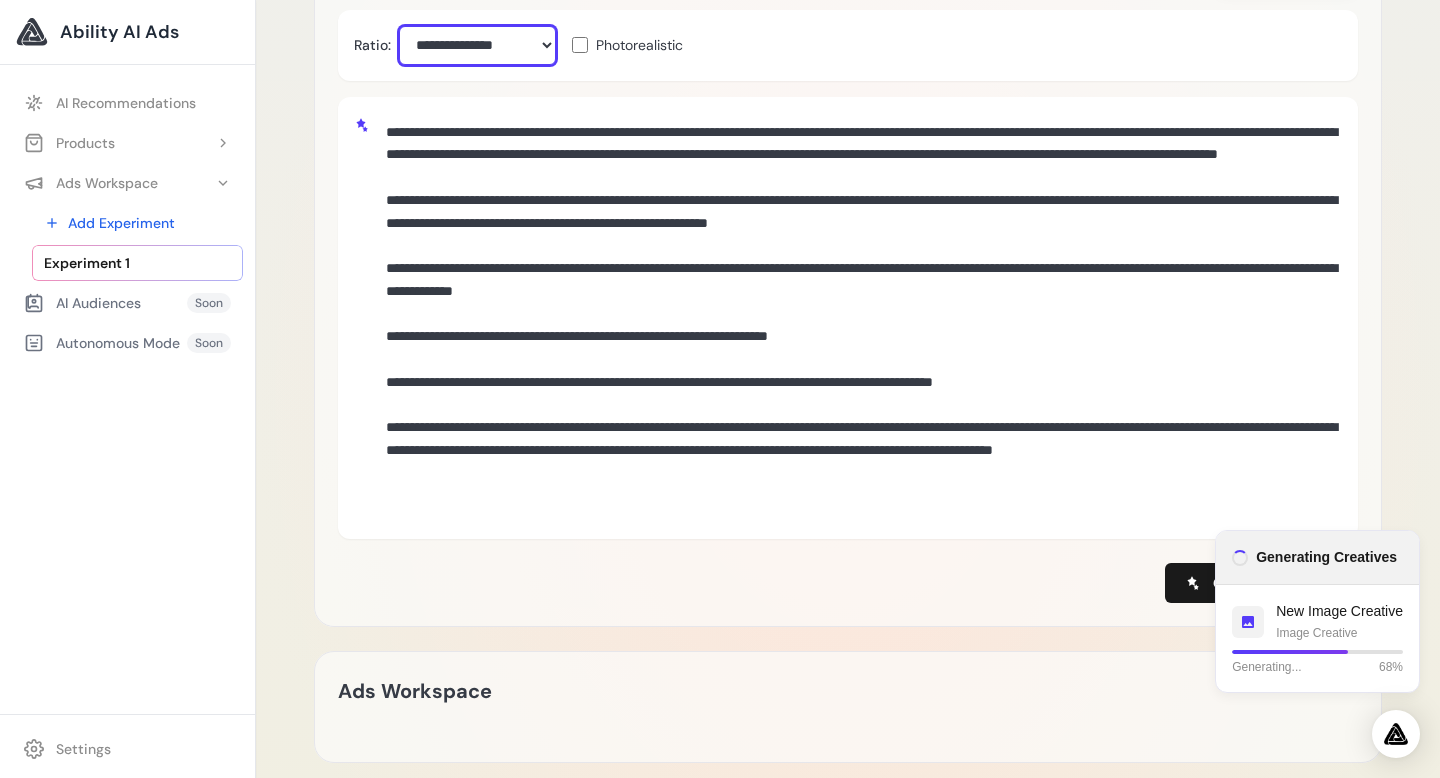 click on "**********" at bounding box center (477, 45) 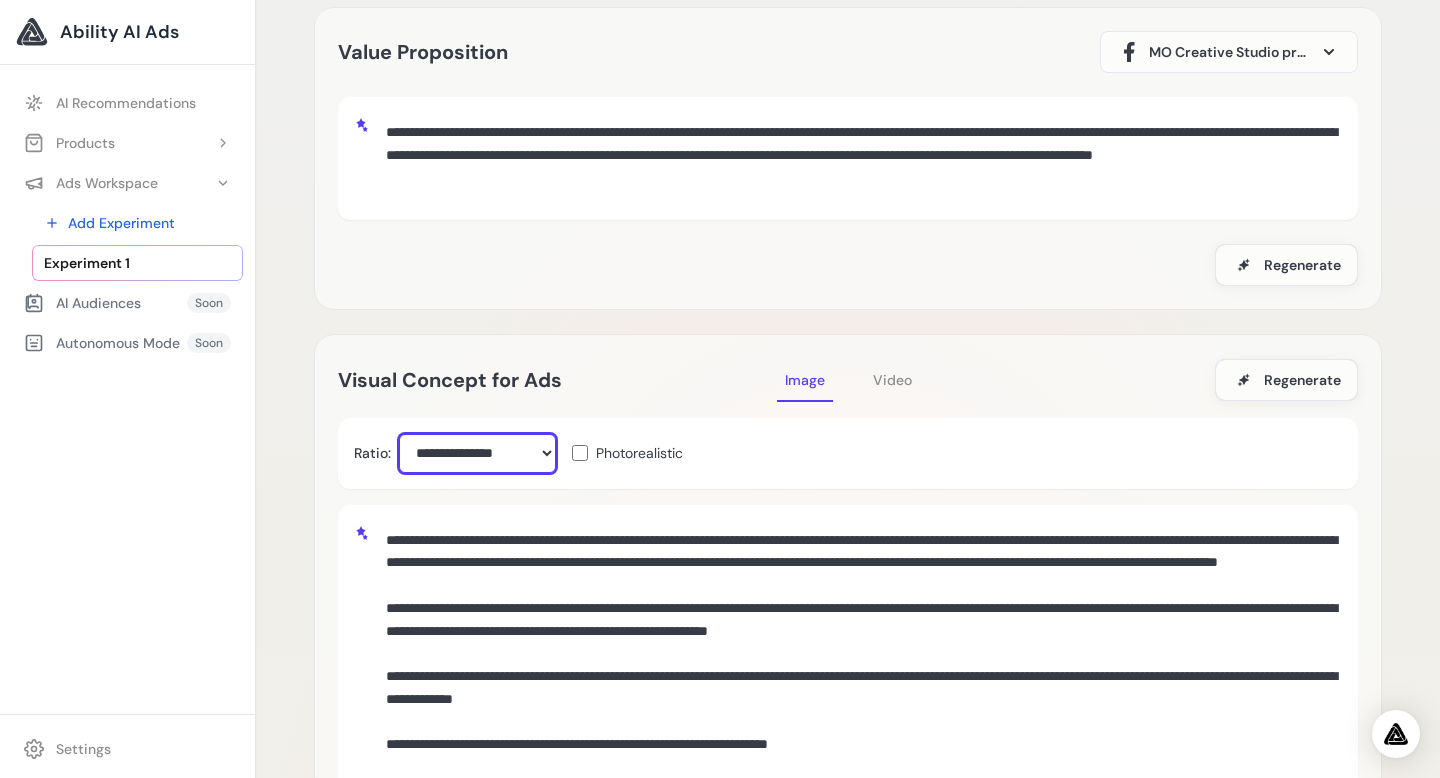 scroll, scrollTop: 61, scrollLeft: 0, axis: vertical 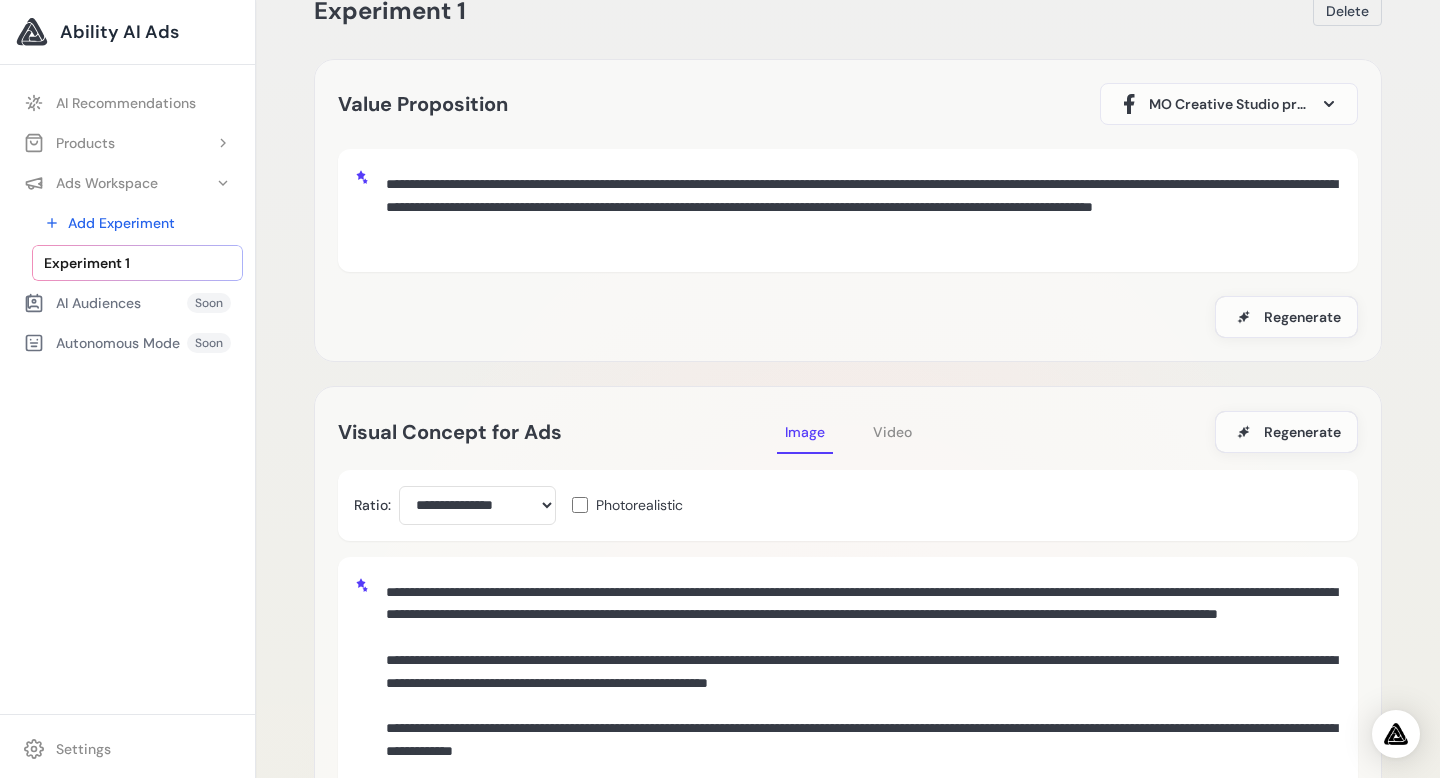 click on "Video" at bounding box center [892, 432] 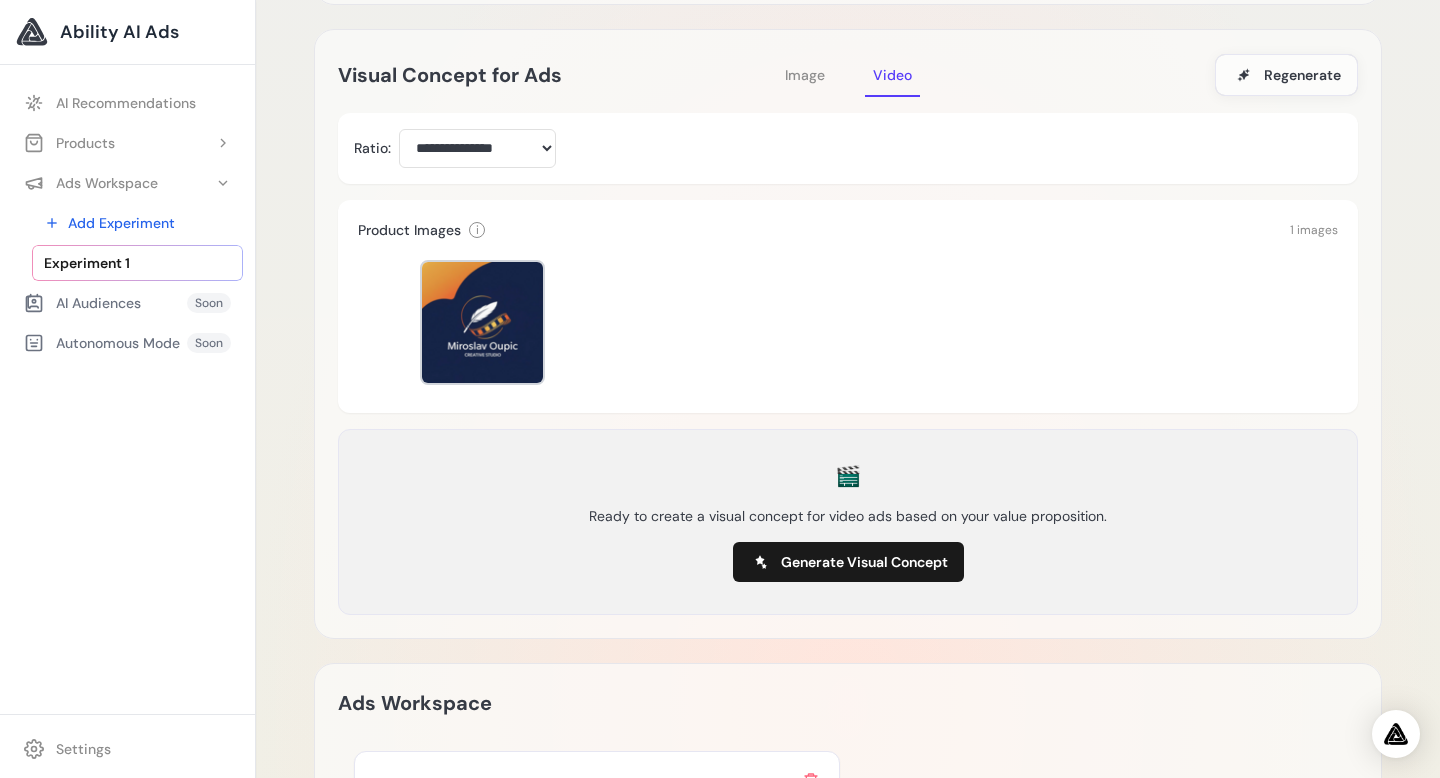 scroll, scrollTop: 421, scrollLeft: 0, axis: vertical 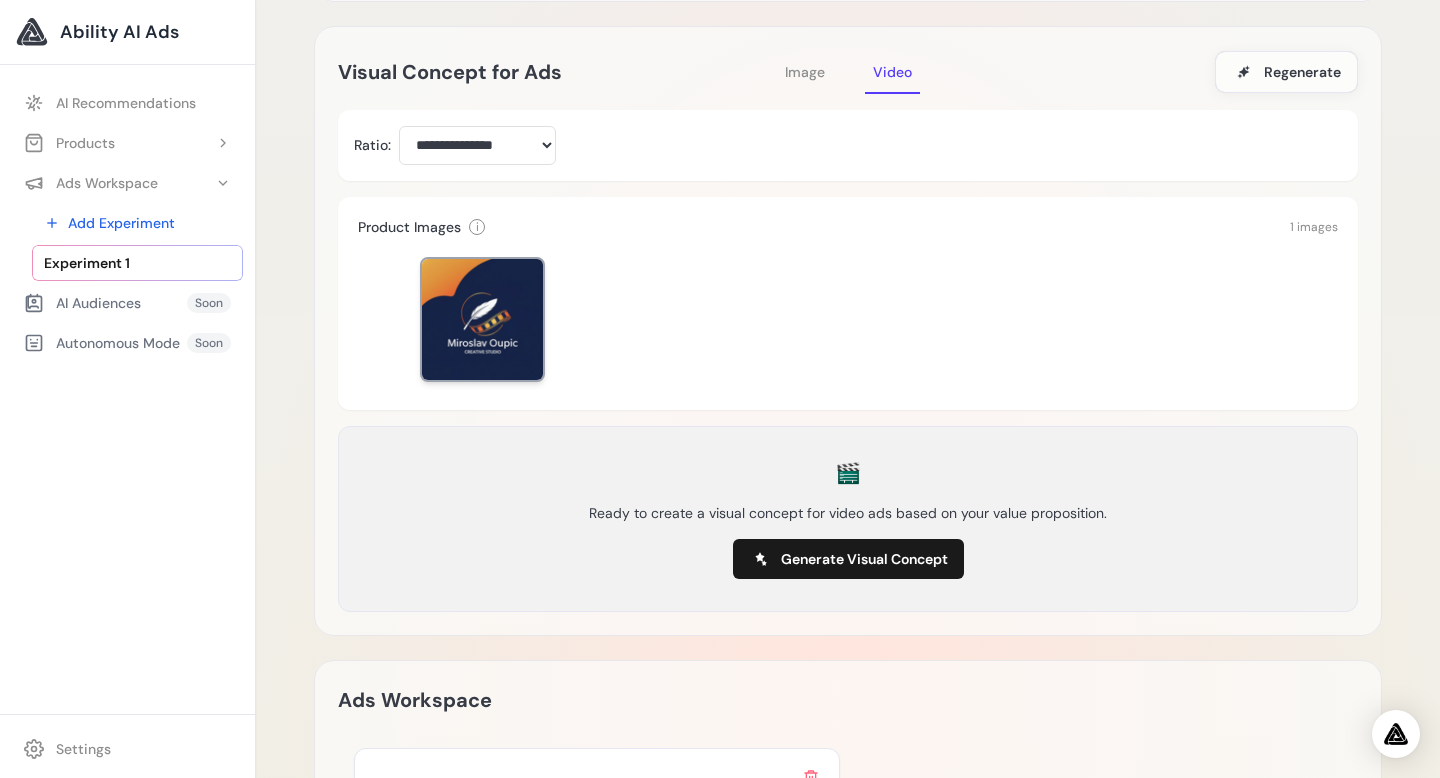 click at bounding box center (482, 319) 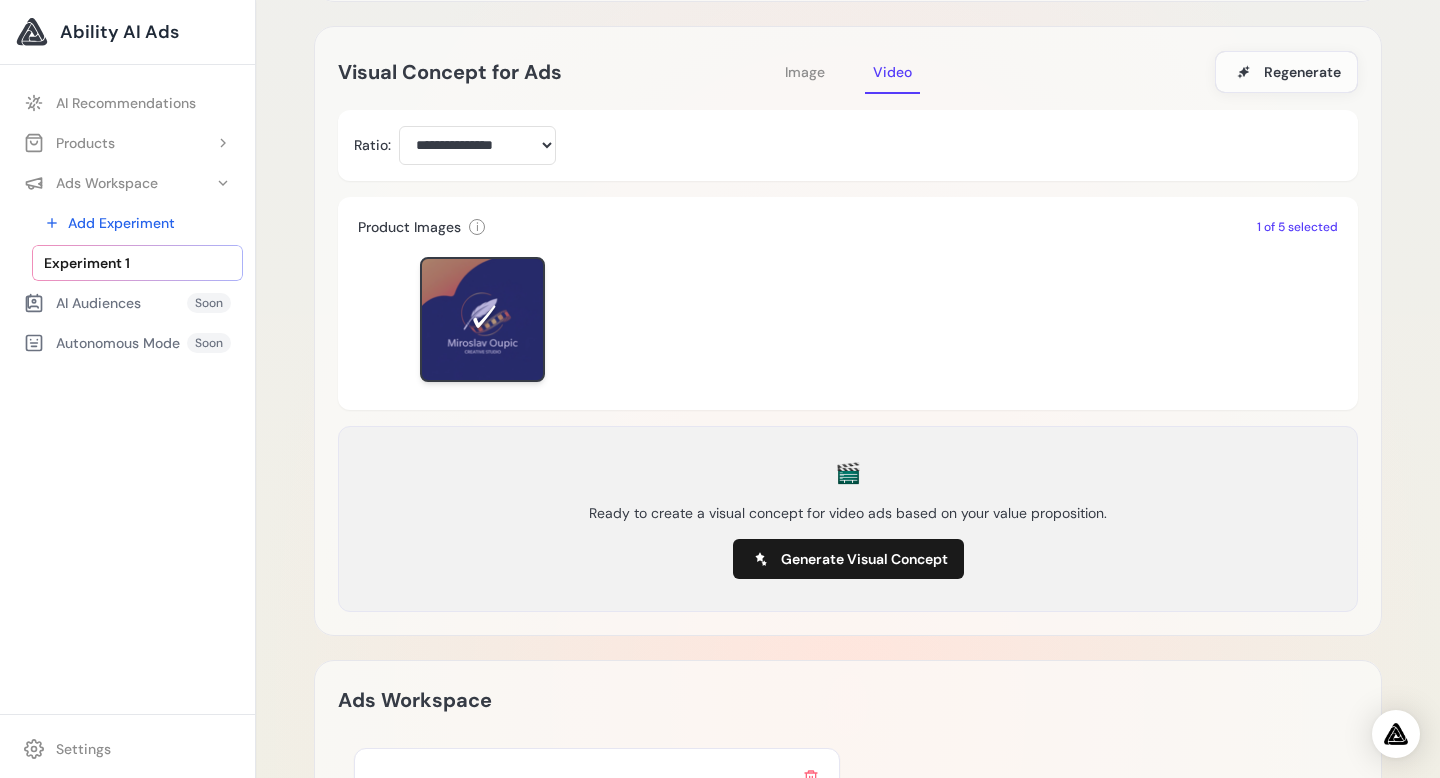 click at bounding box center (482, 319) 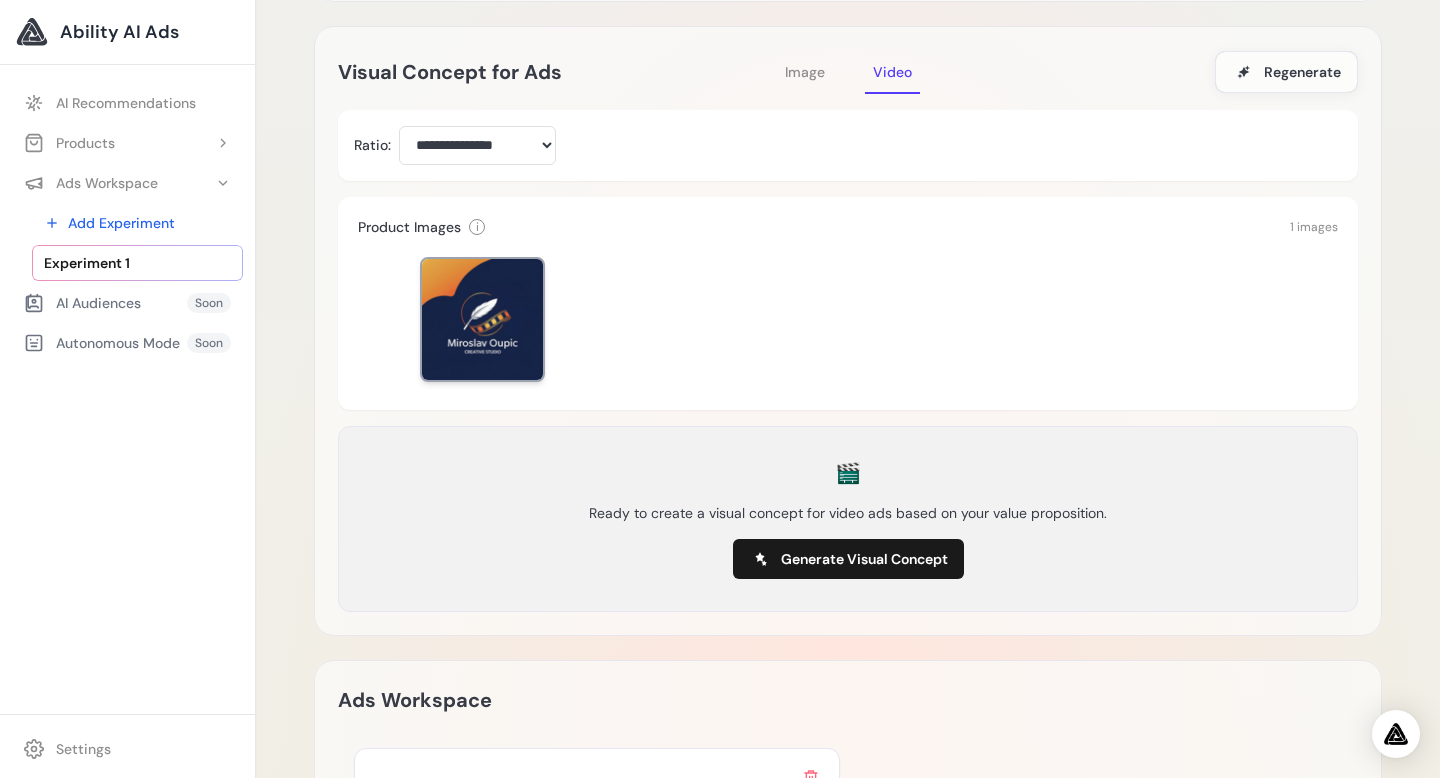 click at bounding box center [482, 319] 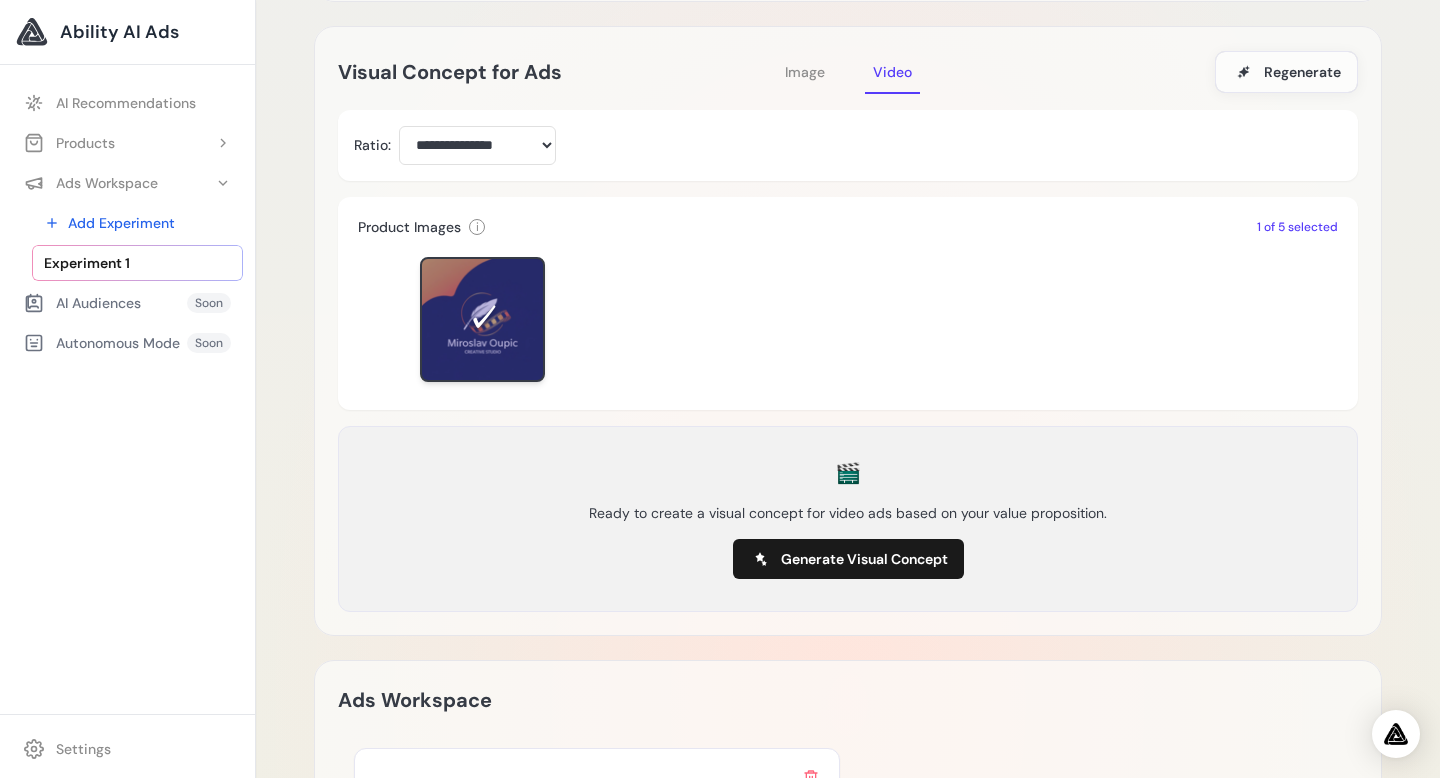 click at bounding box center [482, 319] 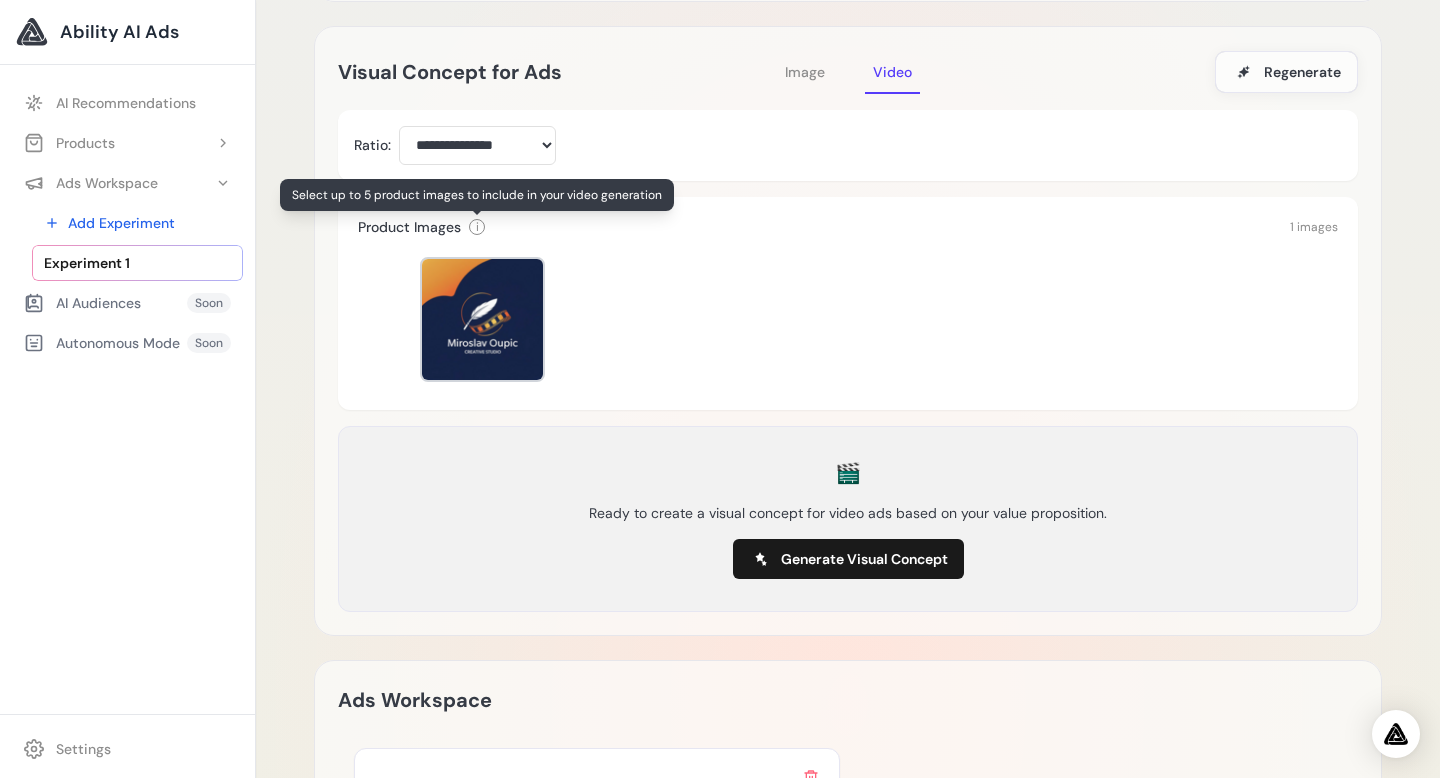 click on "i" at bounding box center (477, 227) 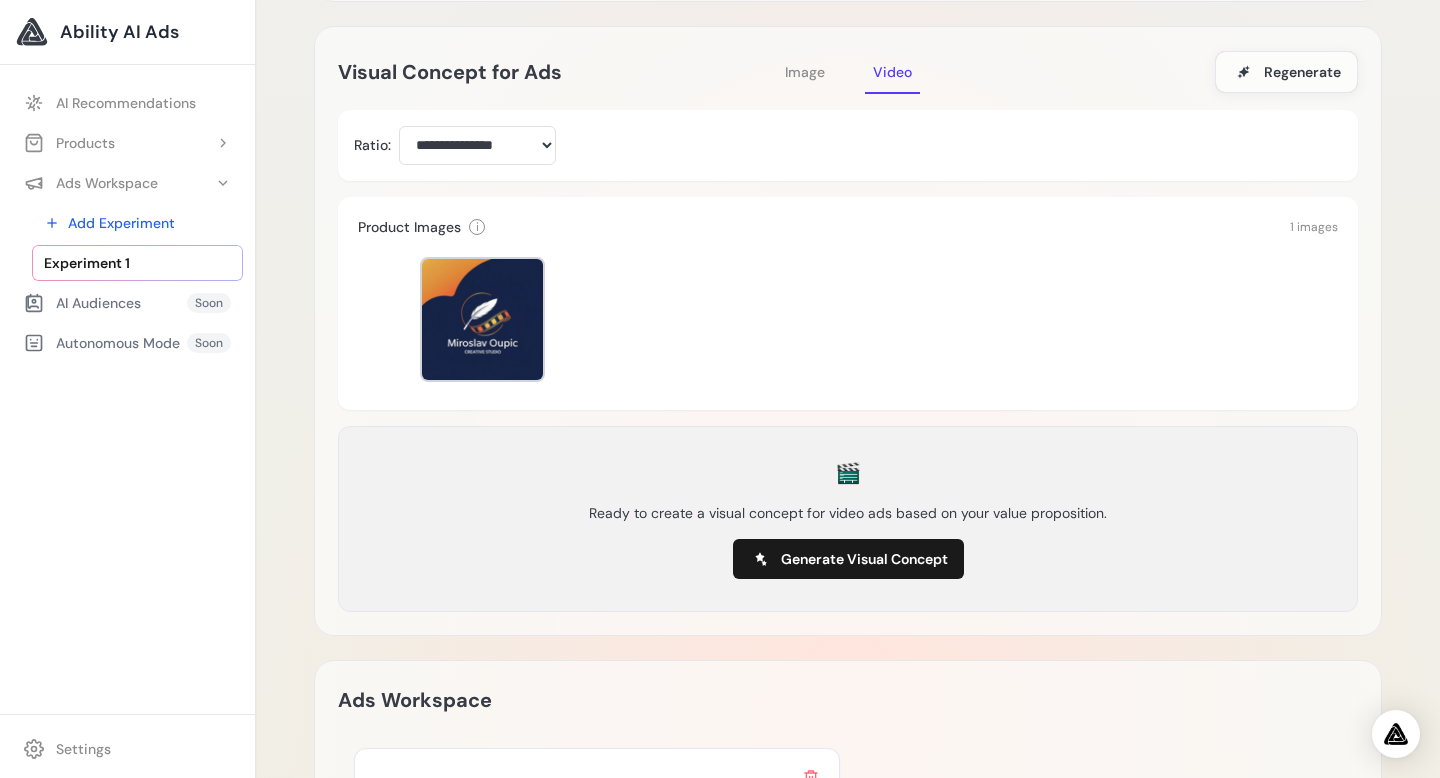 click at bounding box center (848, 319) 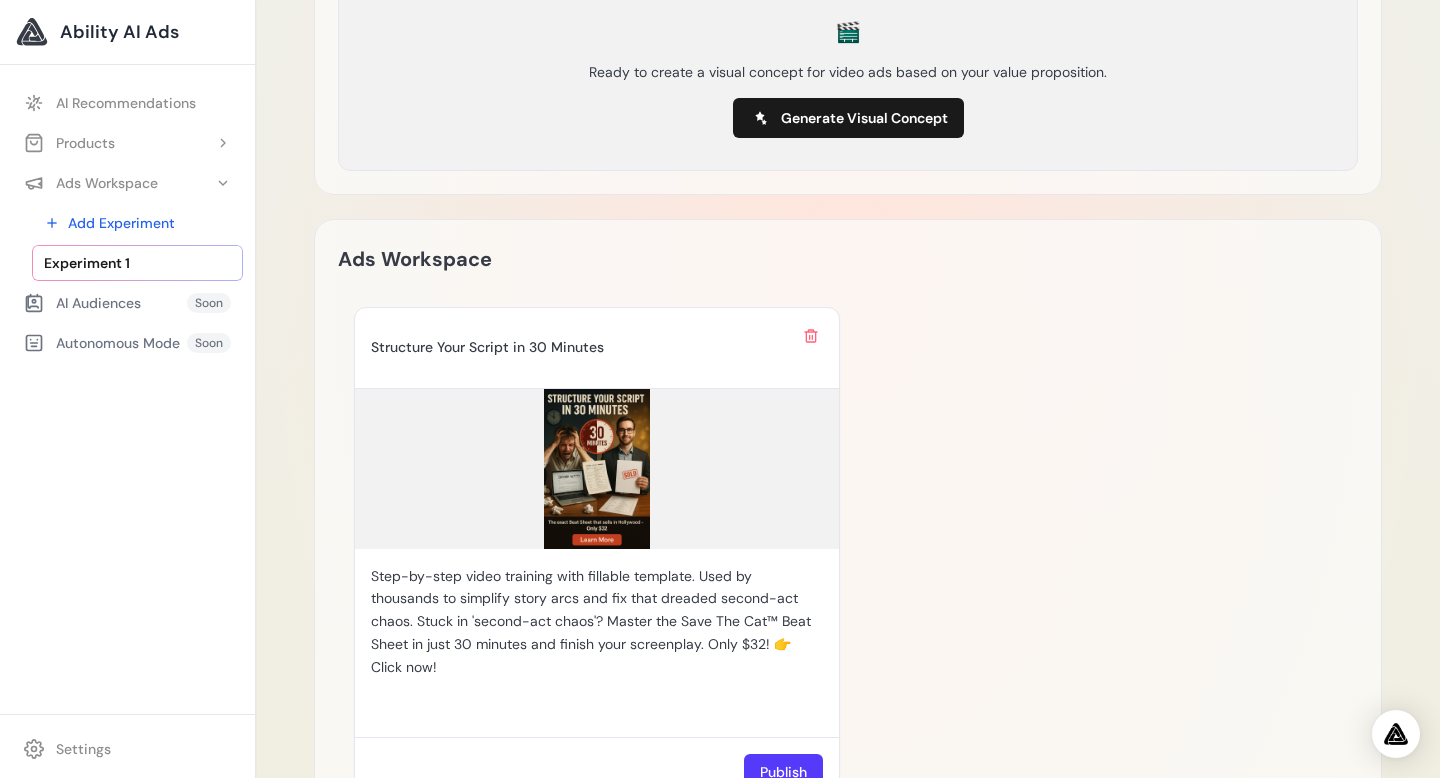 scroll, scrollTop: 854, scrollLeft: 0, axis: vertical 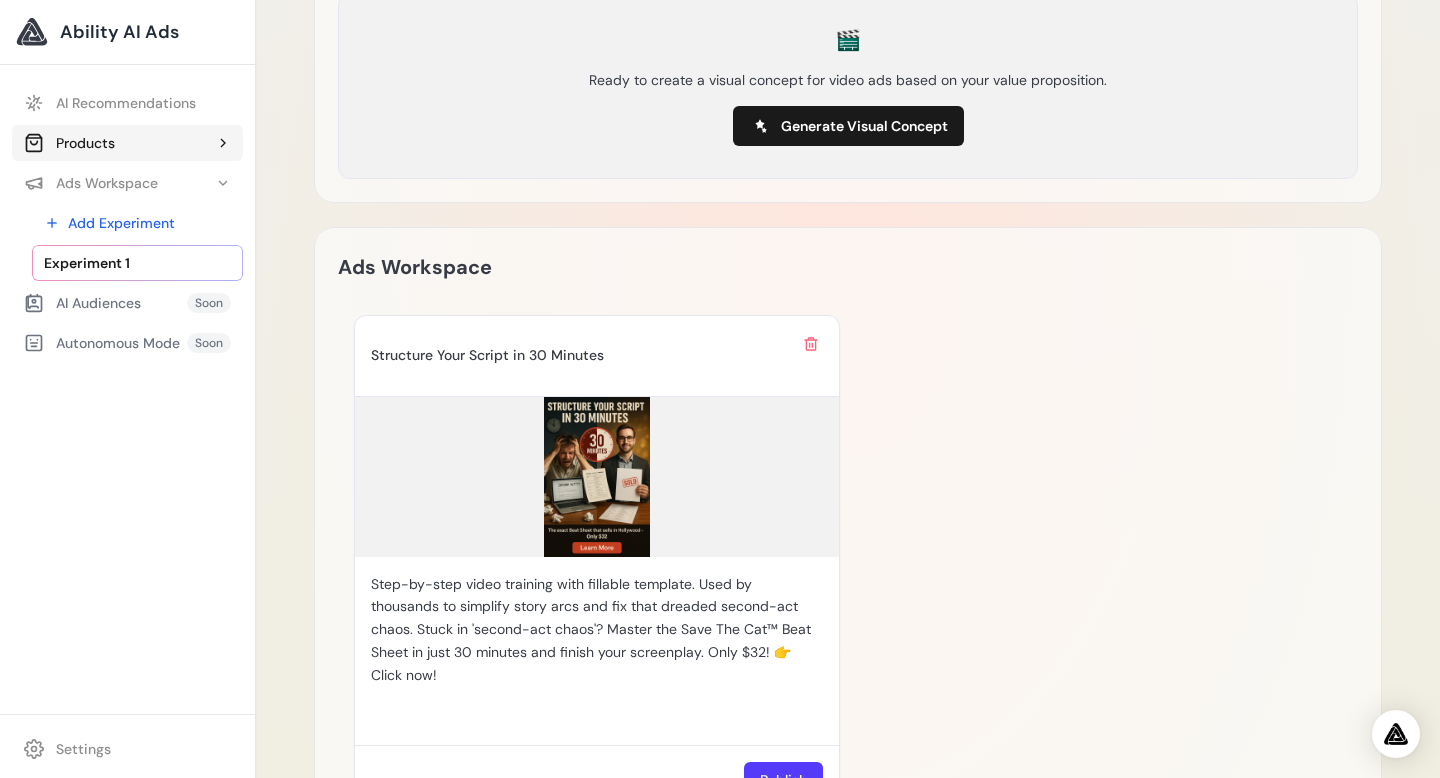 click on "Products" at bounding box center (127, 143) 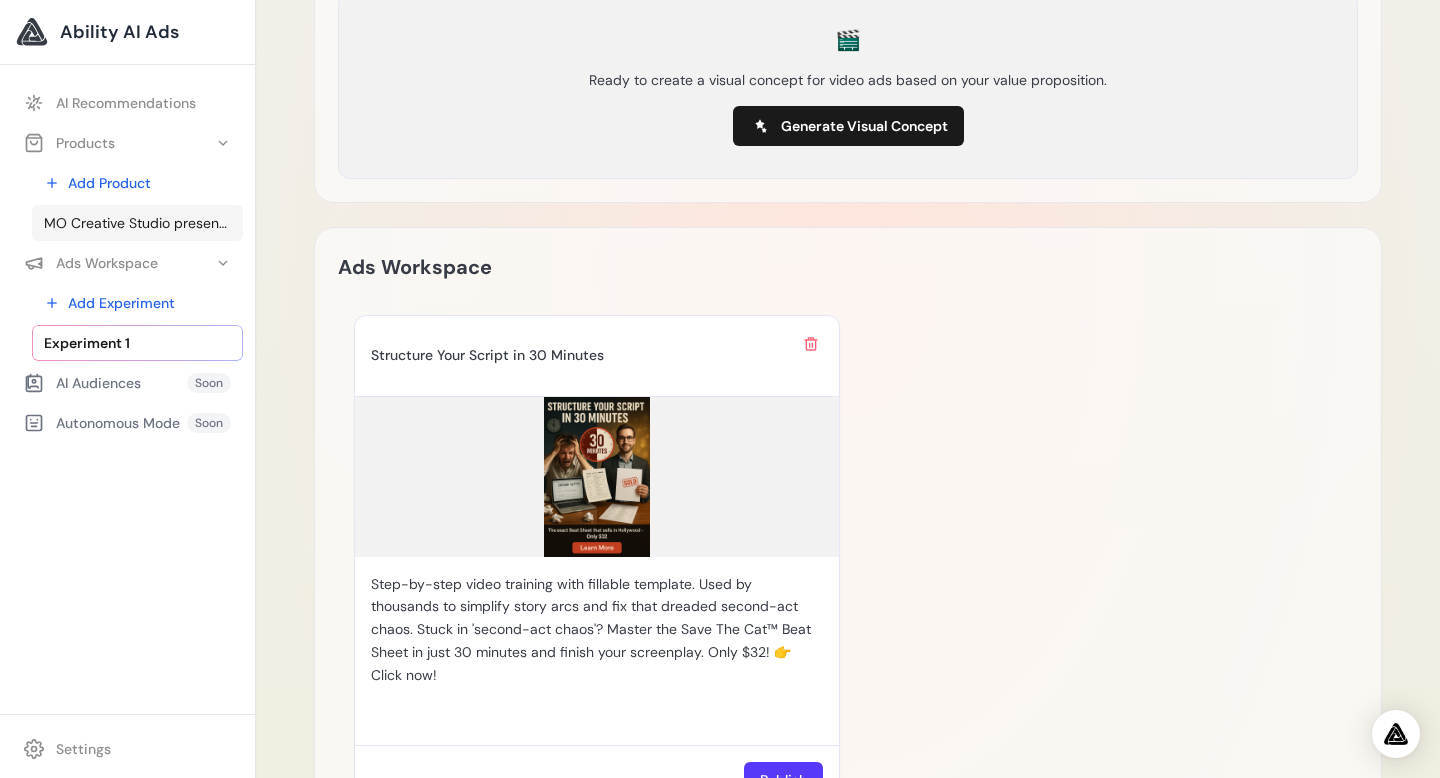 click on "MO Creative Studio  presents -  “Structure Your Script in 30 Minutes with the Beat Sheet That Sells in Hollywood”" at bounding box center (137, 223) 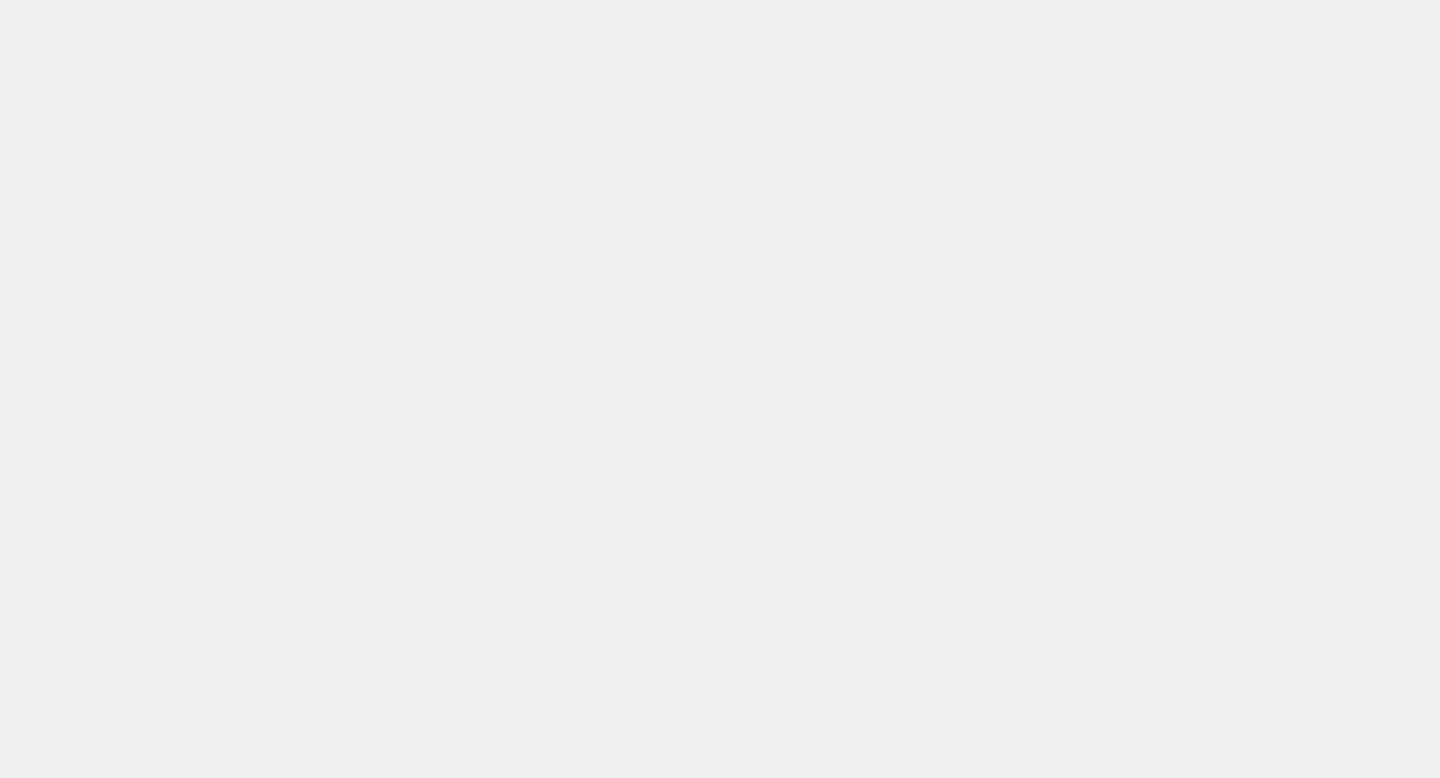 scroll, scrollTop: 0, scrollLeft: 0, axis: both 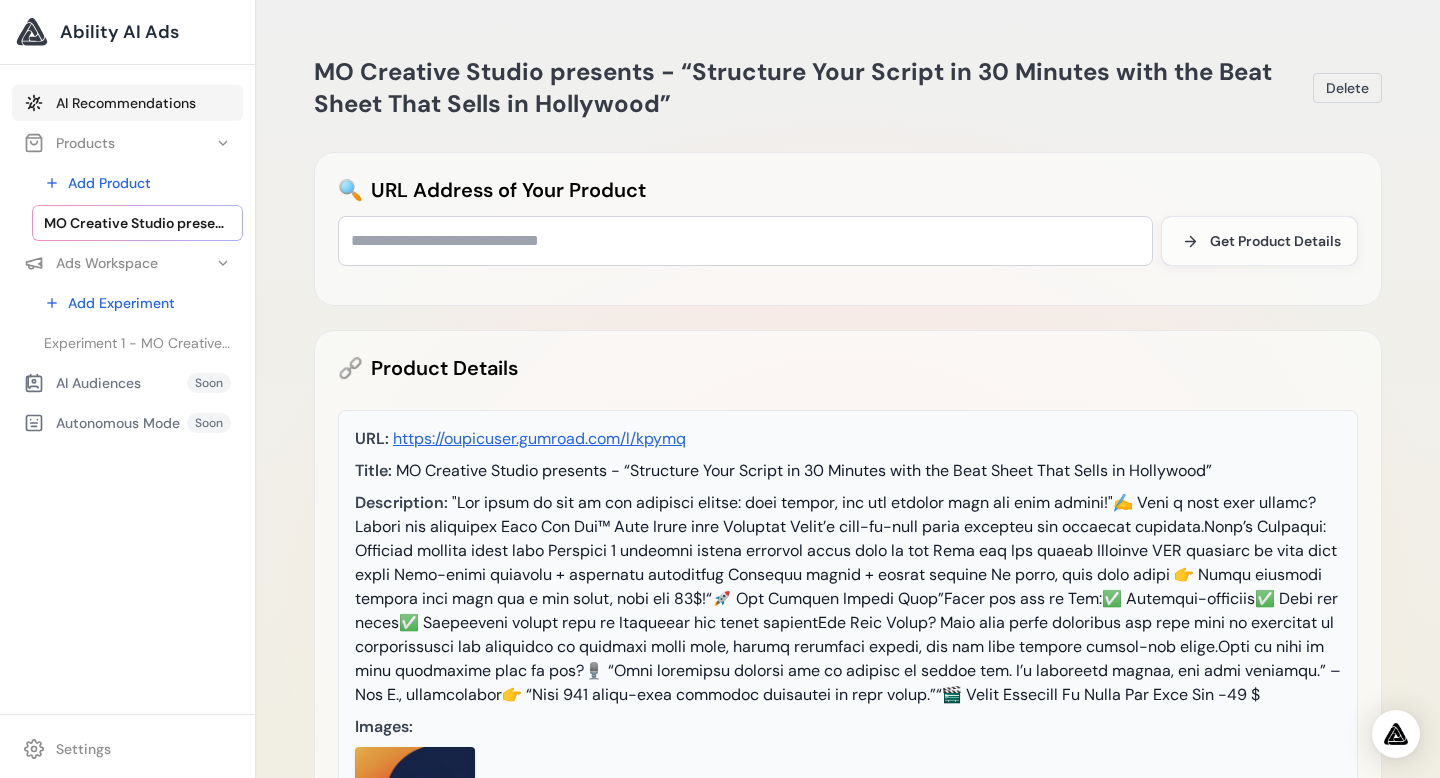 click on "AI Recommendations" at bounding box center (127, 103) 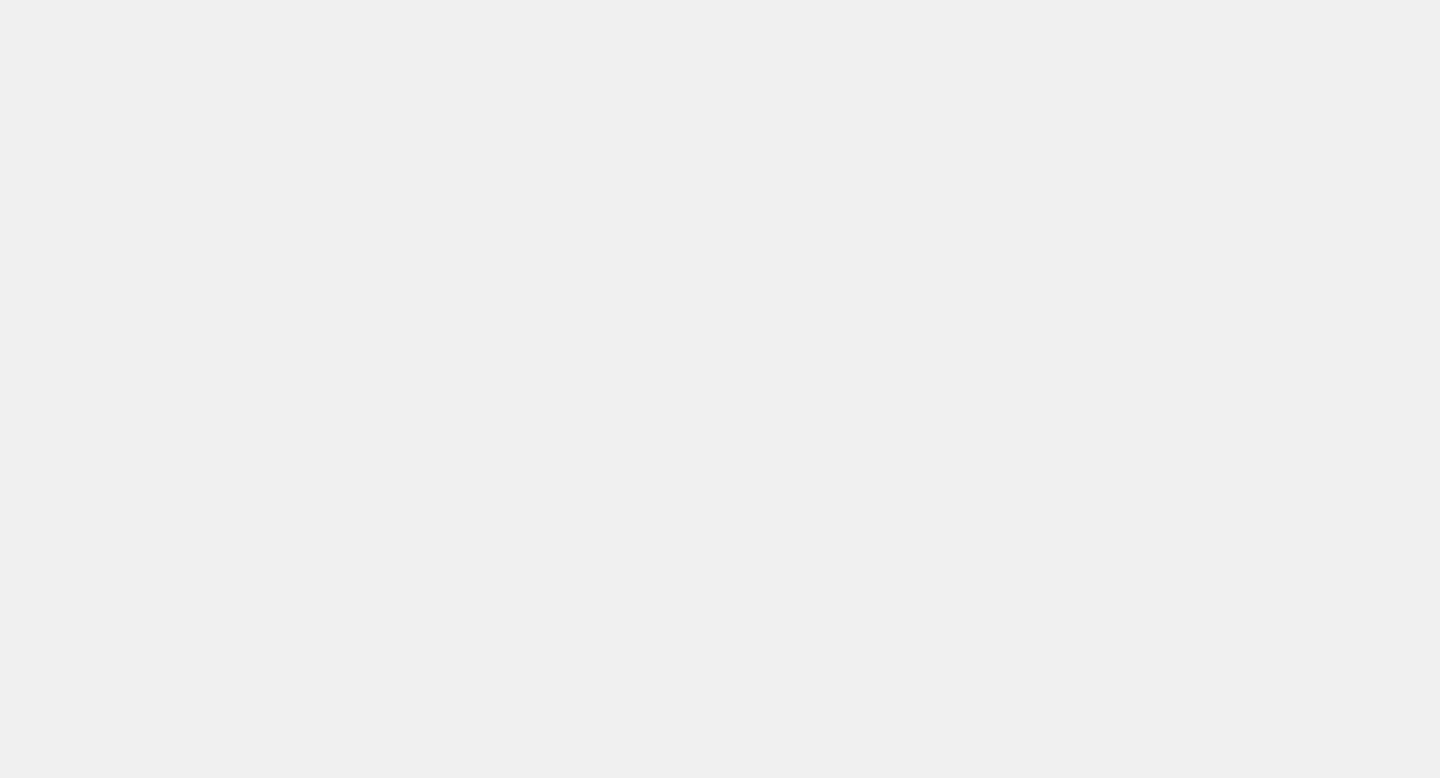 scroll, scrollTop: 0, scrollLeft: 0, axis: both 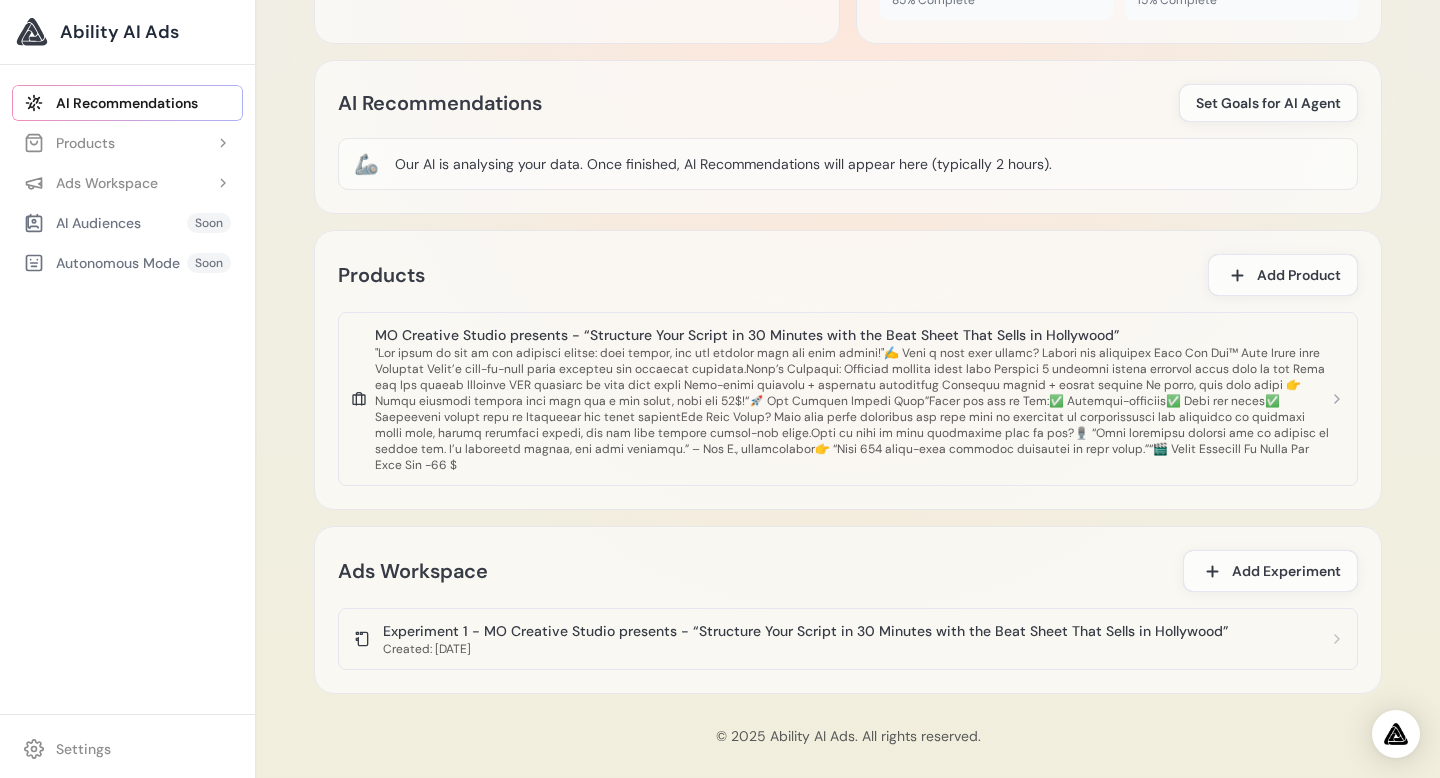 click on "AI Recommendations" at bounding box center (127, 103) 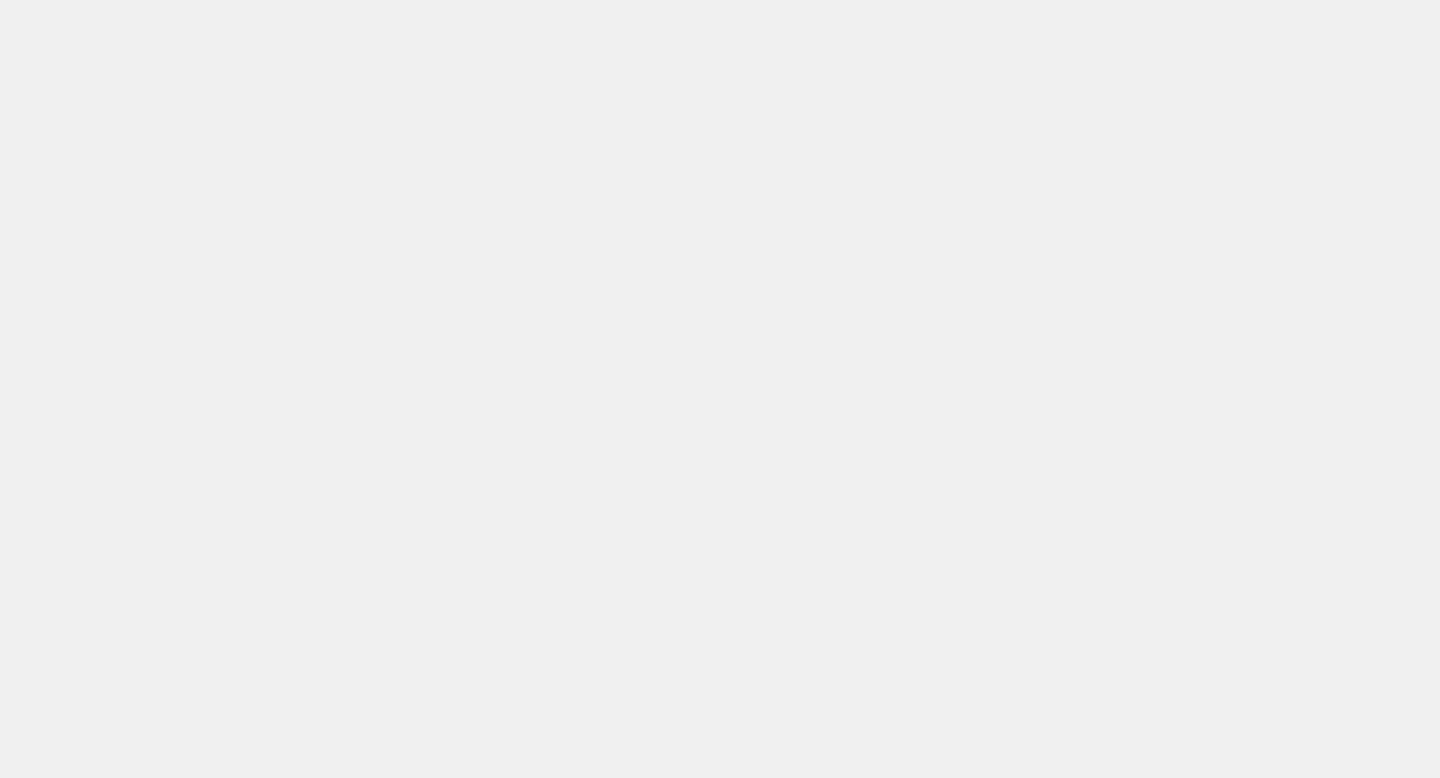 scroll, scrollTop: 0, scrollLeft: 0, axis: both 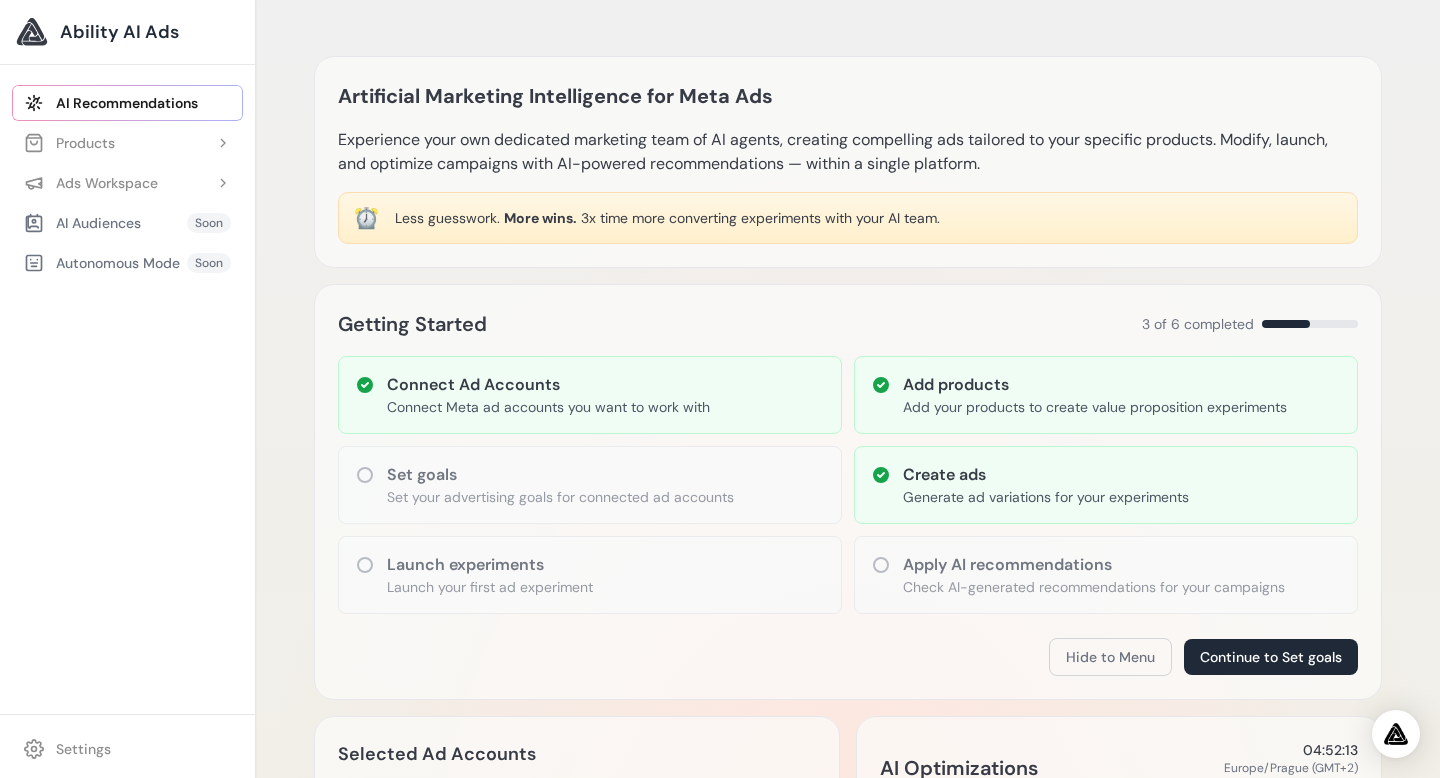 click on "Create ads" at bounding box center [1046, 475] 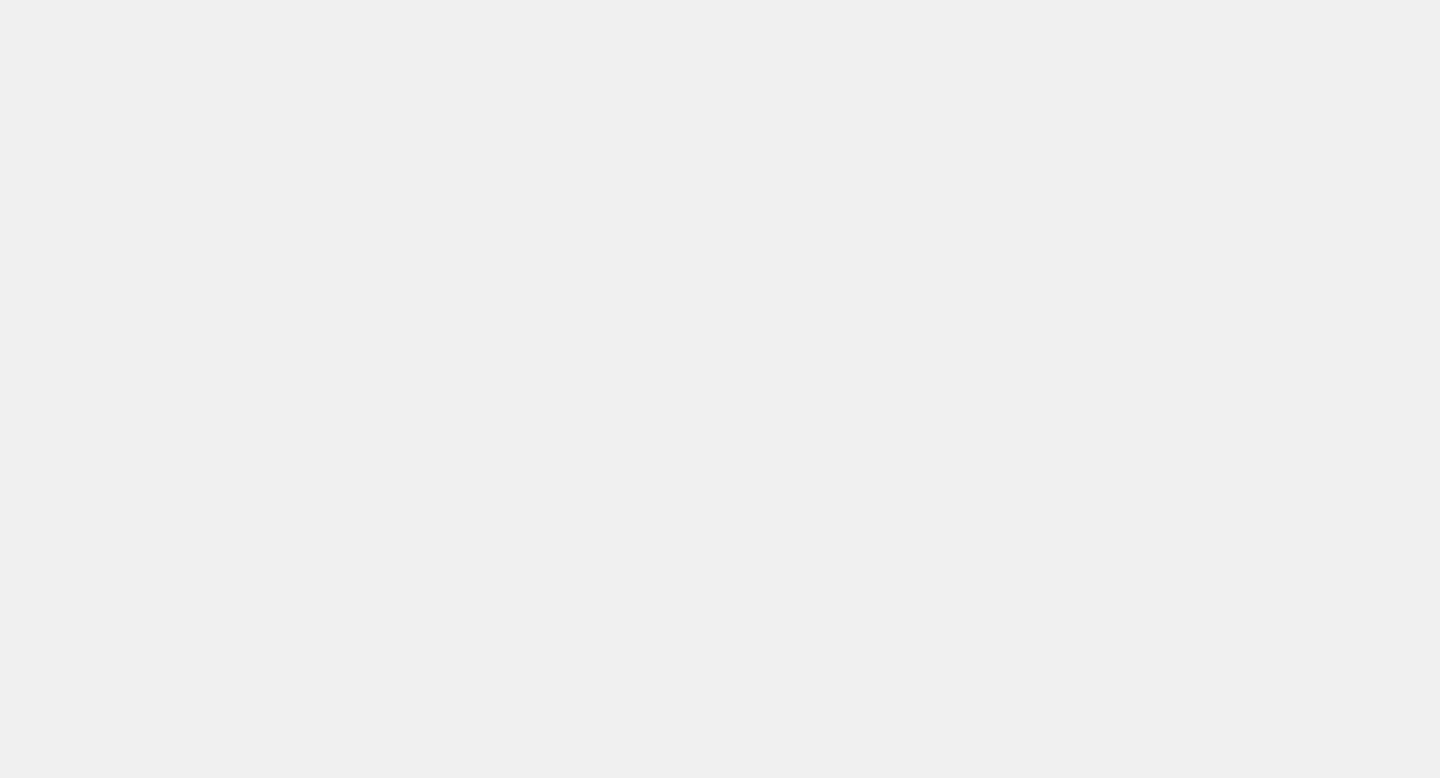 scroll, scrollTop: 0, scrollLeft: 0, axis: both 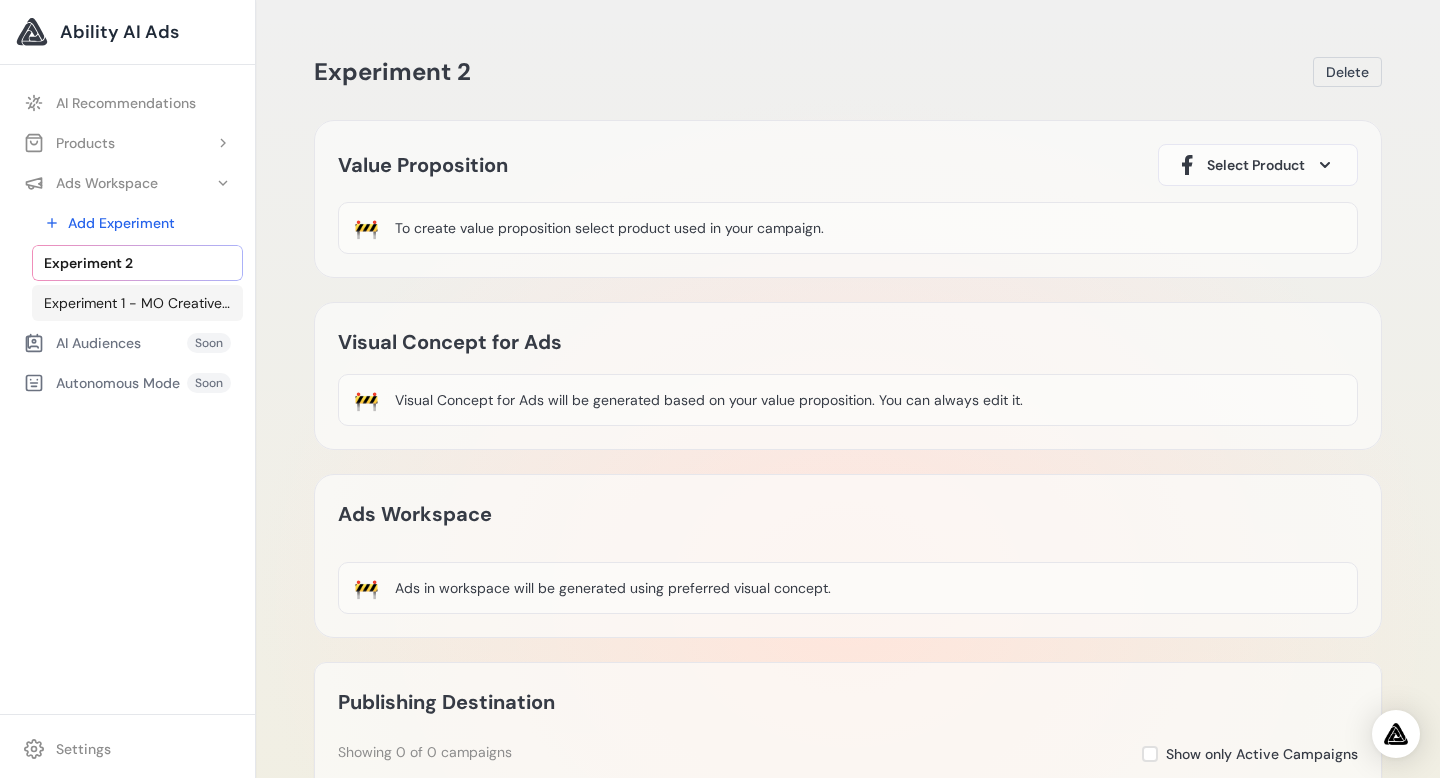 click on "Experiment 1 - MO Creative Studio  presents -  “Structure Your Script in 30 Minutes with the Beat Sheet That Sells in Hollywood”" at bounding box center (137, 303) 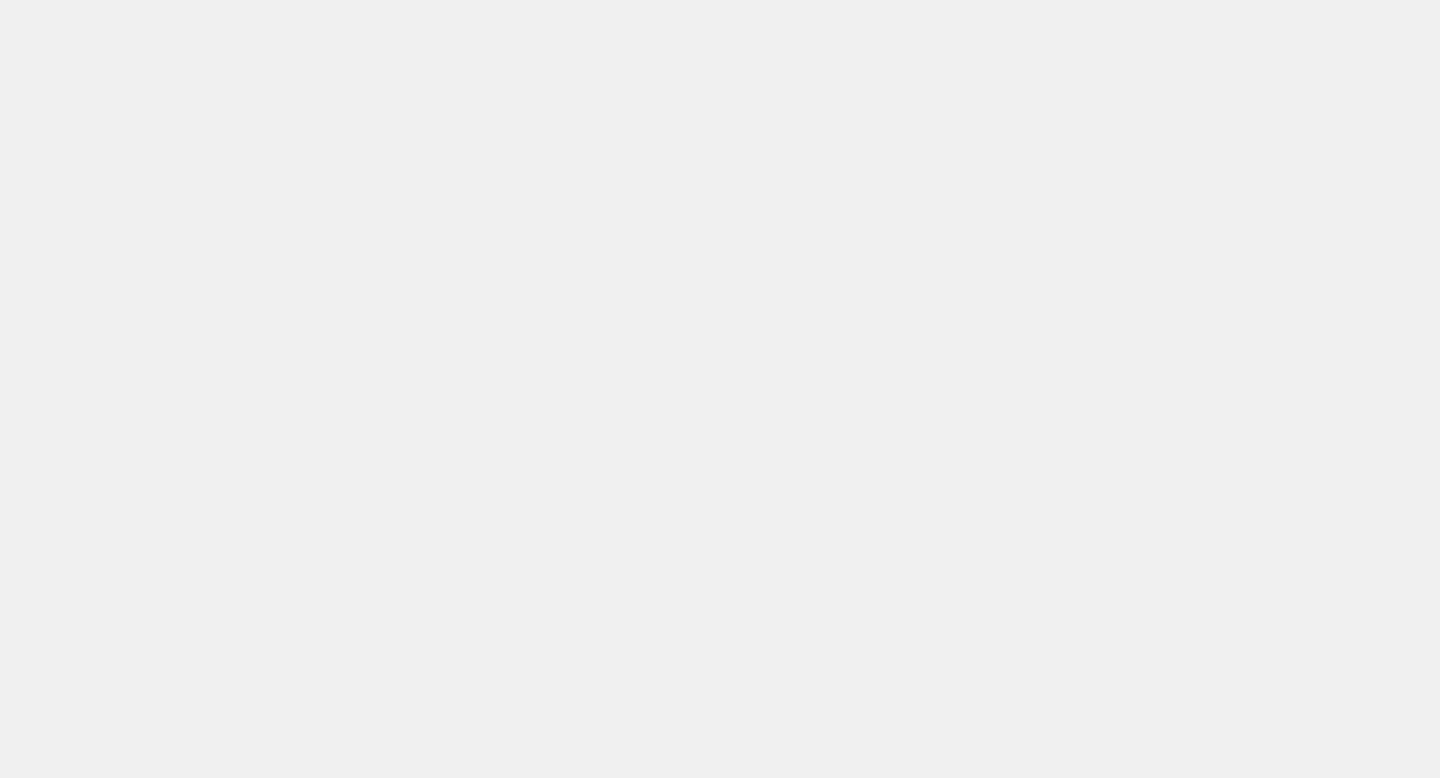 scroll, scrollTop: 0, scrollLeft: 0, axis: both 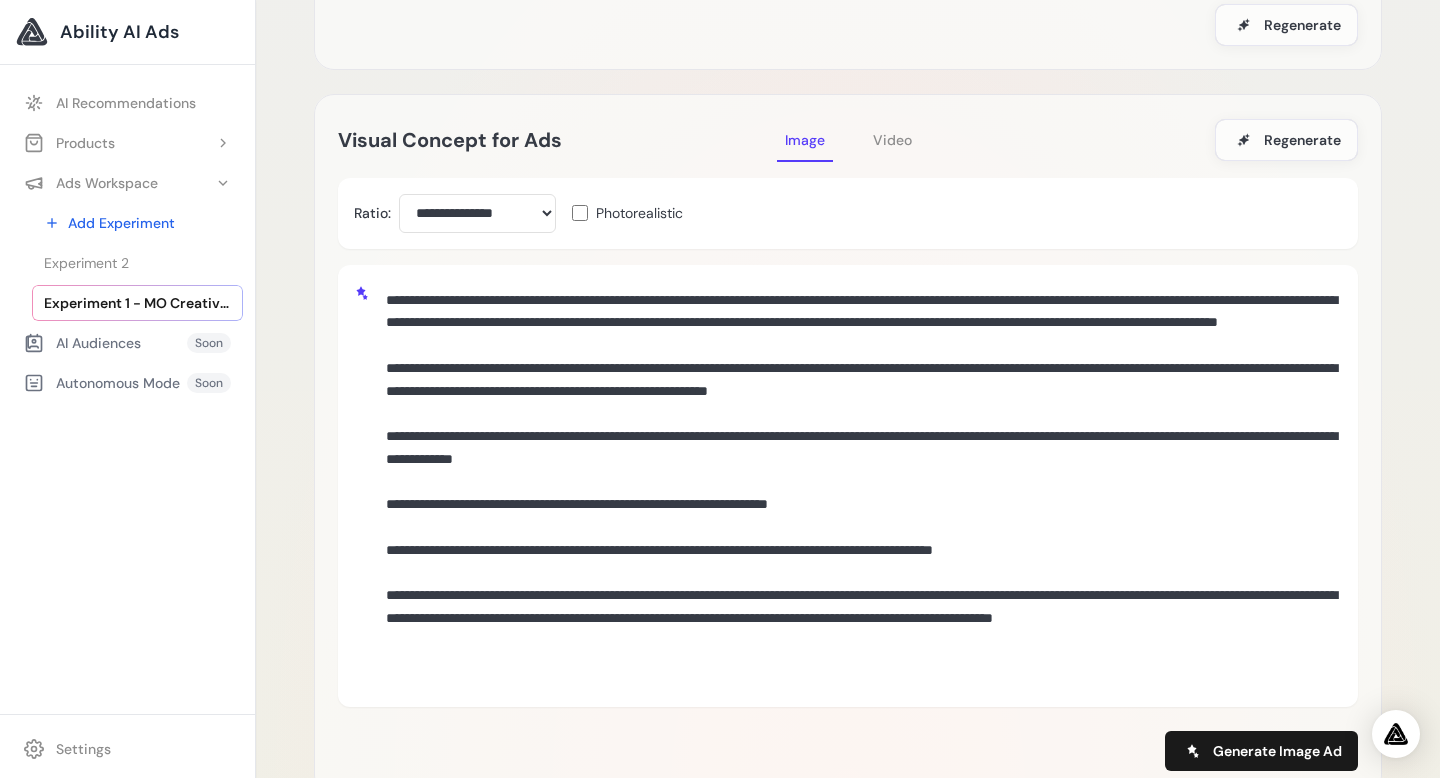 click on "Video" at bounding box center [892, 140] 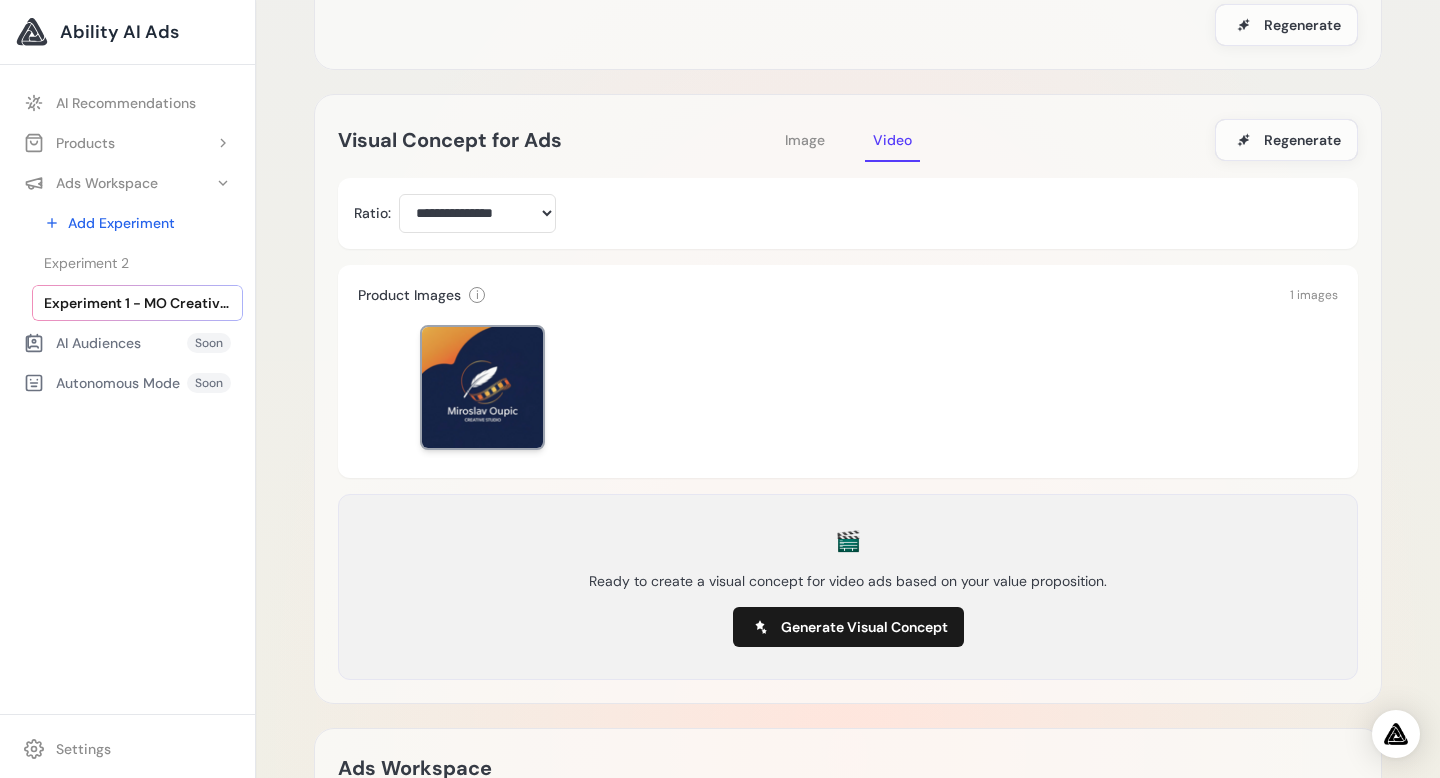click at bounding box center [482, 387] 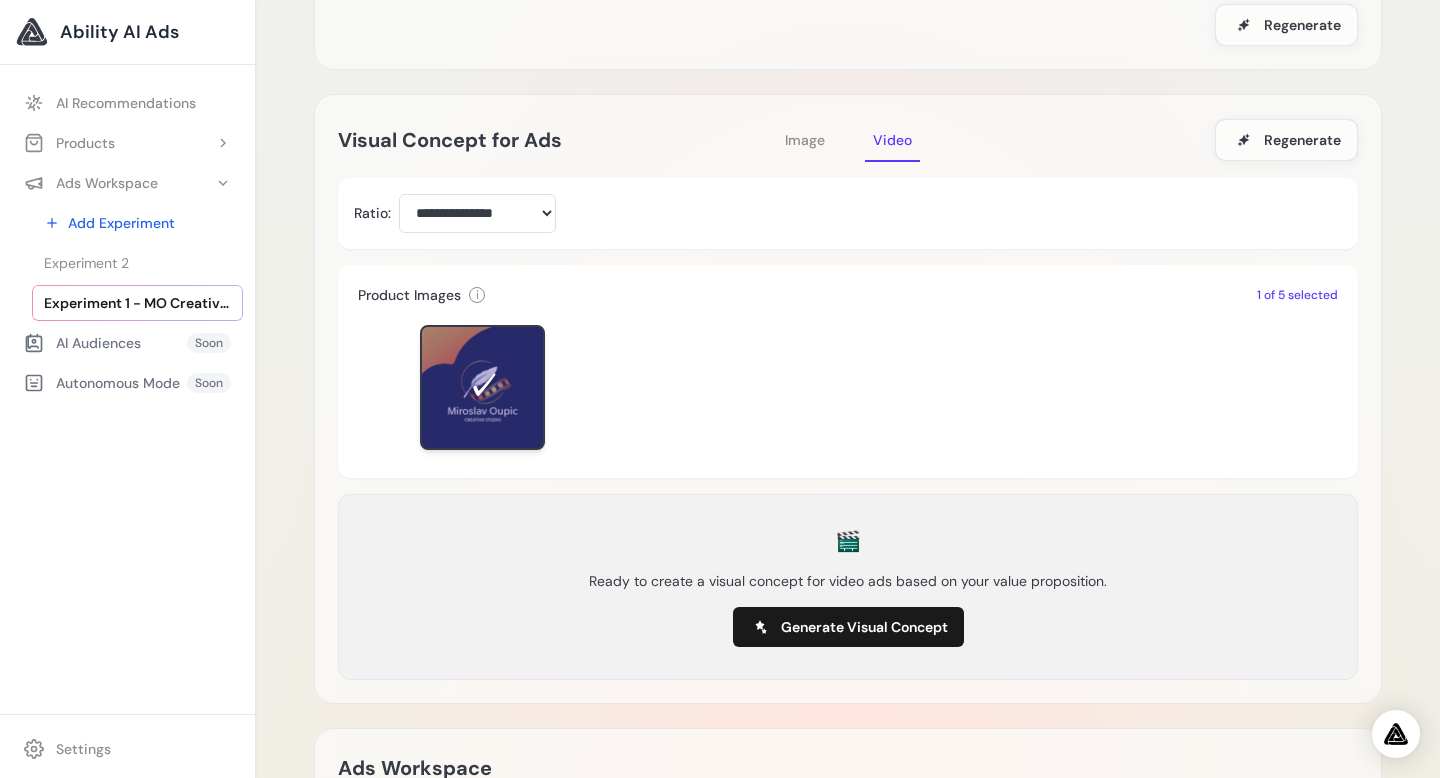 click at bounding box center (482, 387) 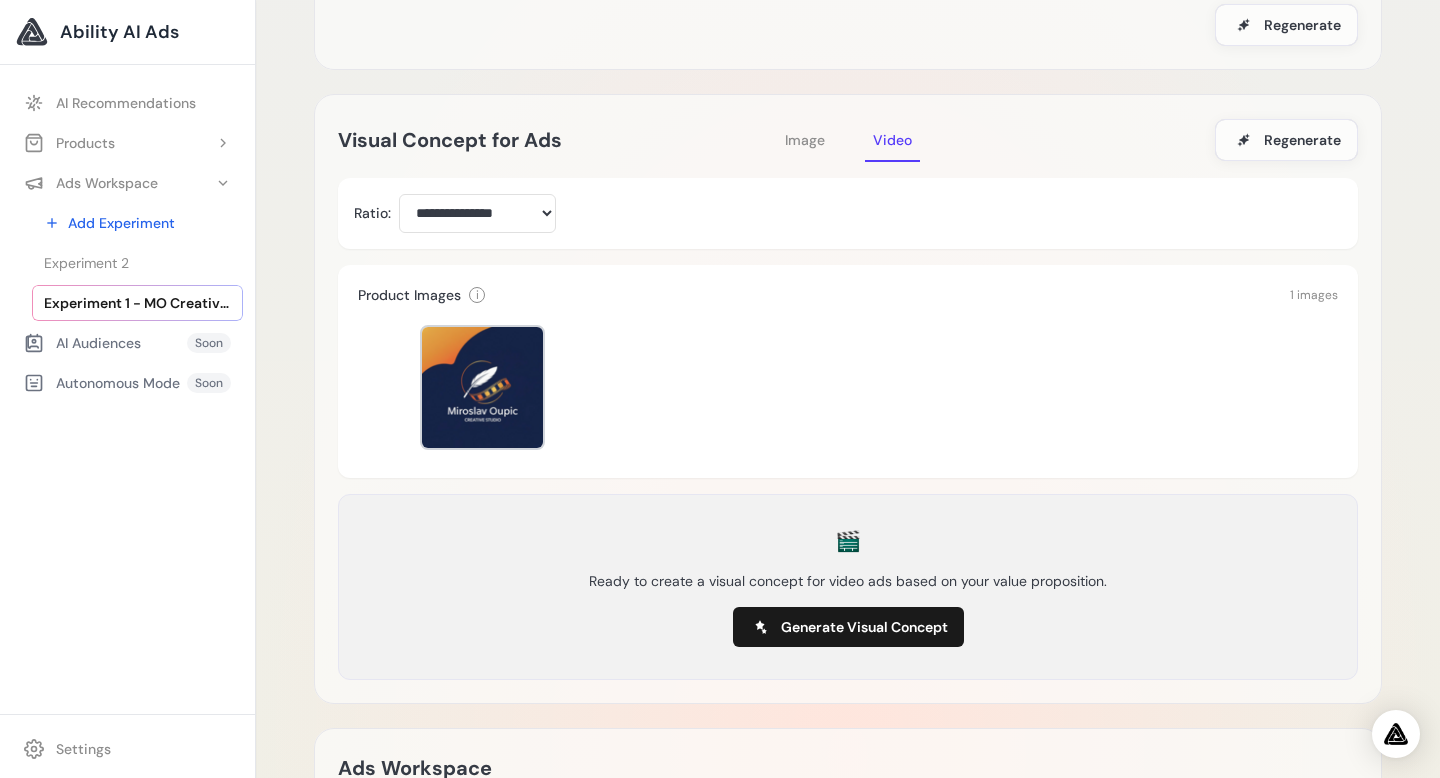 click on "Image" at bounding box center (805, 140) 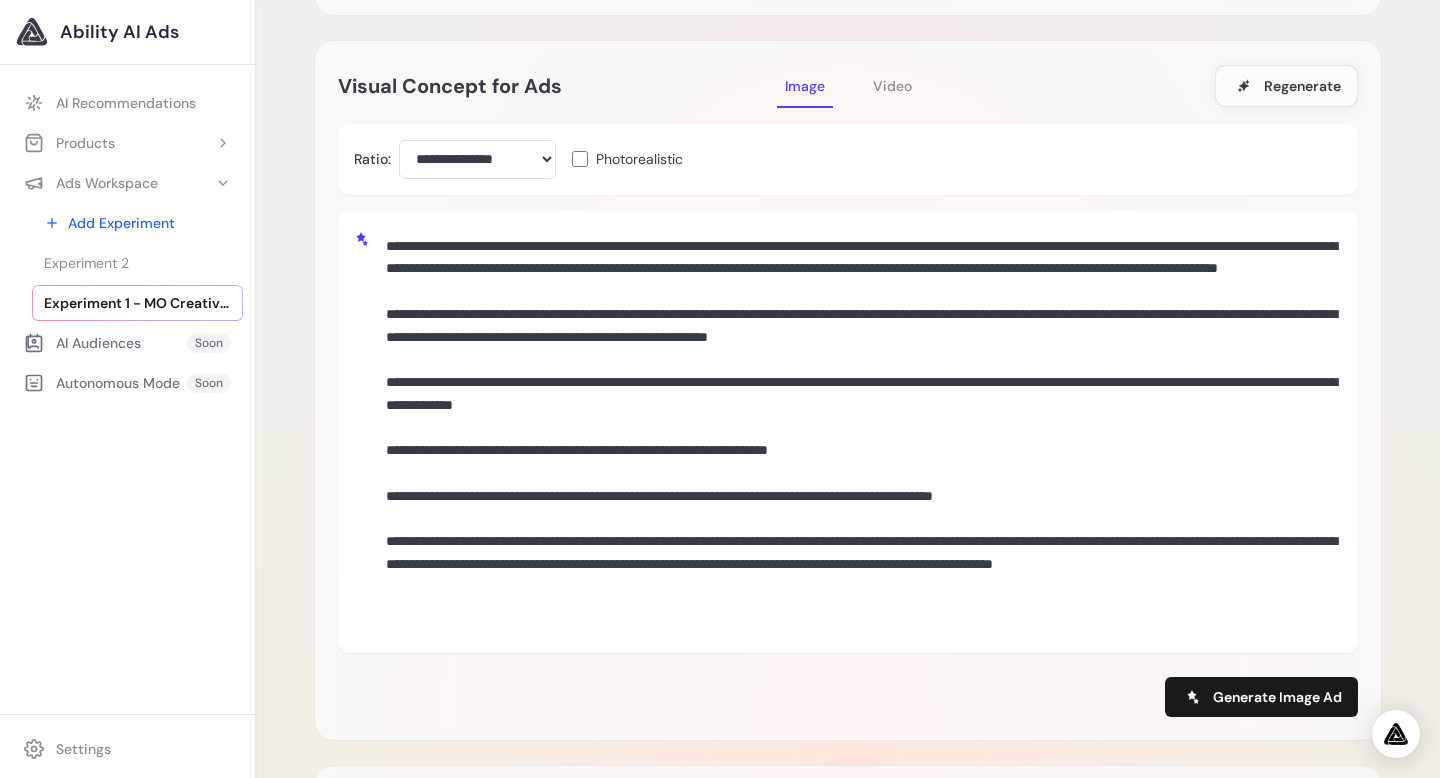 scroll, scrollTop: 433, scrollLeft: 0, axis: vertical 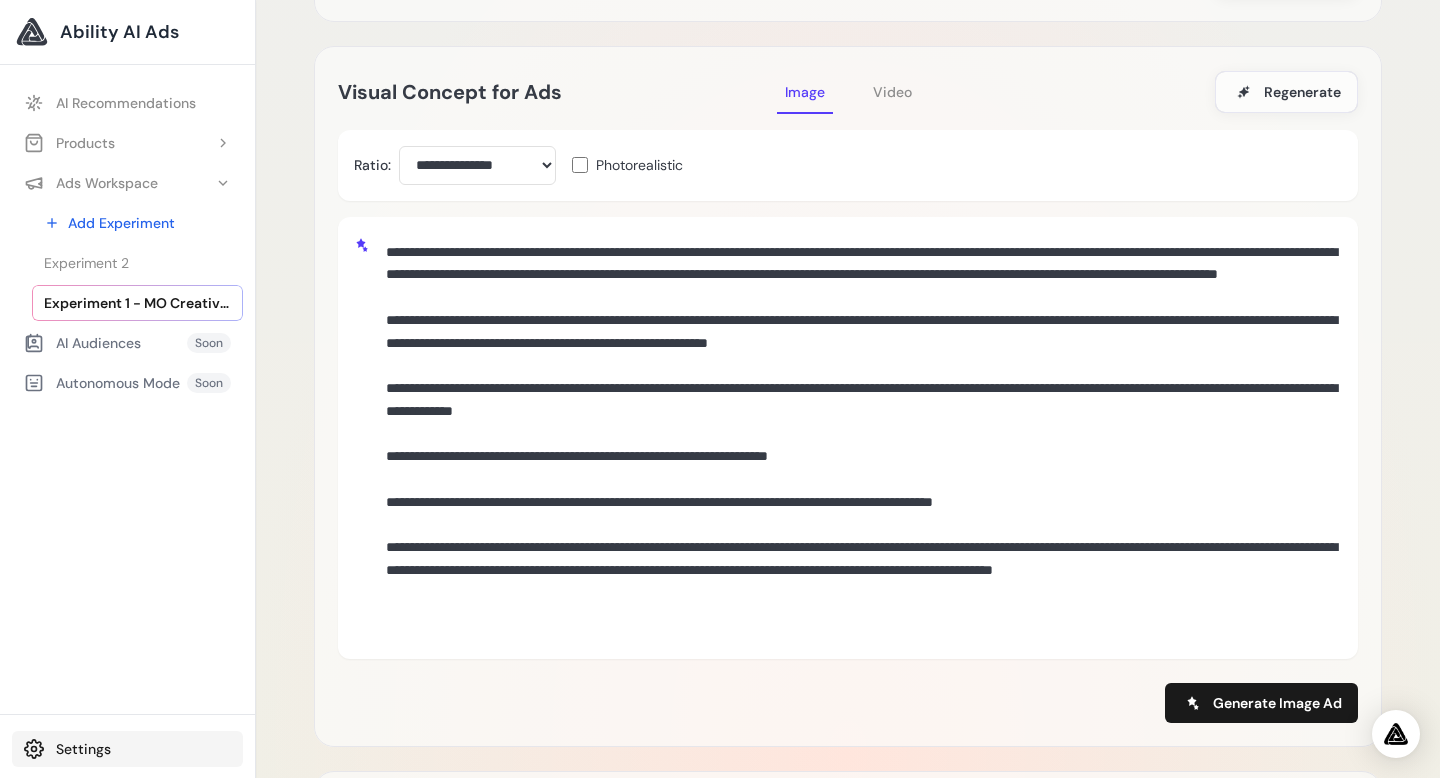 click on "Settings" at bounding box center (127, 749) 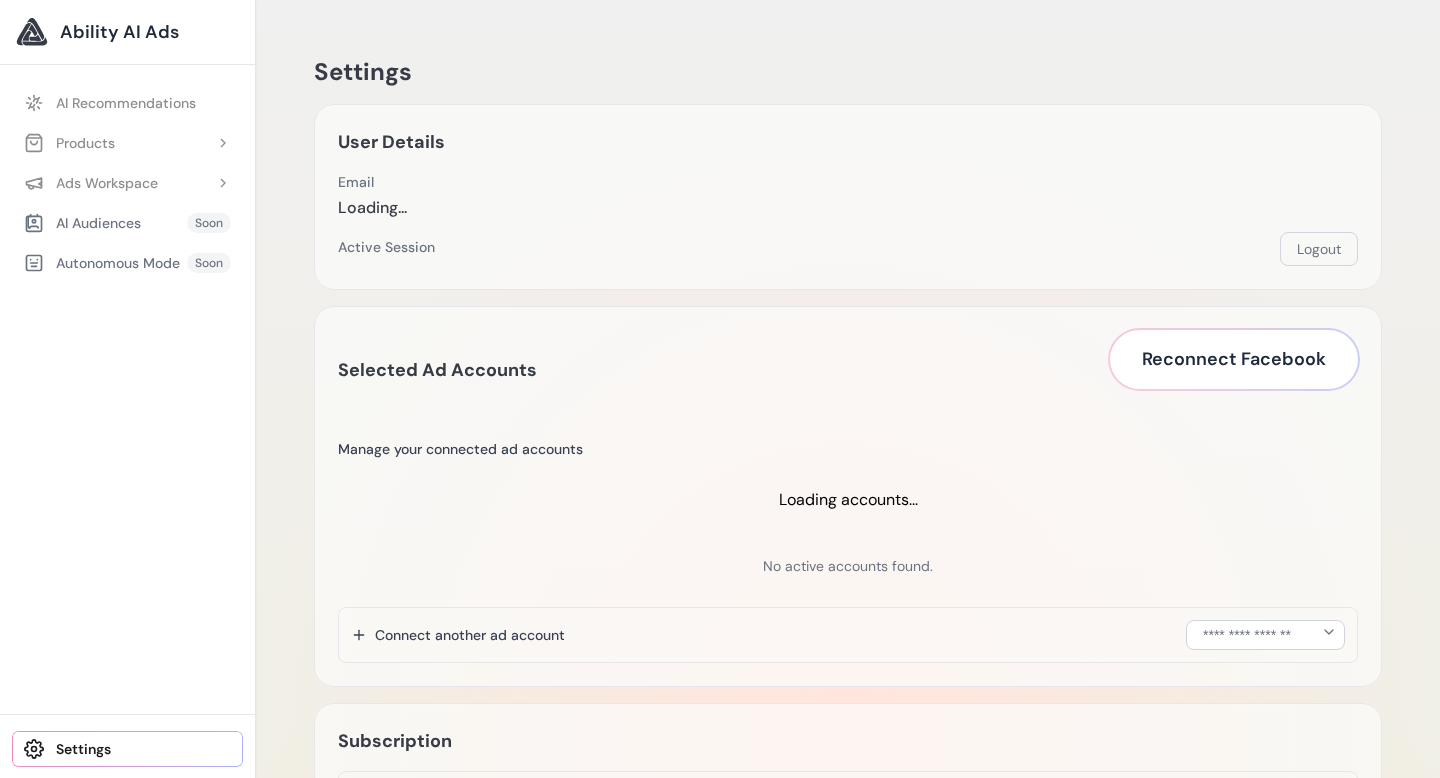 scroll, scrollTop: 0, scrollLeft: 0, axis: both 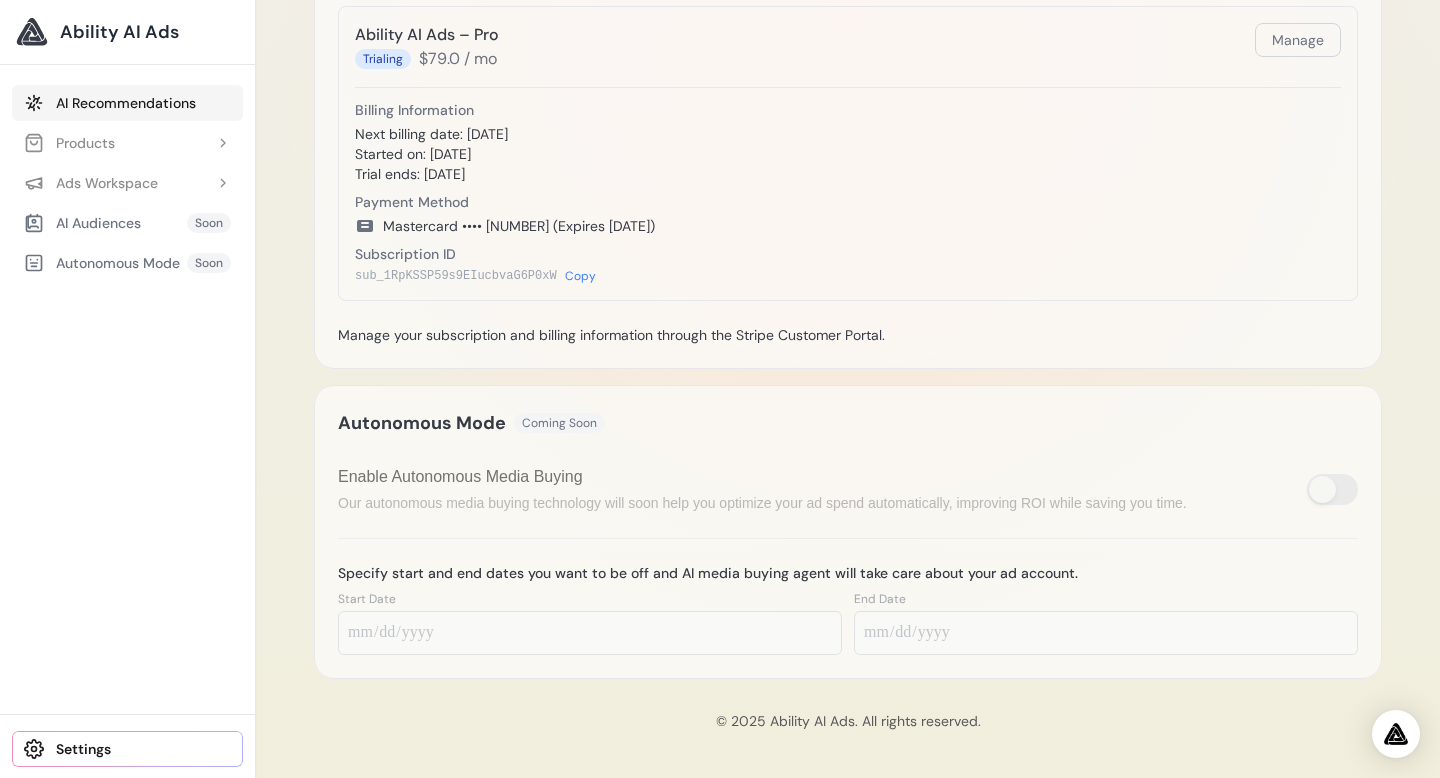 click on "AI Recommendations" at bounding box center (127, 103) 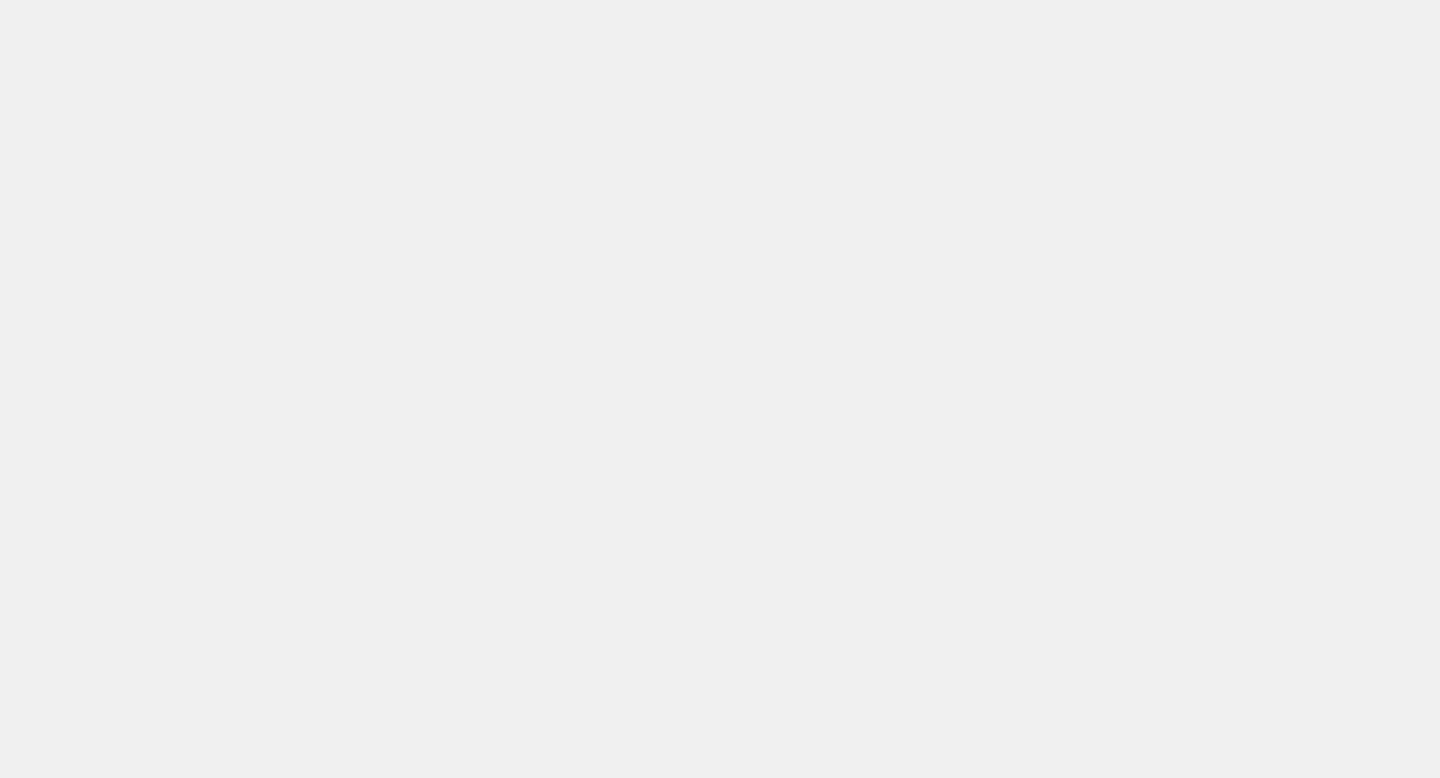 scroll, scrollTop: 0, scrollLeft: 0, axis: both 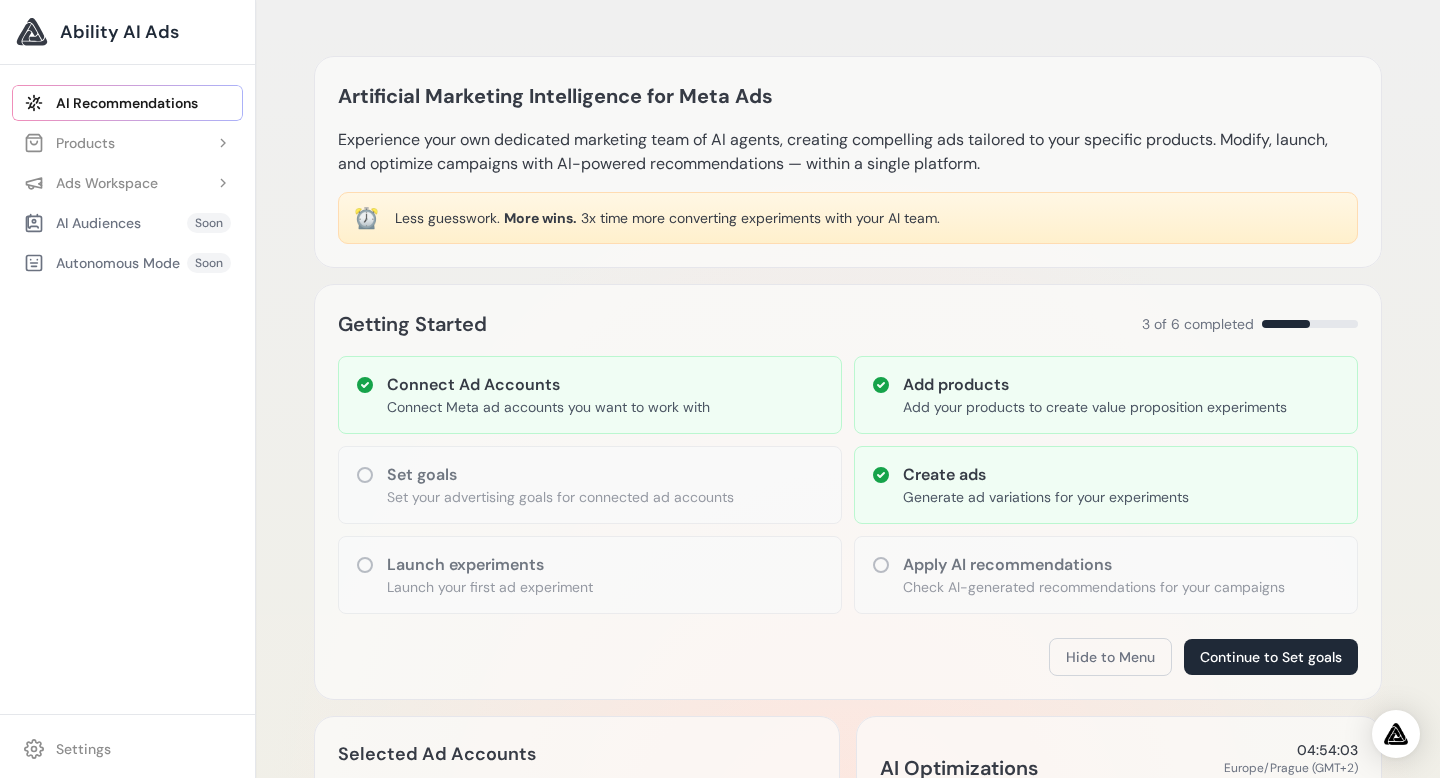 click on "Set goals" at bounding box center (560, 475) 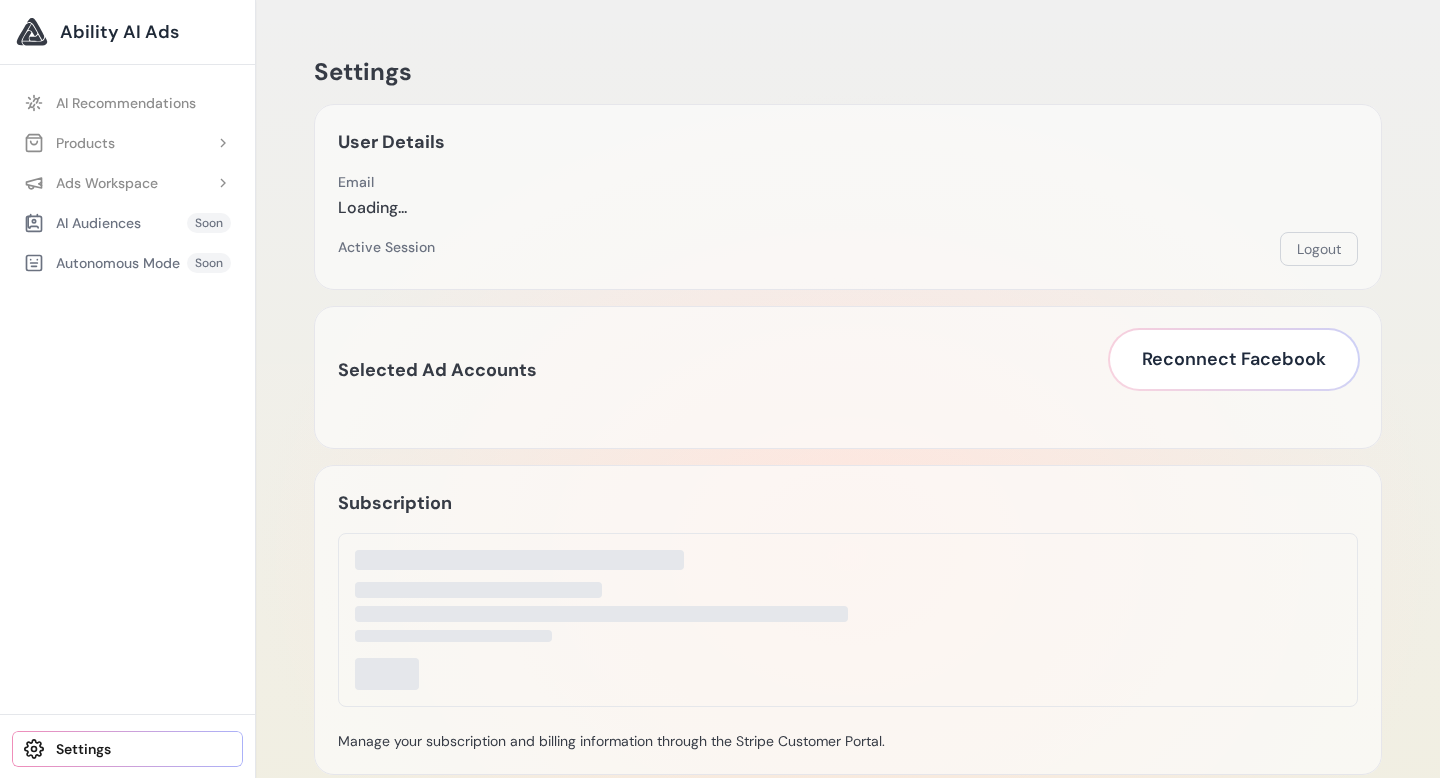 scroll, scrollTop: 0, scrollLeft: 0, axis: both 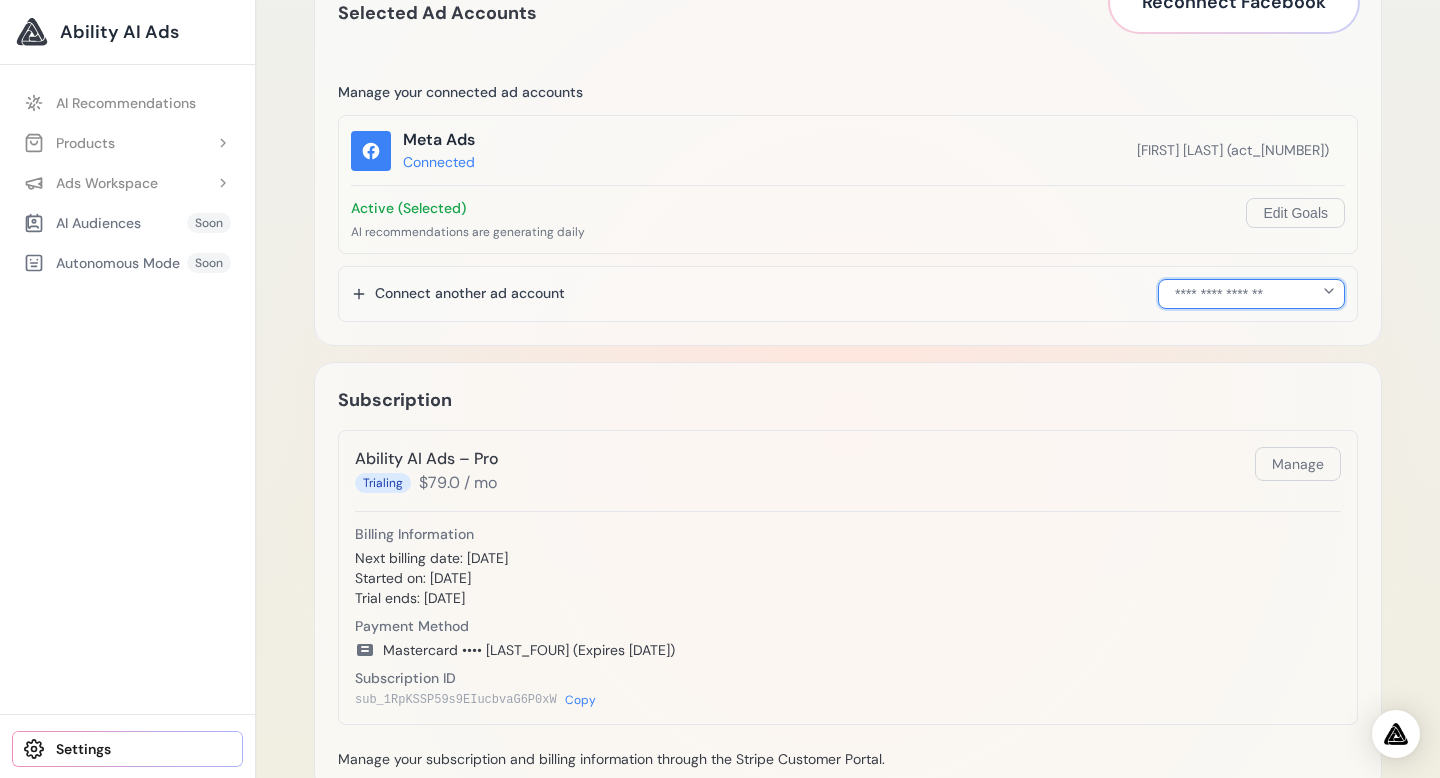 click on "**********" at bounding box center [1251, 294] 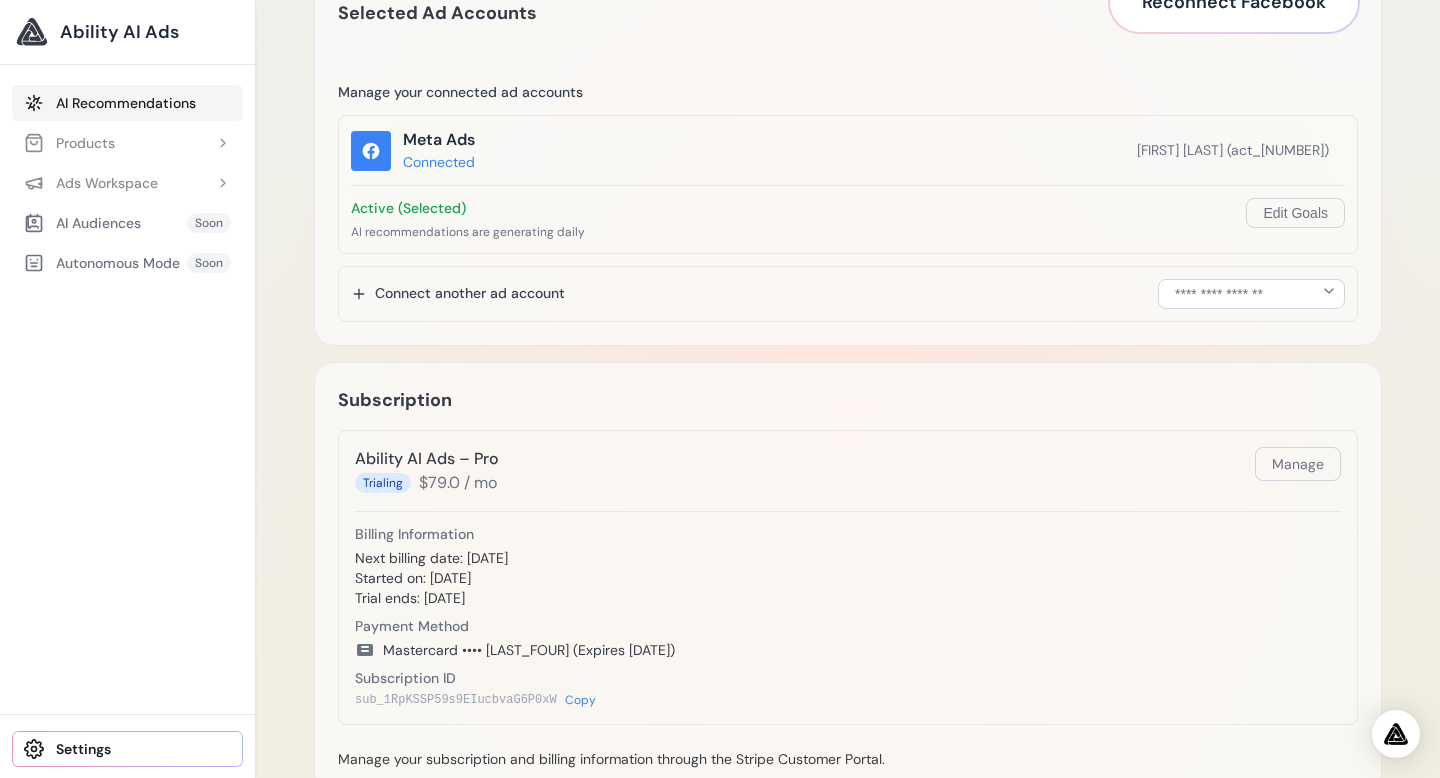 click on "AI Recommendations" at bounding box center (127, 103) 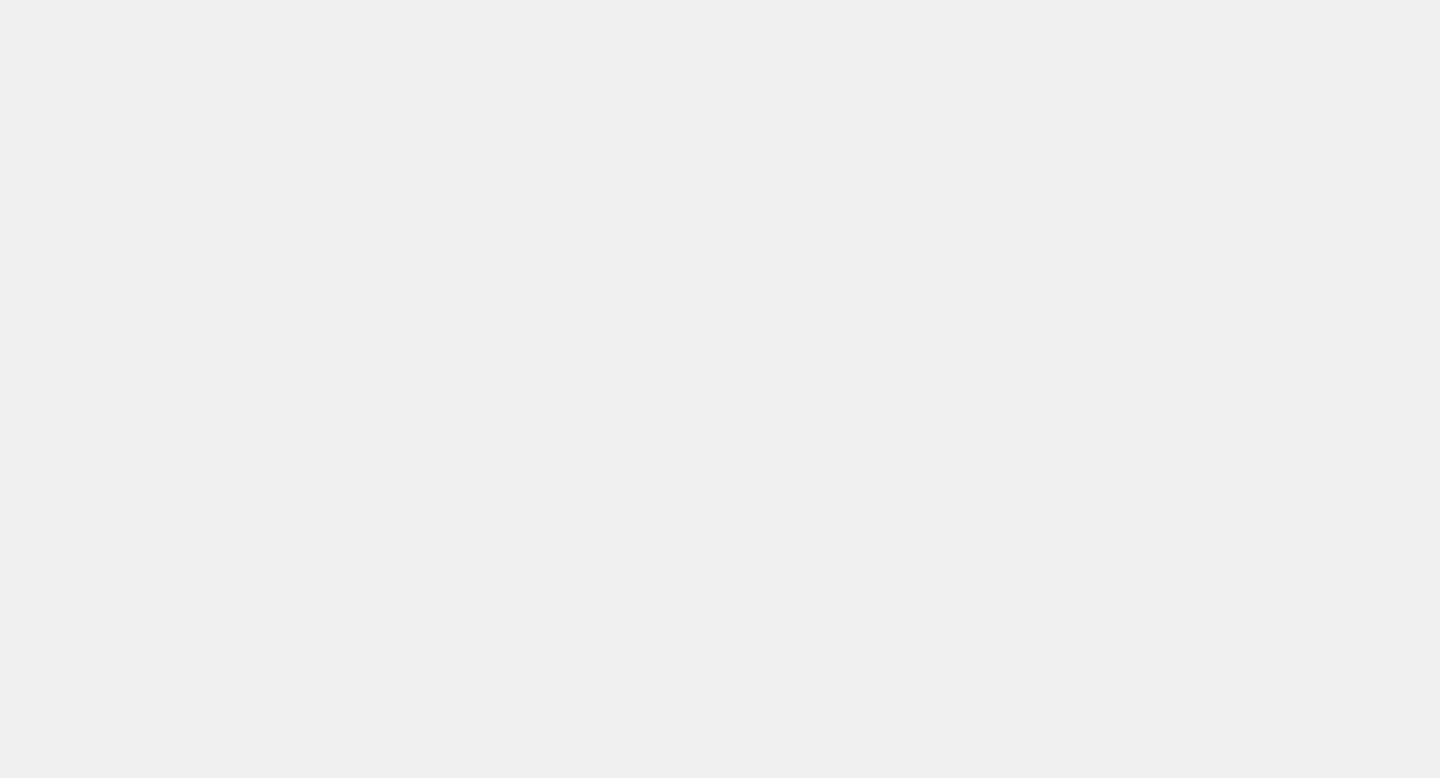scroll, scrollTop: 0, scrollLeft: 0, axis: both 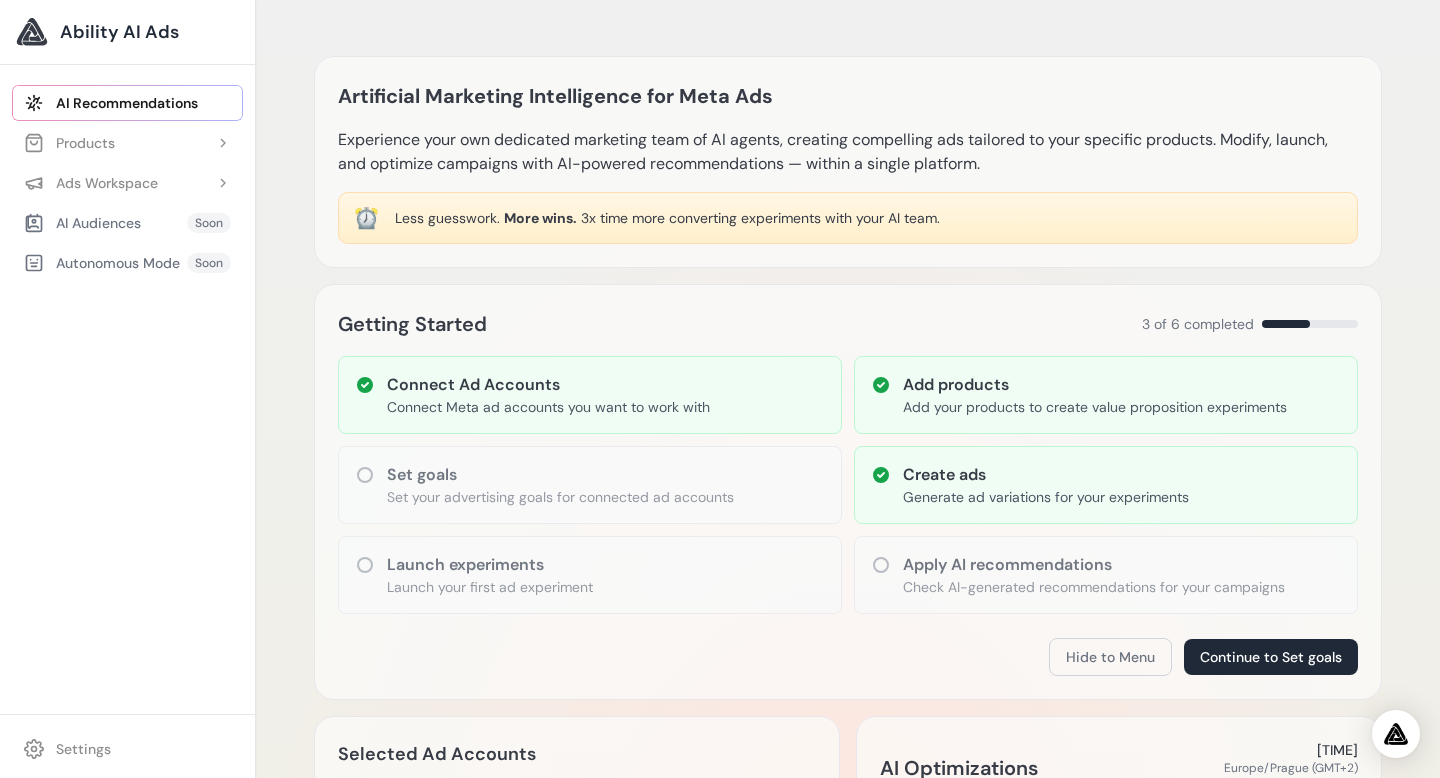click on "Create ads" at bounding box center (1046, 475) 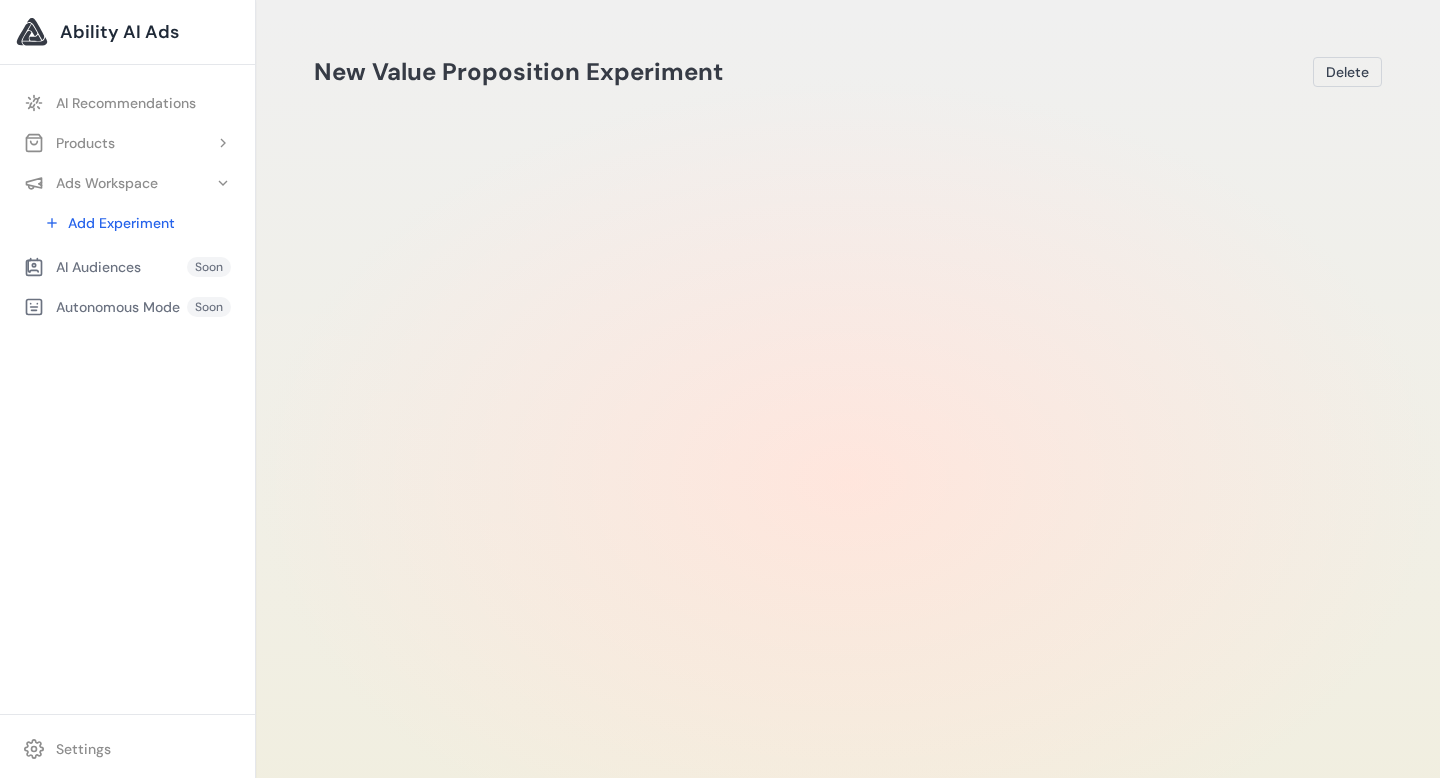 scroll, scrollTop: 0, scrollLeft: 0, axis: both 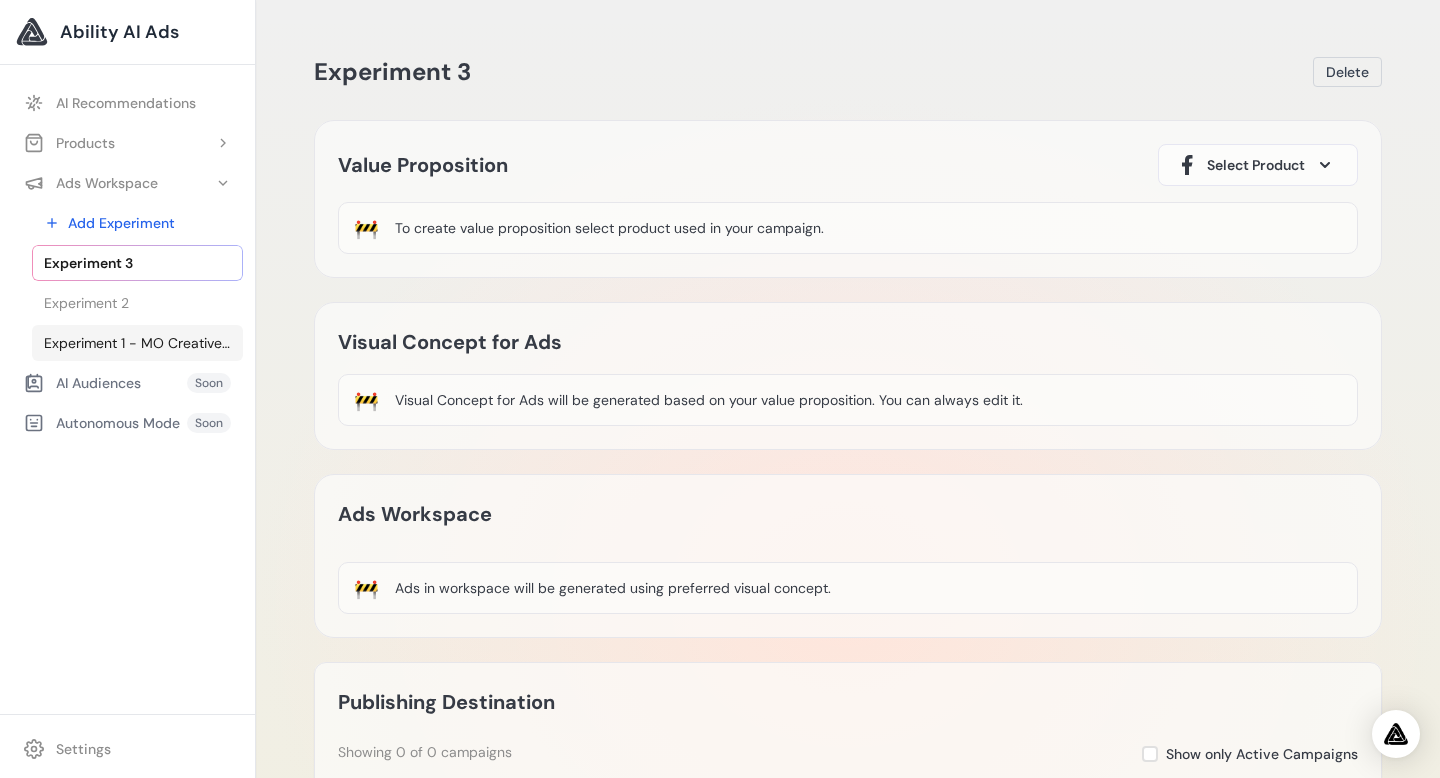 click on "Experiment 1 - MO Creative Studio  presents -  “Structure Your Script in 30 Minutes with the Beat Sheet That Sells in Hollywood”" at bounding box center (137, 343) 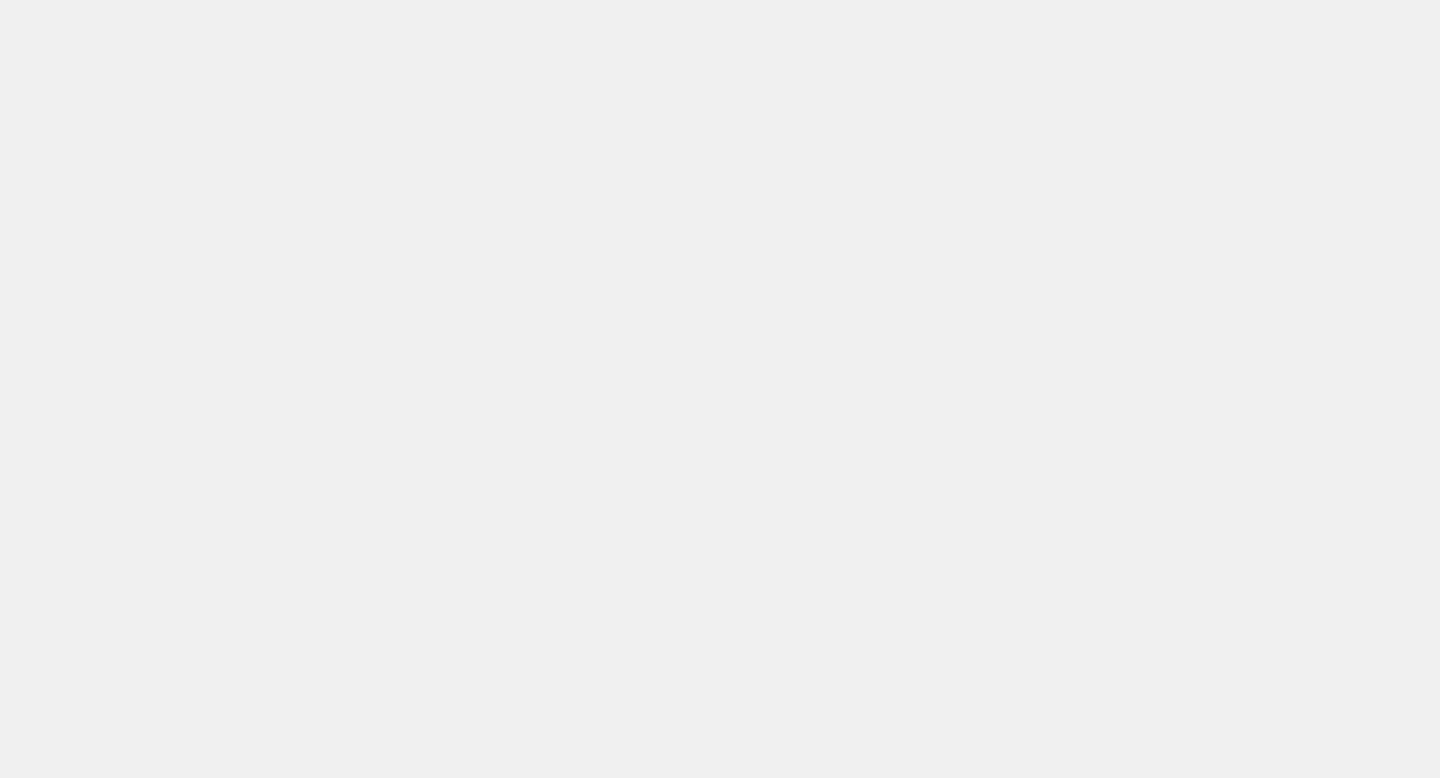 scroll, scrollTop: 0, scrollLeft: 0, axis: both 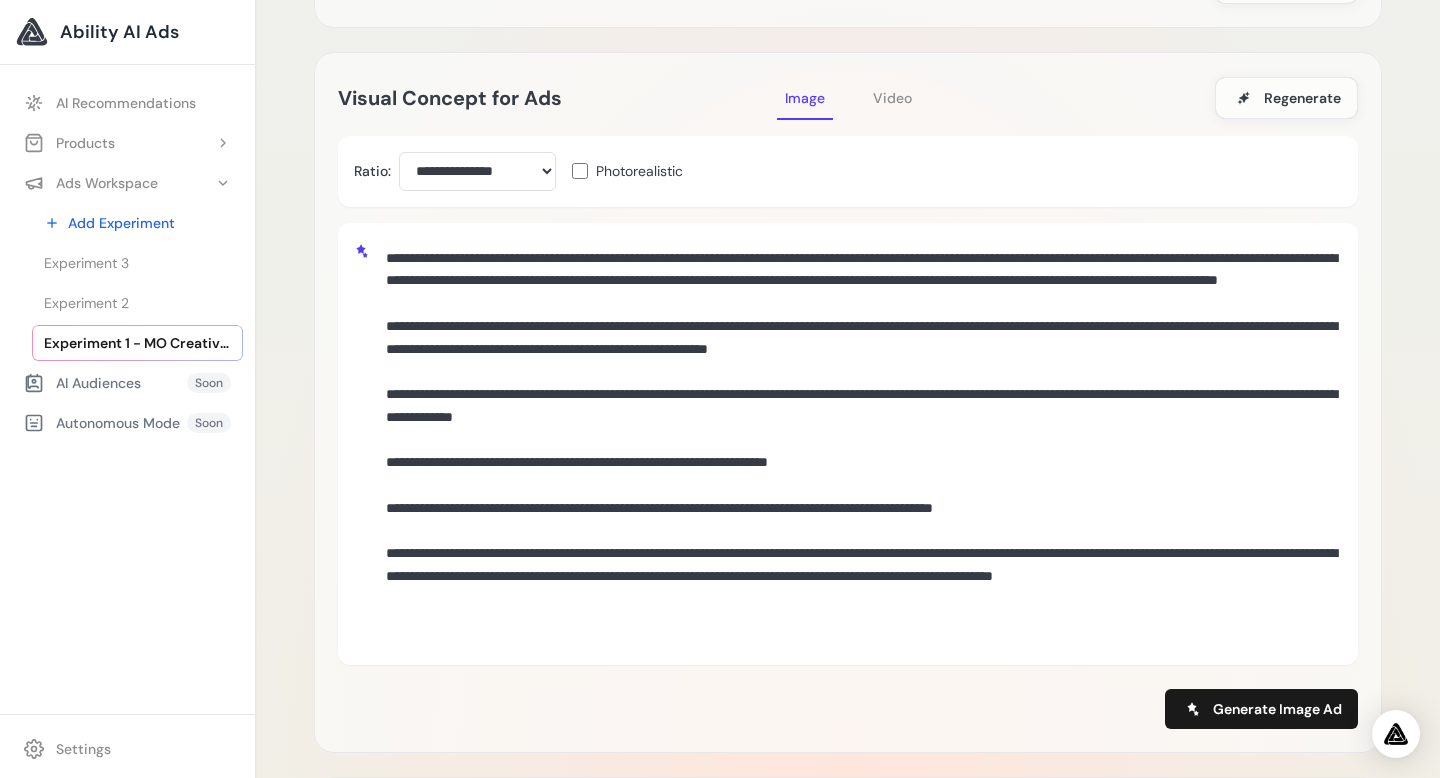 click on "Video" at bounding box center (892, 98) 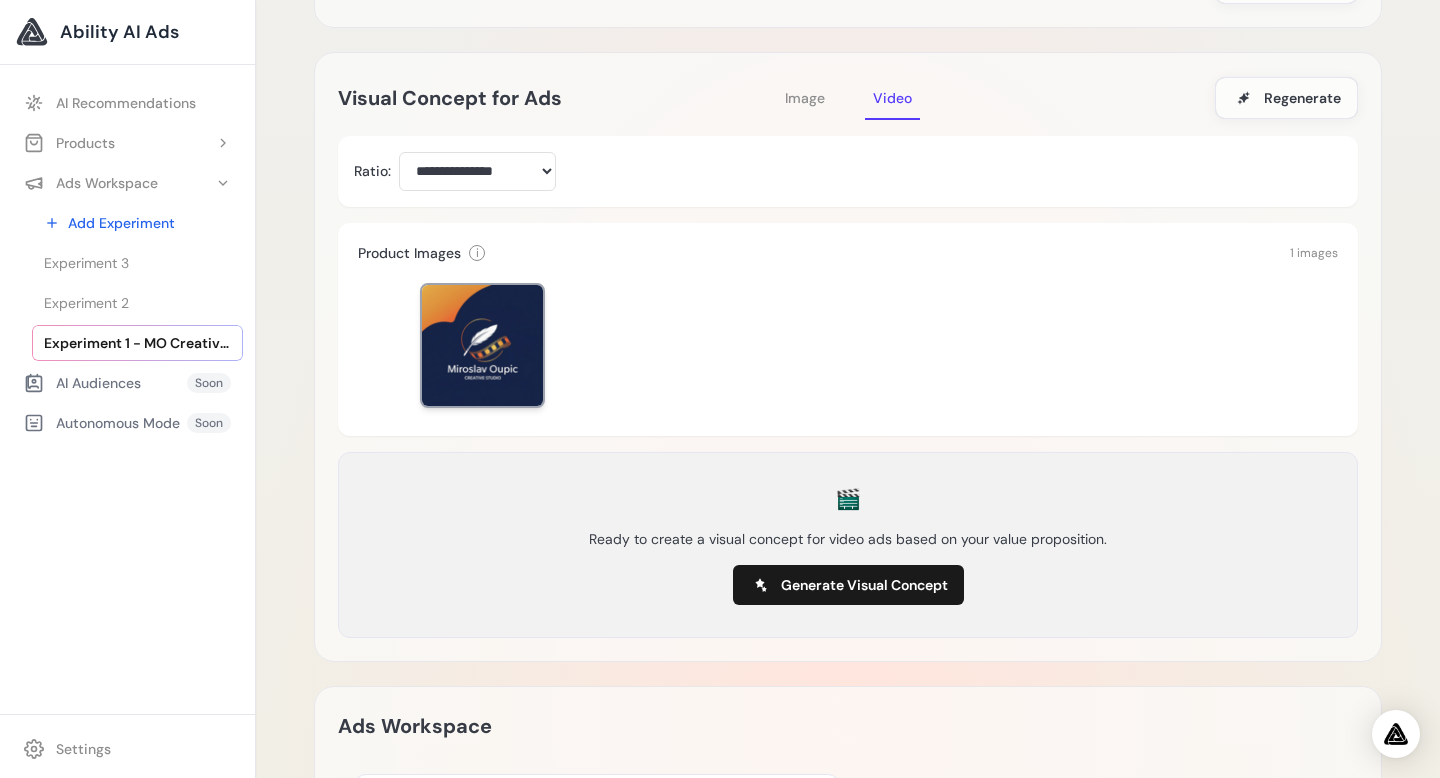 click at bounding box center (482, 345) 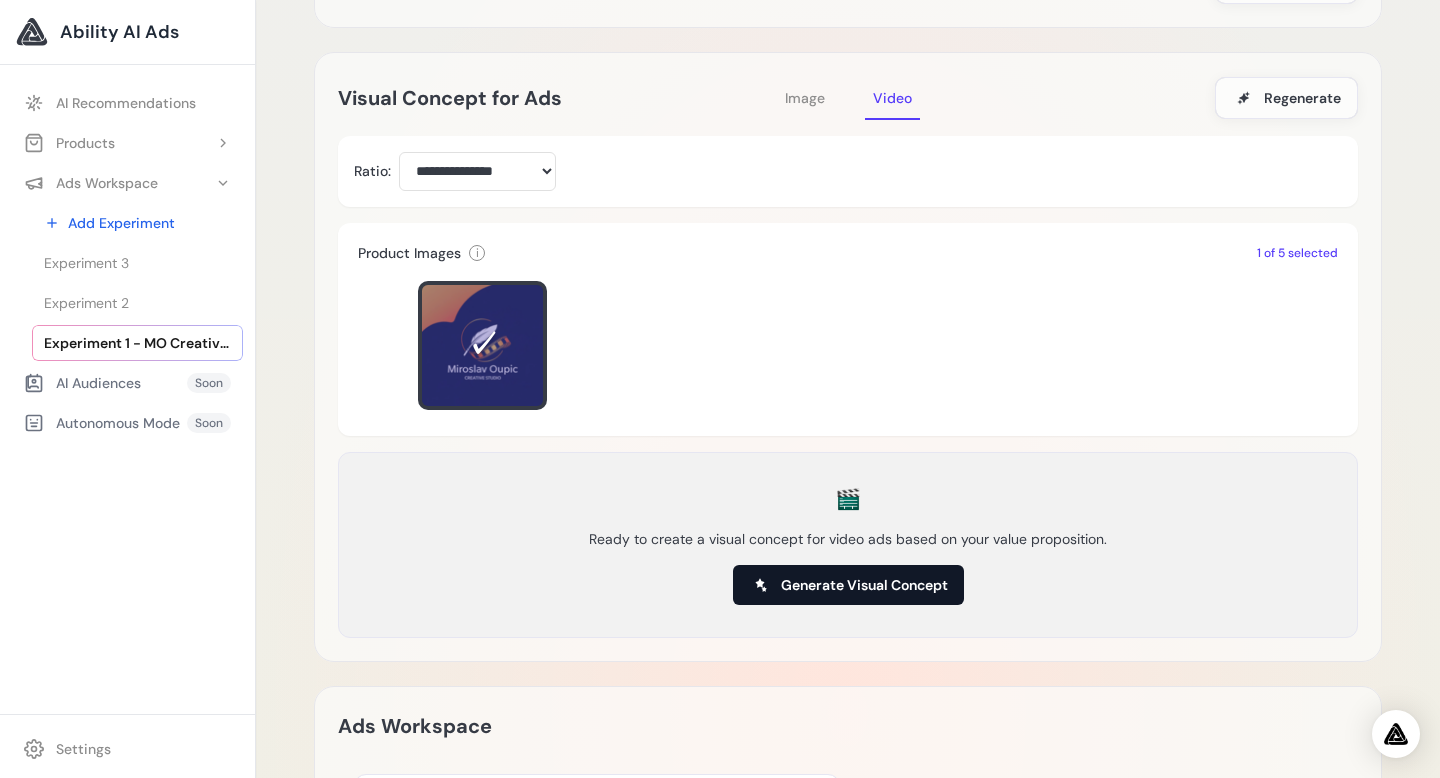 click on "Generate Visual Concept" at bounding box center (864, 585) 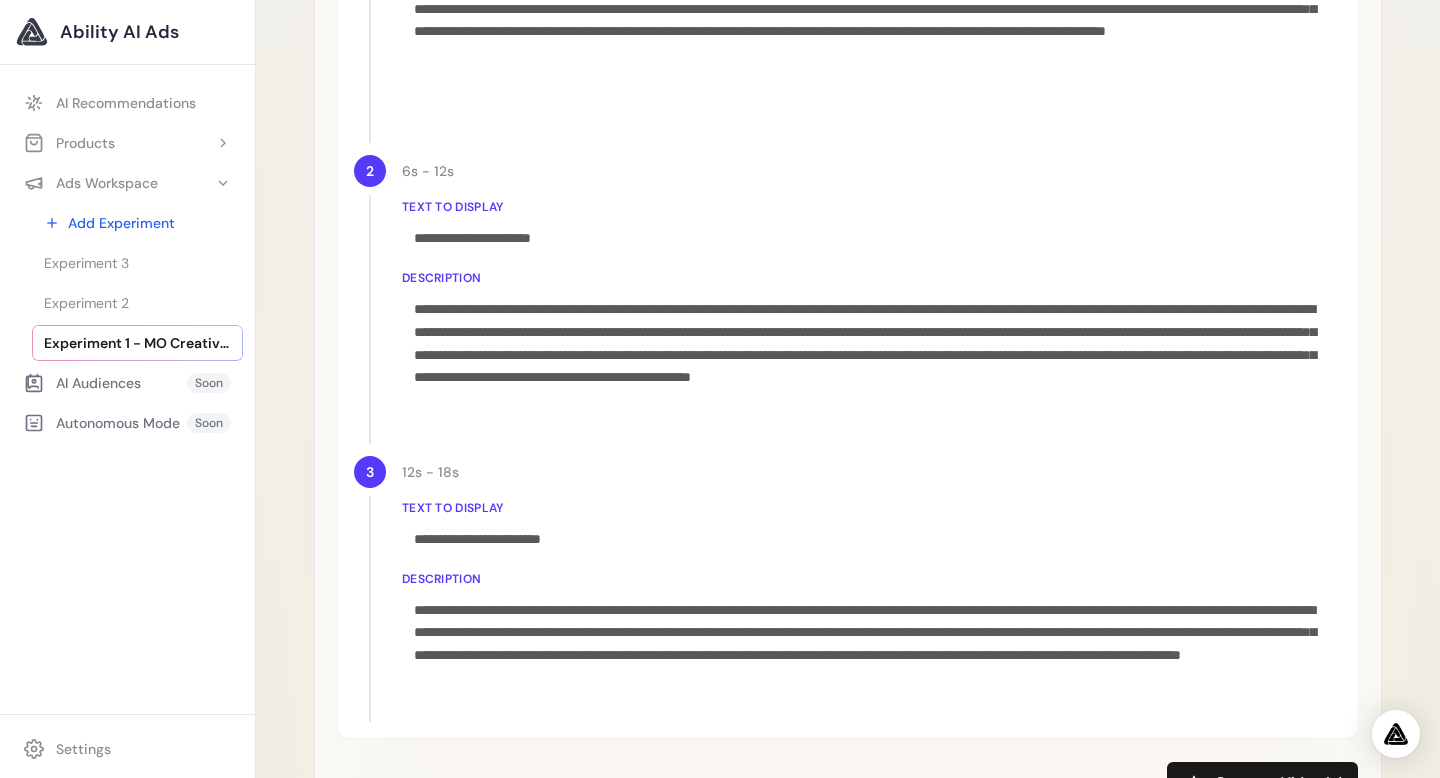 scroll, scrollTop: 1282, scrollLeft: 0, axis: vertical 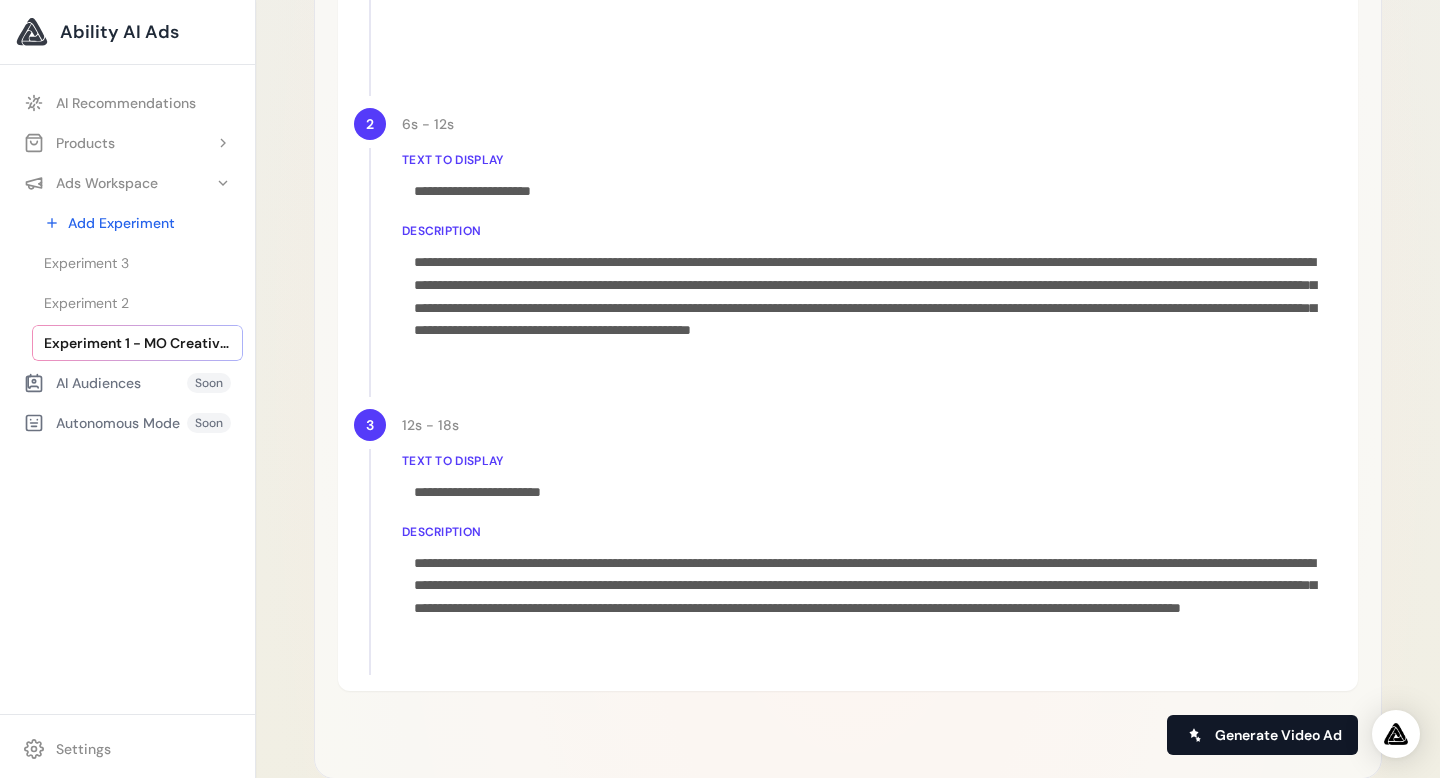 click on "Generate Video Ad" at bounding box center [1278, 735] 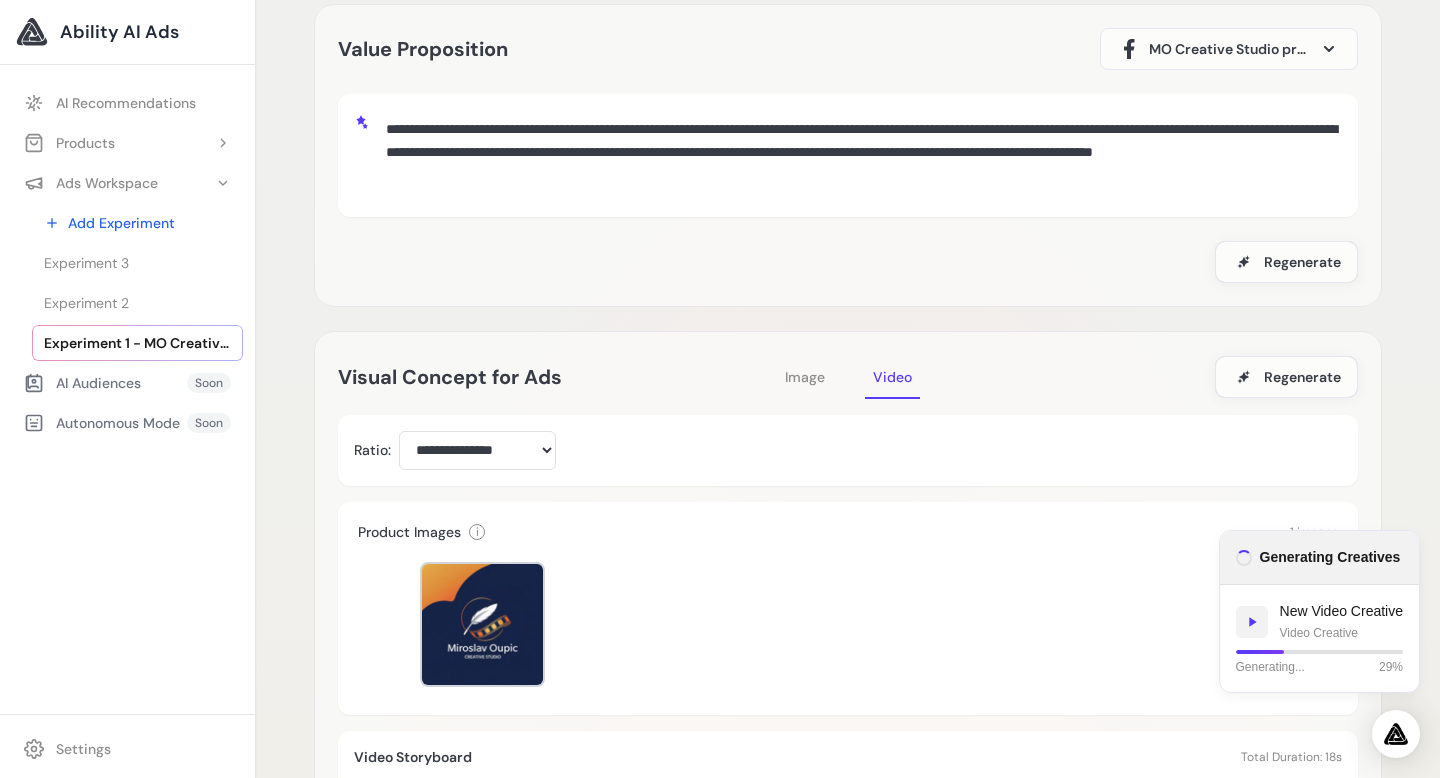 scroll, scrollTop: 144, scrollLeft: 0, axis: vertical 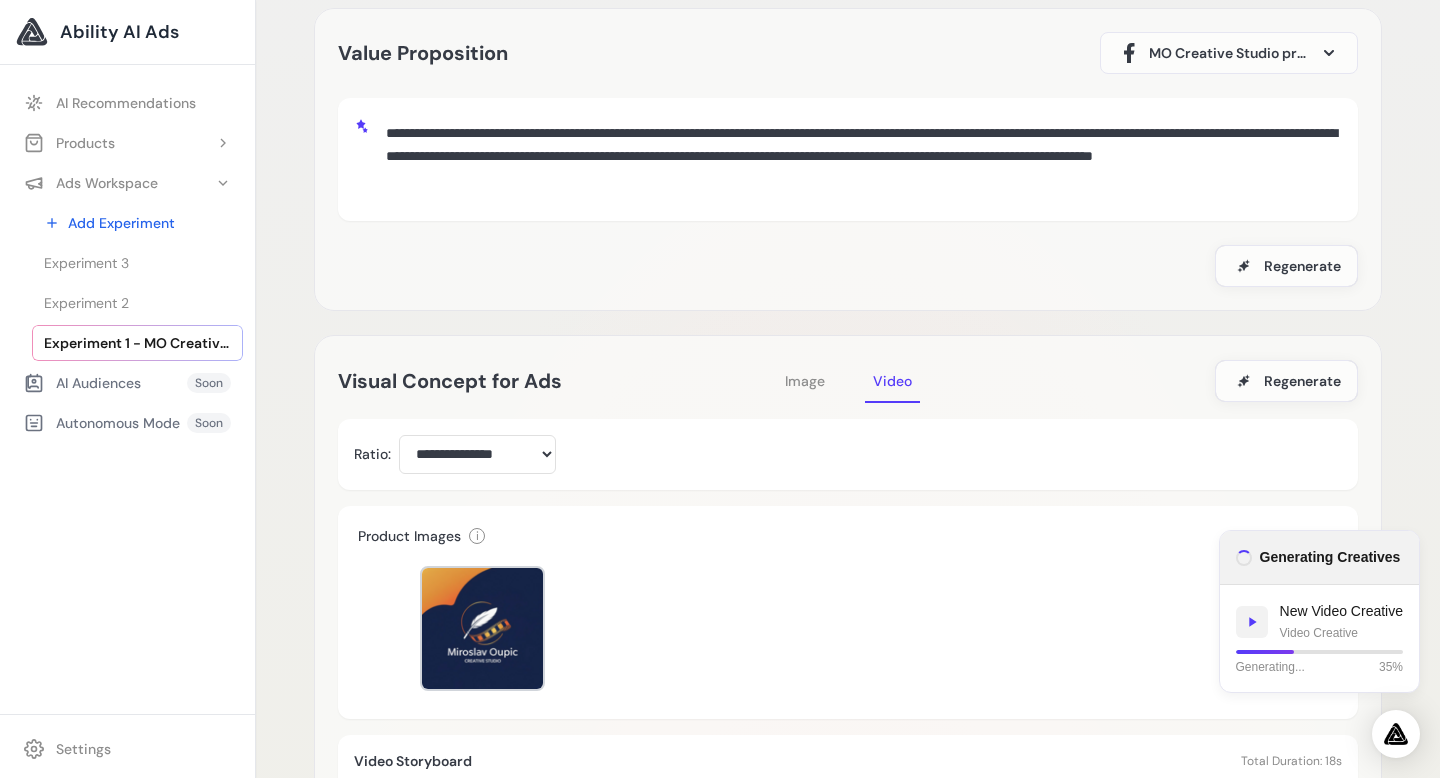 click on "**********" at bounding box center [848, 1126] 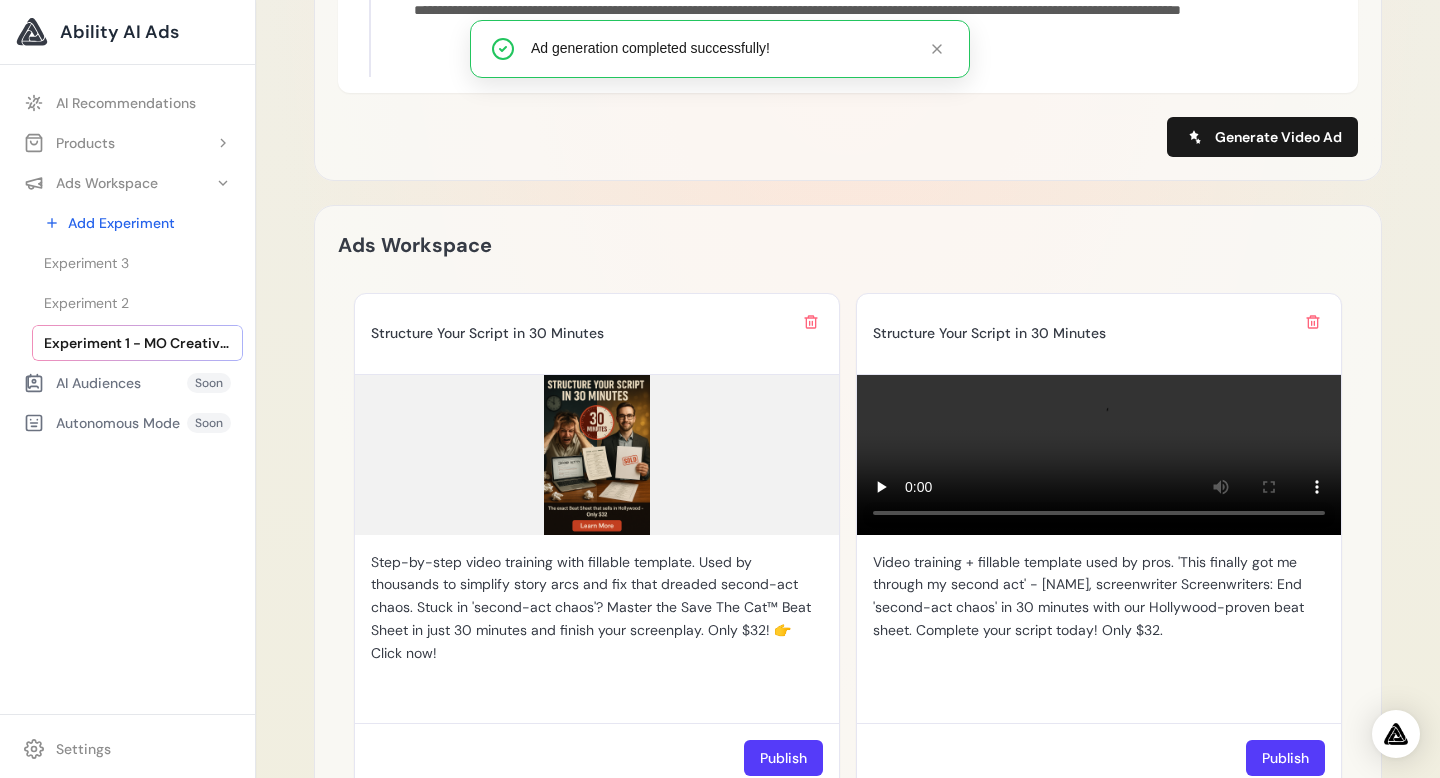 scroll, scrollTop: 1884, scrollLeft: 0, axis: vertical 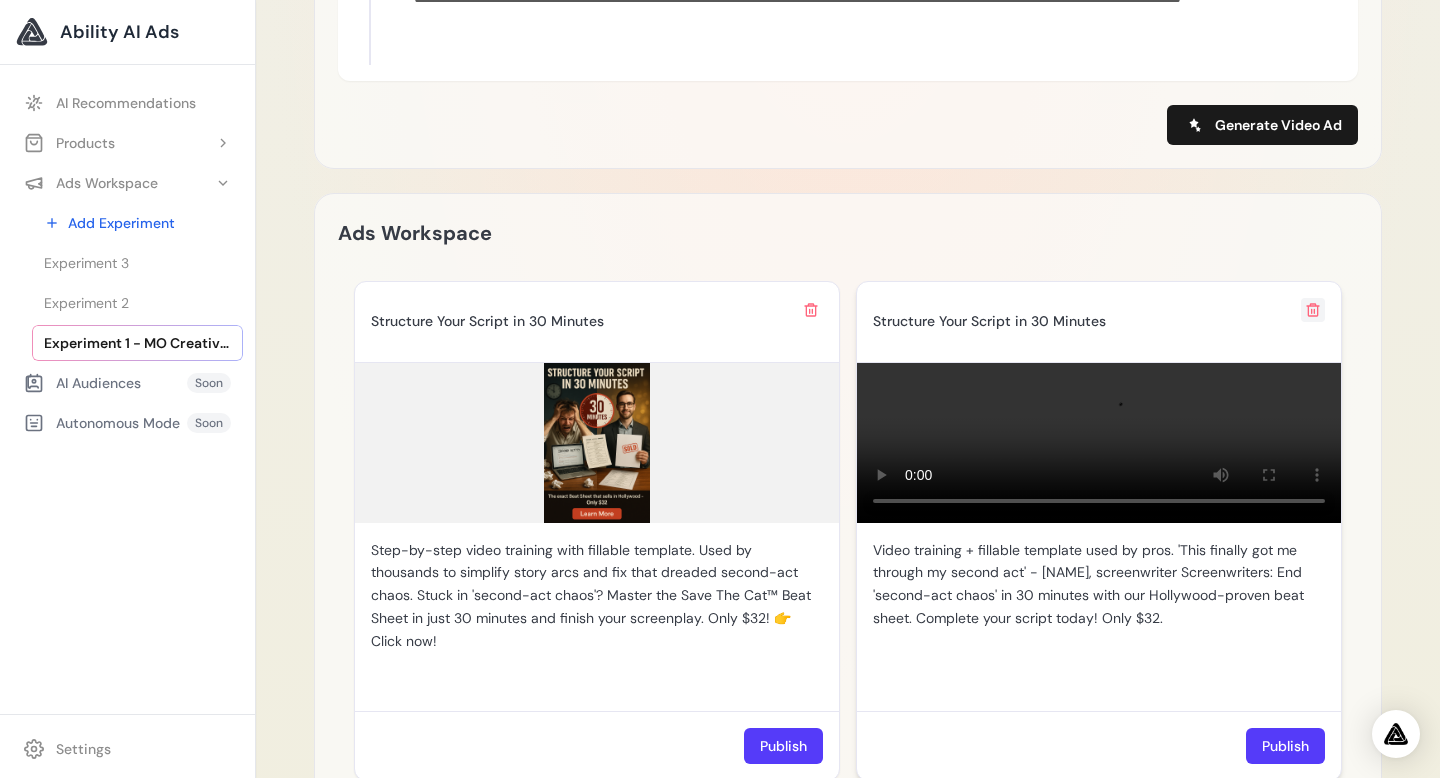 click 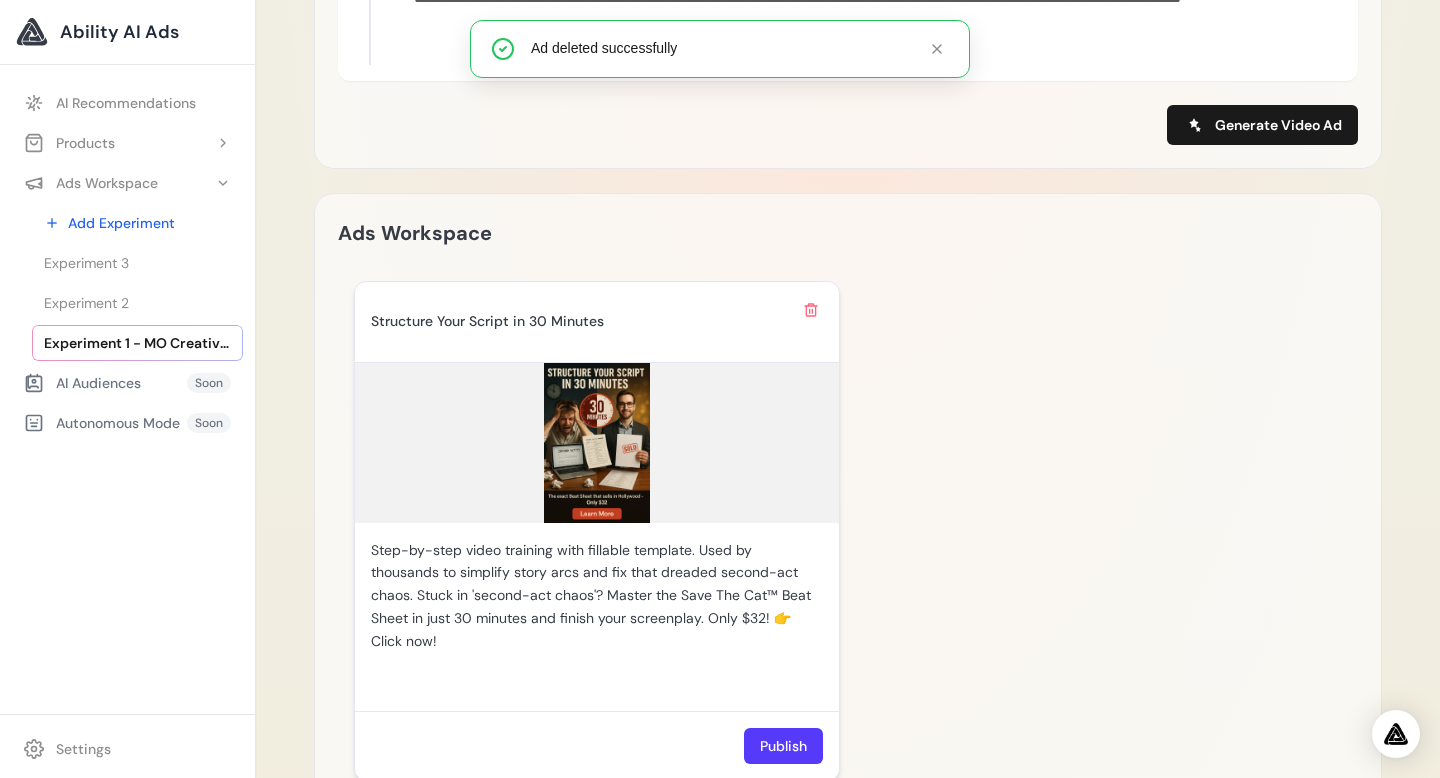 click at bounding box center (597, 443) 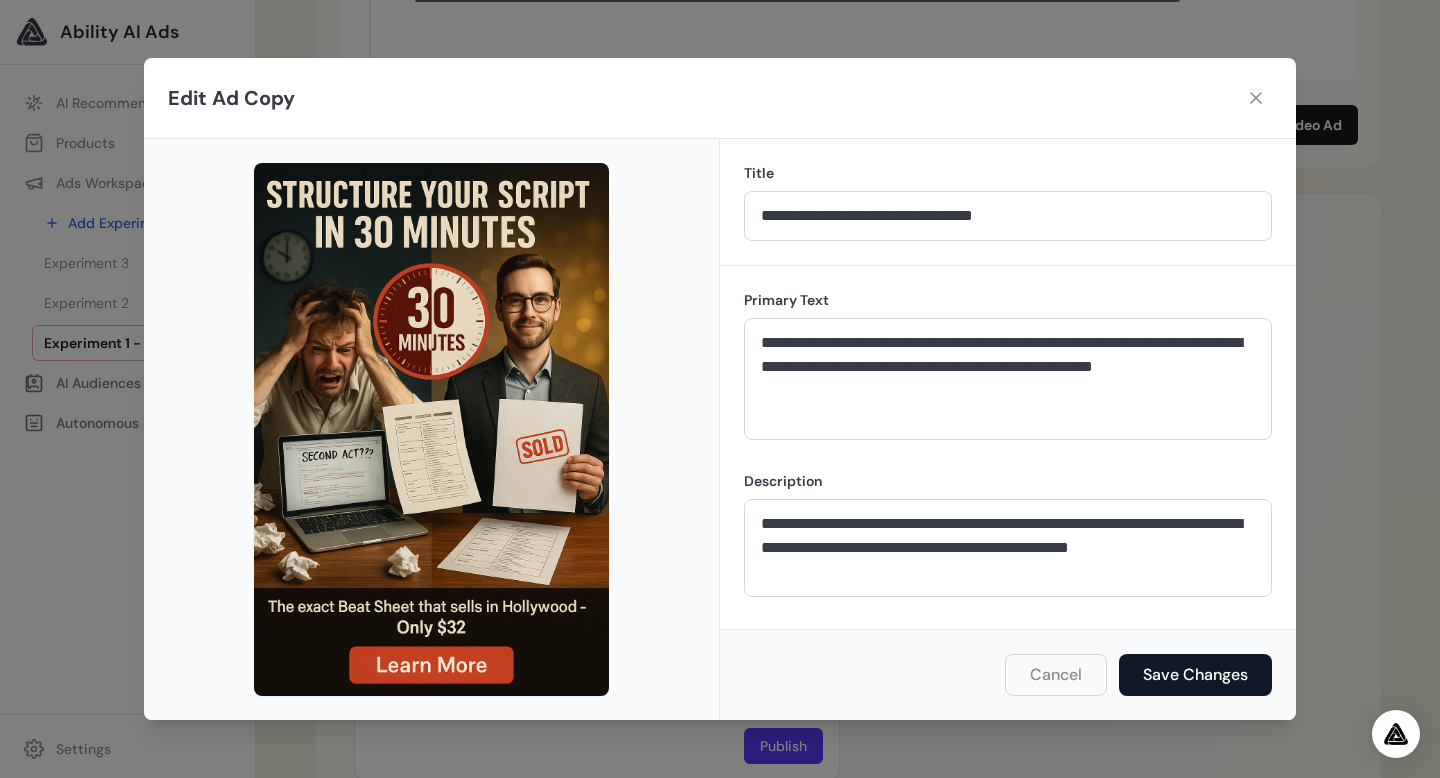 click on "Save Changes" at bounding box center (1195, 675) 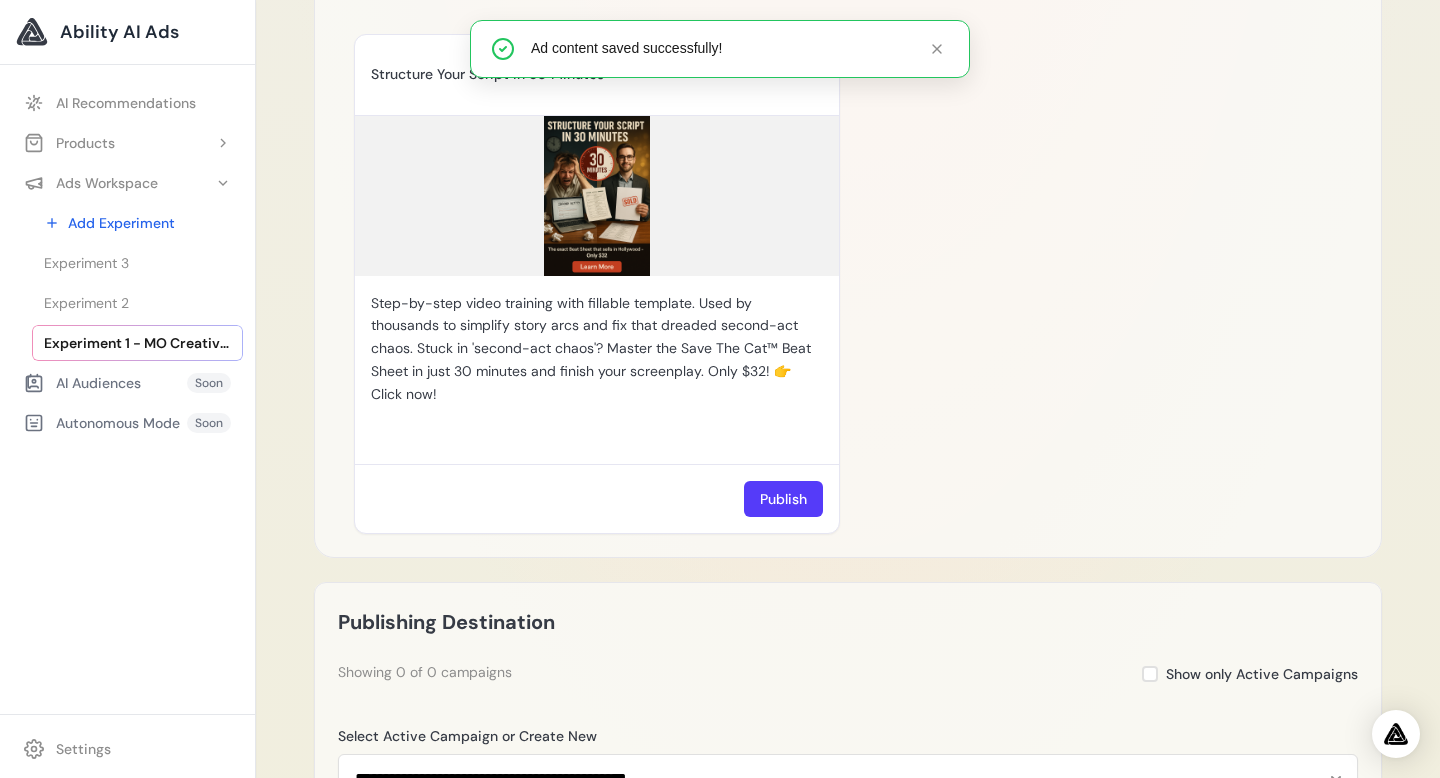 scroll, scrollTop: 2047, scrollLeft: 0, axis: vertical 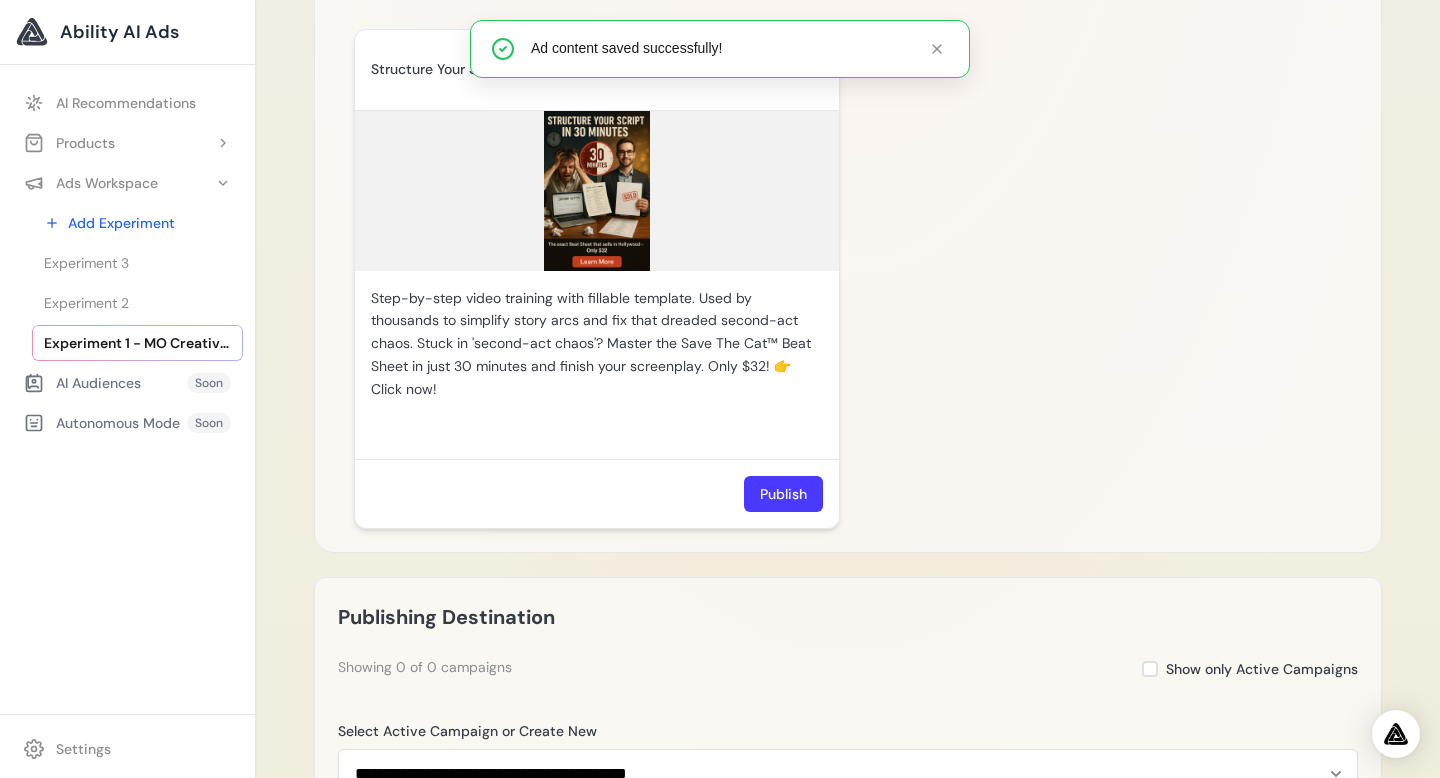 click on "Publish" at bounding box center (783, 494) 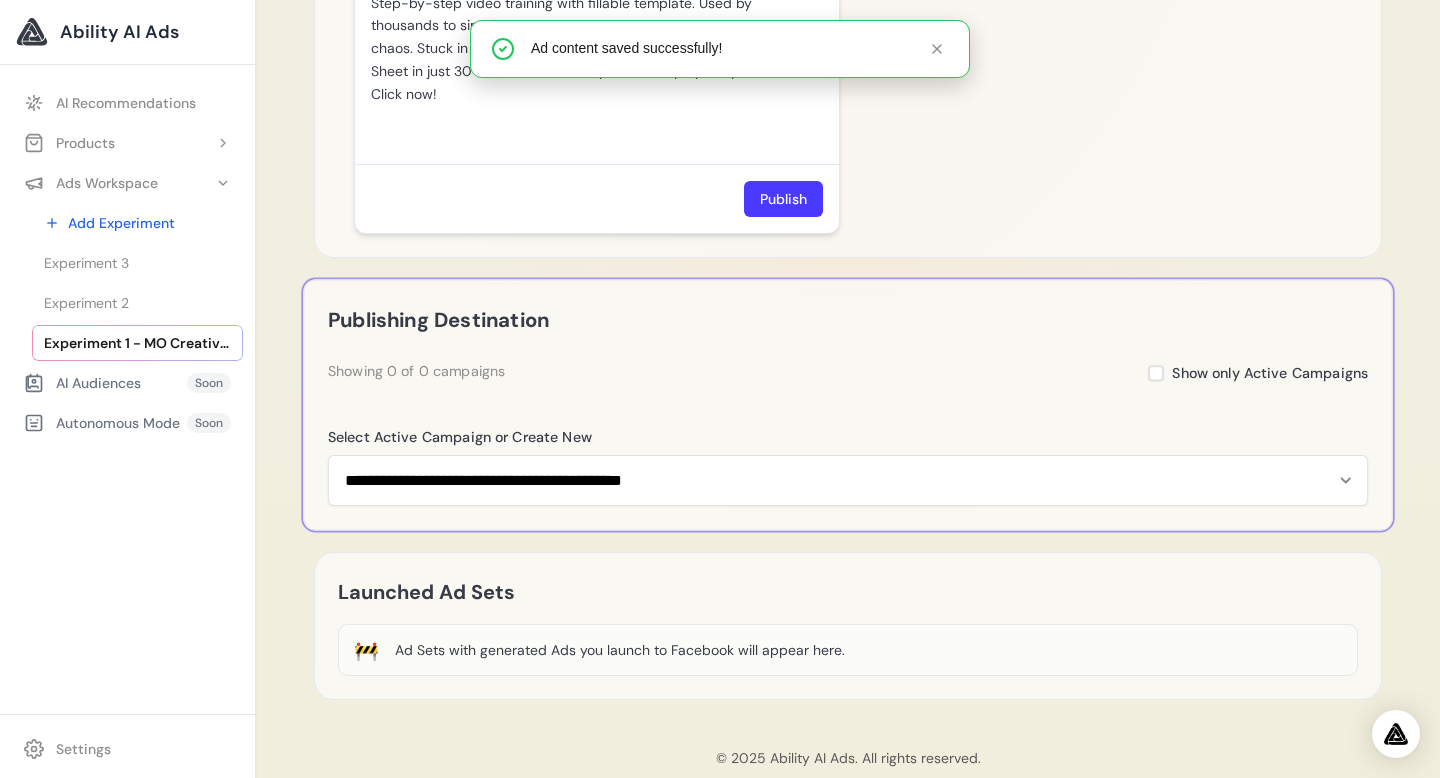 scroll, scrollTop: 2358, scrollLeft: 0, axis: vertical 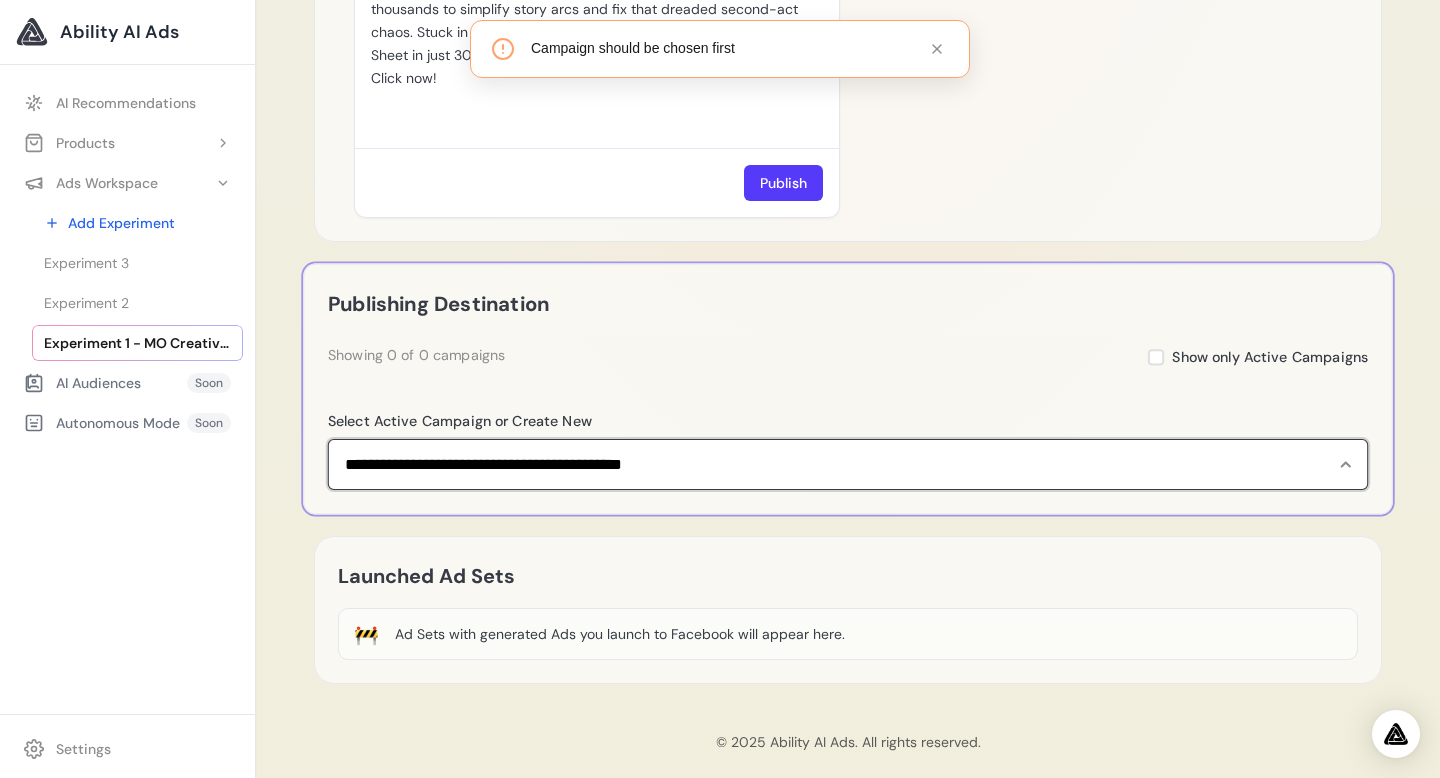click on "**********" at bounding box center (848, 463) 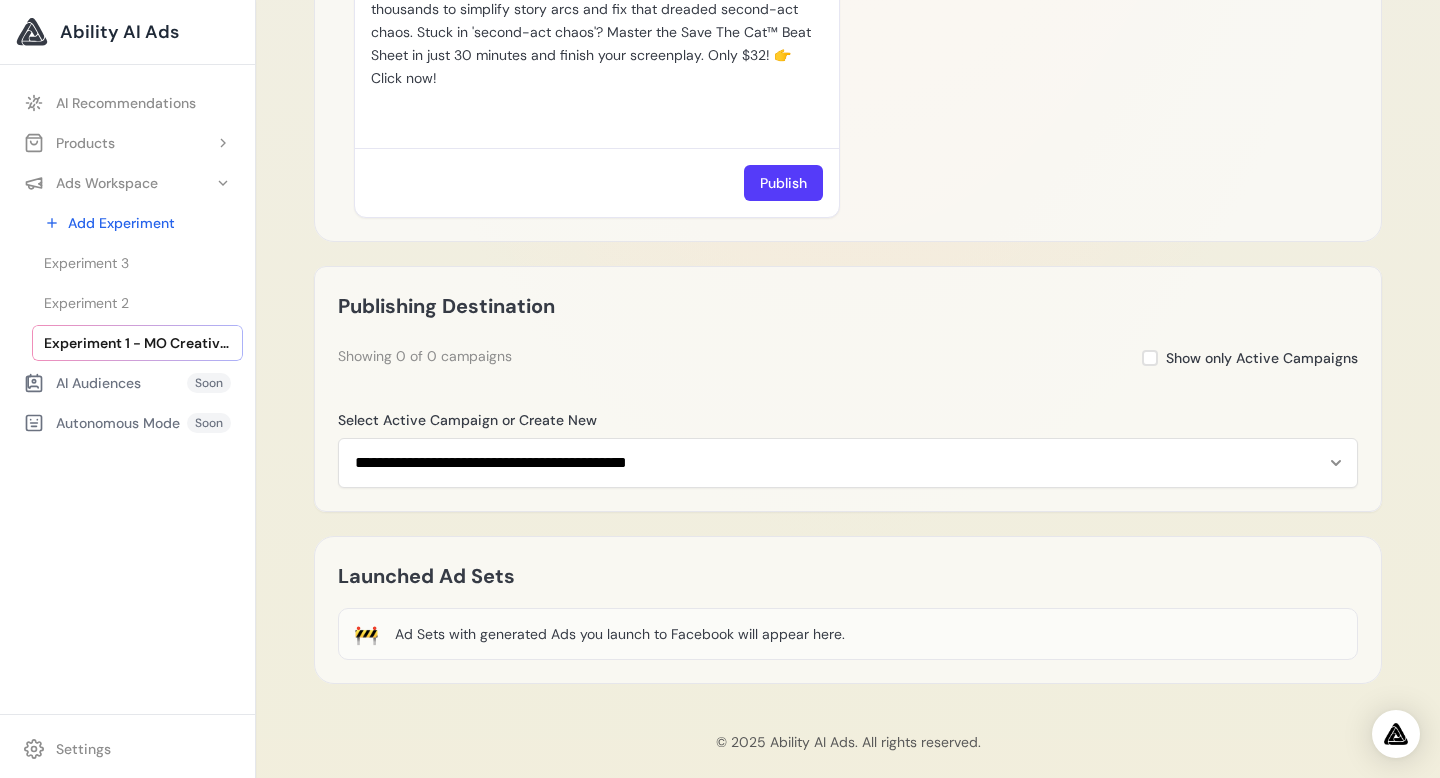 click on "Ad Sets with generated Ads you launch to Facebook will appear here." at bounding box center [620, 634] 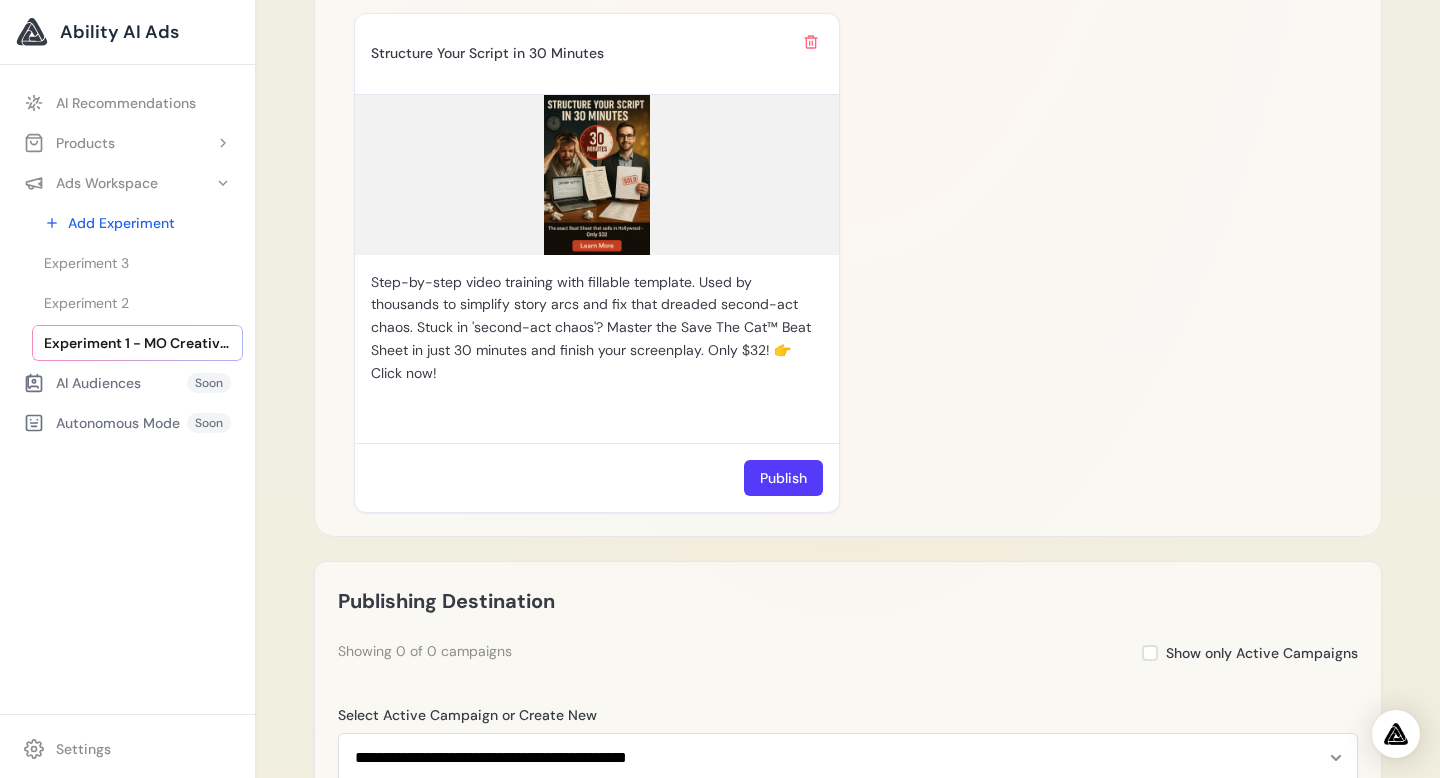 scroll, scrollTop: 1797, scrollLeft: 0, axis: vertical 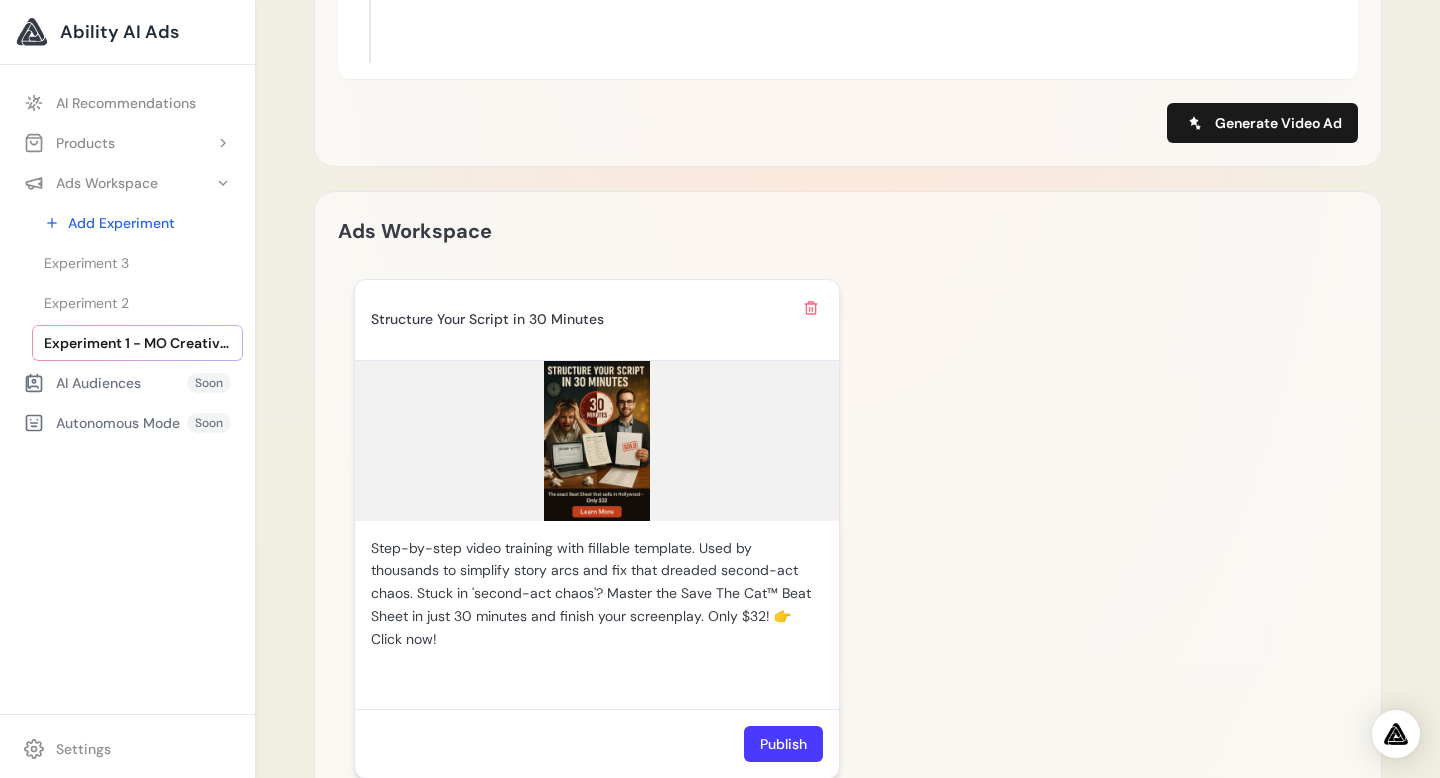 click on "Publish" at bounding box center (783, 744) 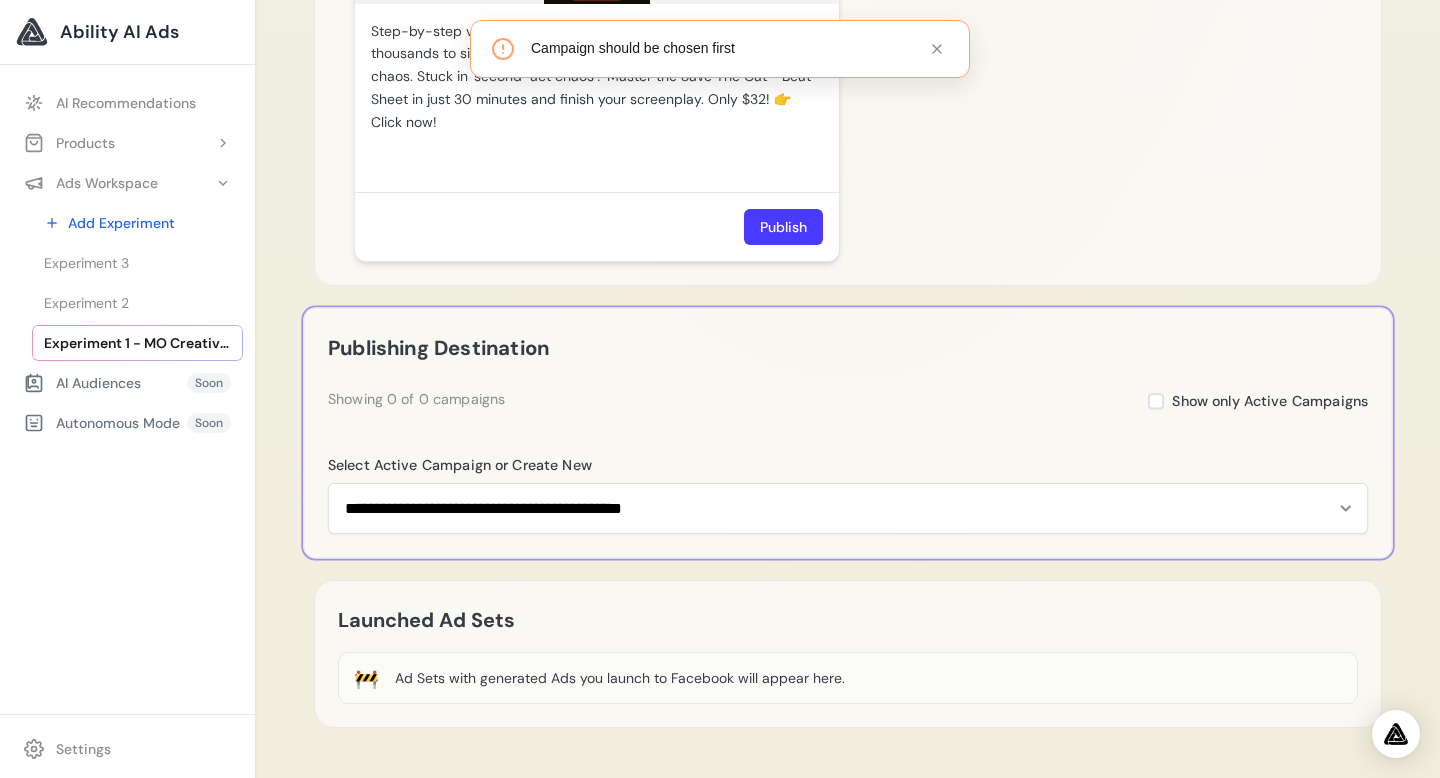 scroll, scrollTop: 2358, scrollLeft: 0, axis: vertical 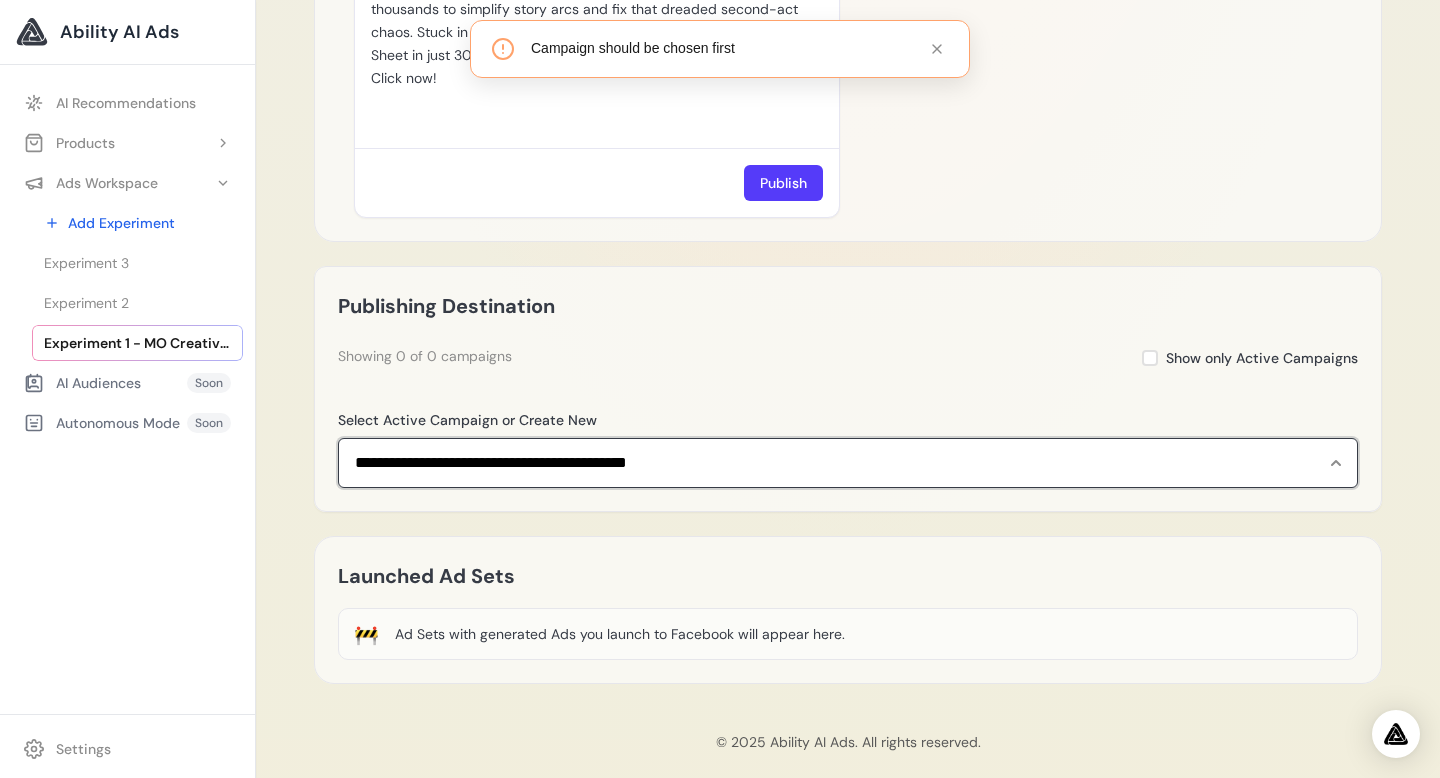 click on "**********" at bounding box center (848, 463) 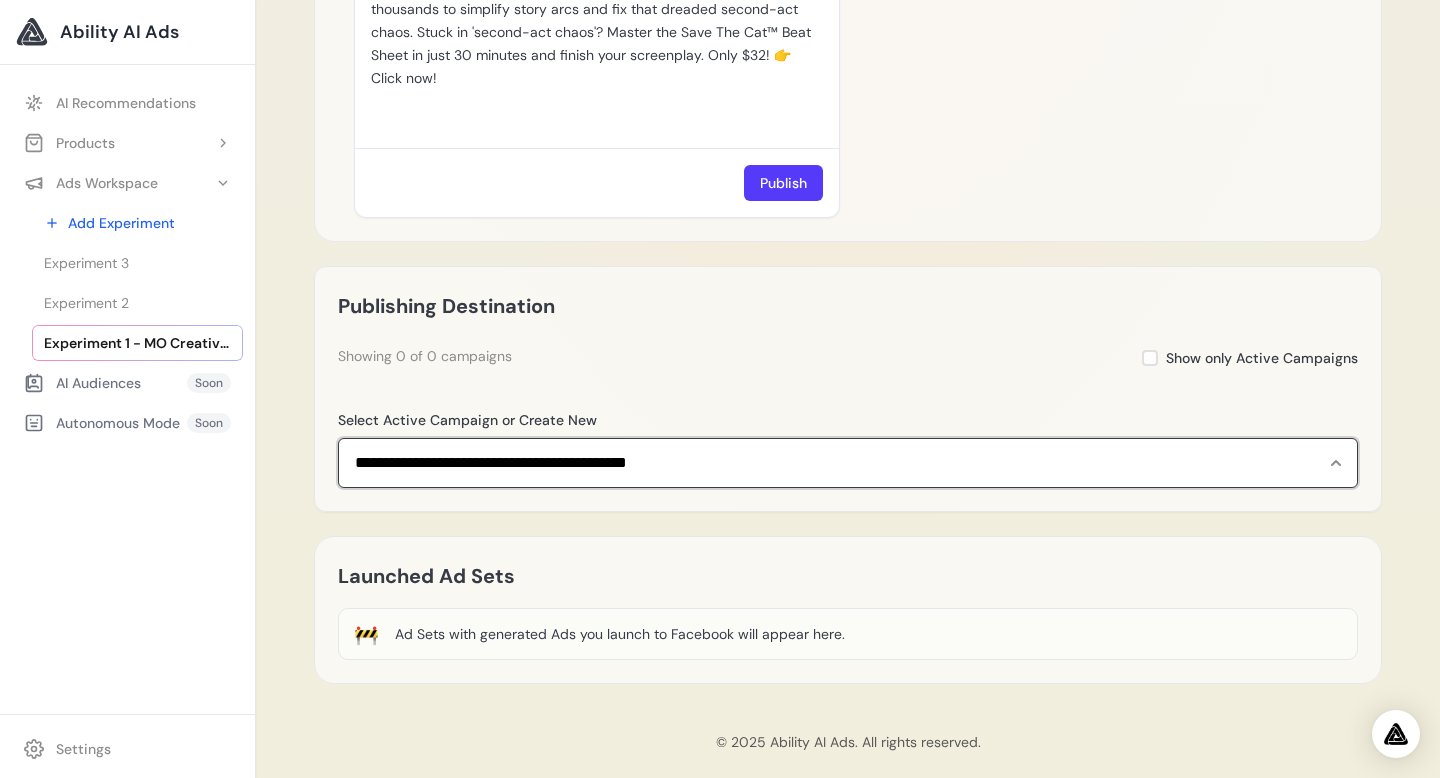 click on "**********" at bounding box center [848, 463] 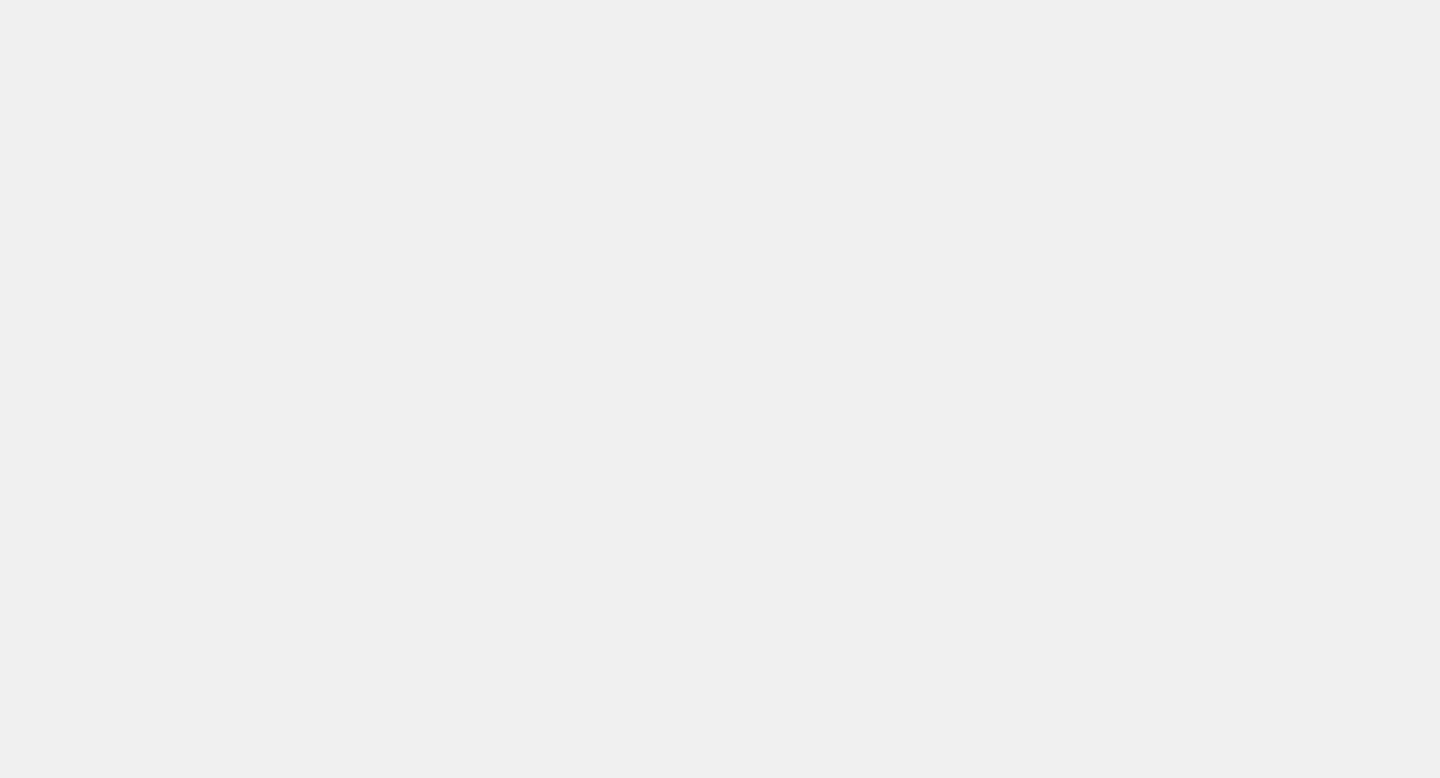 scroll, scrollTop: 0, scrollLeft: 0, axis: both 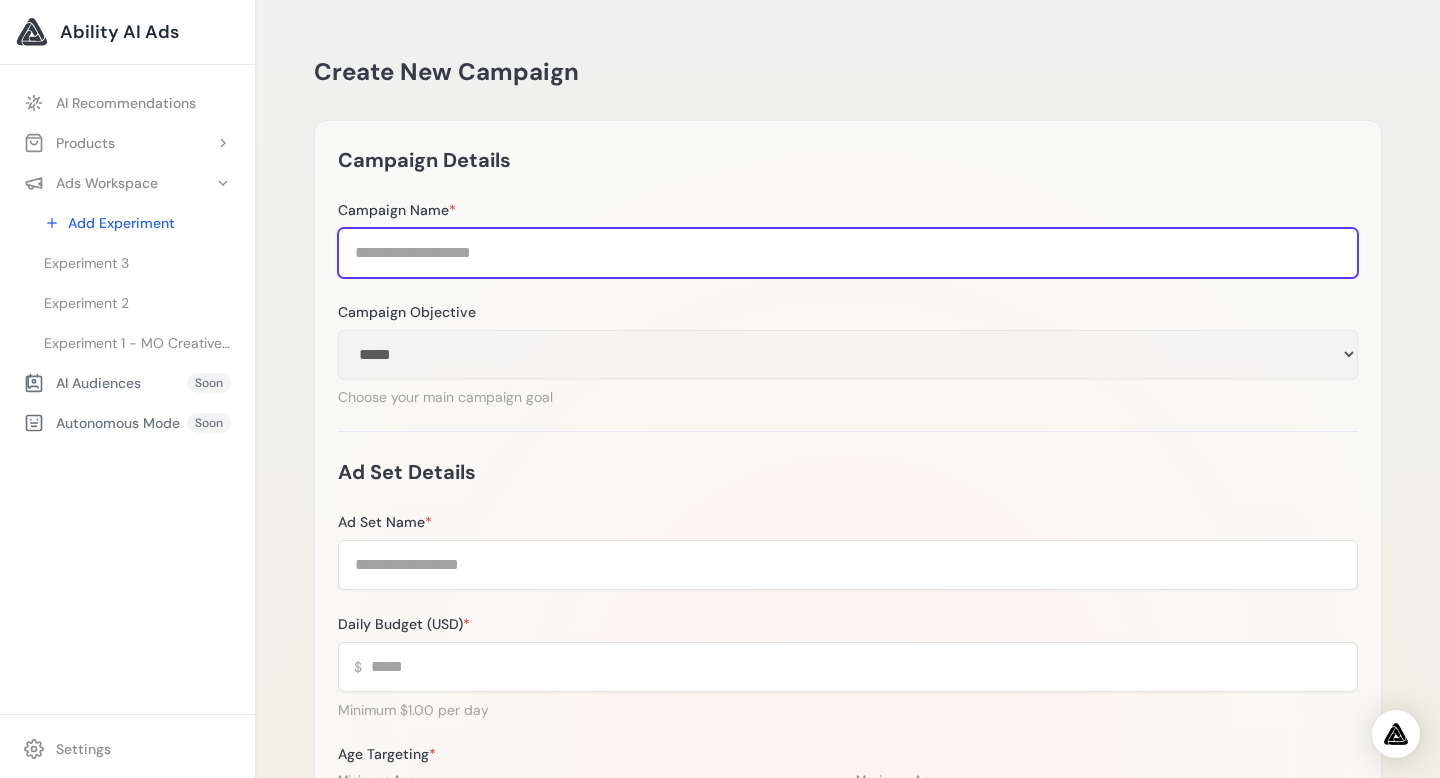 click on "Campaign Name  *" at bounding box center [848, 253] 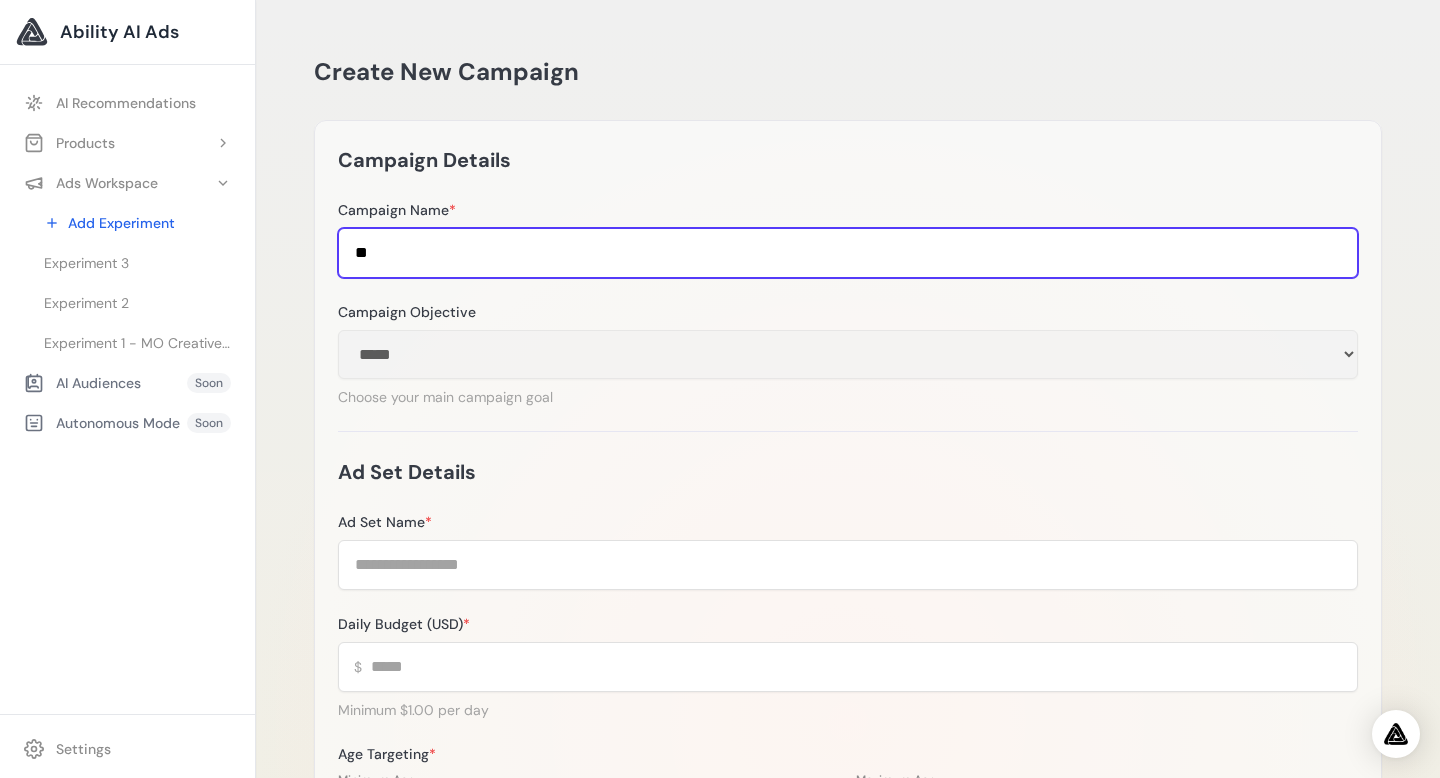 type on "*" 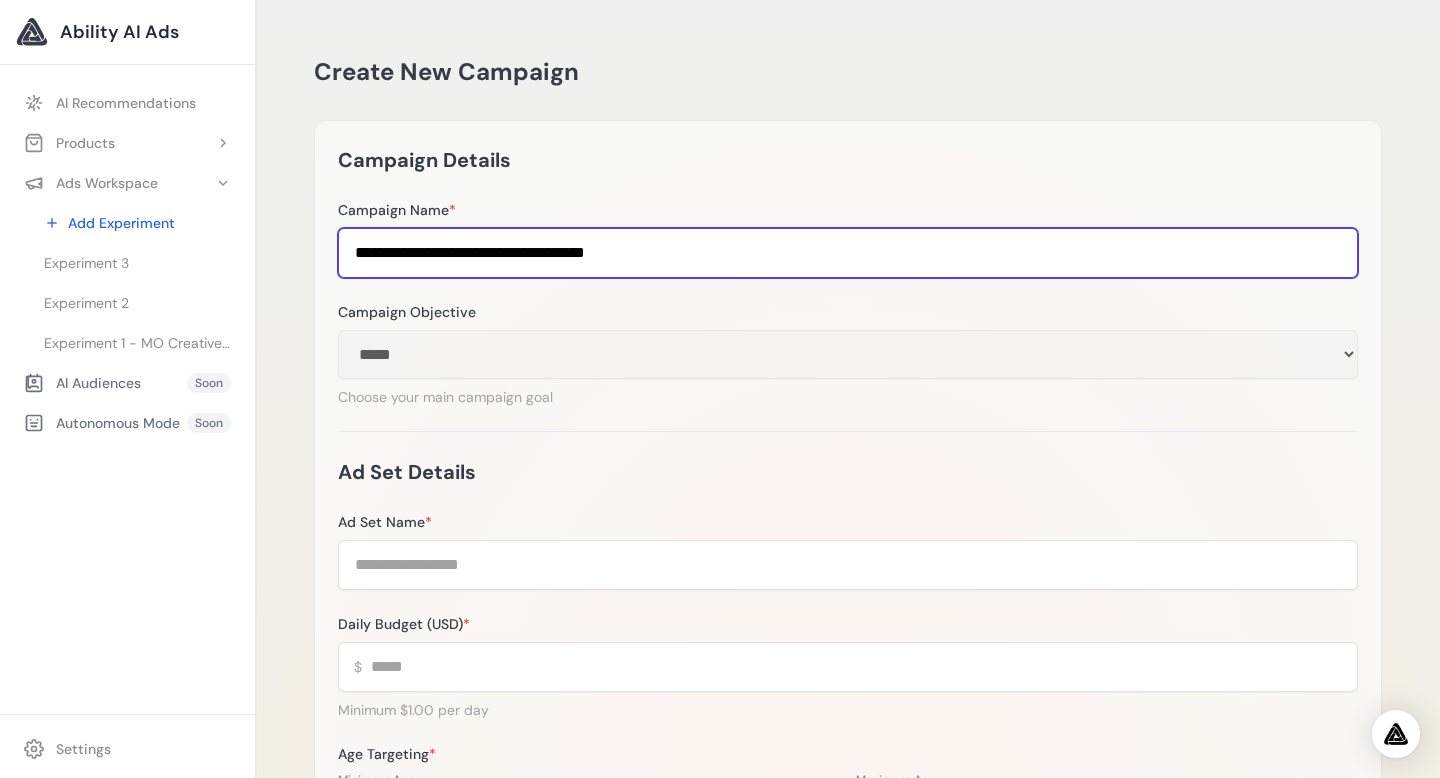 type on "**********" 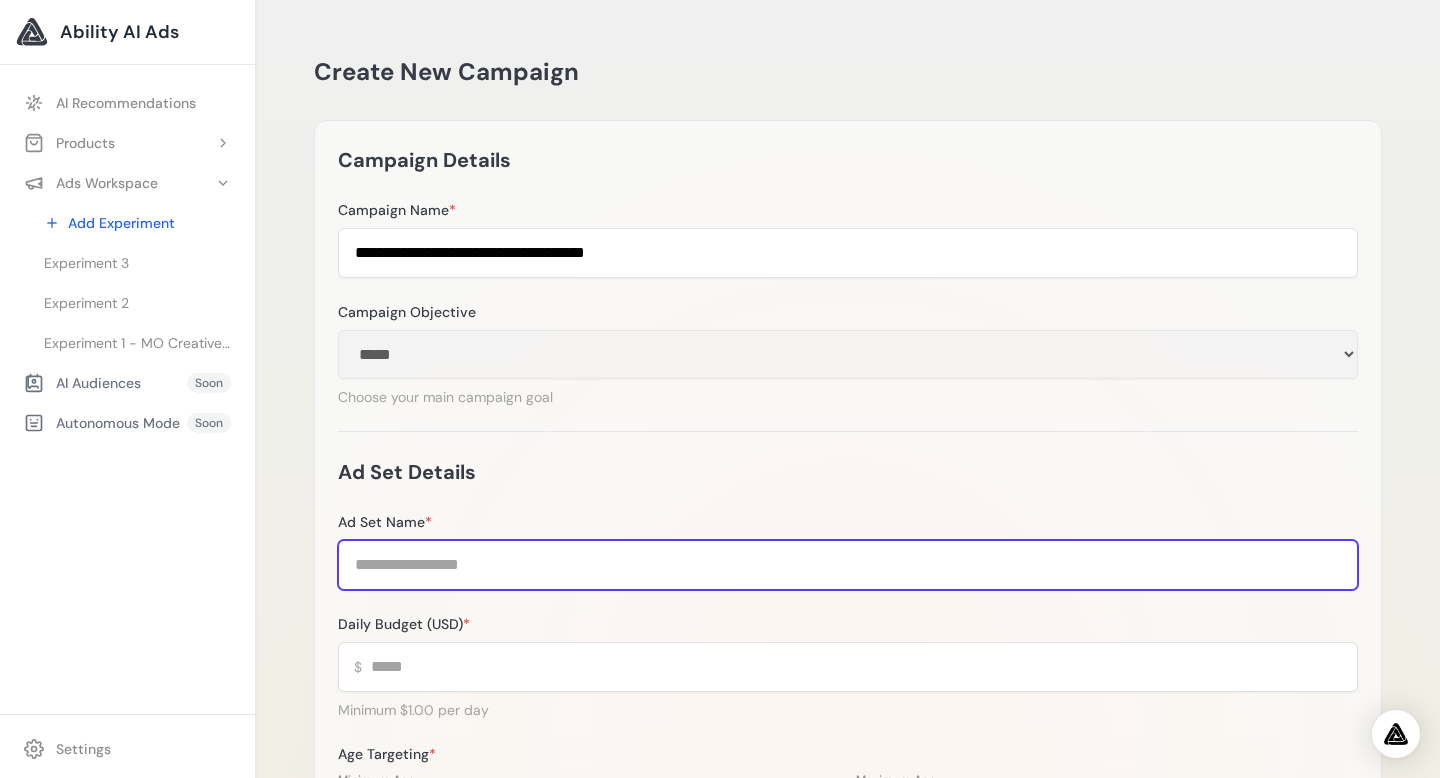 click on "Ad Set Name  *" at bounding box center (848, 565) 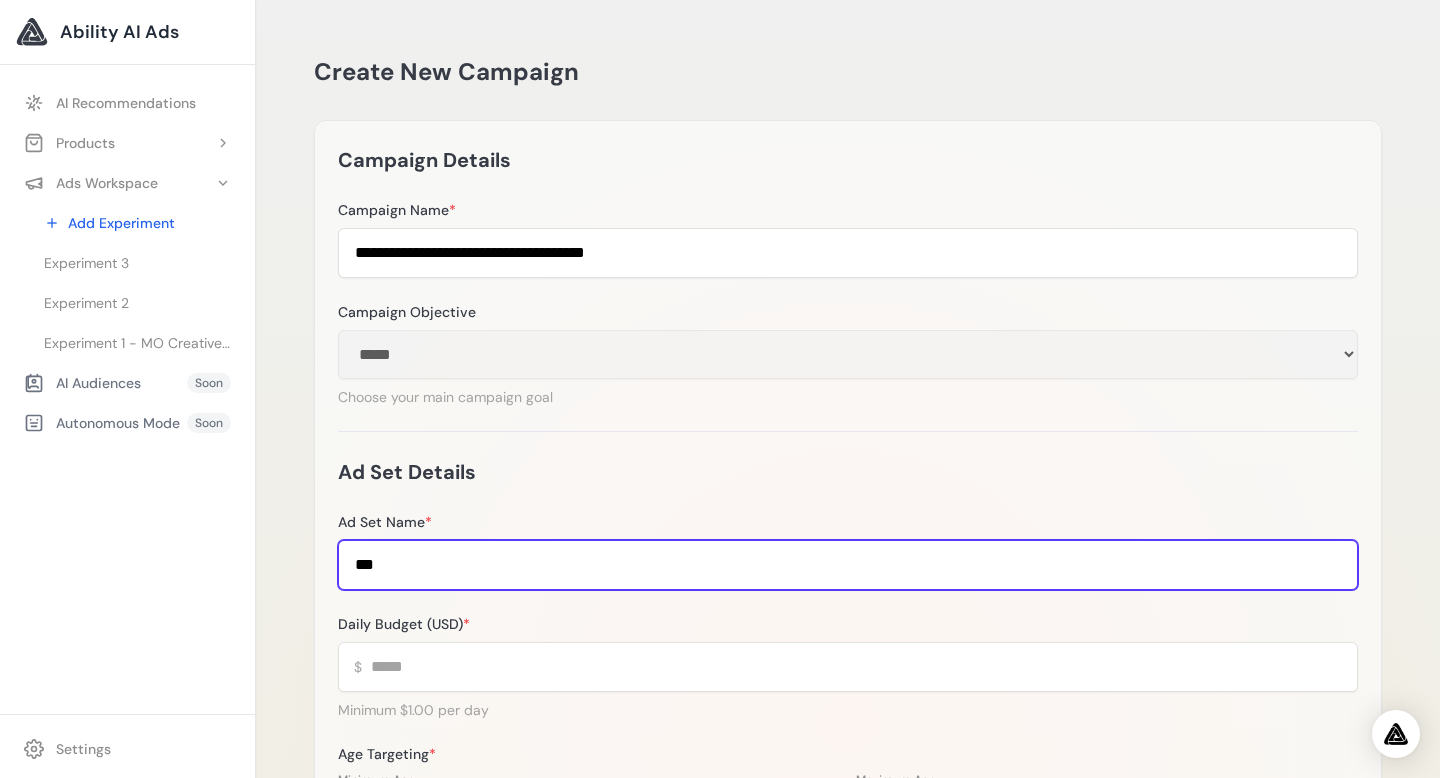 type on "***" 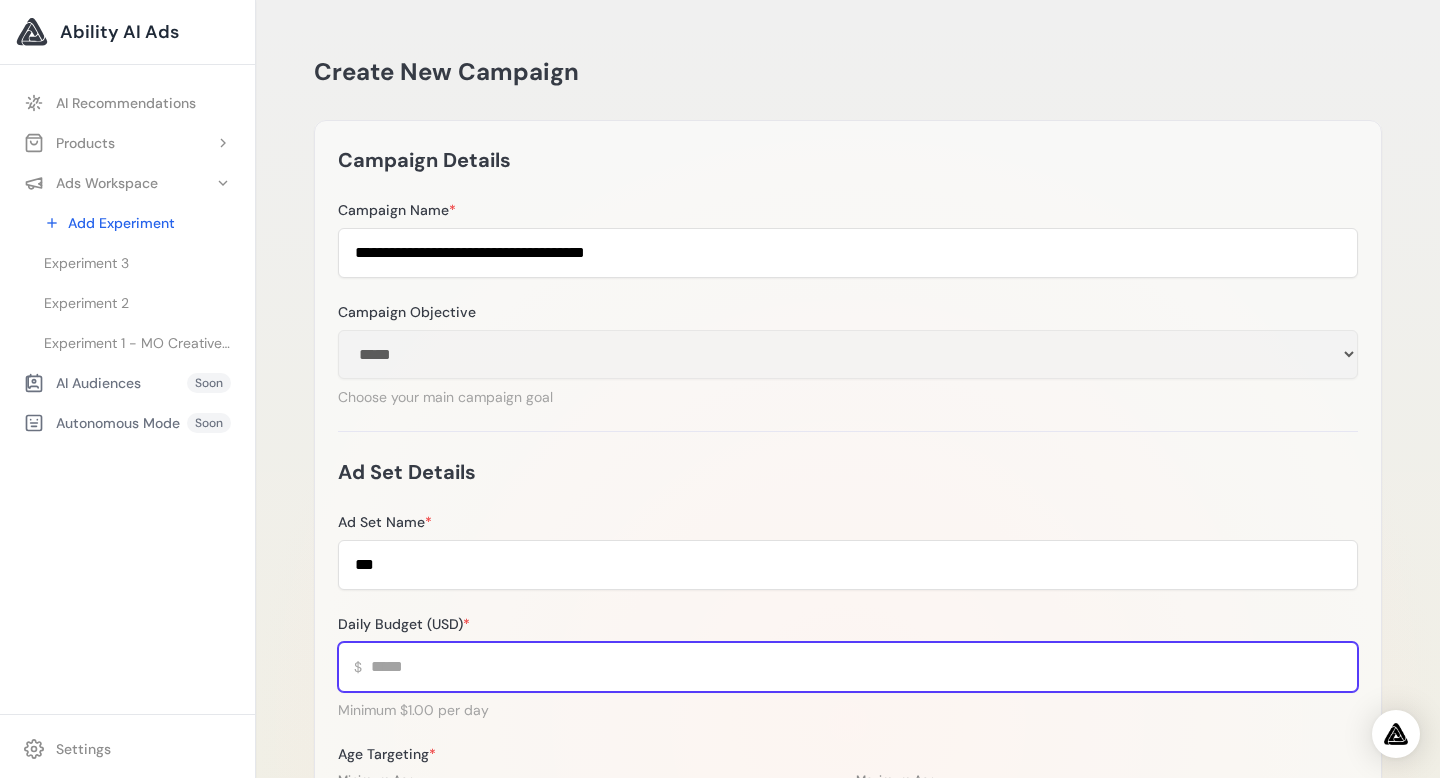 click on "Daily Budget (USD)  *" at bounding box center (848, 667) 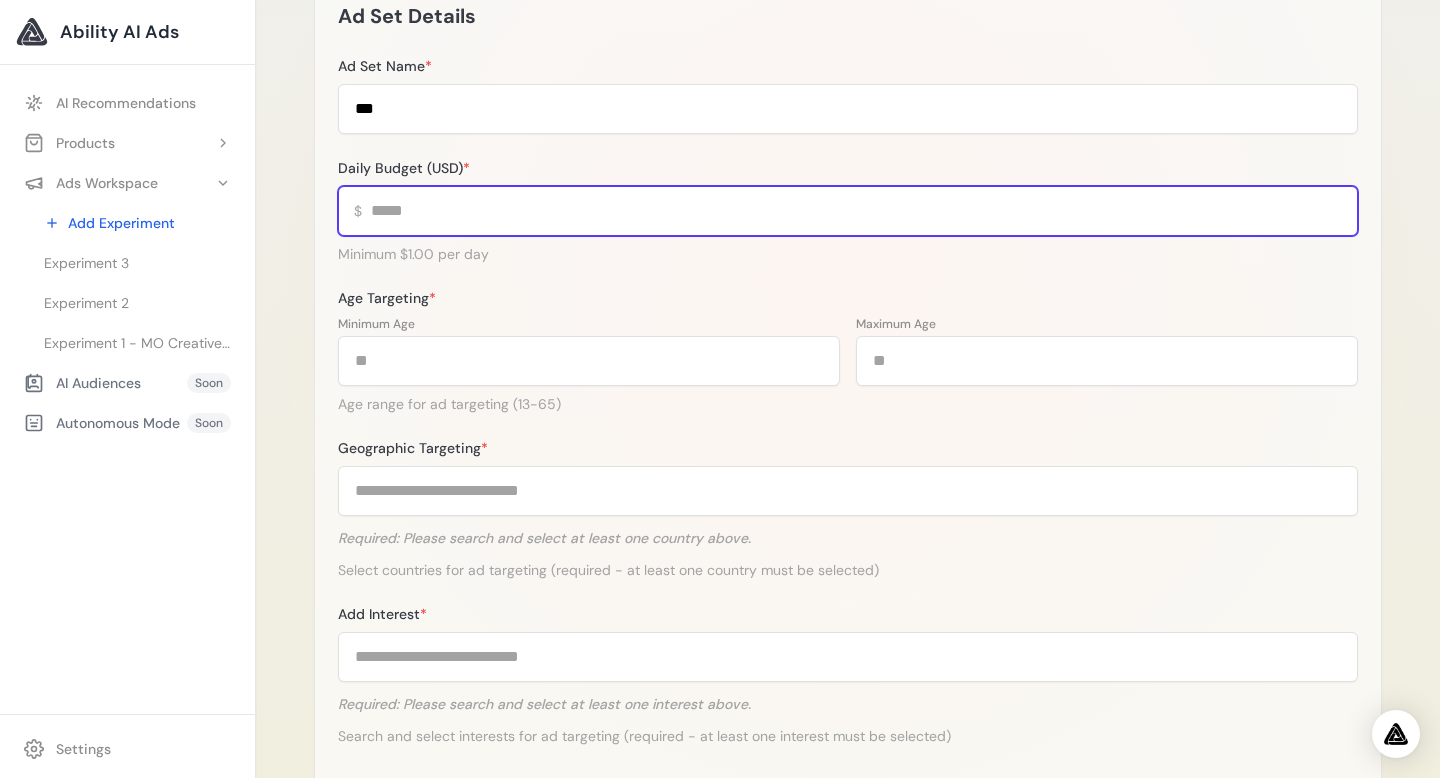 scroll, scrollTop: 466, scrollLeft: 0, axis: vertical 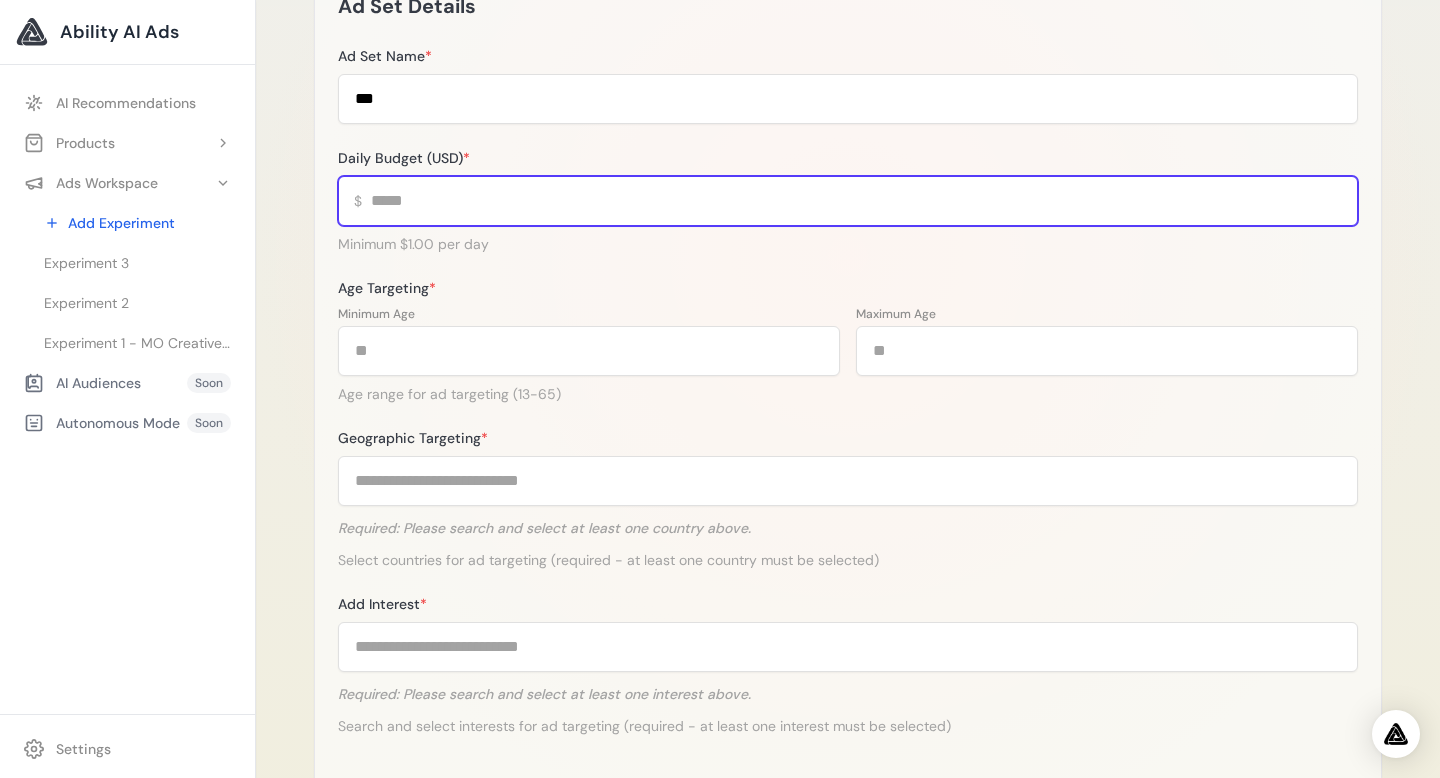 type on "**" 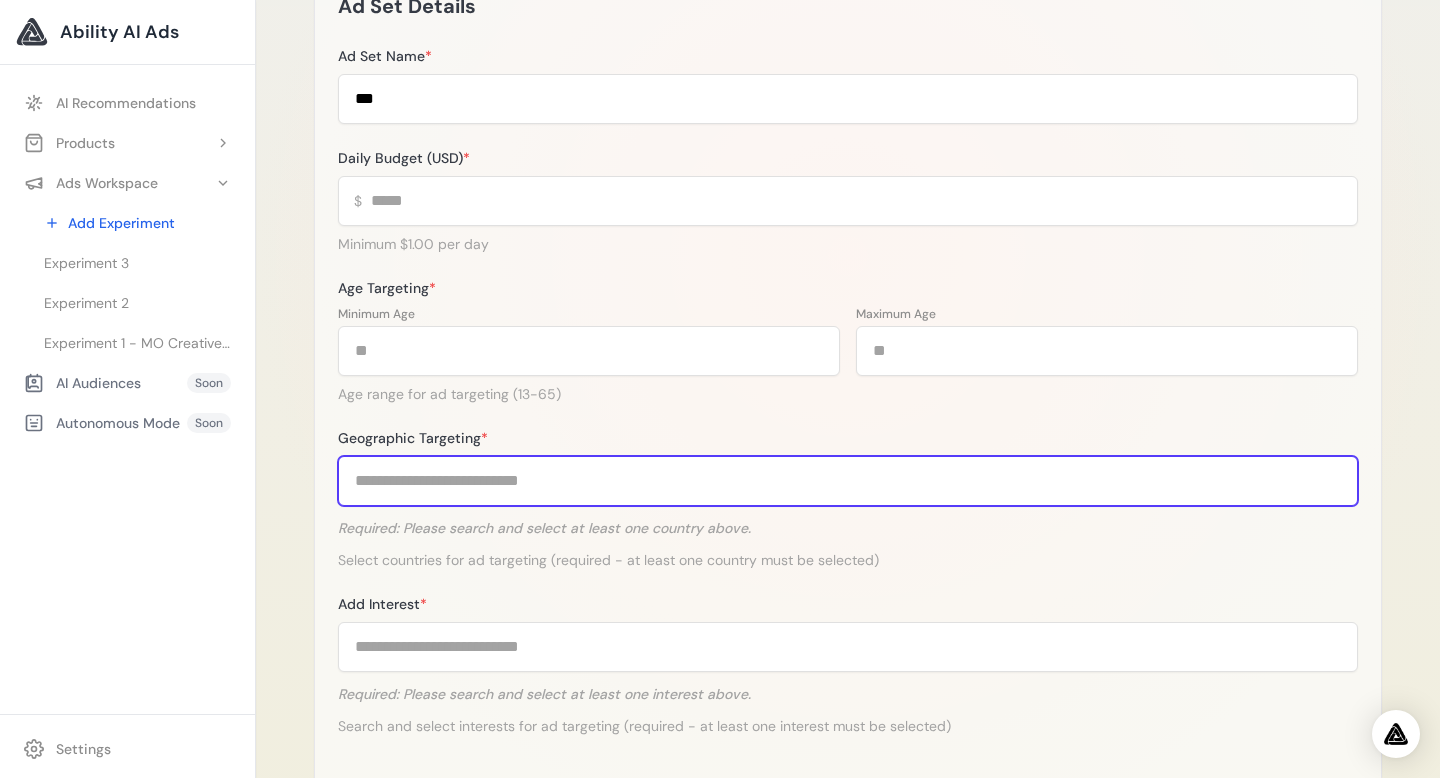 click on "Geographic Targeting  *" at bounding box center [848, 481] 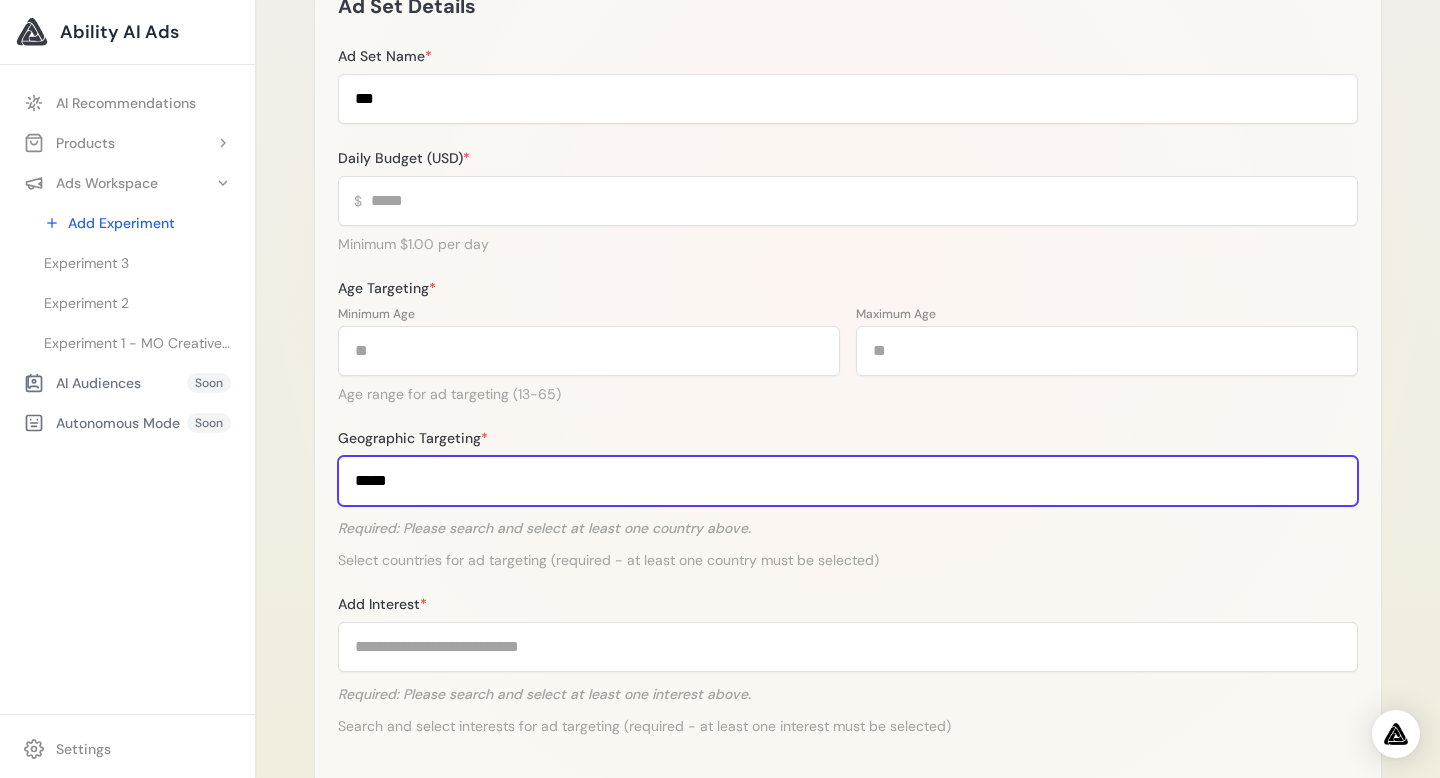 type on "*****" 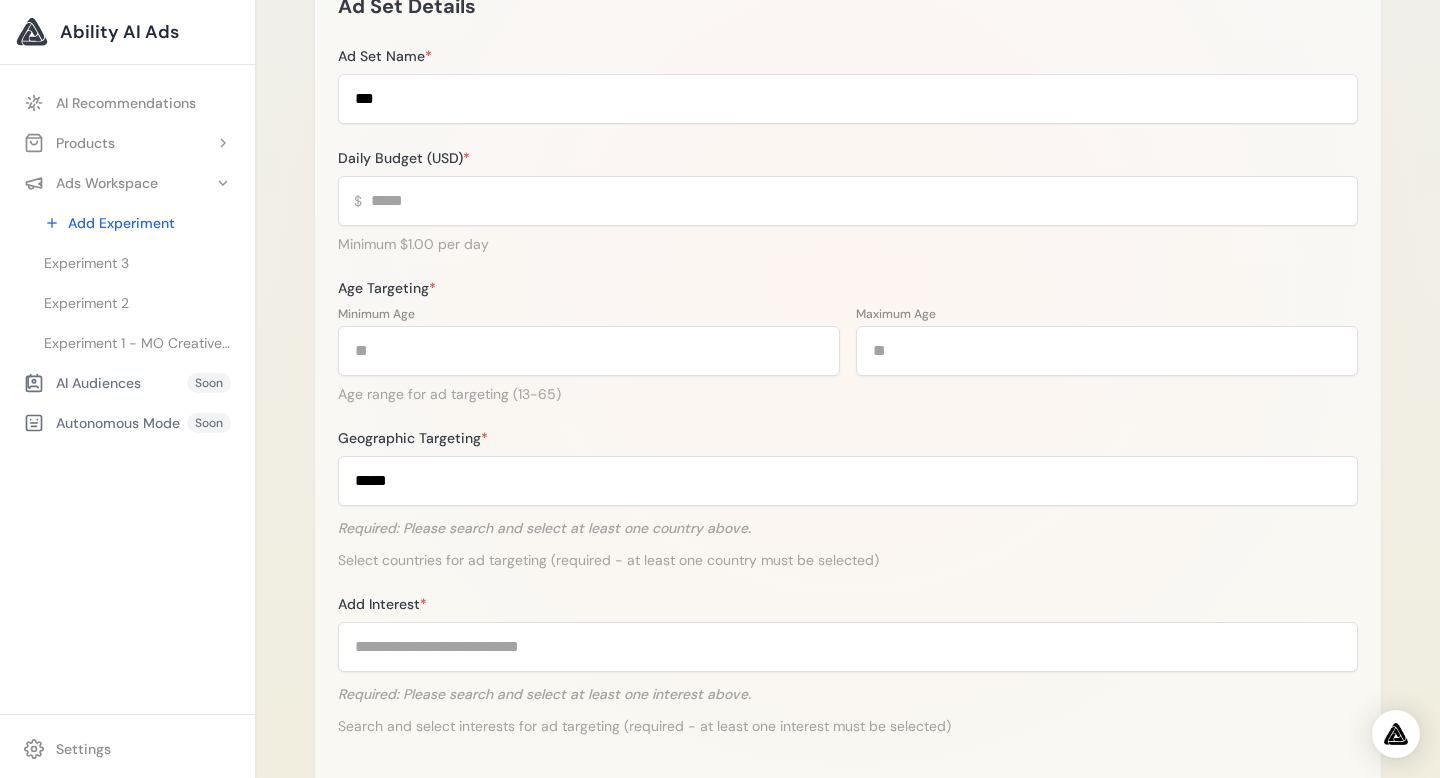 click on "Ad Set Name  *
***
Daily Budget (USD)  *
$
**
Minimum $1.00 per day
Age Targeting  *
Minimum Age
**
Maximum Age
**
* ***** *" at bounding box center (848, 391) 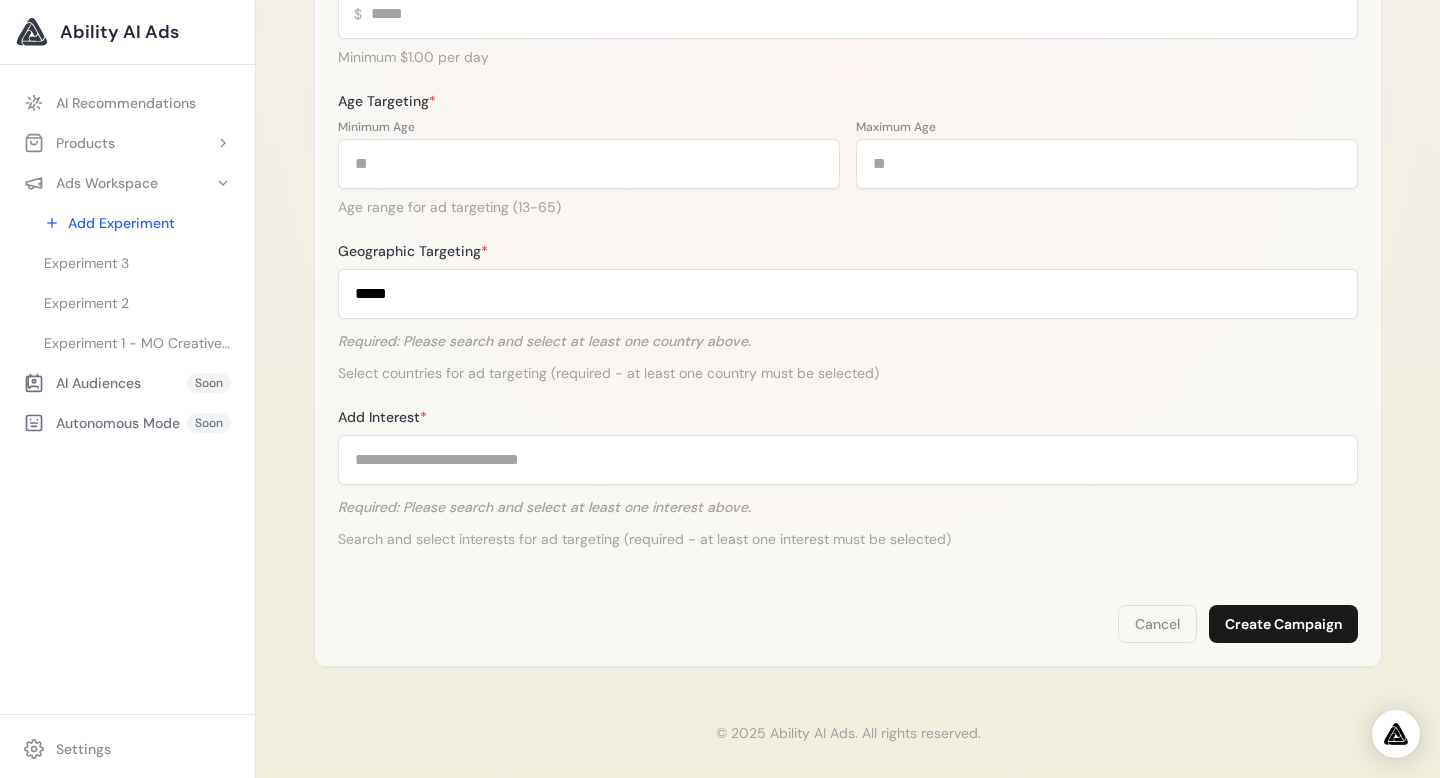 scroll, scrollTop: 666, scrollLeft: 0, axis: vertical 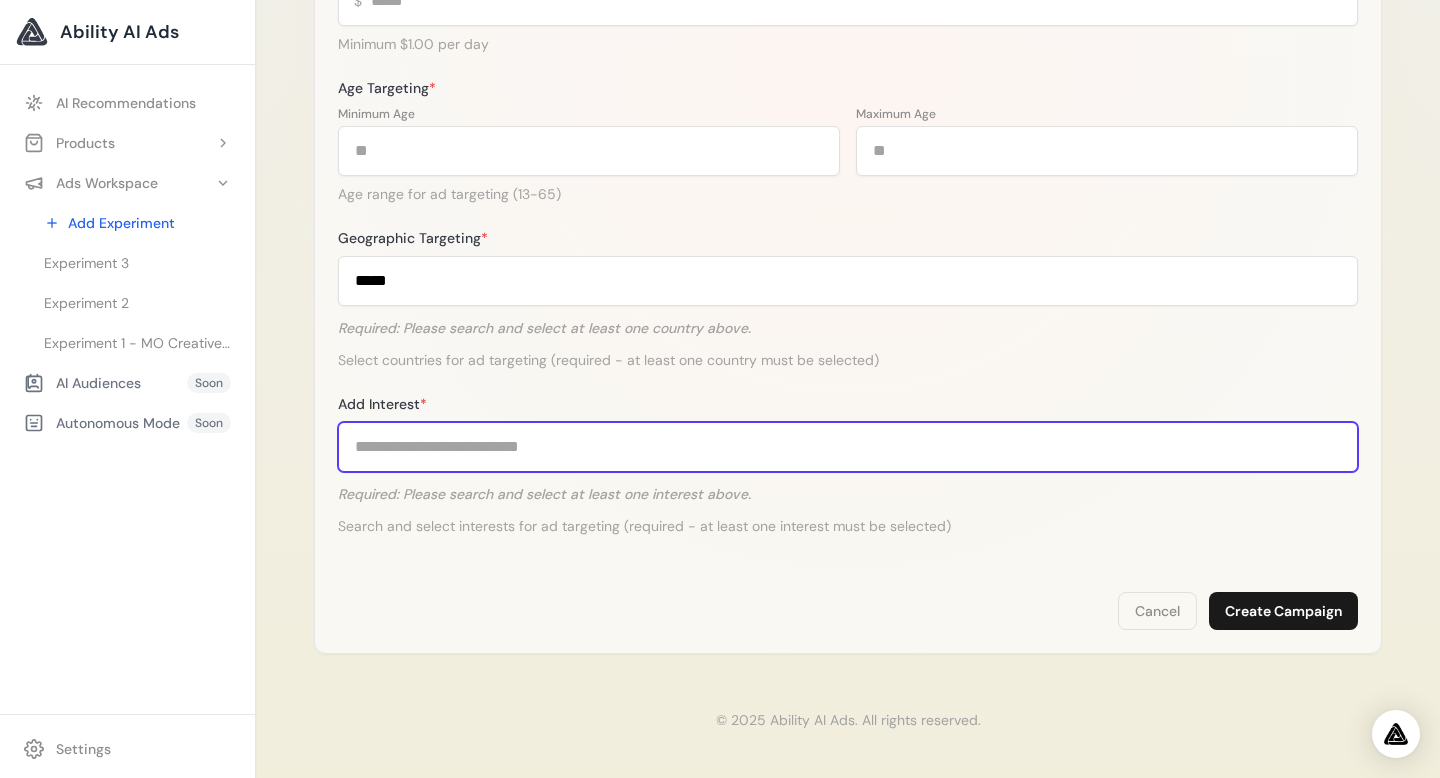 click on "Add Interest  *" at bounding box center (848, 447) 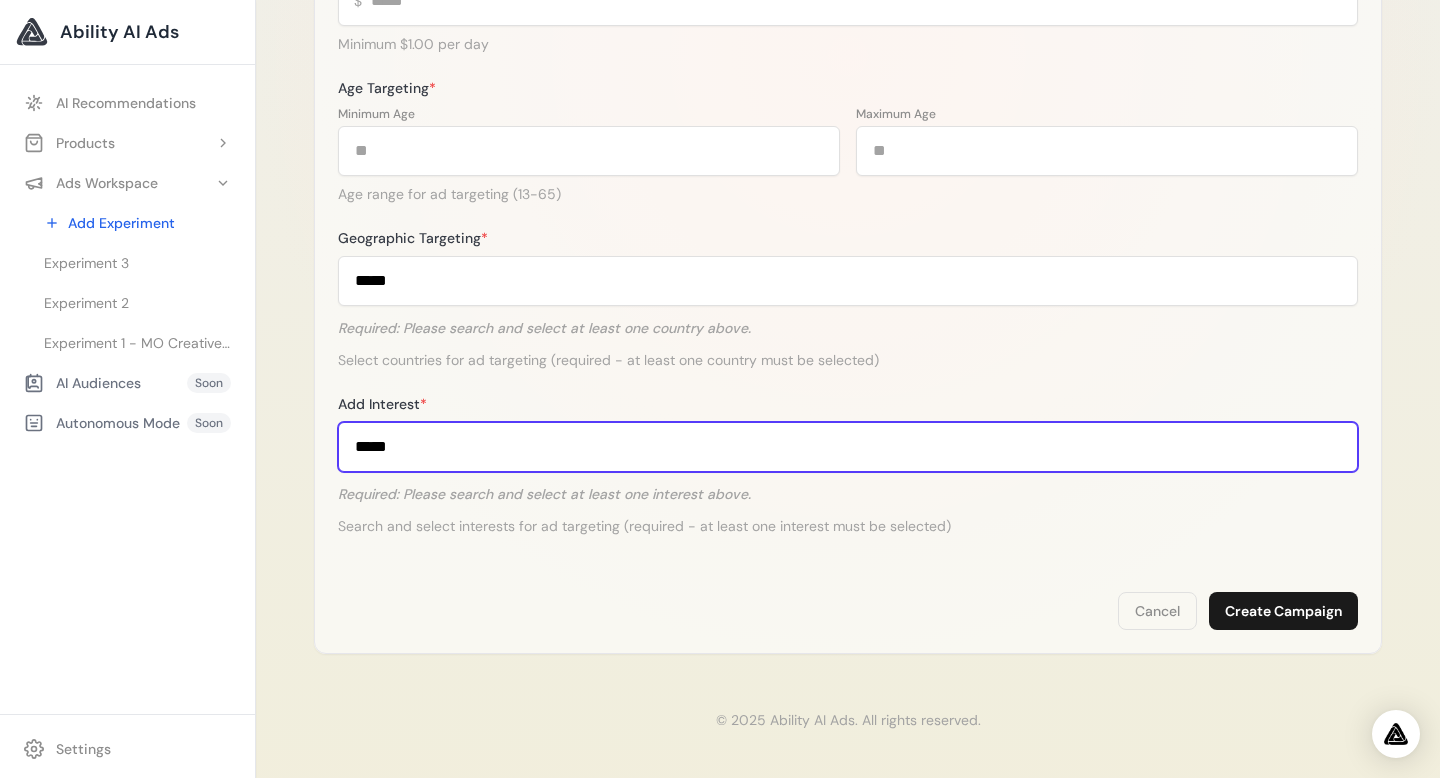 type on "*****" 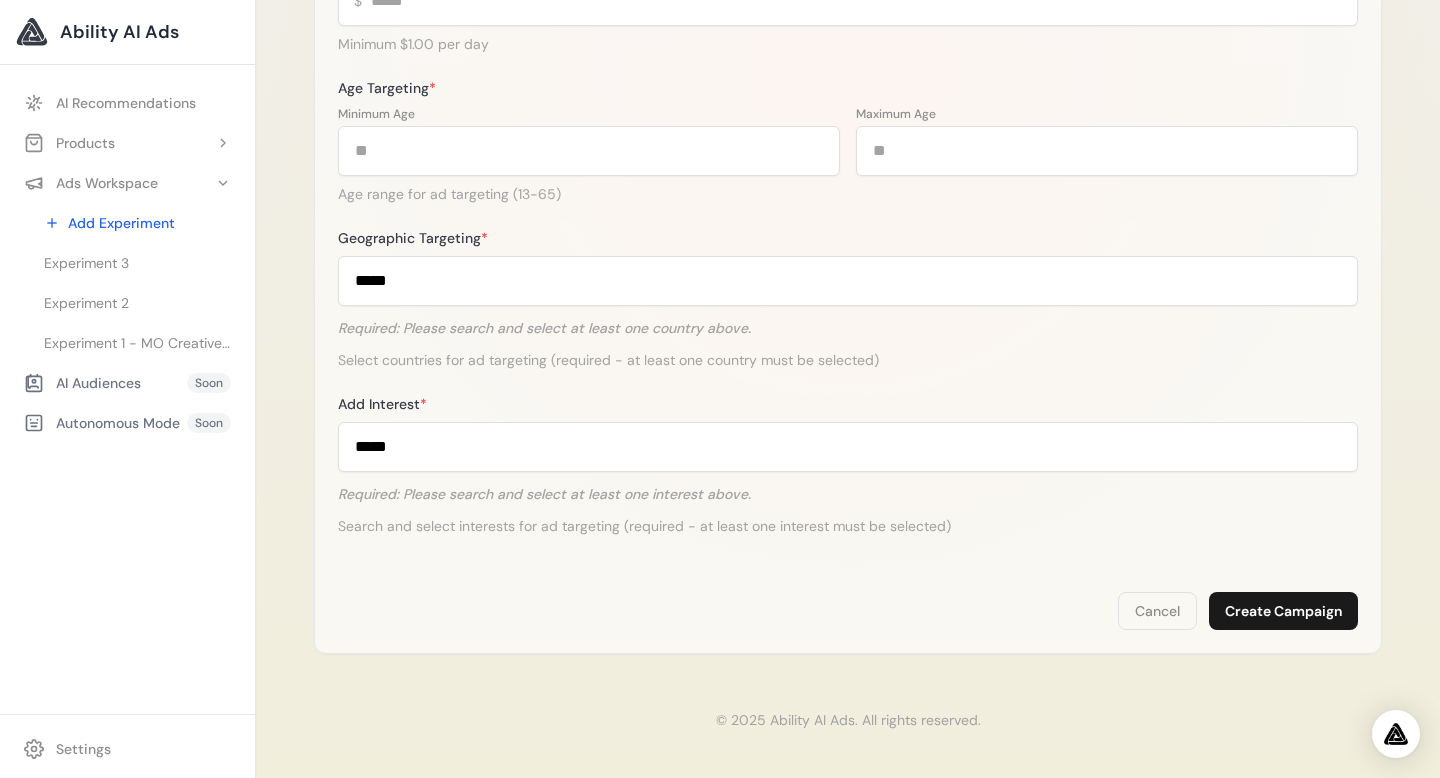 click on "**********" at bounding box center [848, 54] 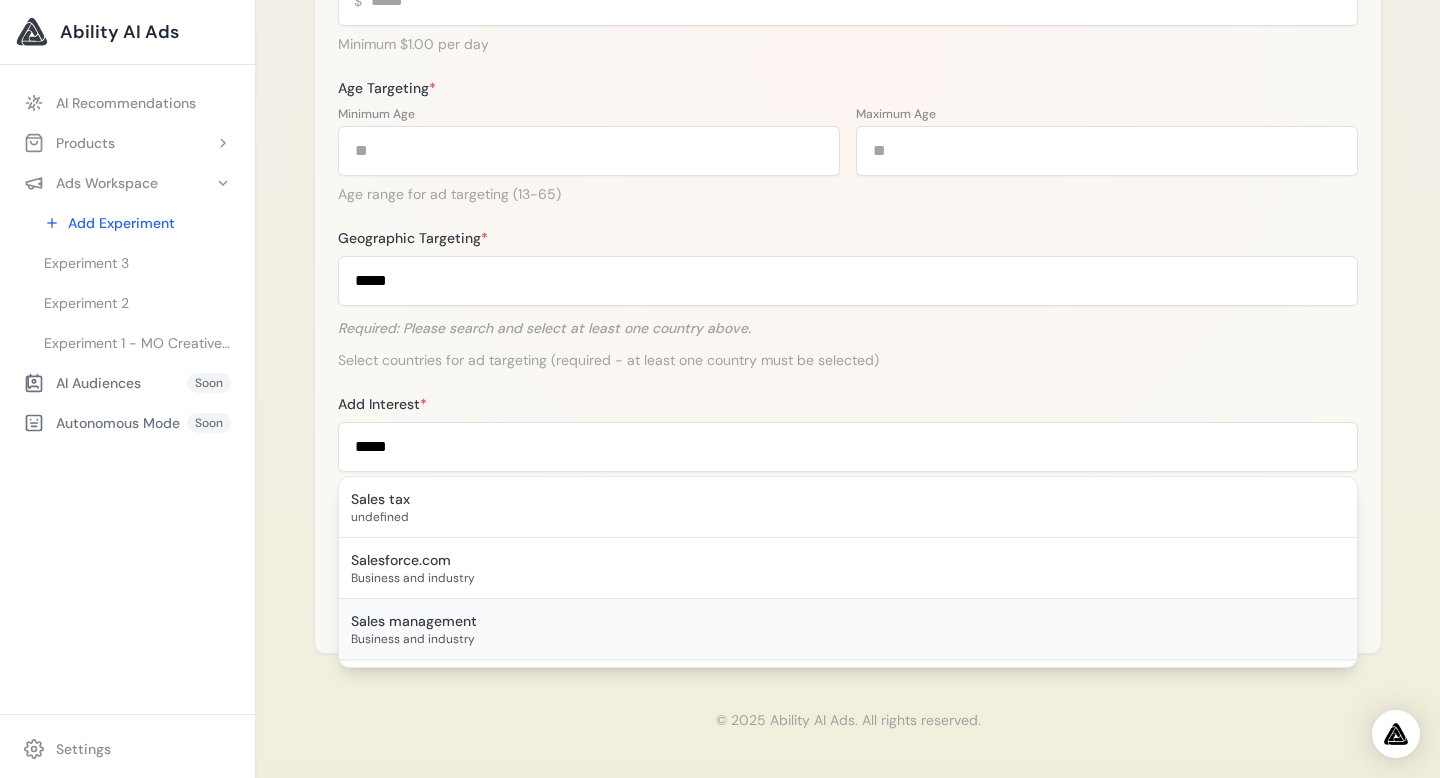 click on "Sales management
Business and industry" at bounding box center (848, 629) 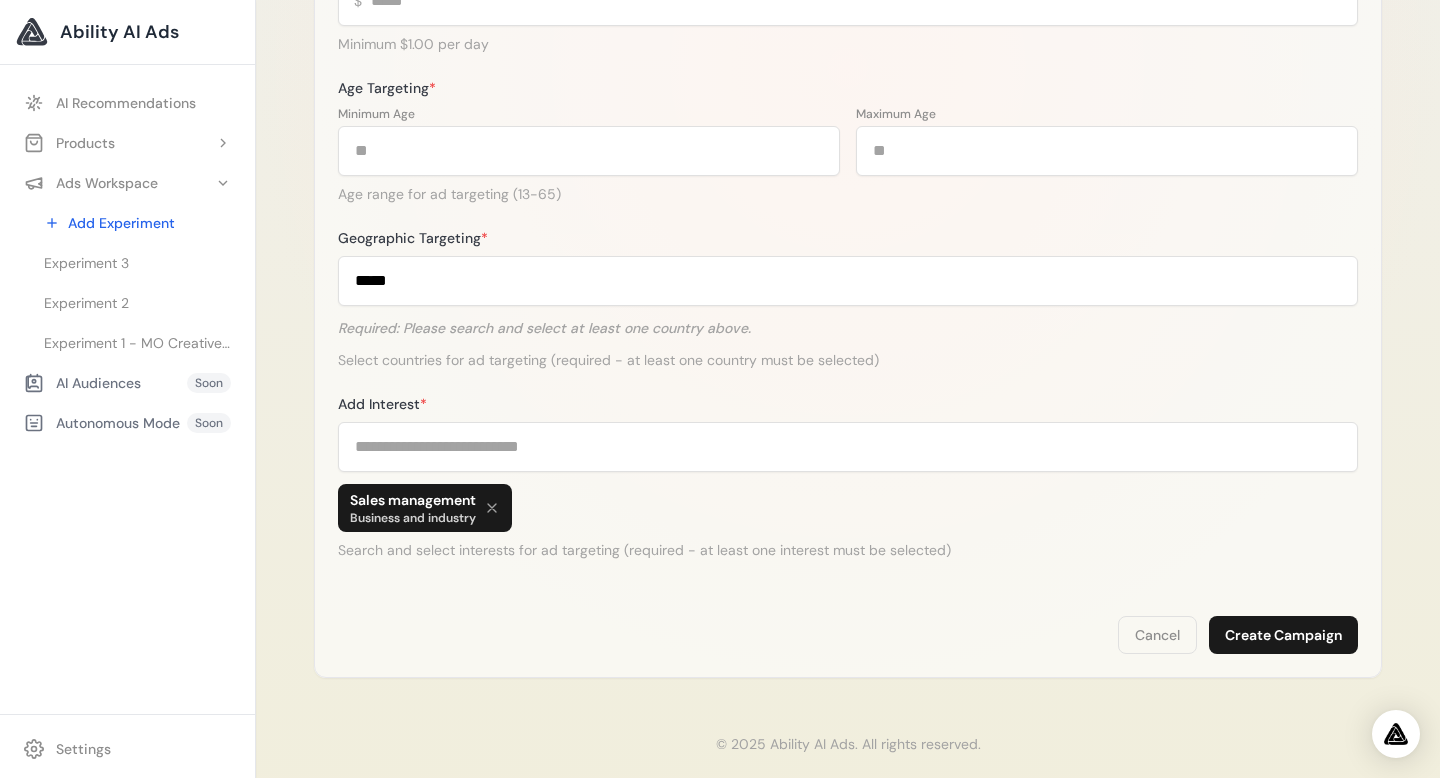 click 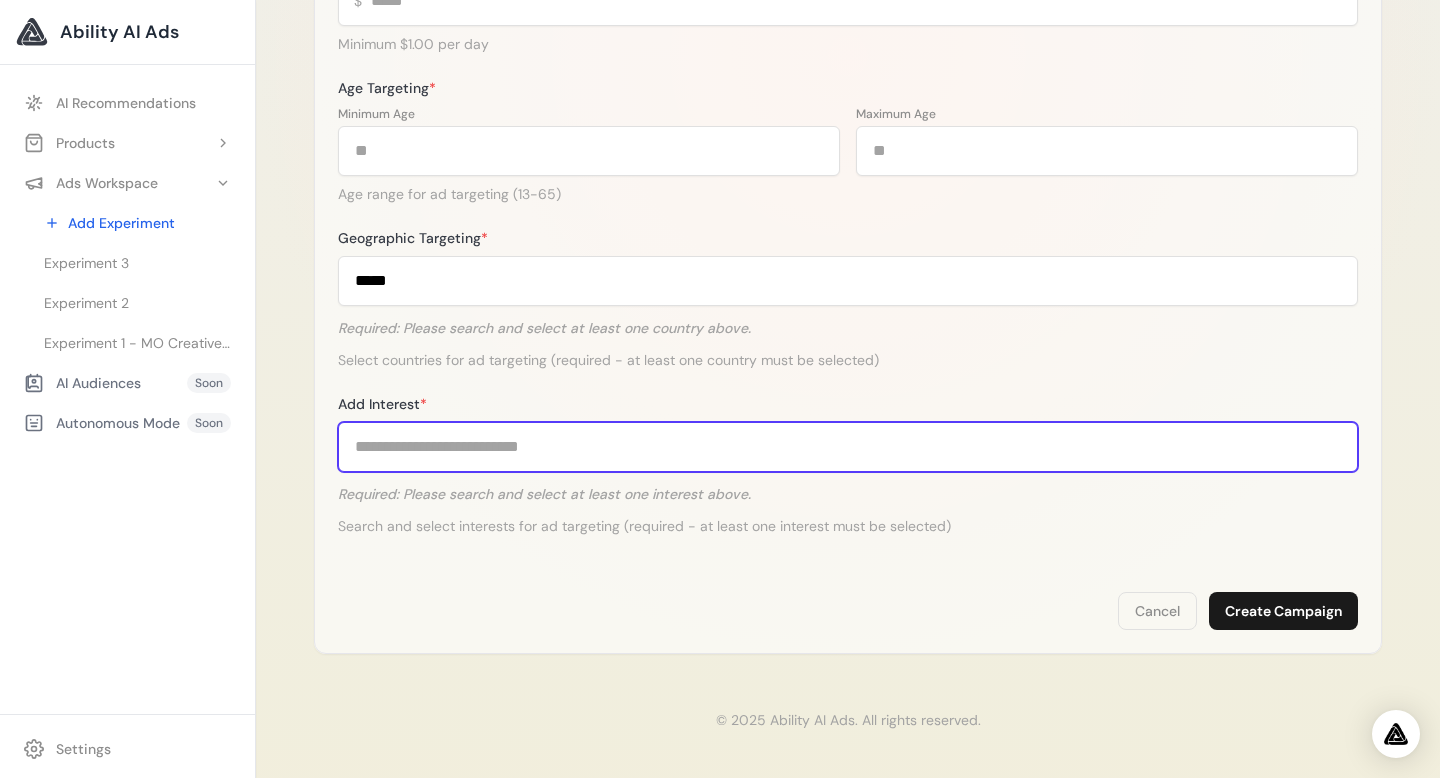 click on "Add Interest  *" at bounding box center (848, 447) 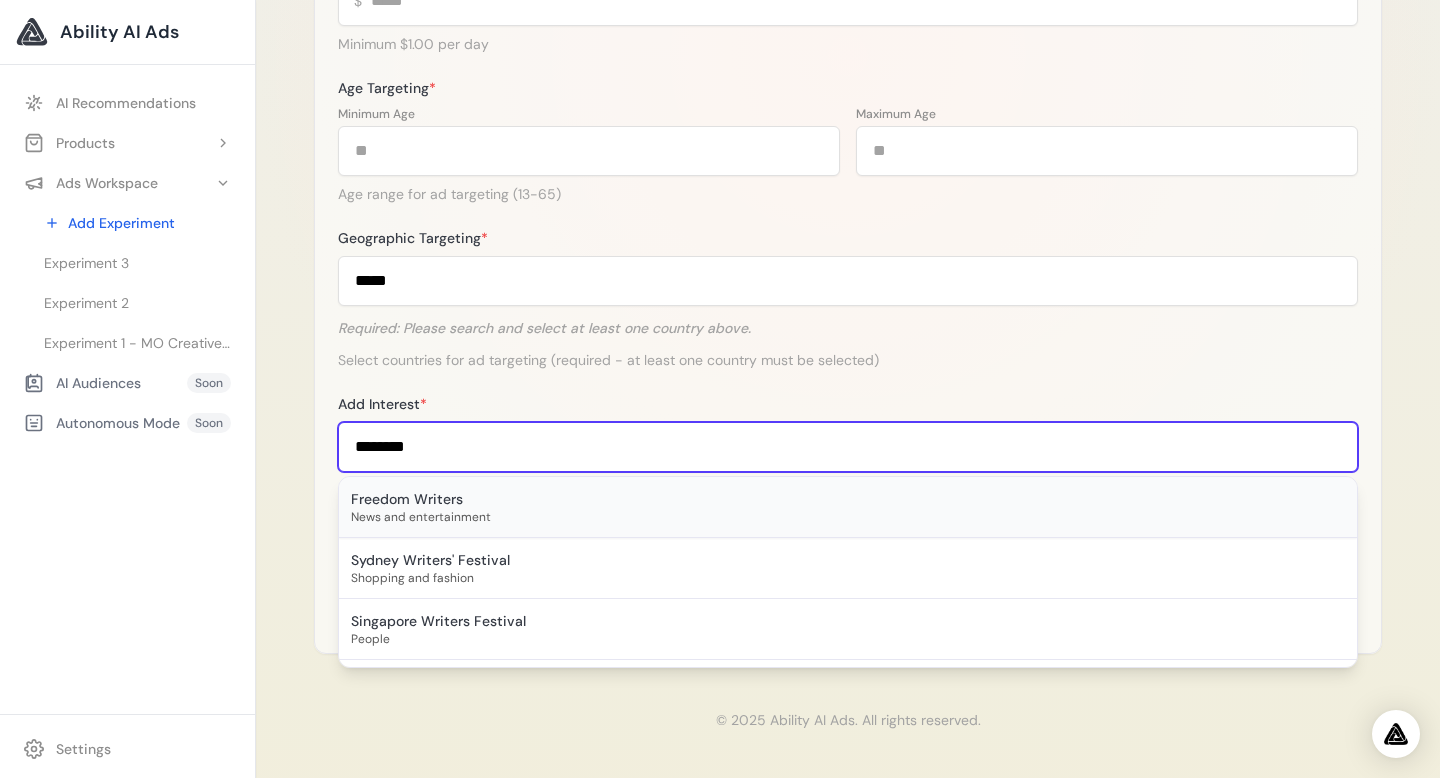type on "*******" 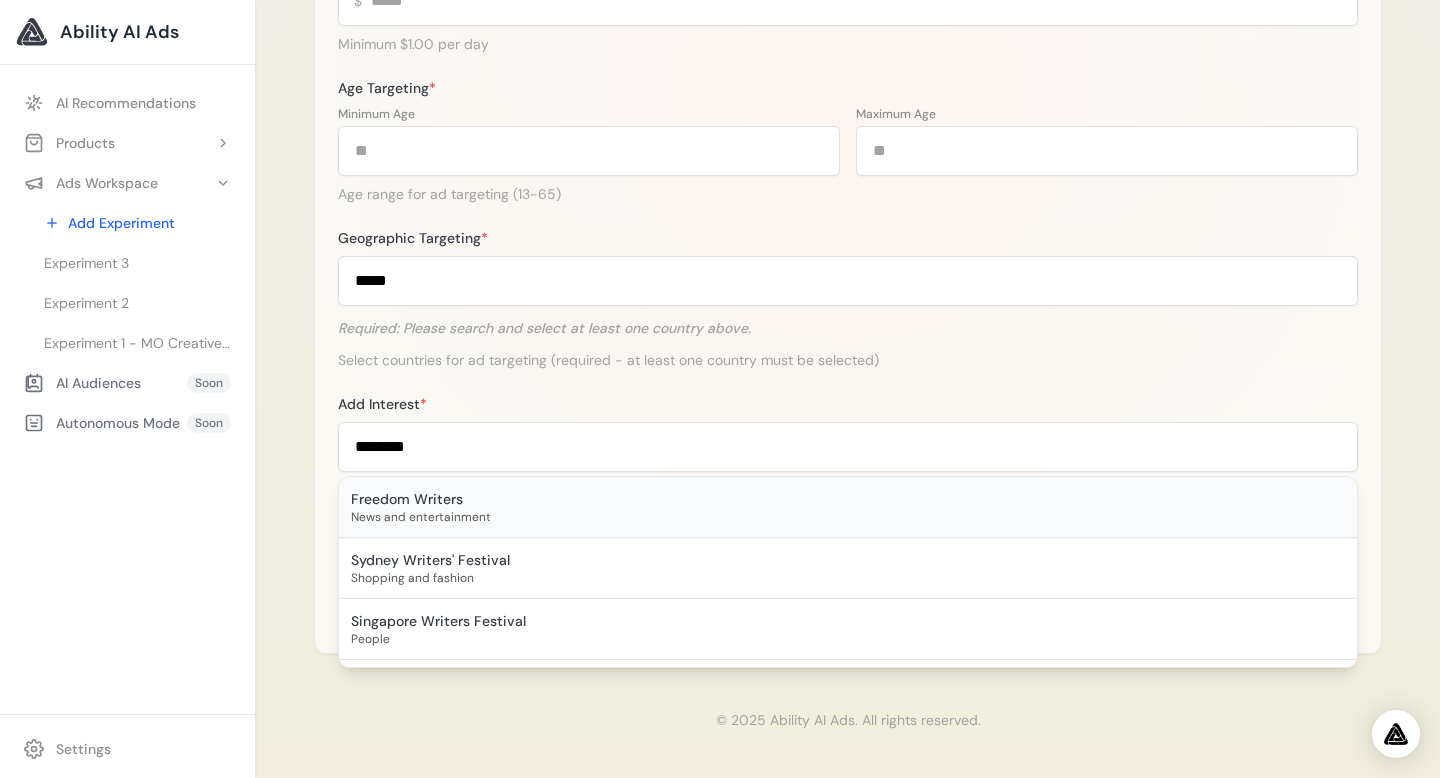 click on "News and entertainment" at bounding box center (848, 517) 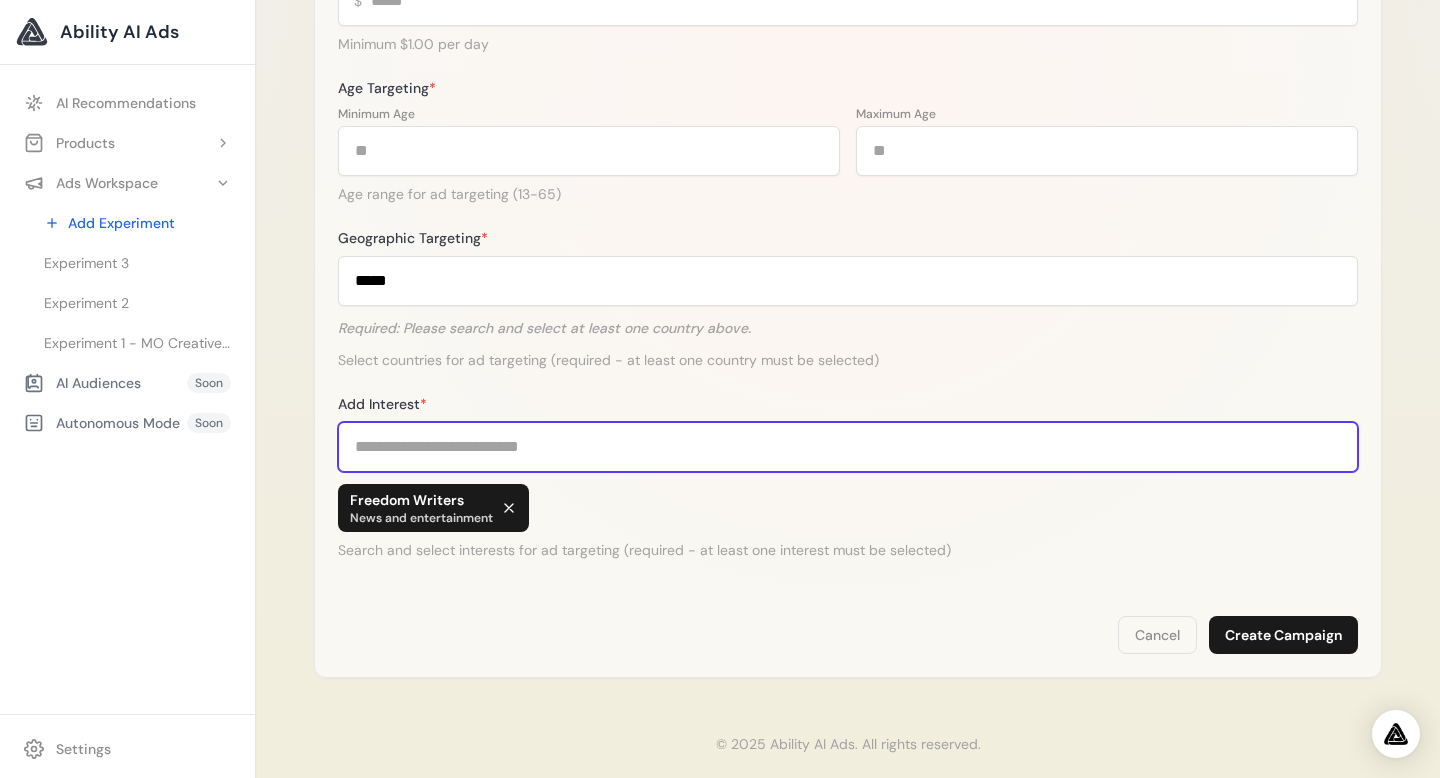 click on "Add Interest  *" at bounding box center (848, 447) 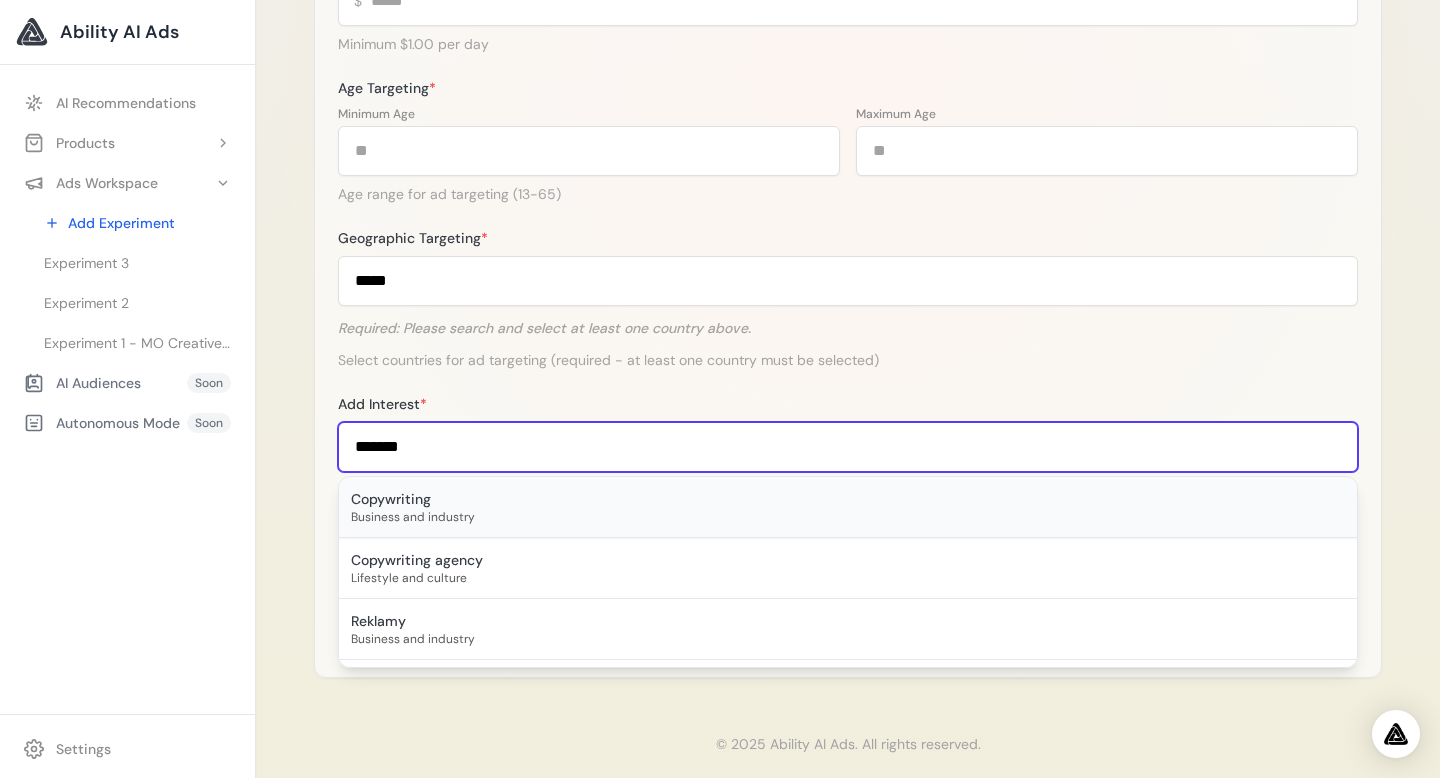 type on "*******" 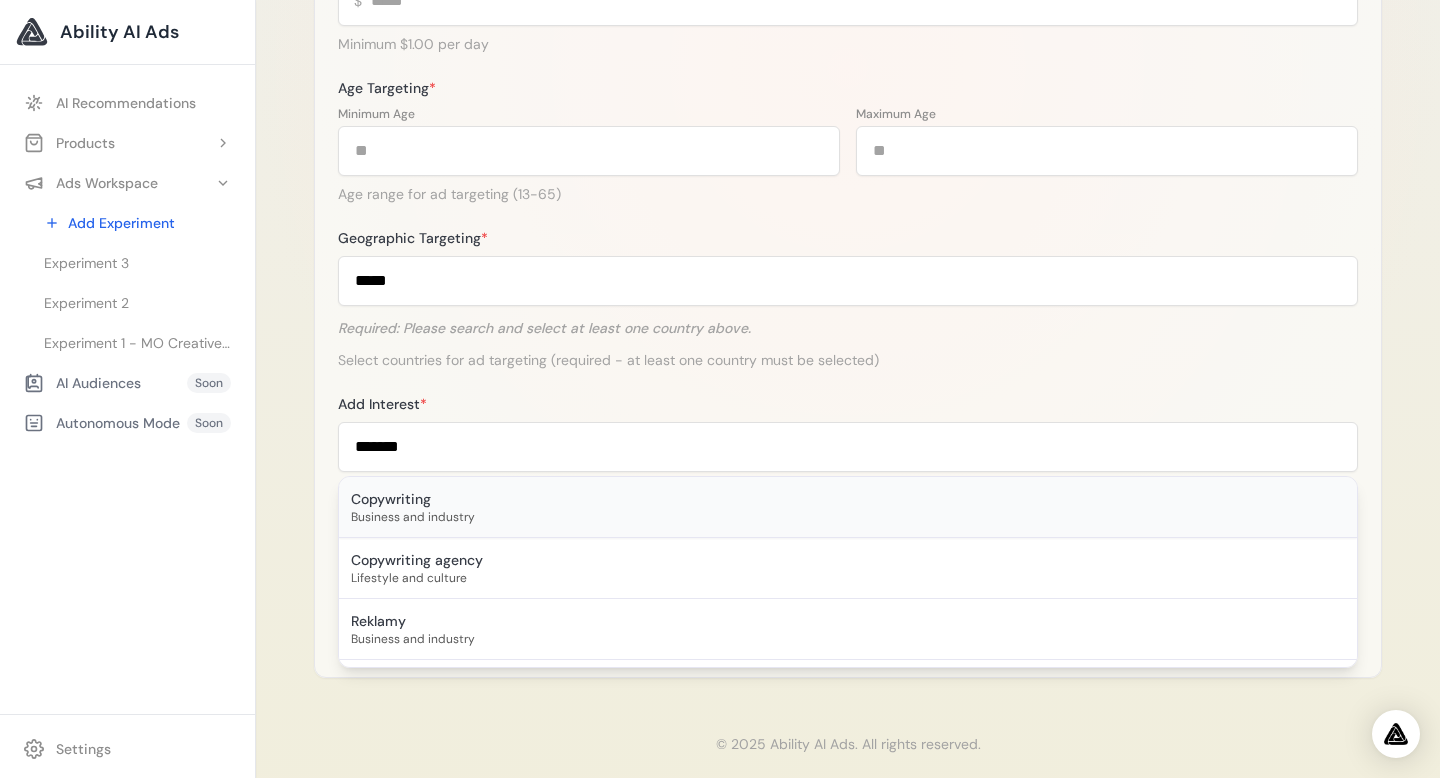 click on "Copywriting" at bounding box center (848, 499) 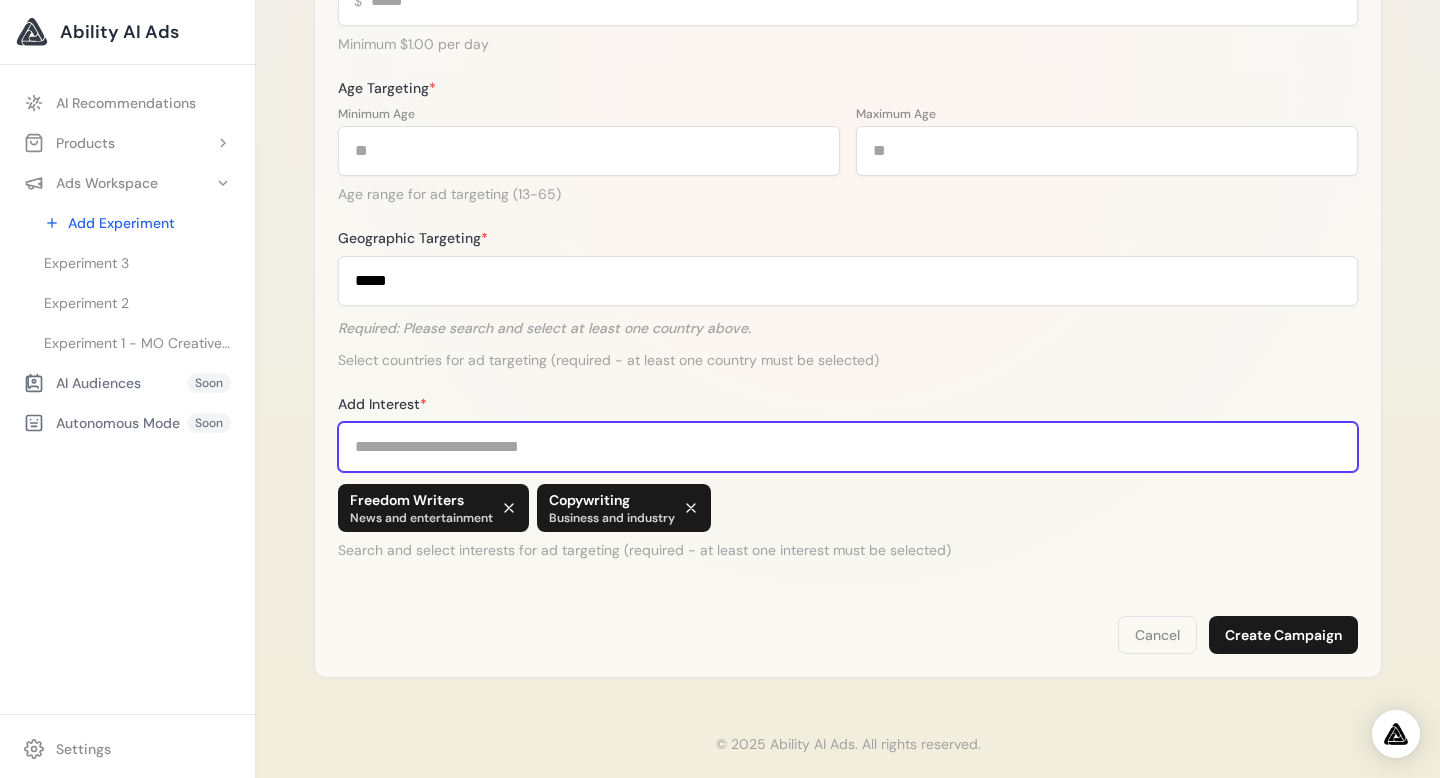 click on "Add Interest  *" at bounding box center (848, 447) 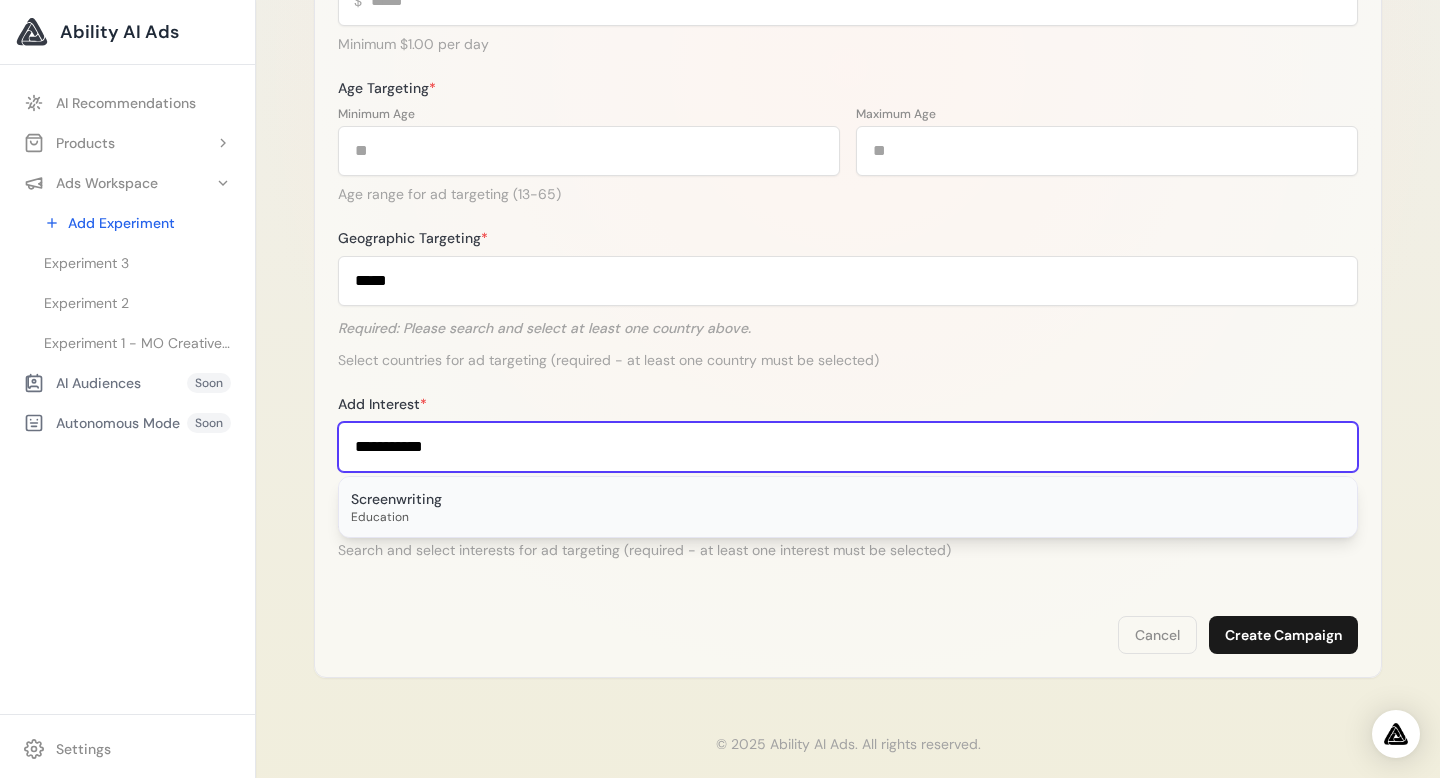 type on "**********" 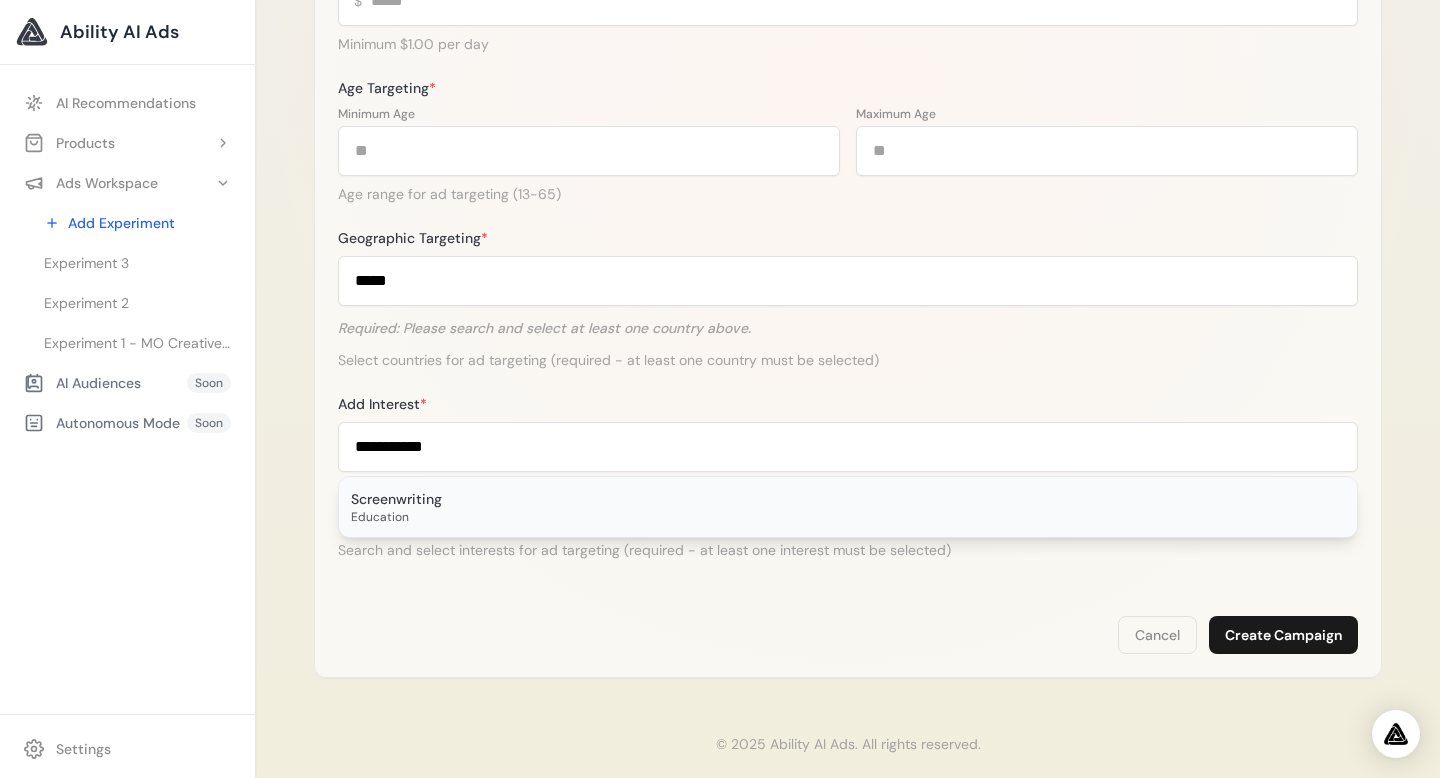 click on "Education" at bounding box center (848, 517) 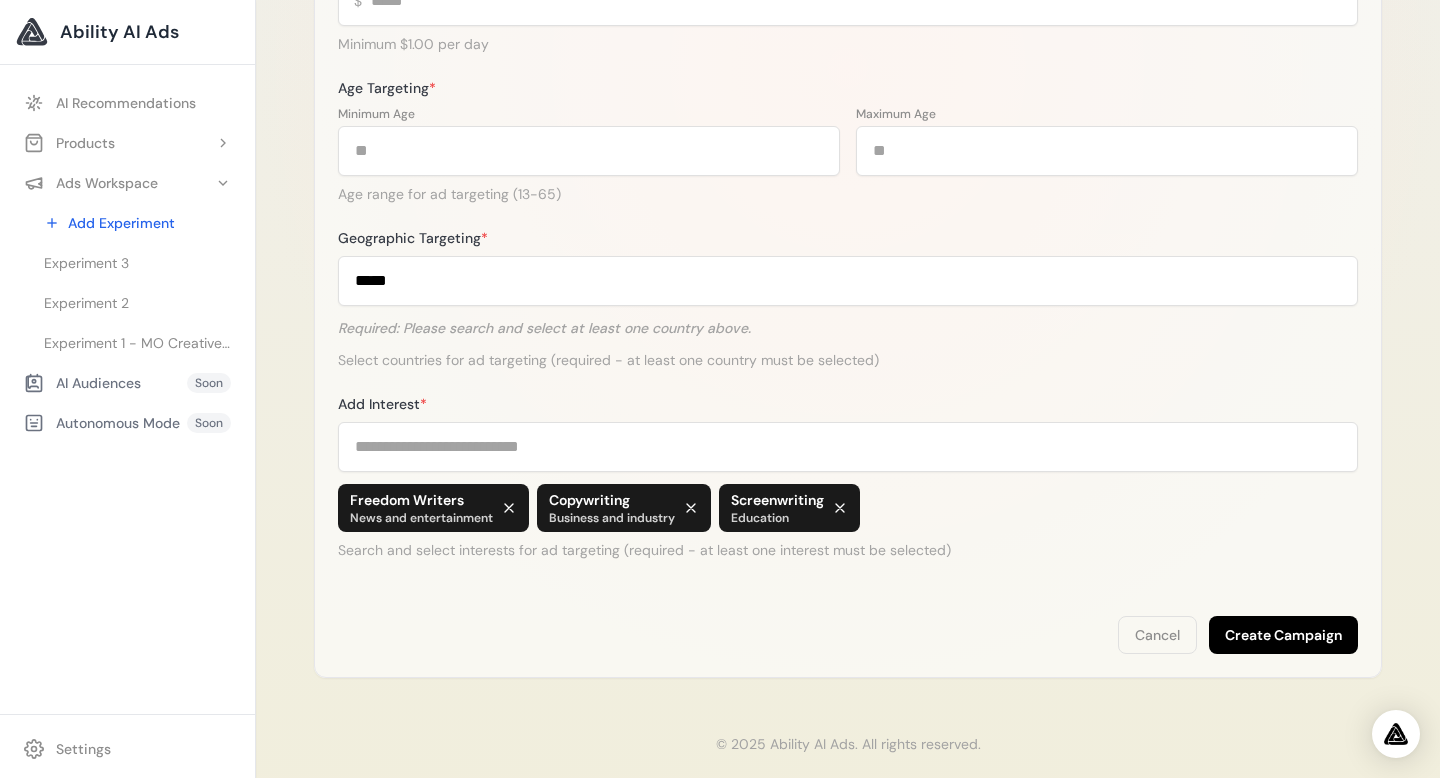 click on "Create Campaign" at bounding box center (1283, 635) 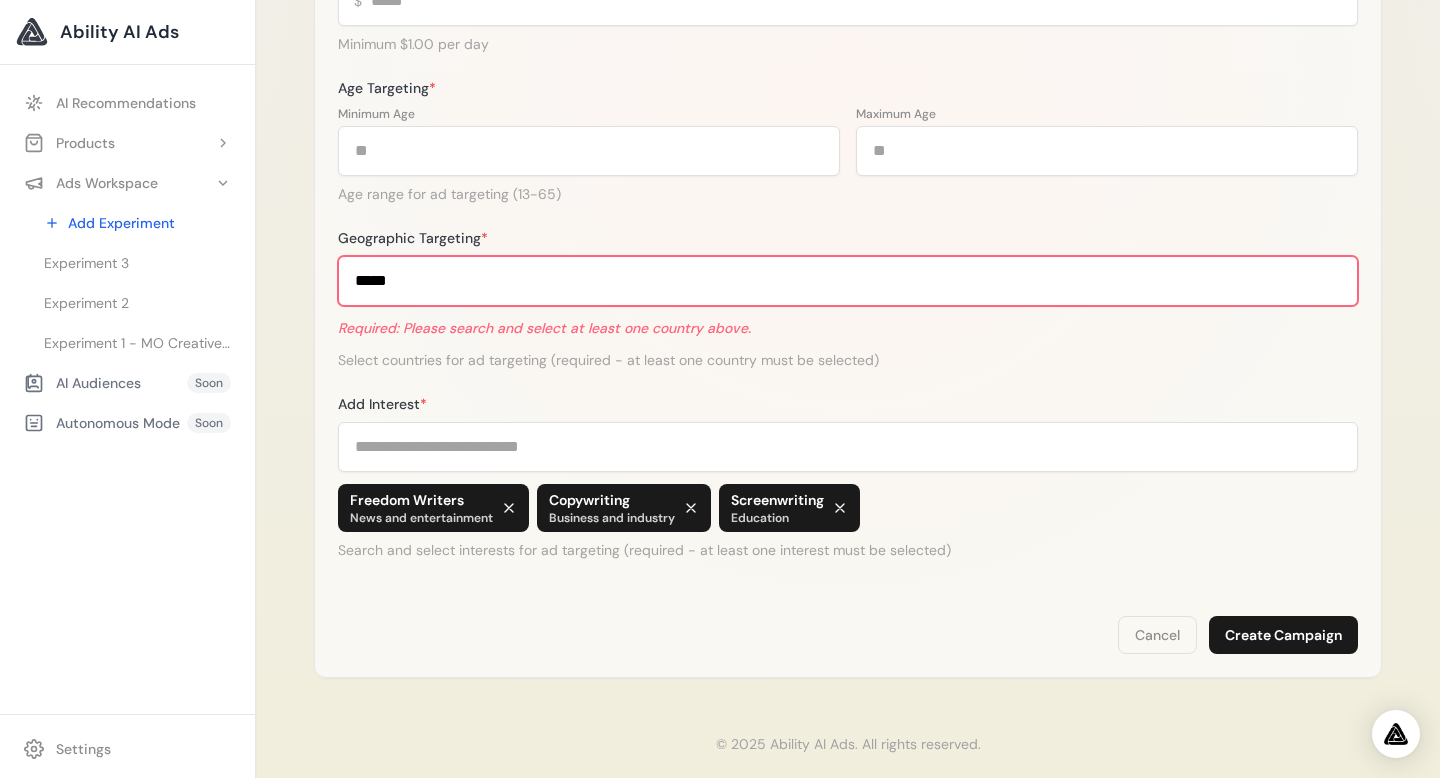 click on "*****" at bounding box center [848, 281] 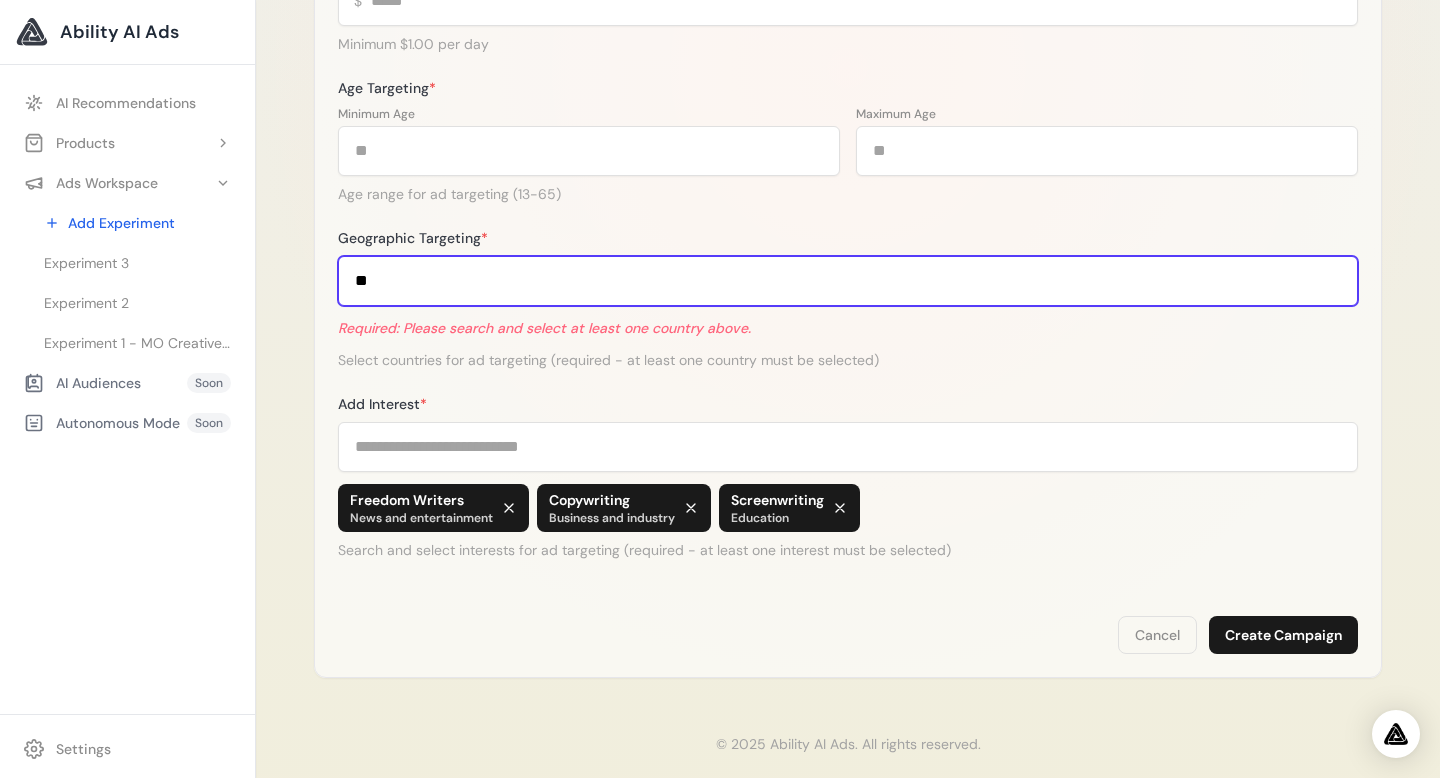 type on "*" 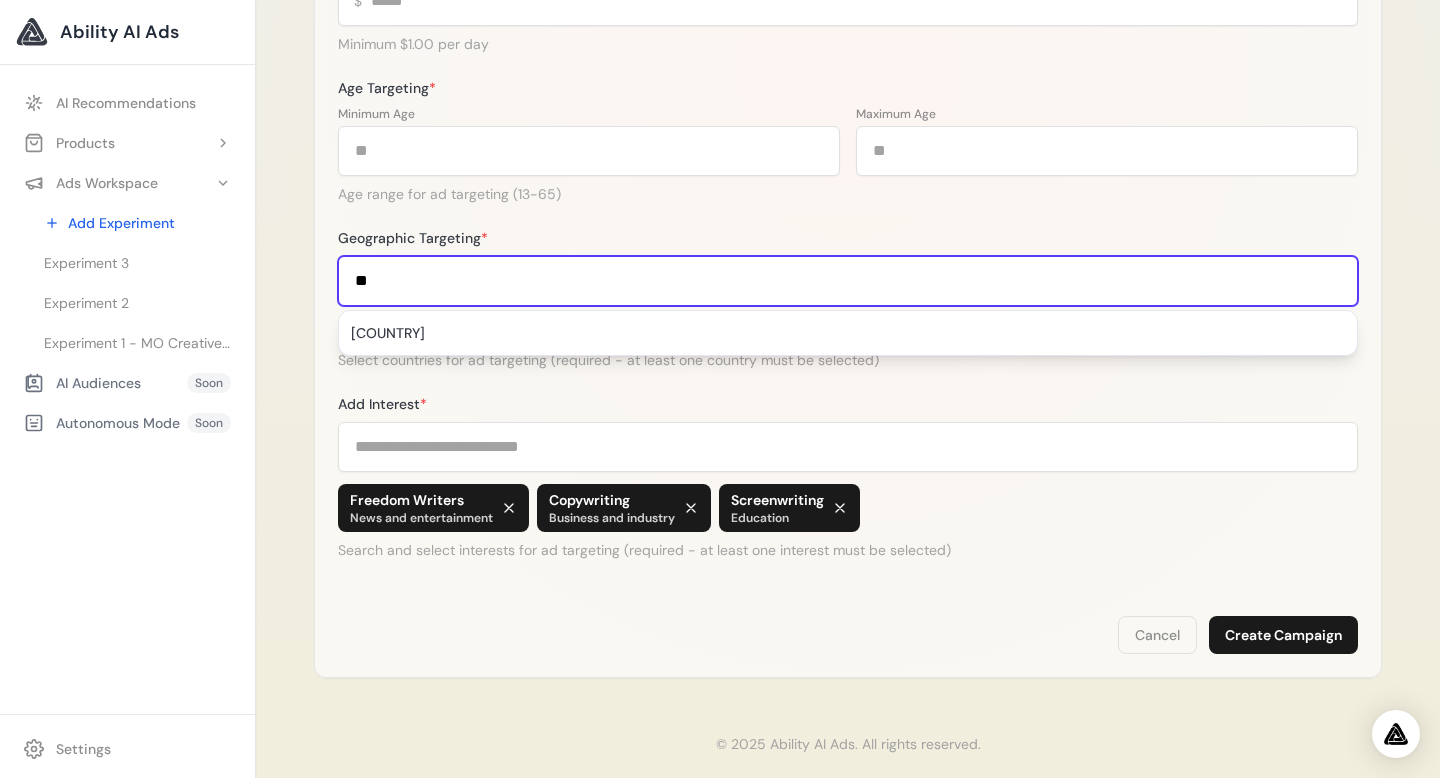 type on "*" 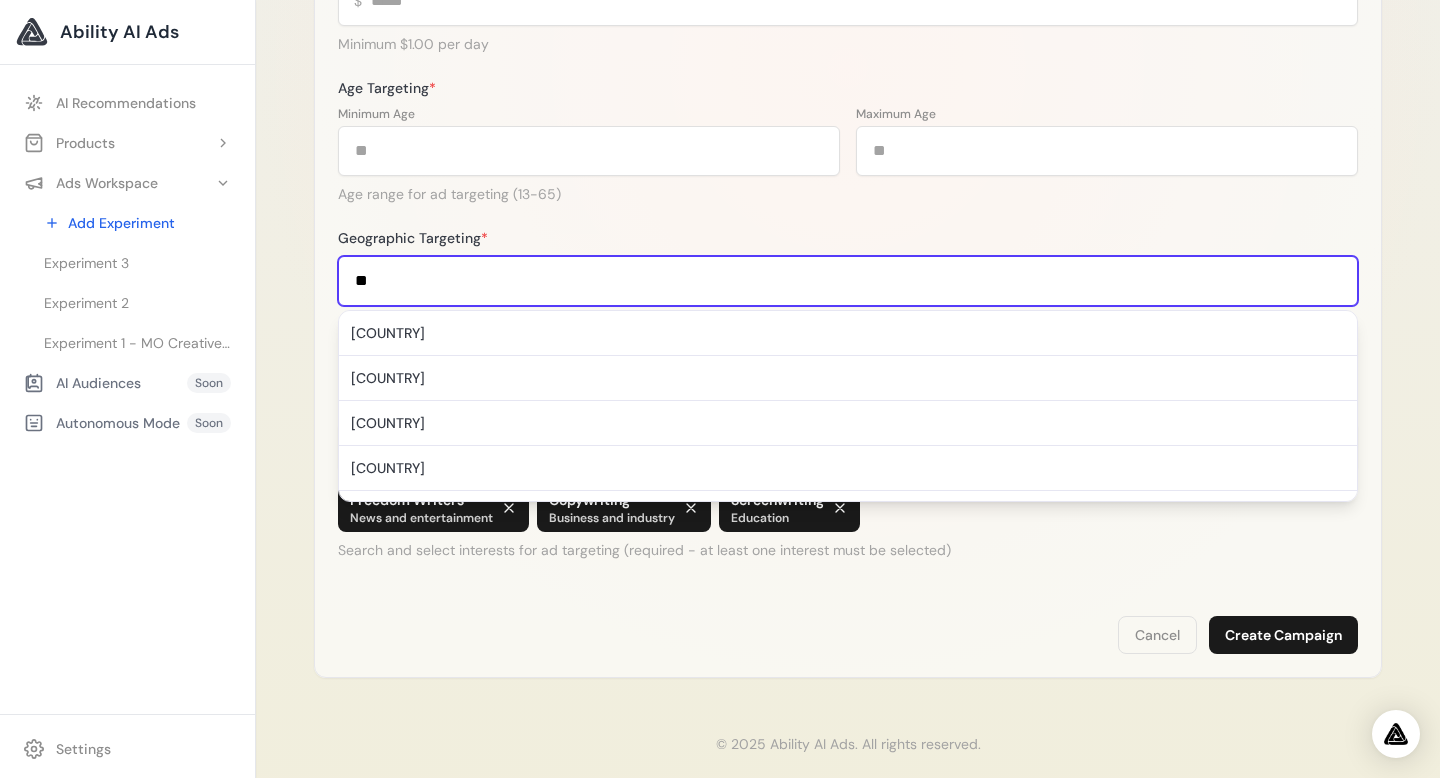 type on "*" 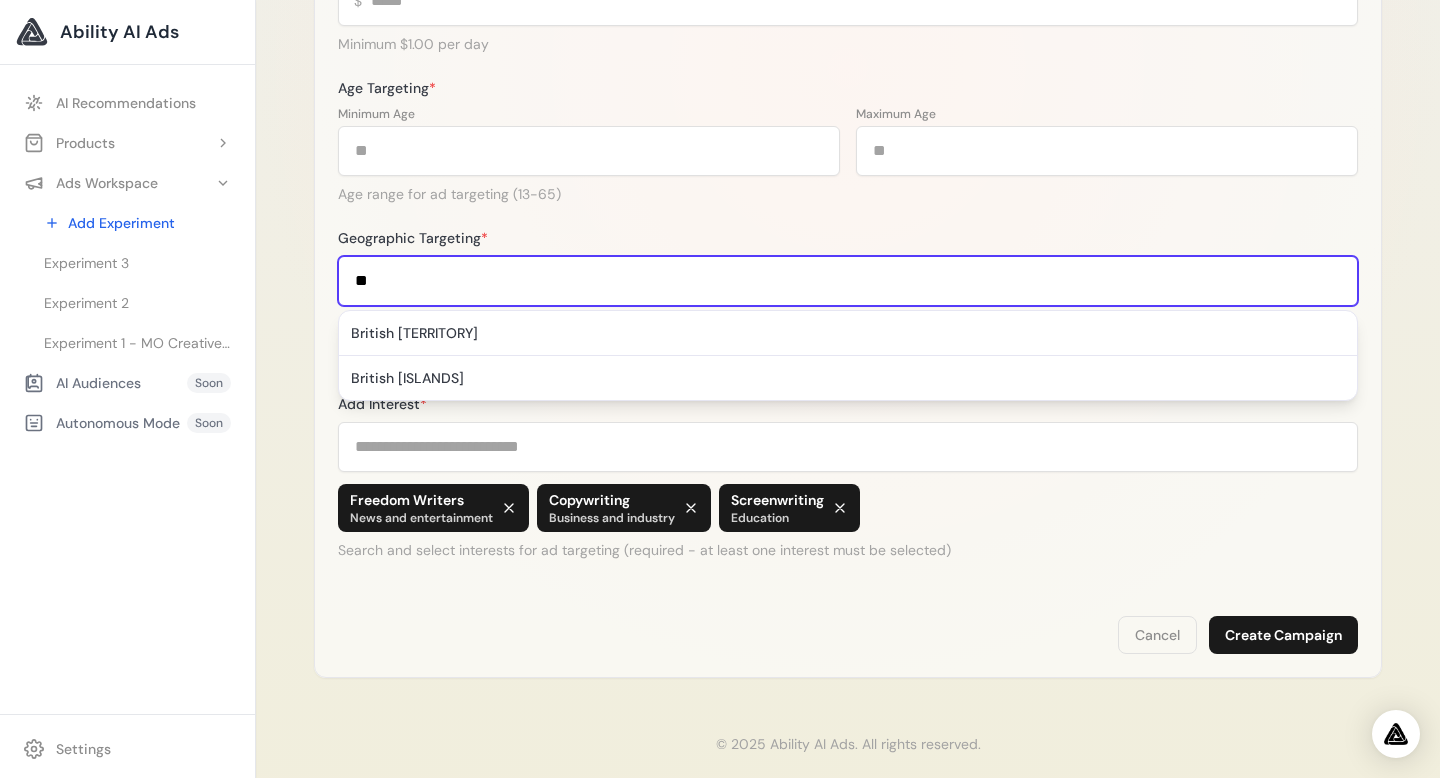 type on "*" 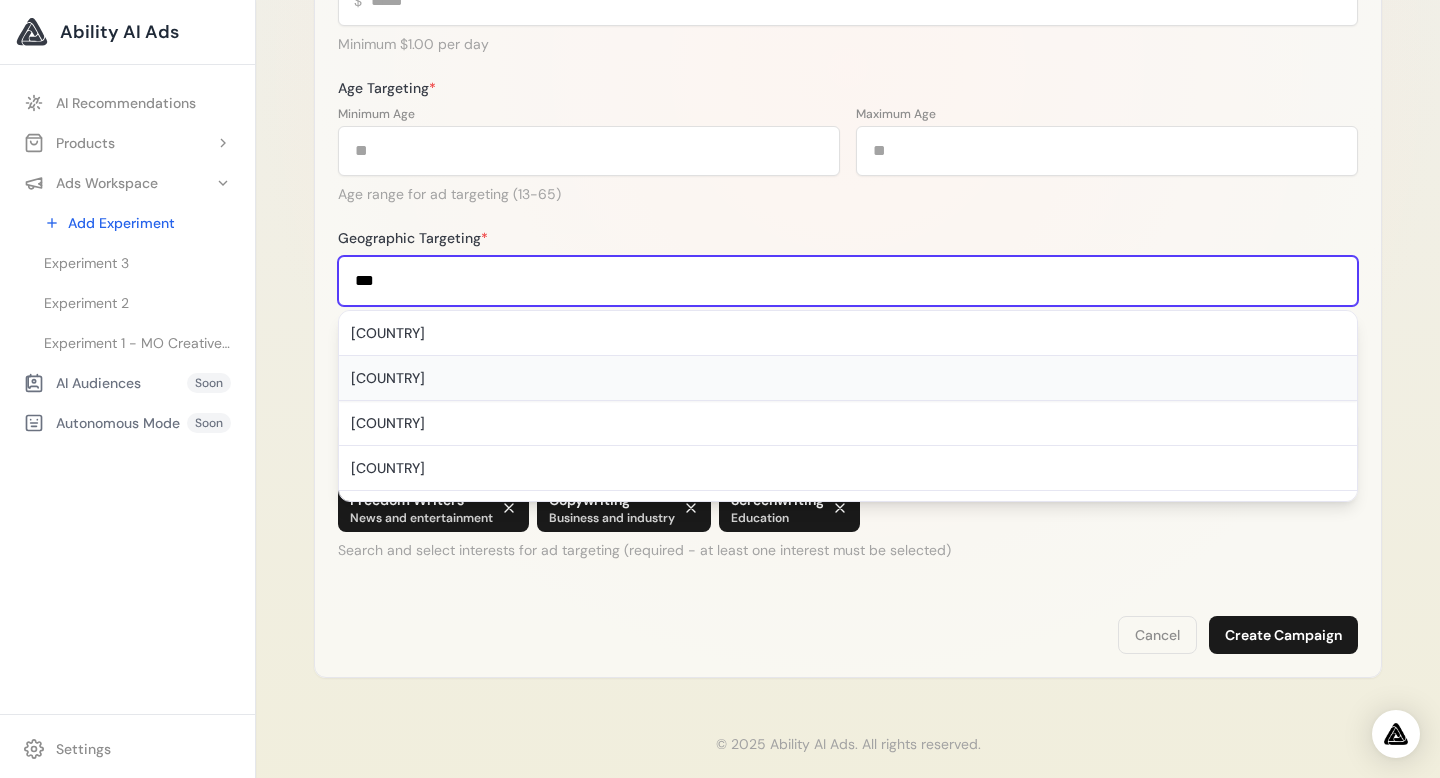type on "***" 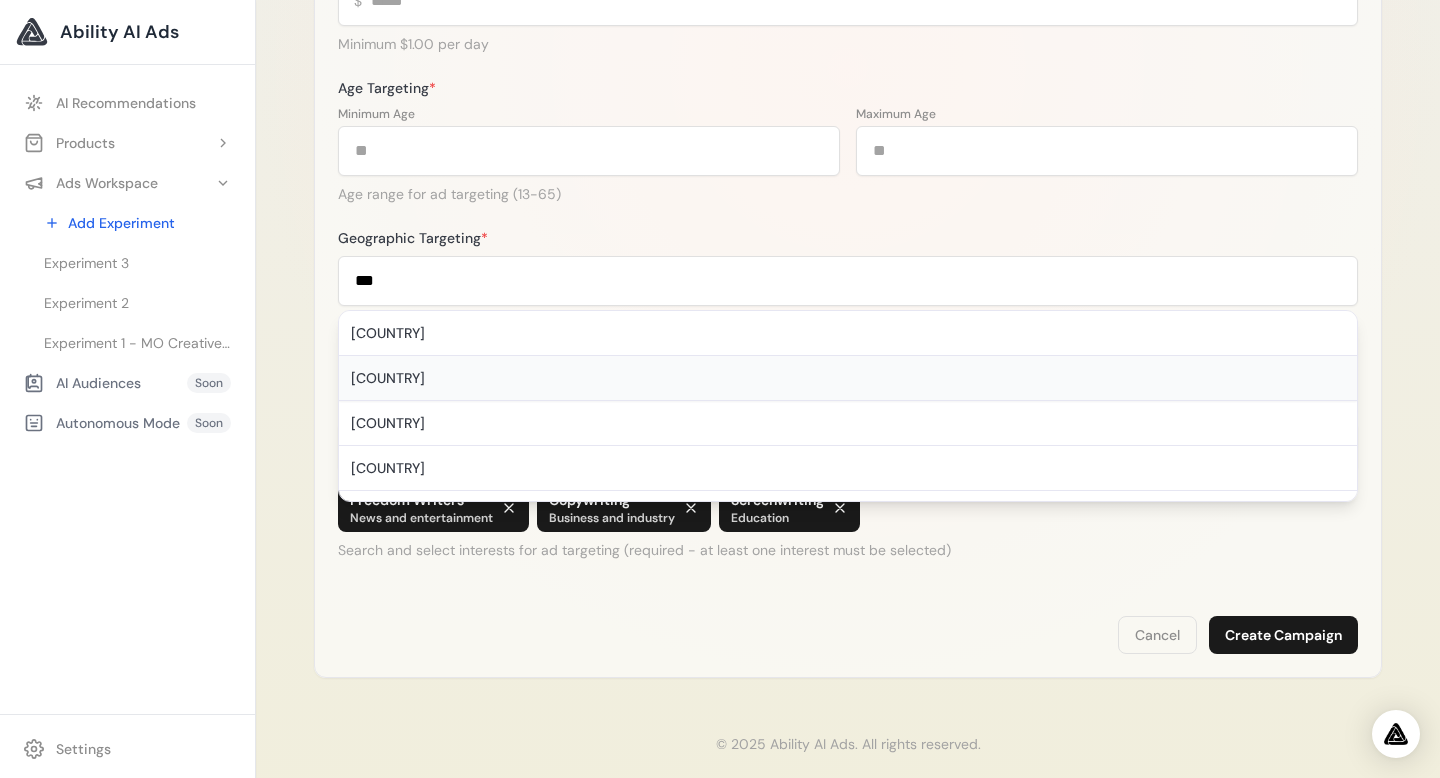 click on "United Kingdom" at bounding box center [848, 378] 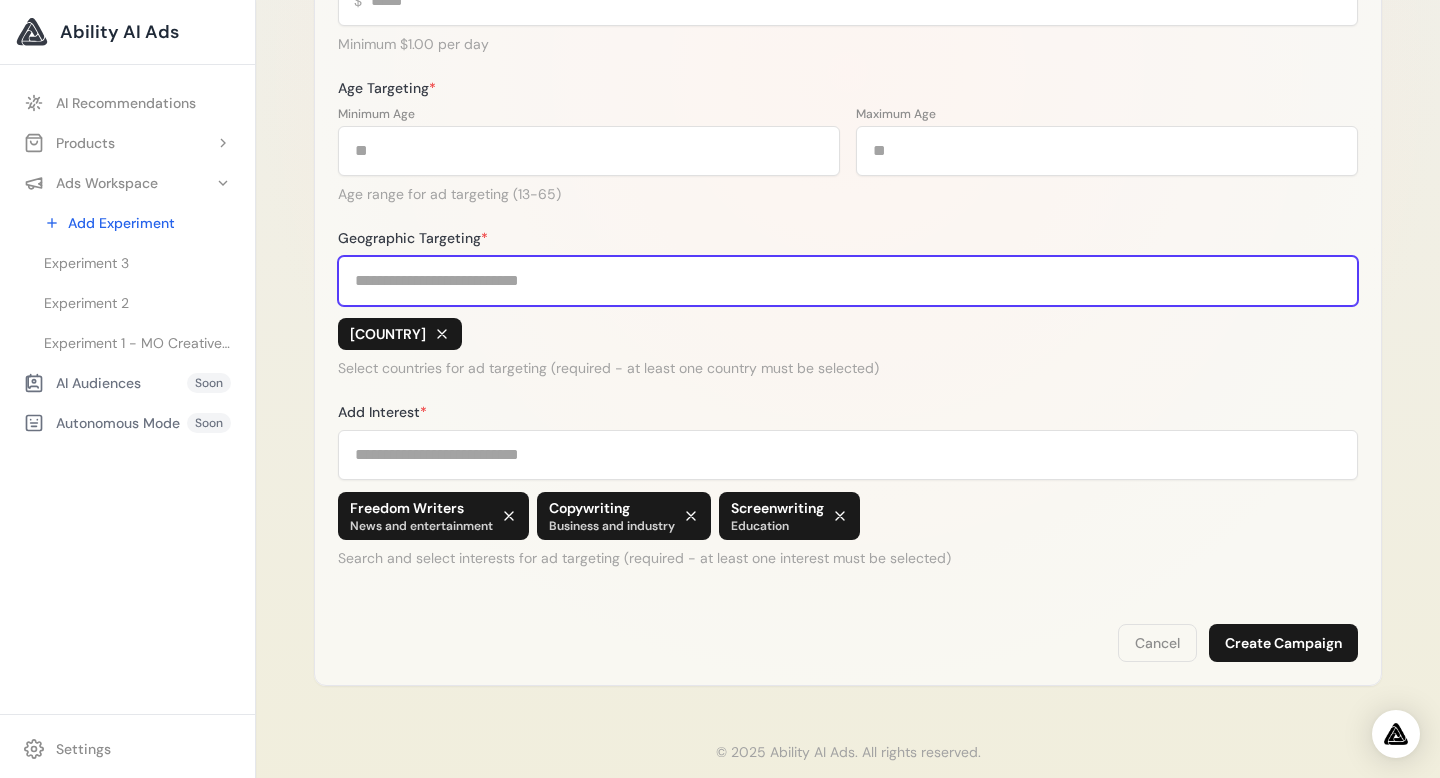 click on "Geographic Targeting  *" at bounding box center [848, 281] 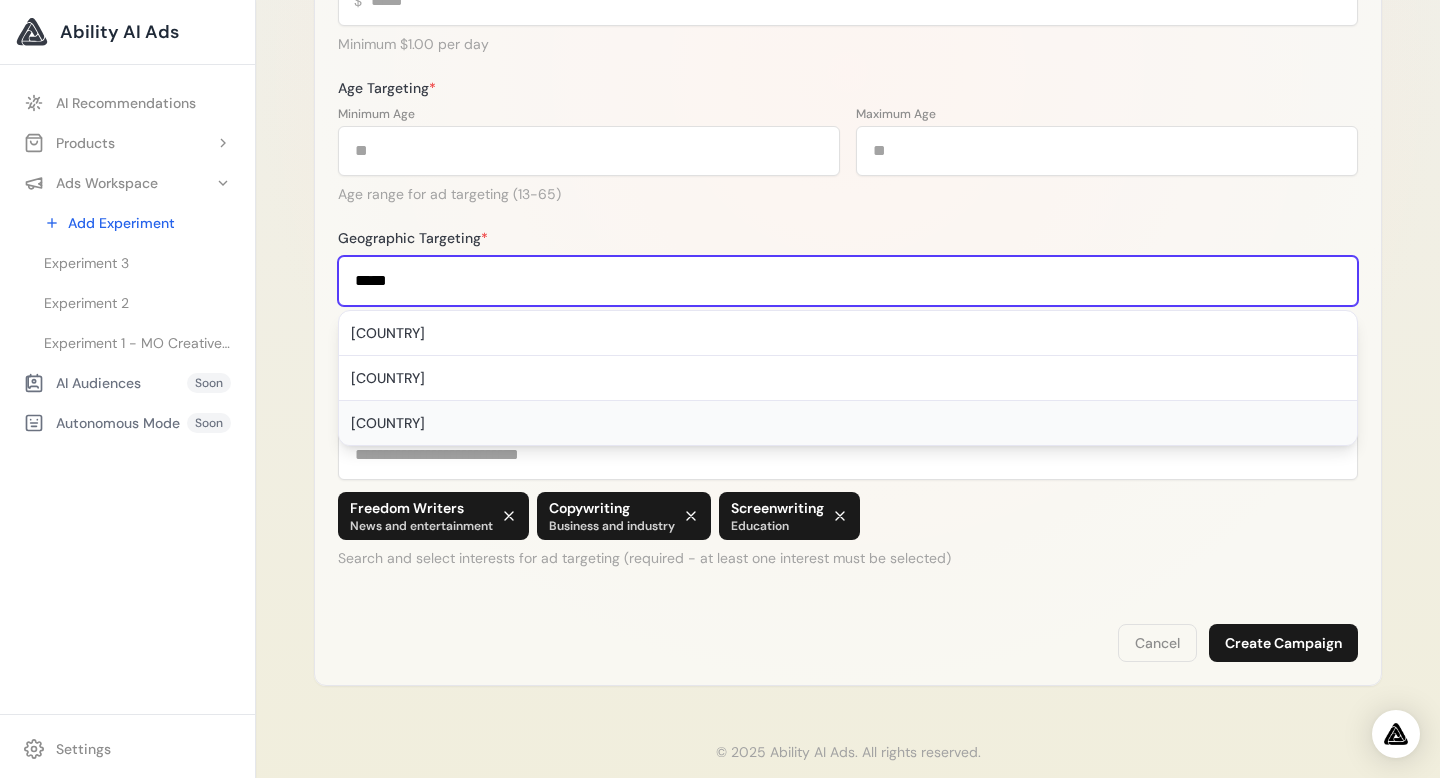 type on "*****" 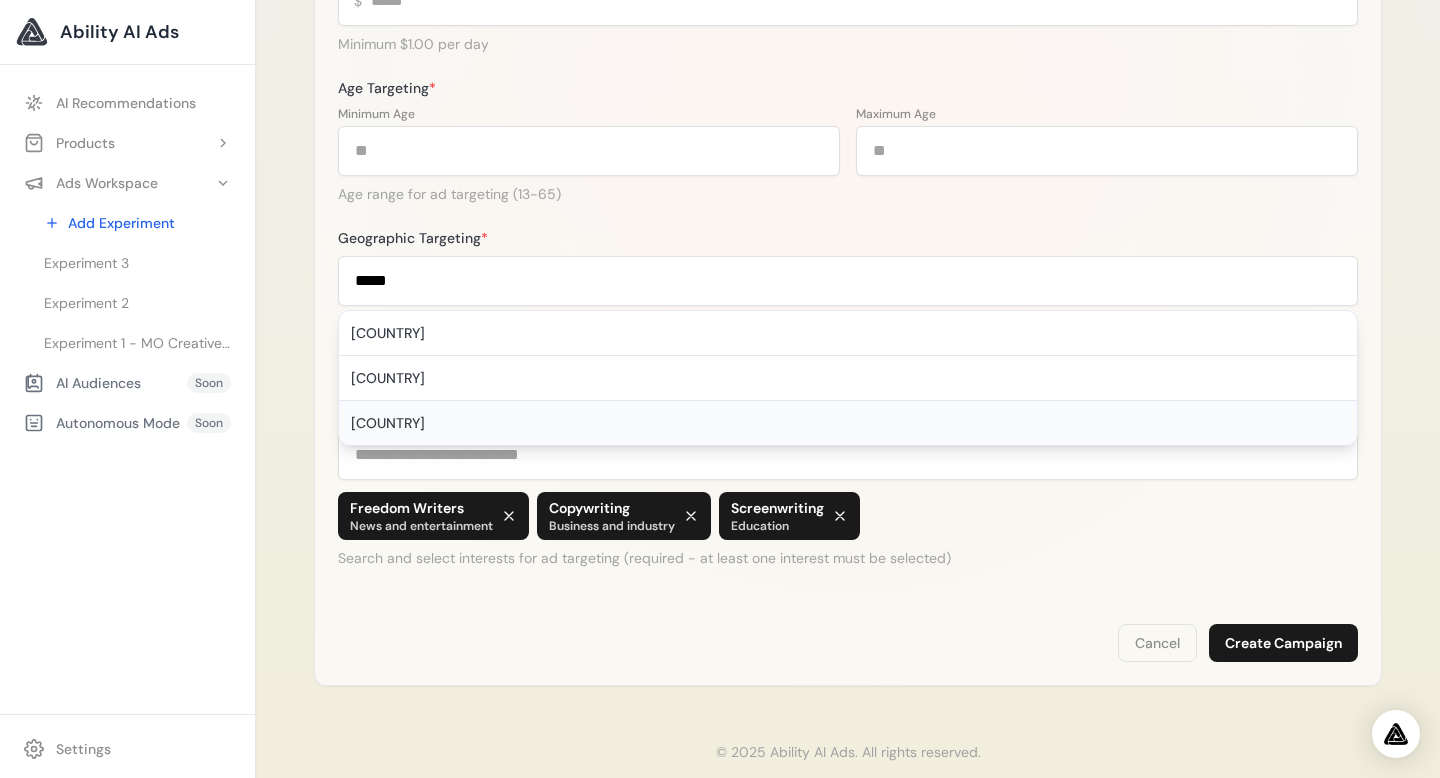 click on "United States" at bounding box center (848, 423) 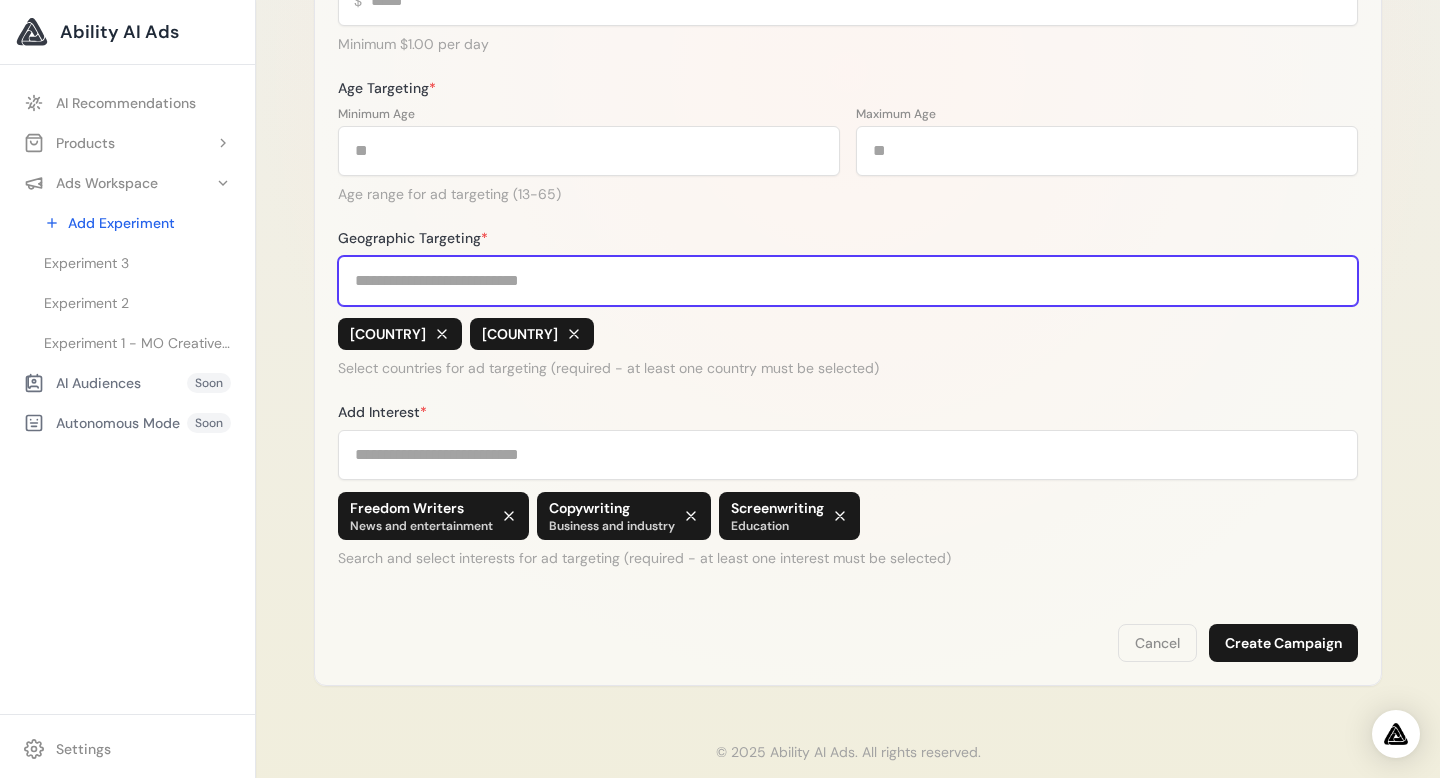 click on "Geographic Targeting  *" at bounding box center [848, 281] 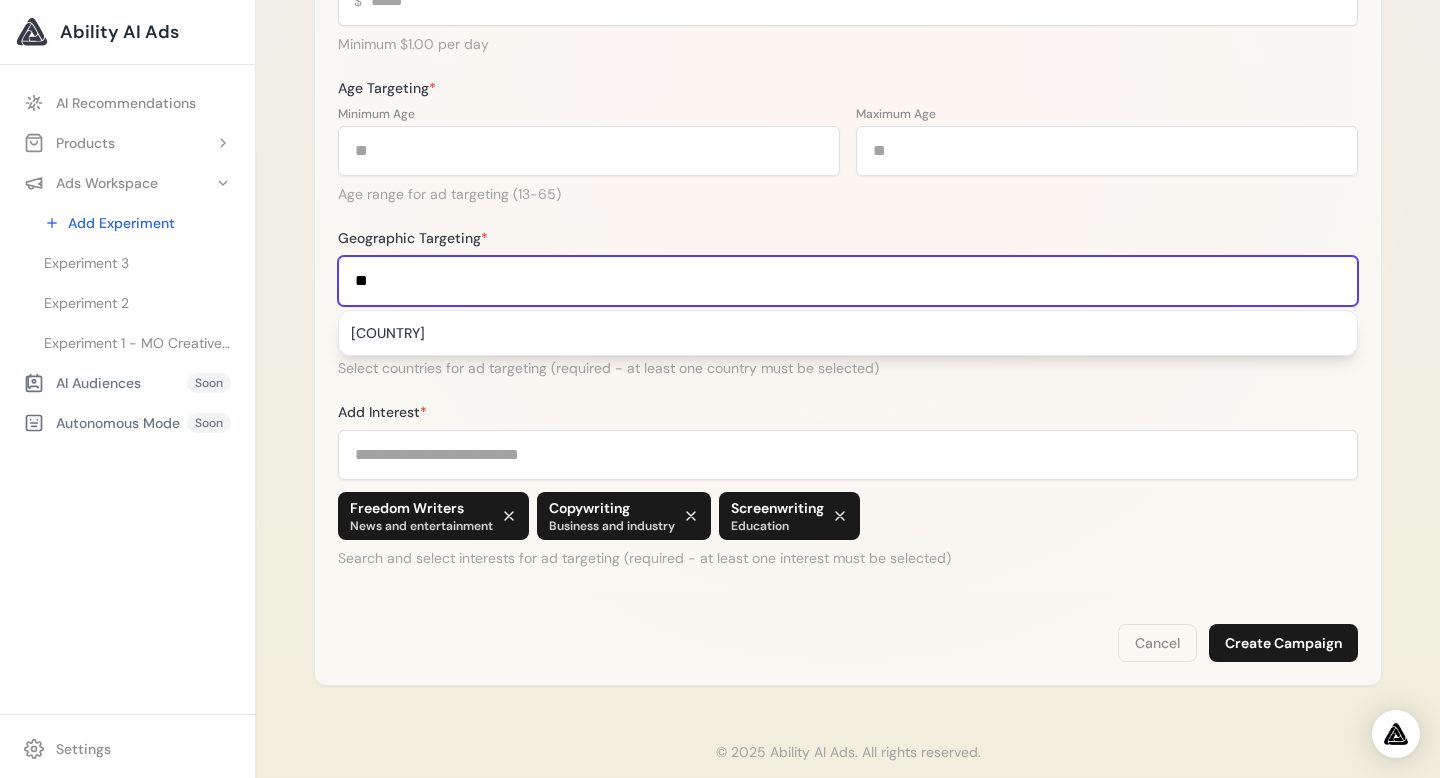 type on "*" 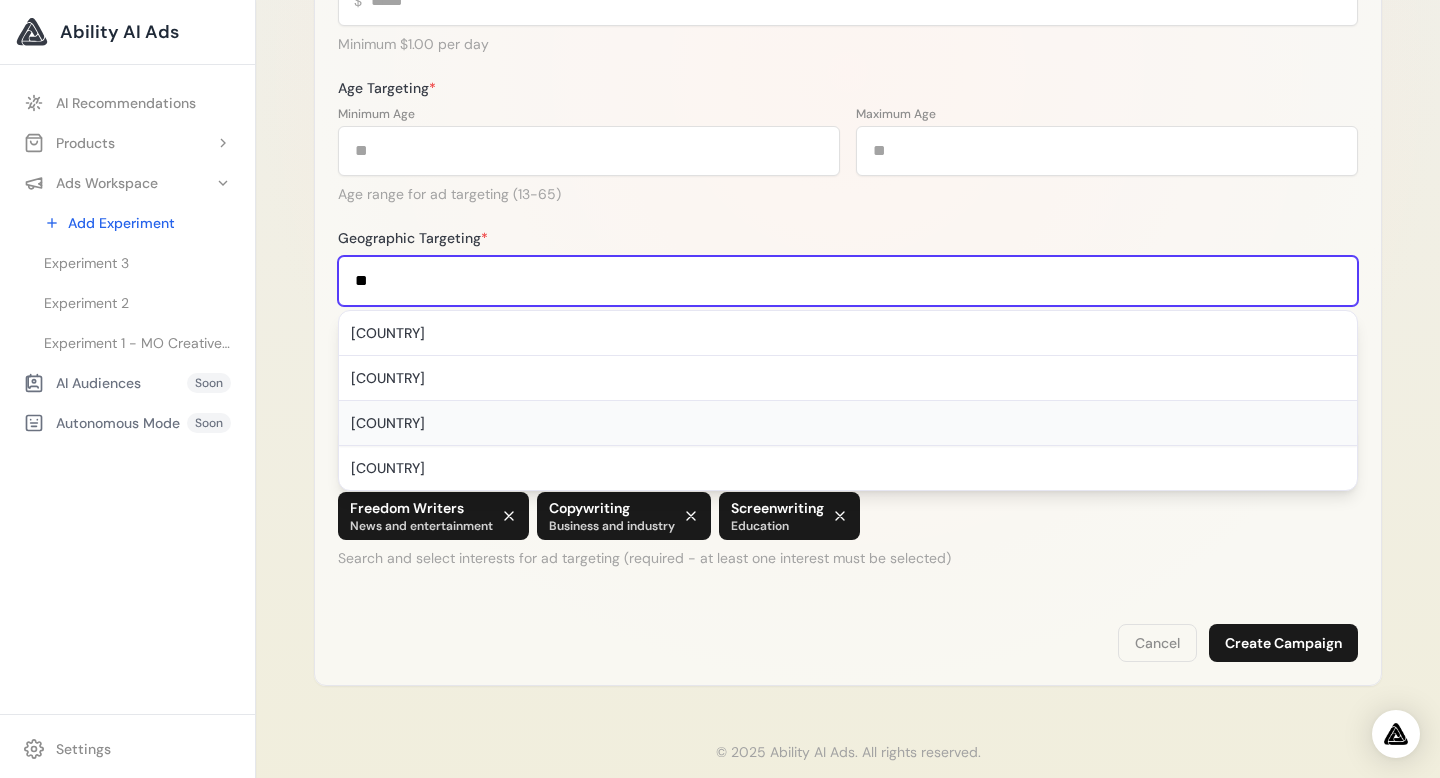 type on "**" 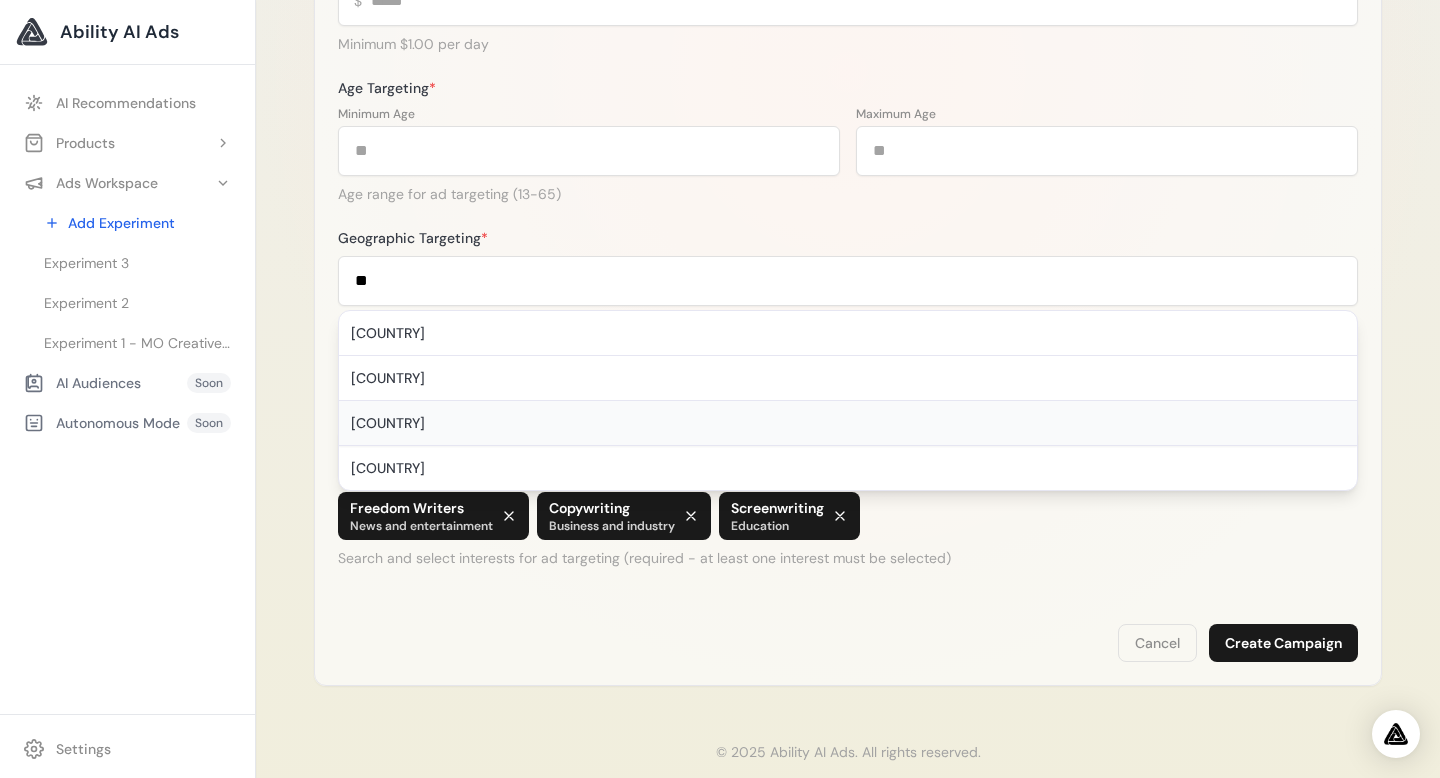 click on "Sweden" at bounding box center (848, 423) 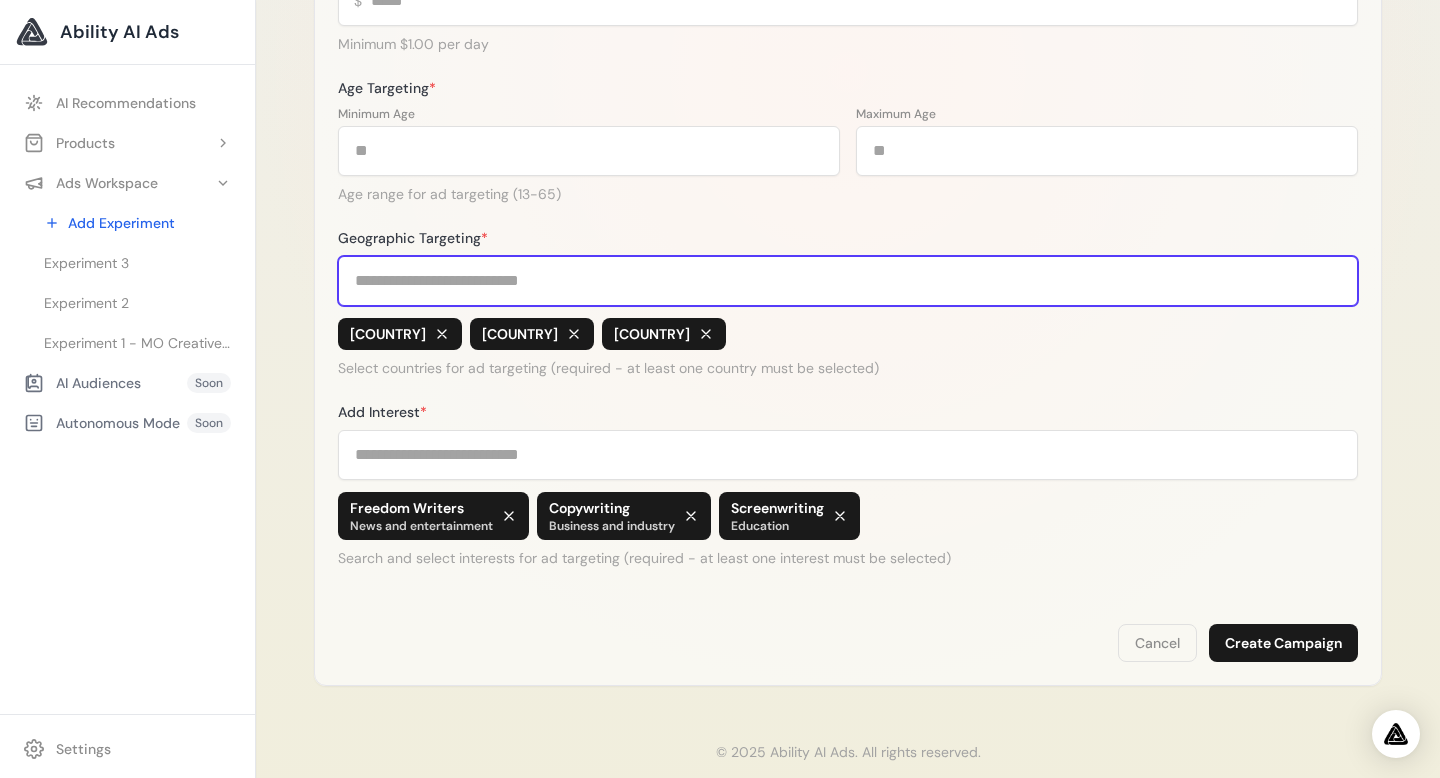 click on "Geographic Targeting  *" at bounding box center [848, 281] 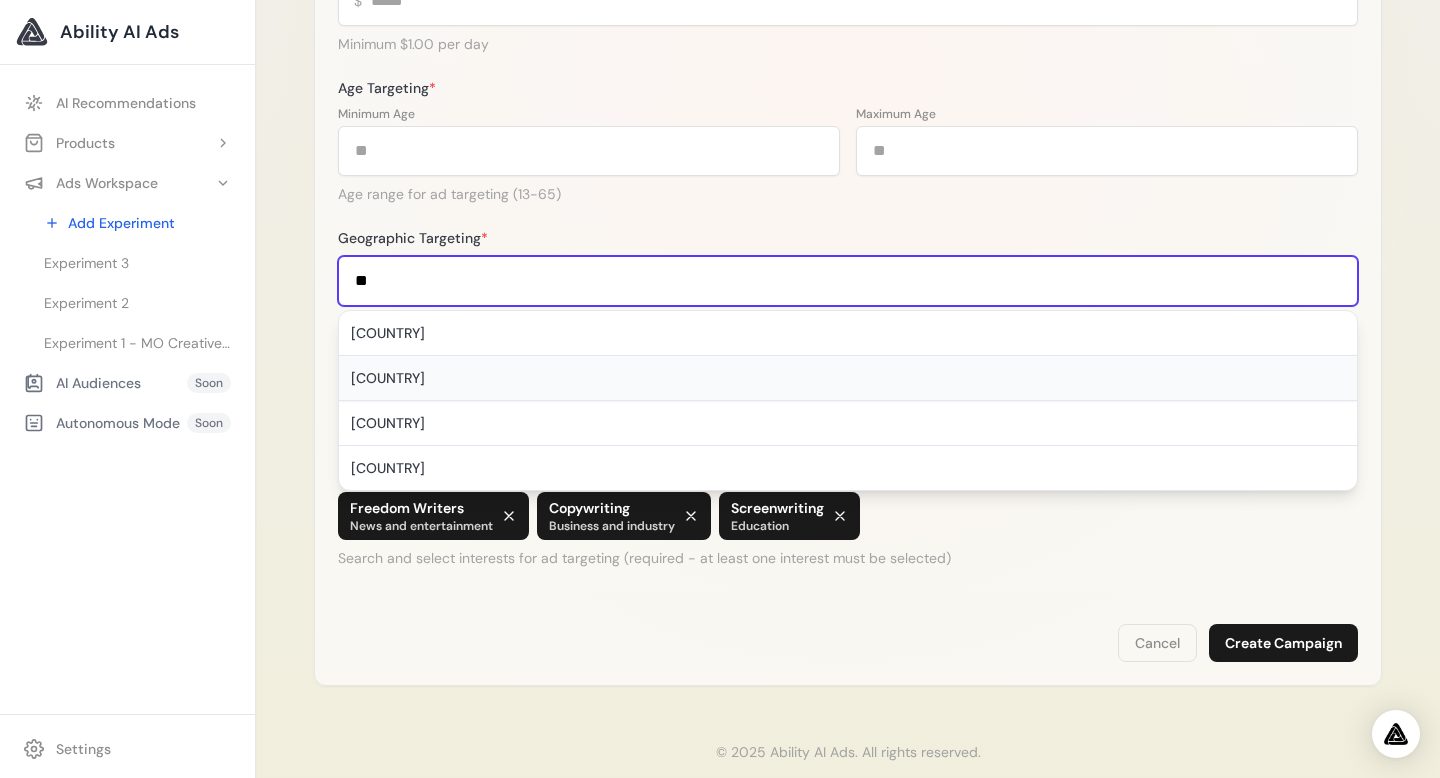 type on "**" 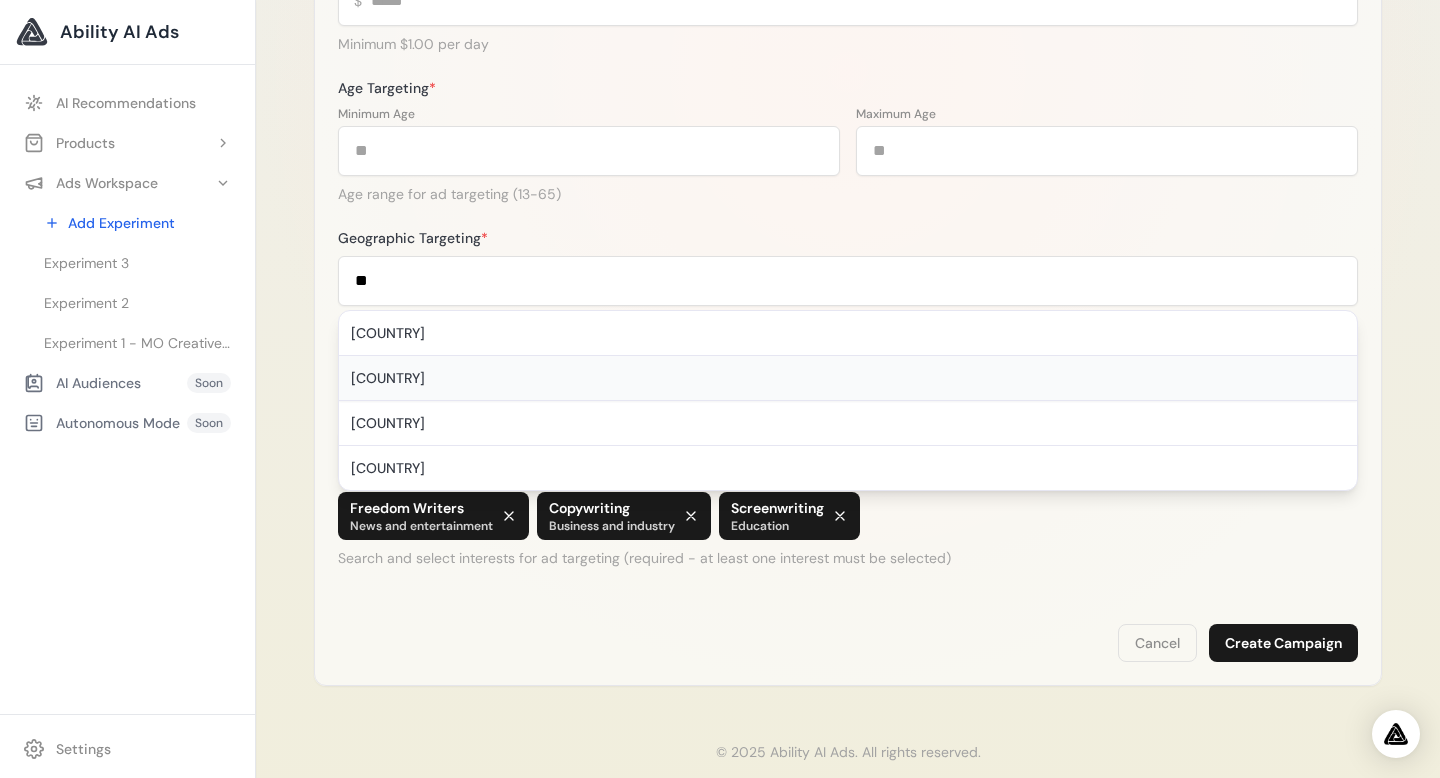 click on "Poland" at bounding box center [848, 378] 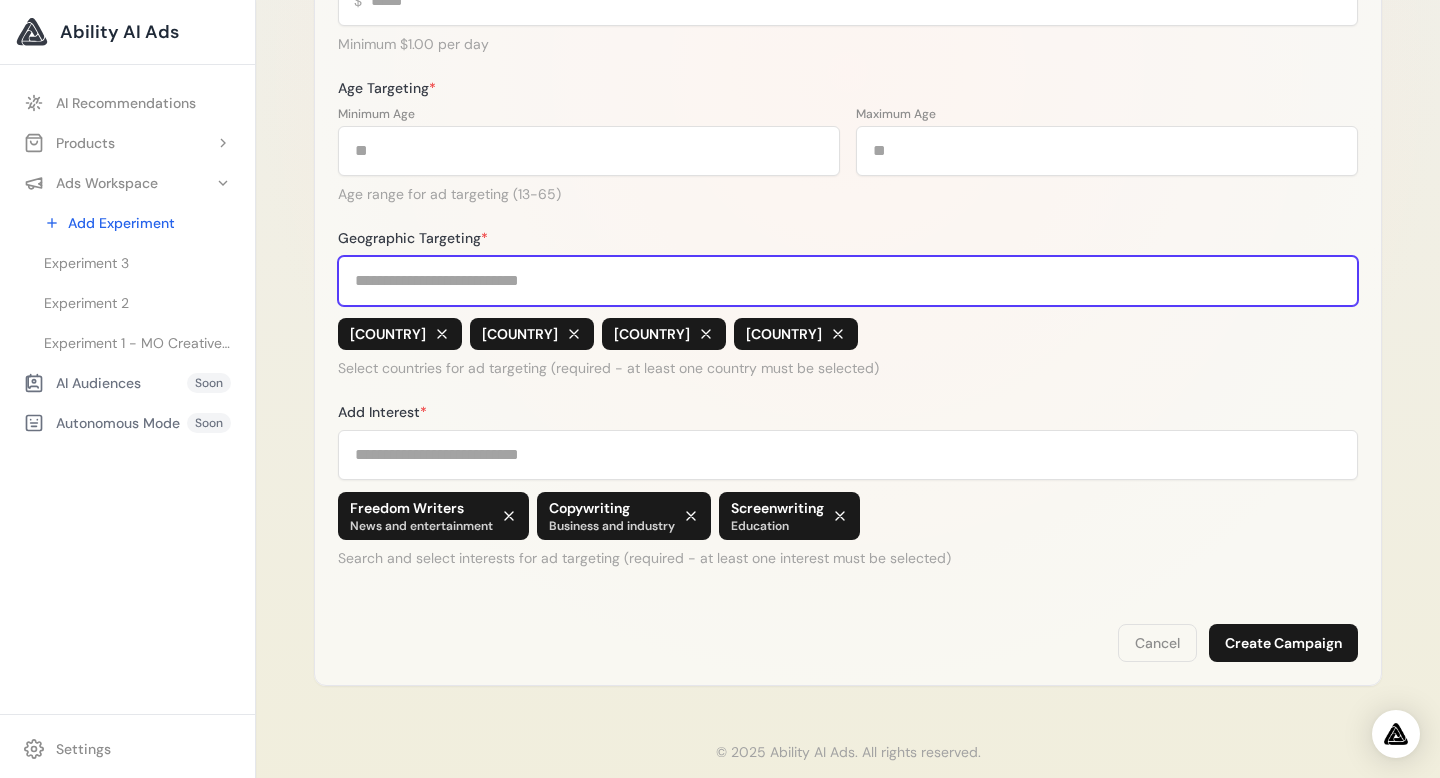 click on "Geographic Targeting  *" at bounding box center (848, 281) 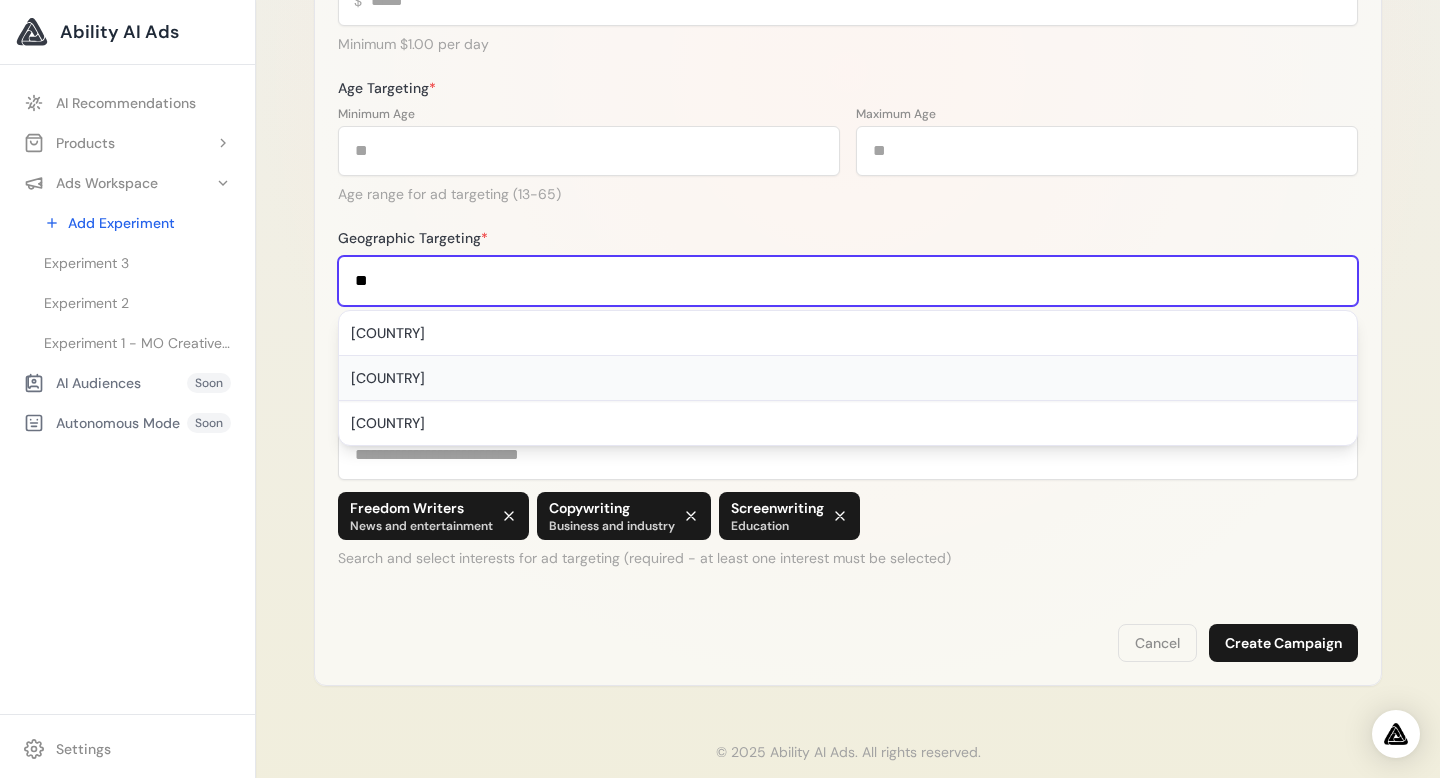 type on "**" 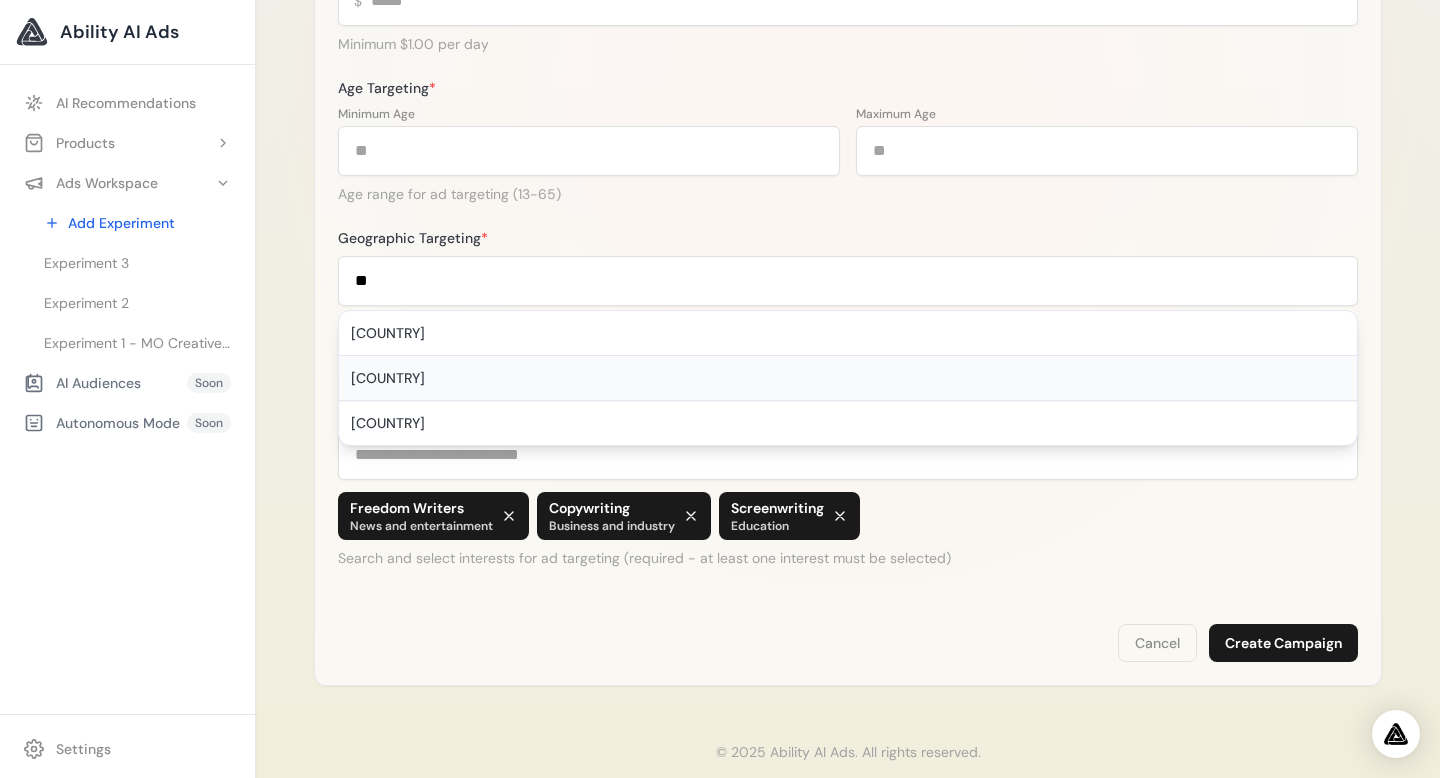 click on "Hungary" at bounding box center (848, 378) 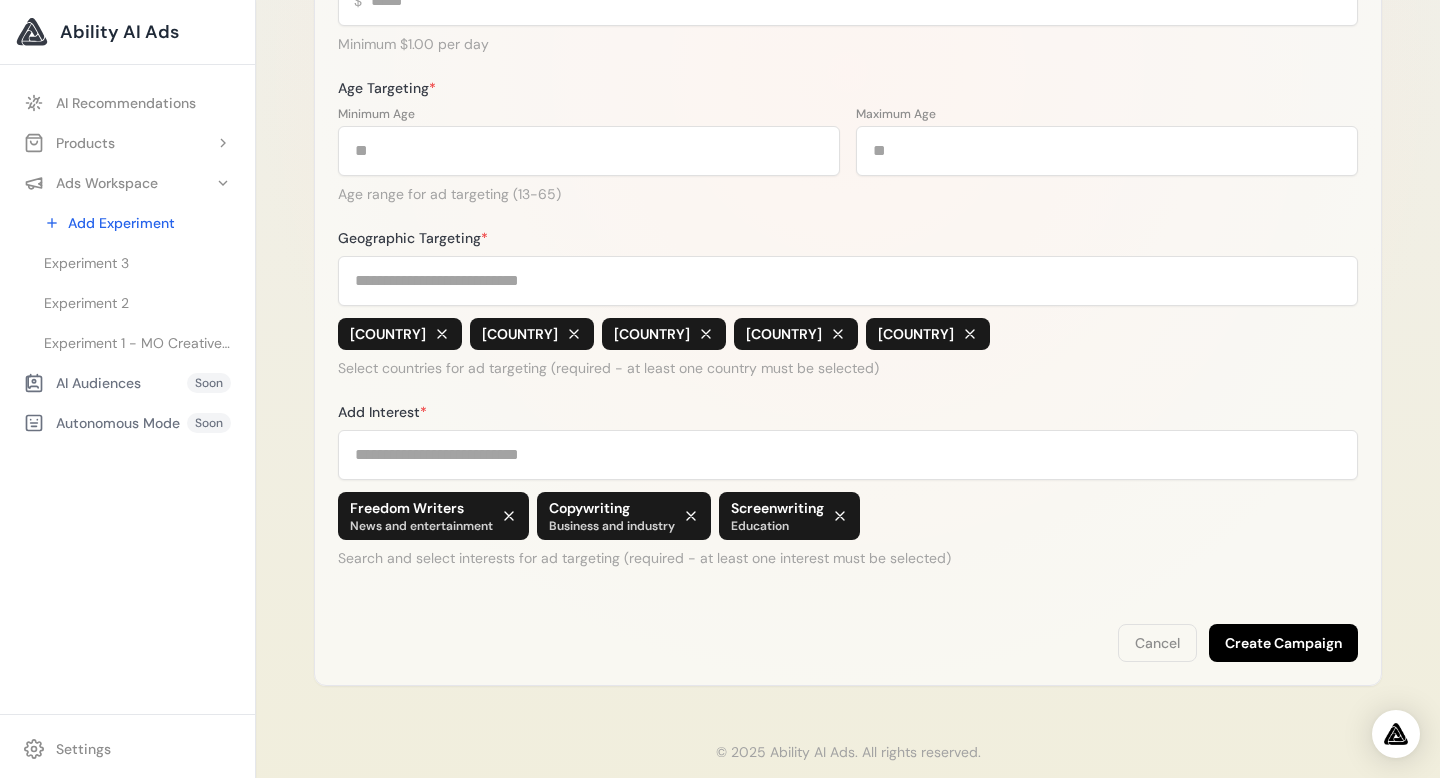 click on "Create Campaign" at bounding box center [1283, 643] 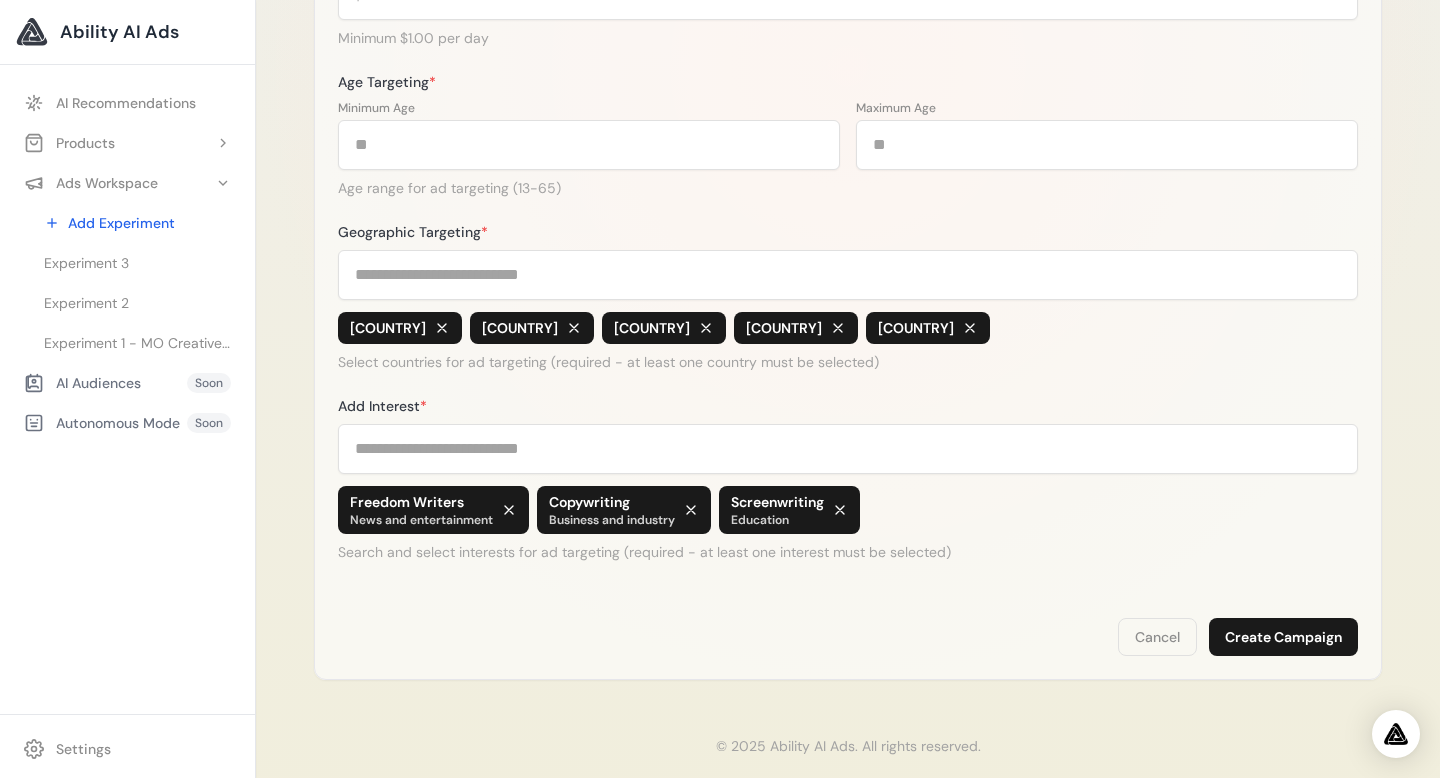 scroll, scrollTop: 698, scrollLeft: 0, axis: vertical 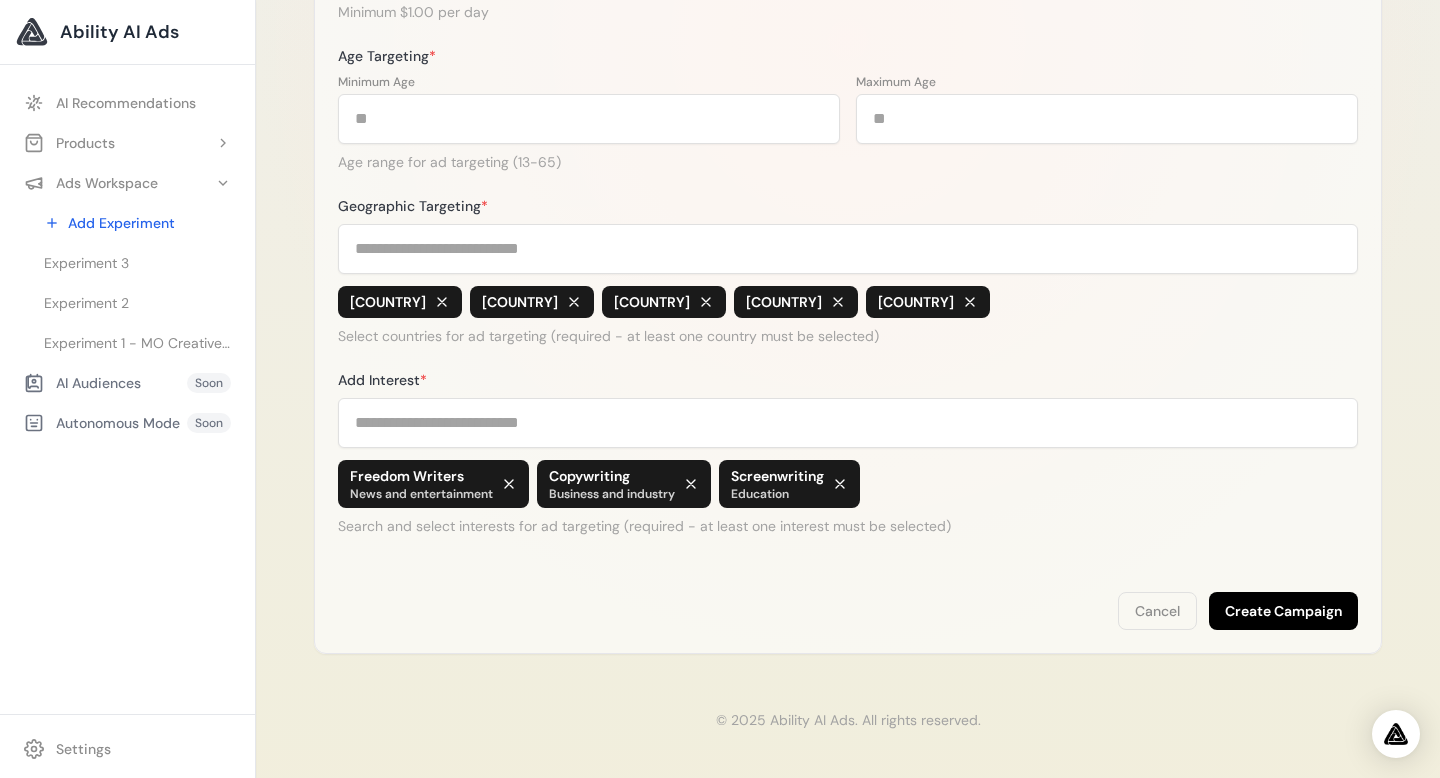 click on "Create Campaign" at bounding box center [1283, 611] 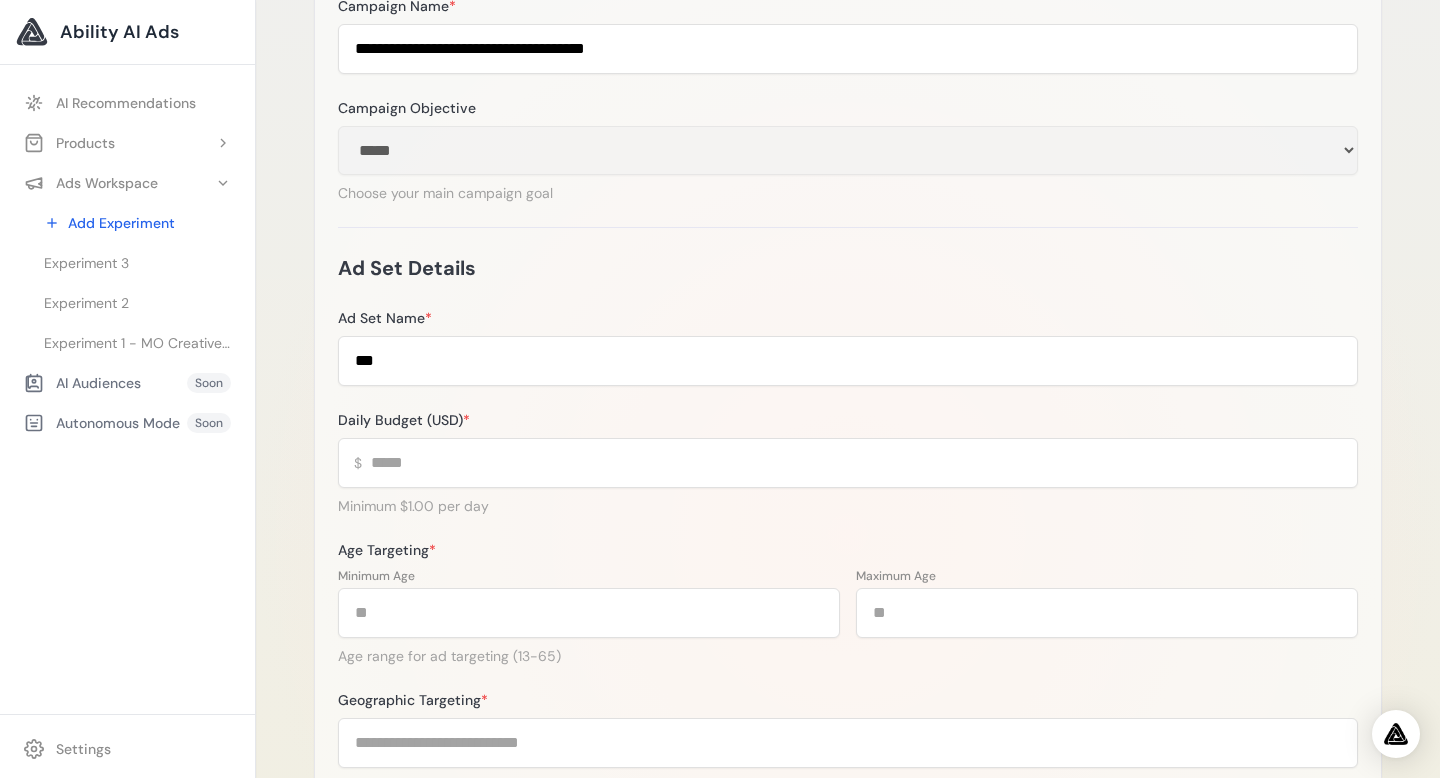 scroll, scrollTop: 0, scrollLeft: 0, axis: both 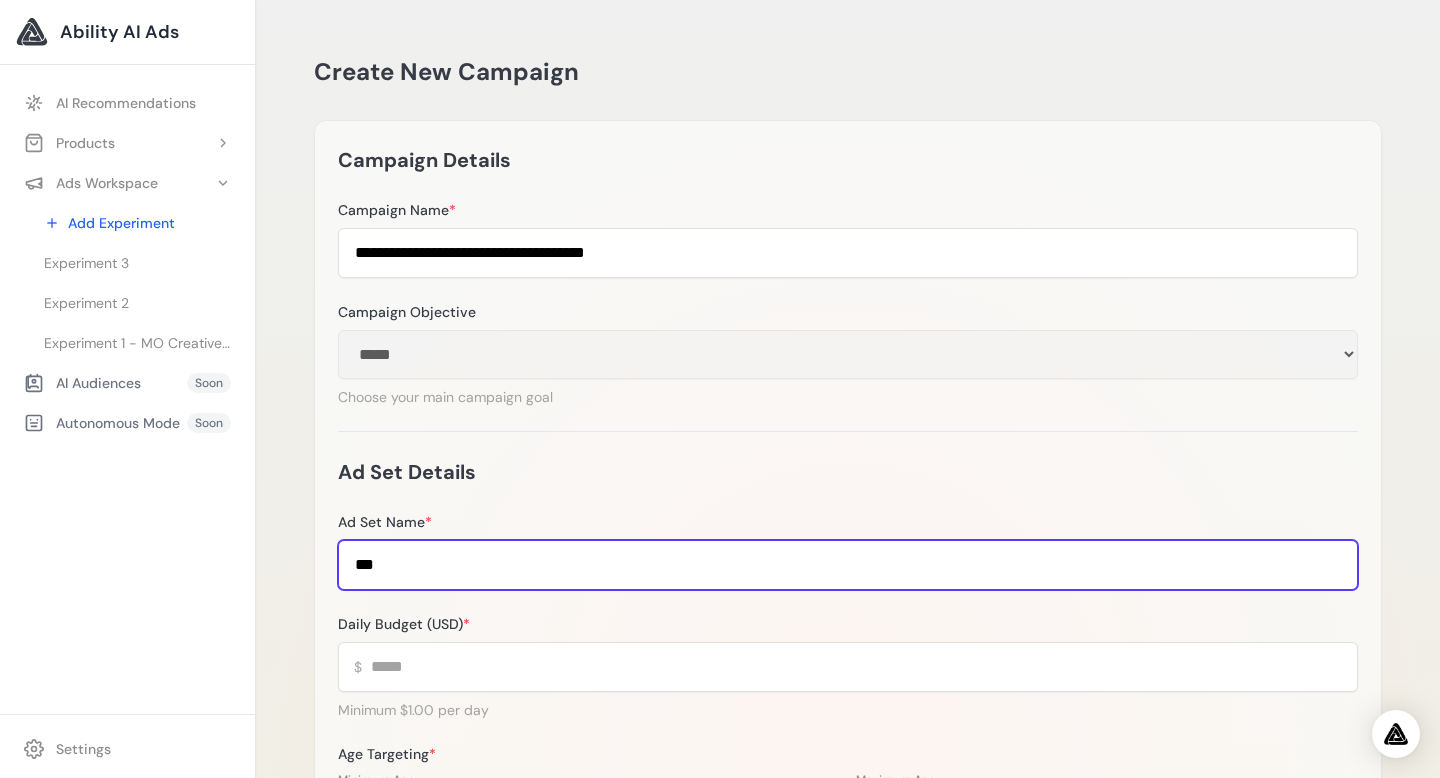 click on "***" at bounding box center (848, 565) 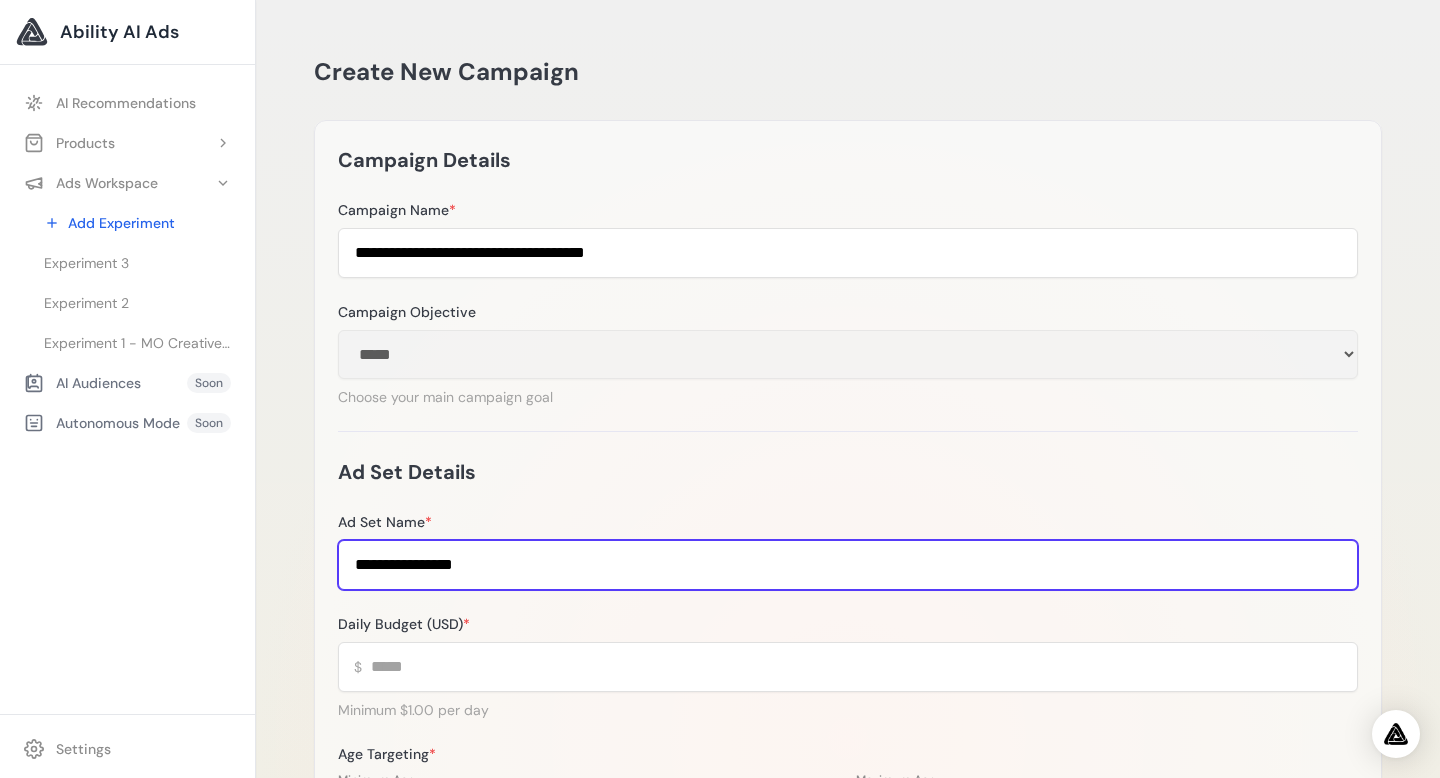 type on "**********" 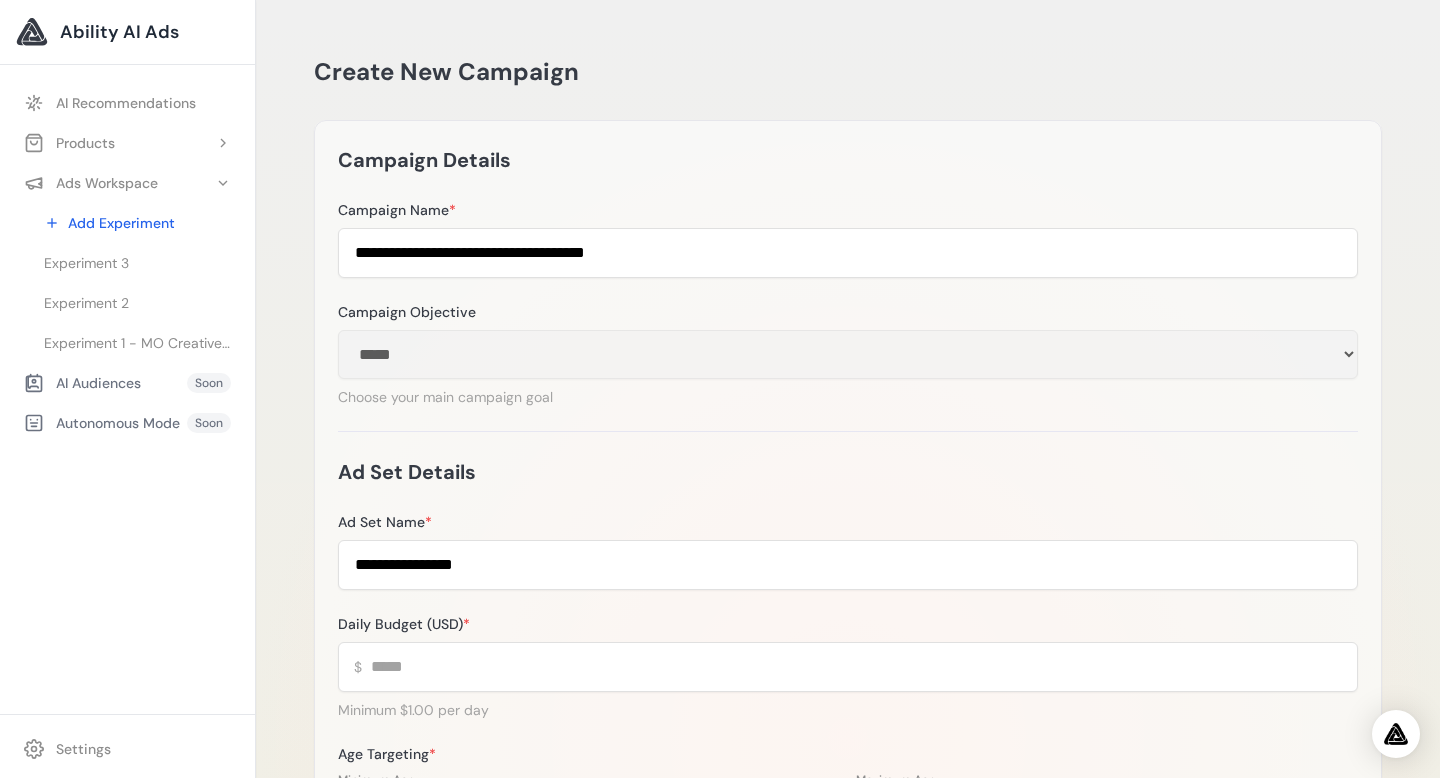 click on "Ad Set Details" at bounding box center [848, 472] 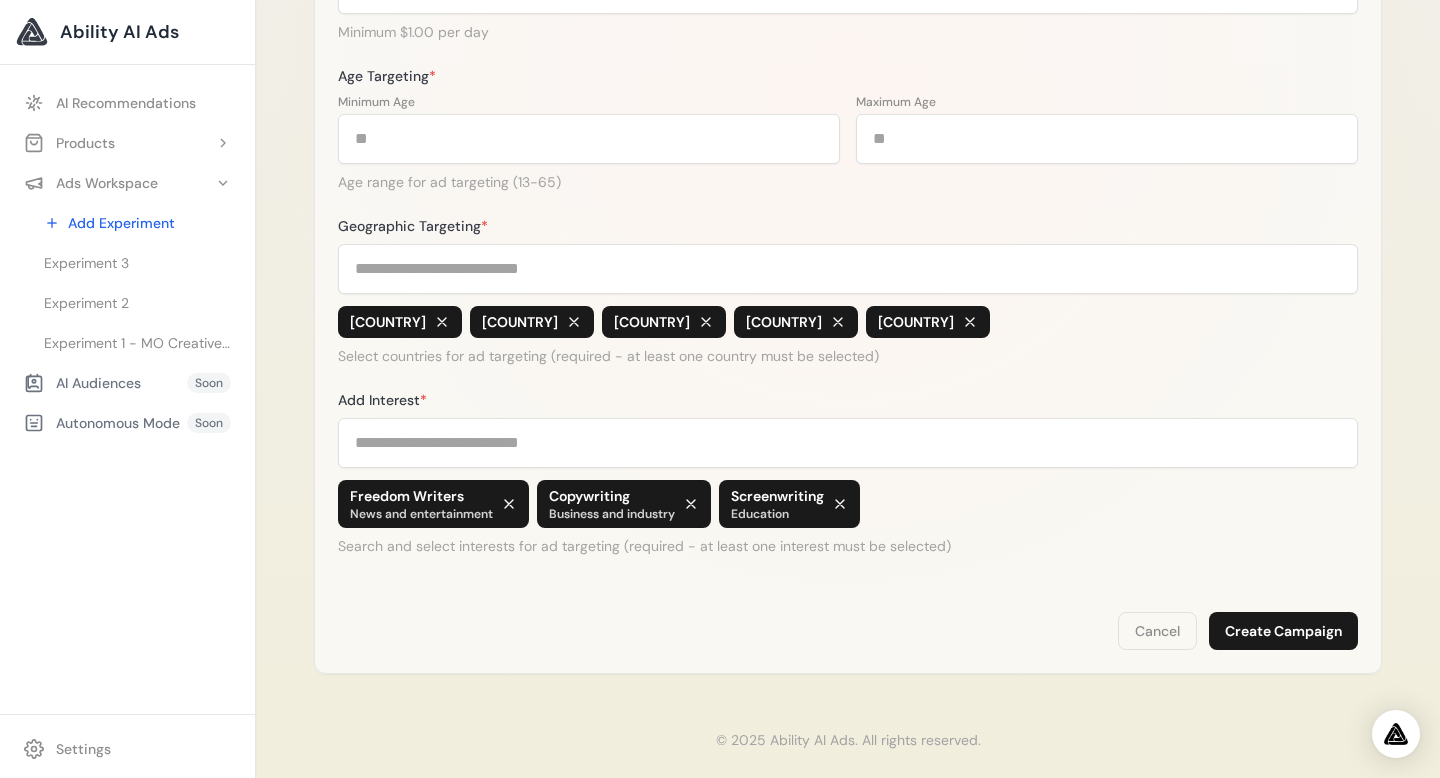 scroll, scrollTop: 698, scrollLeft: 0, axis: vertical 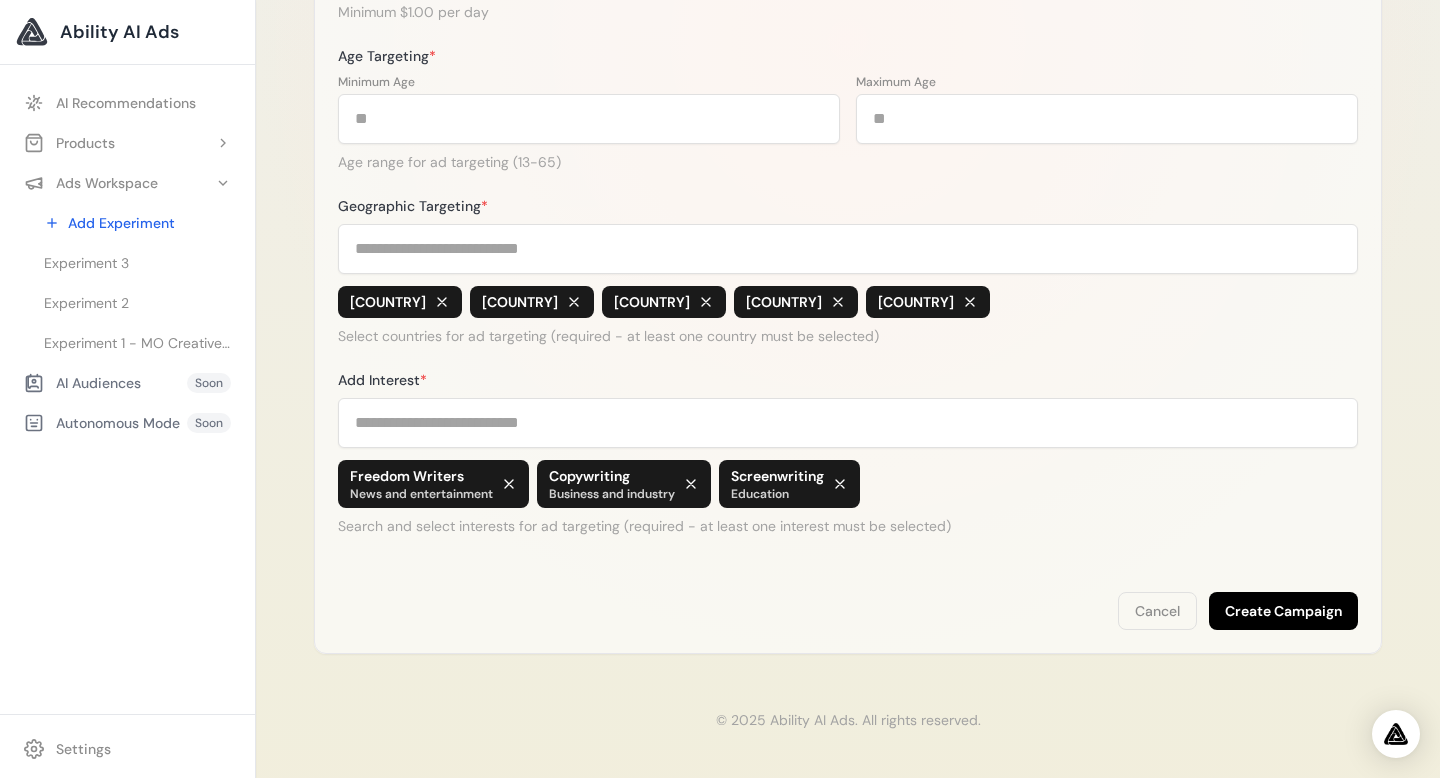 click on "Create Campaign" at bounding box center [1283, 611] 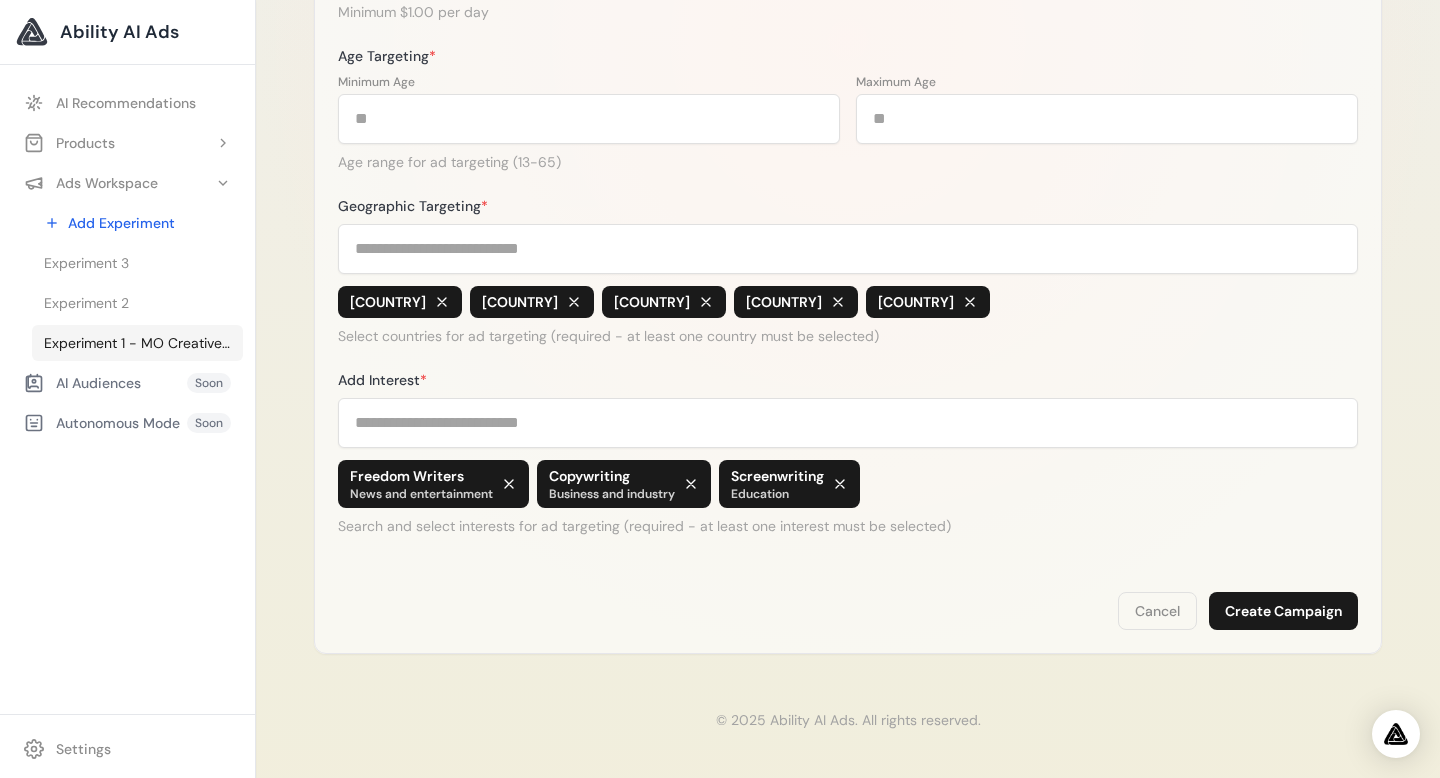 click on "Experiment 1 - MO Creative Studio  presents -  “Structure Your Script in 30 Minutes with the Beat Sheet That Sells in Hollywood”" at bounding box center (137, 343) 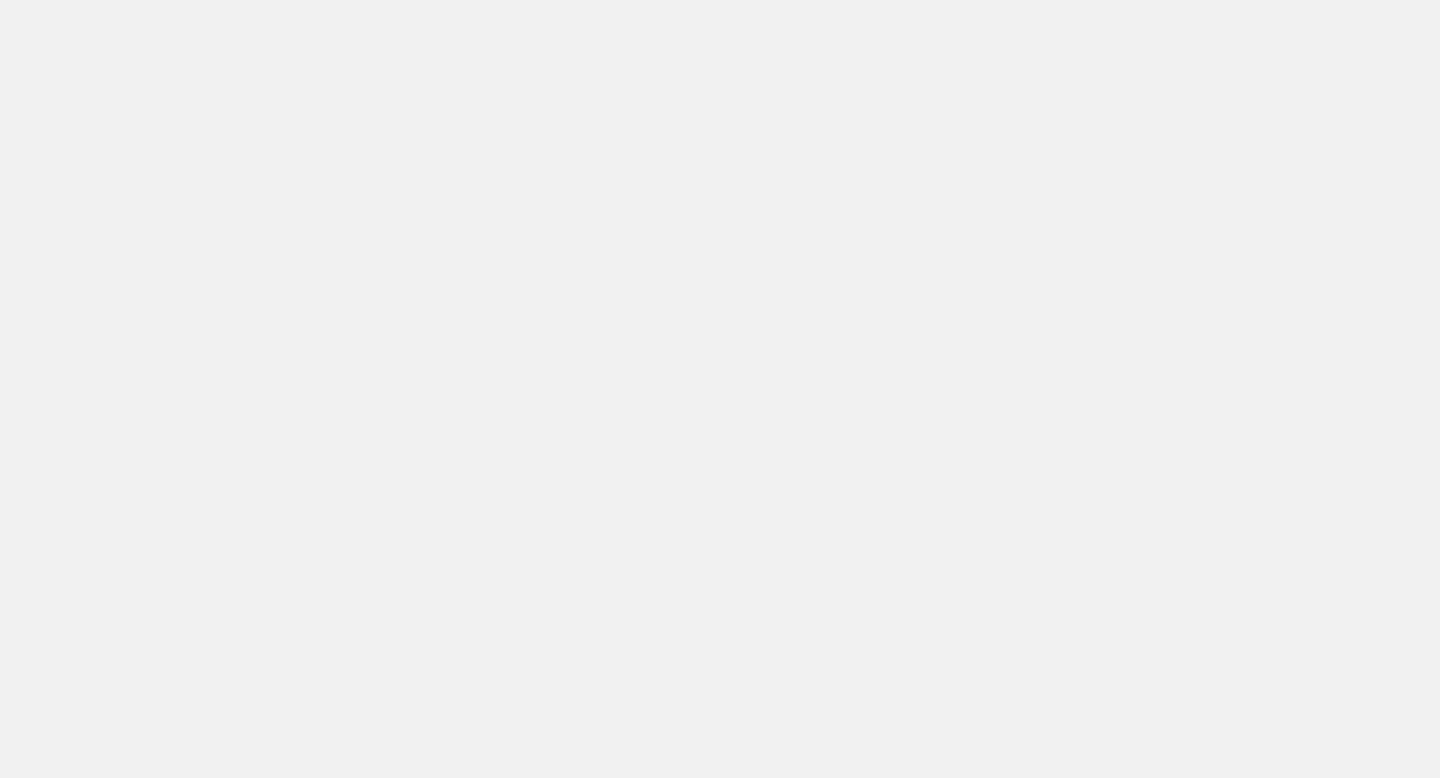 scroll, scrollTop: 0, scrollLeft: 0, axis: both 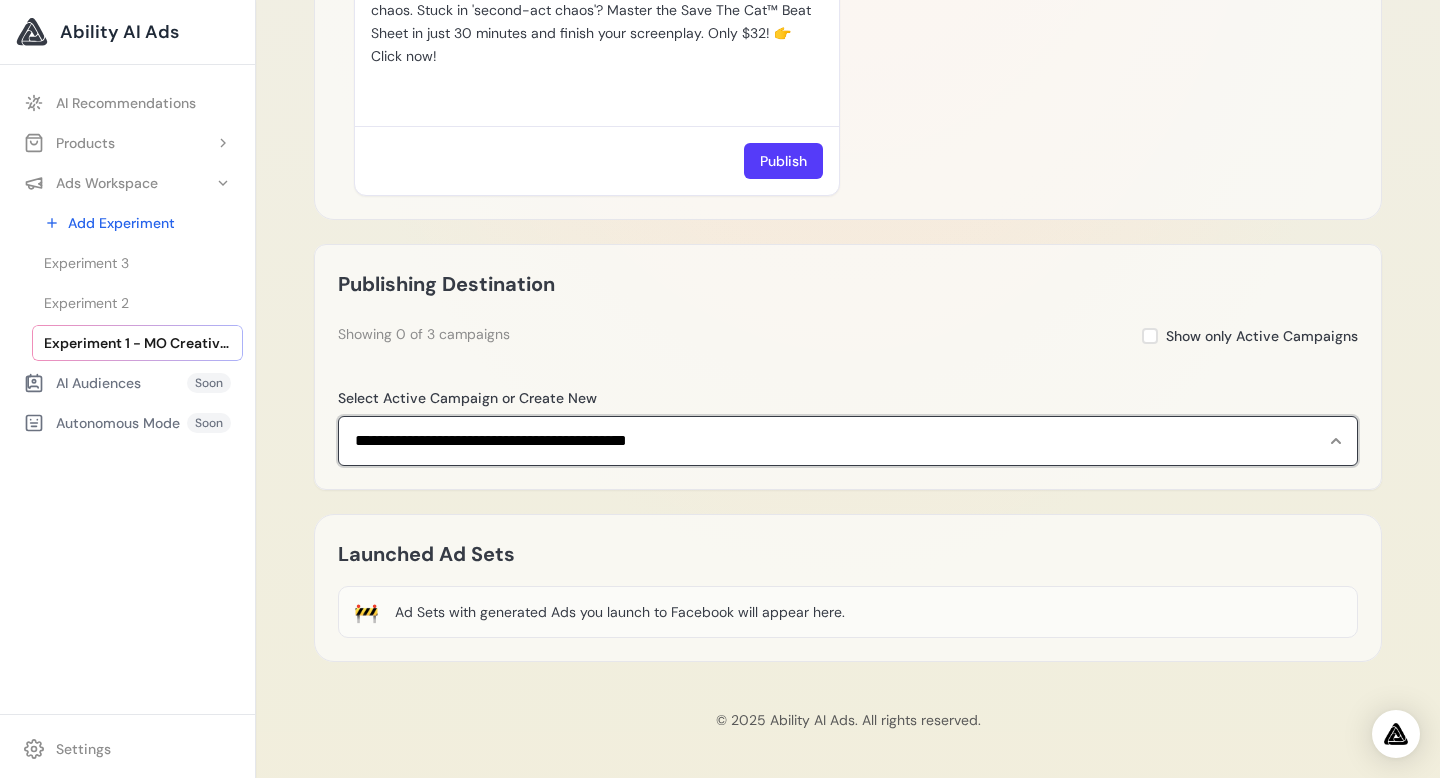 click on "**********" at bounding box center [848, 441] 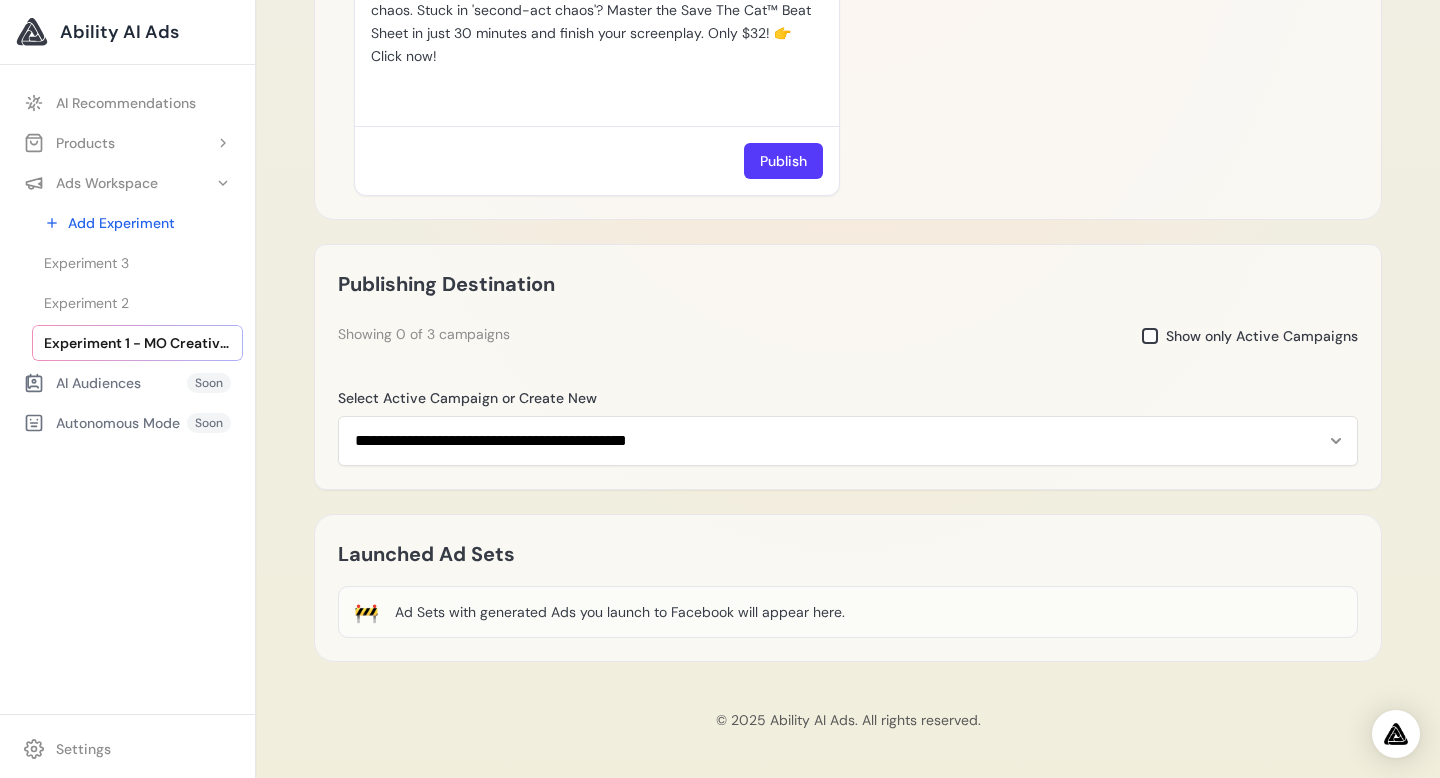 click at bounding box center [1150, 336] 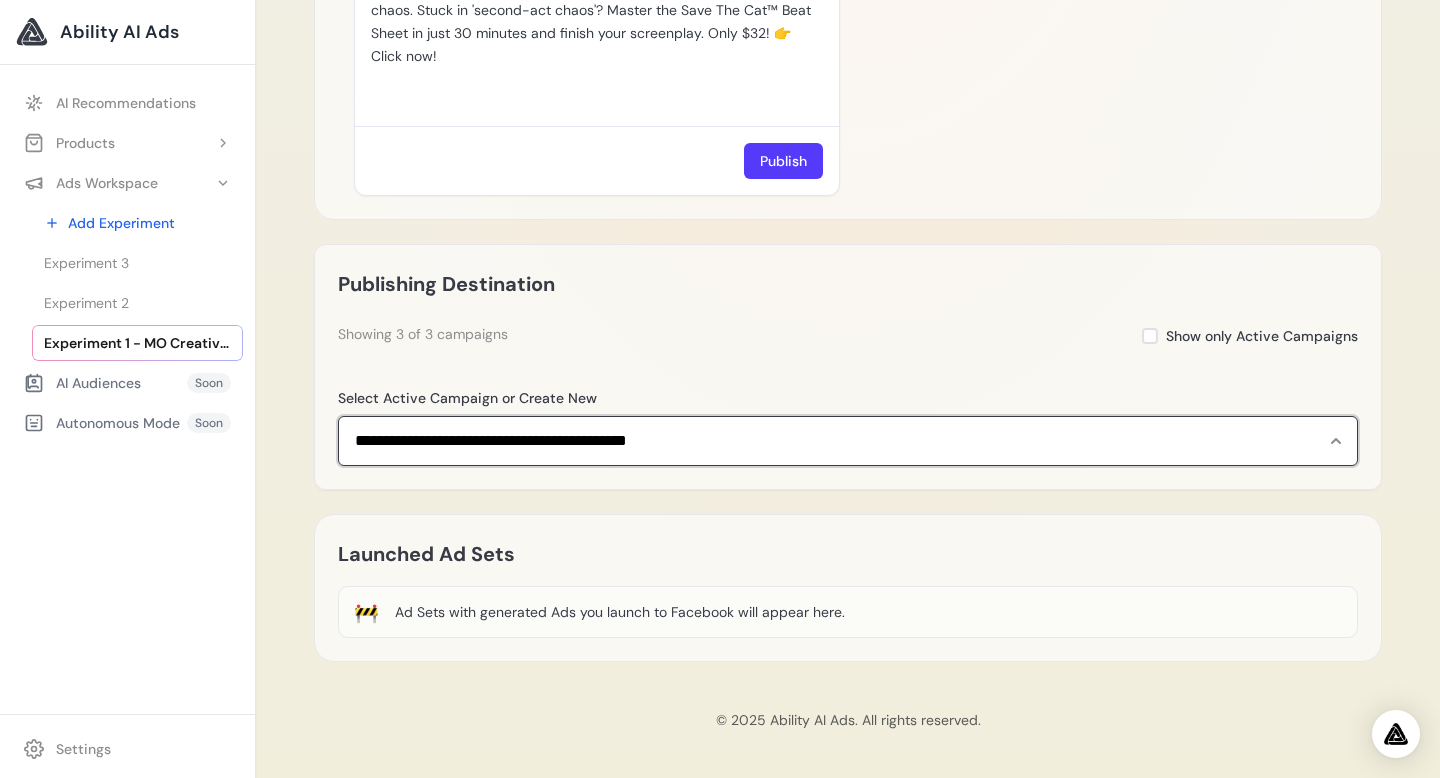 click on "**********" at bounding box center (848, 441) 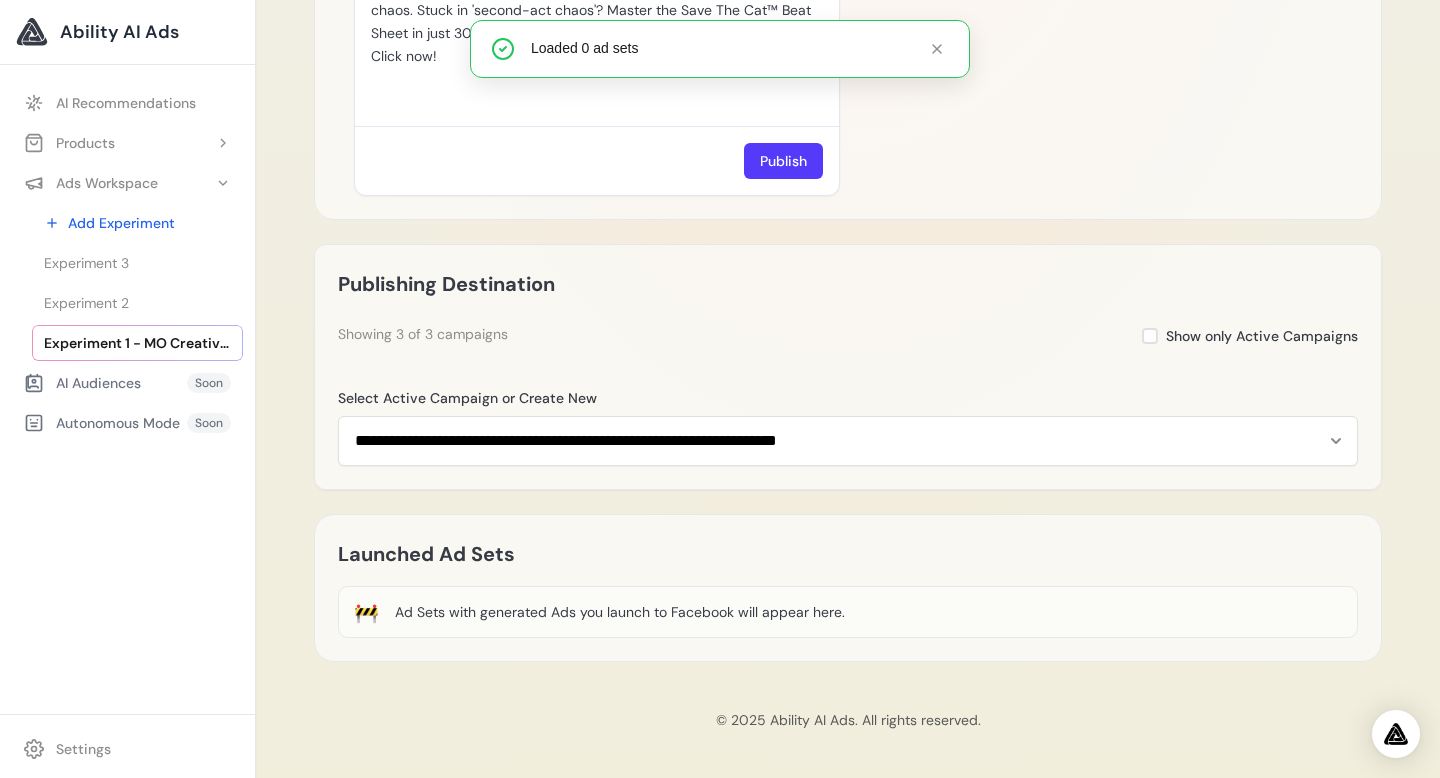 click on "Ad Sets with generated Ads you launch to Facebook will appear here." at bounding box center [620, 612] 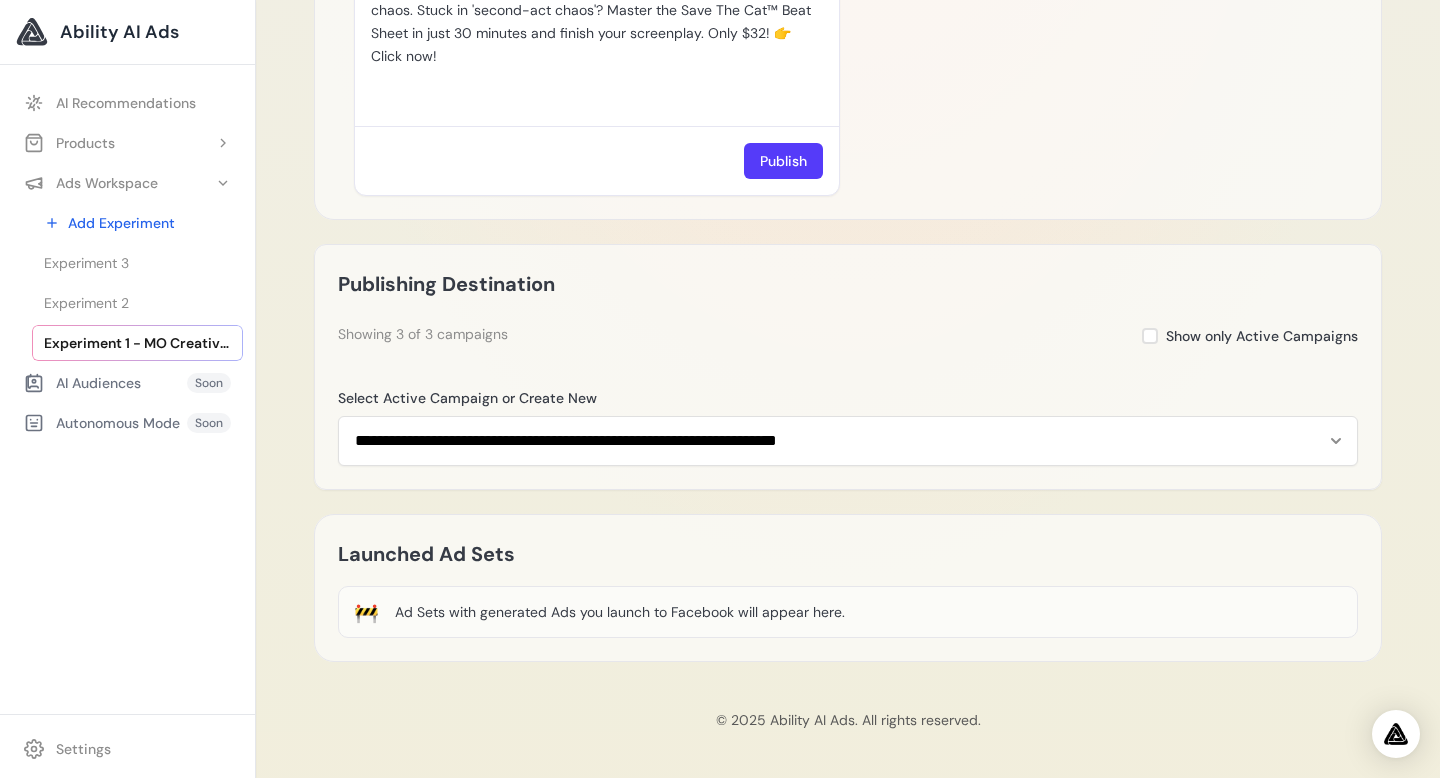 click on "🚧
Ad Sets with generated Ads you launch to Facebook will appear here." at bounding box center (848, 612) 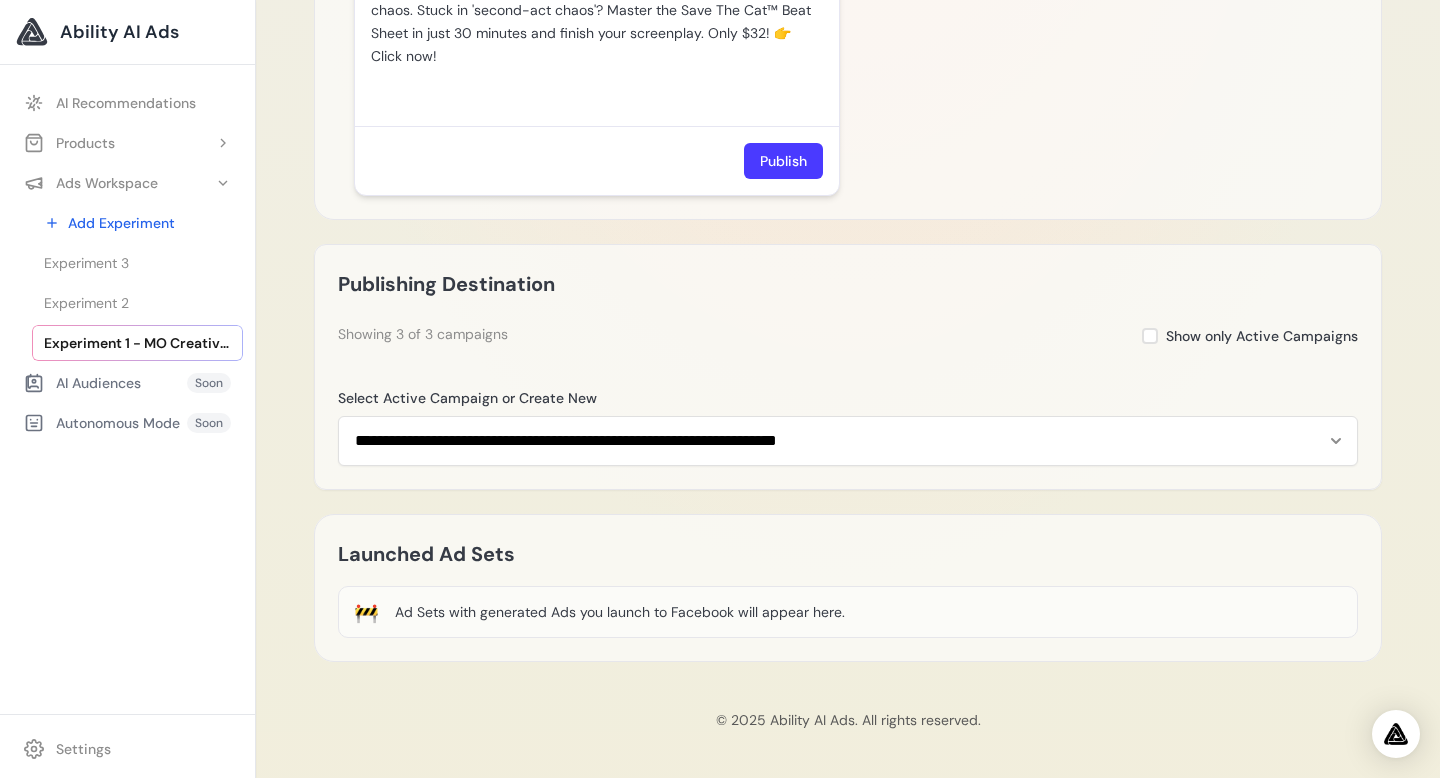 click on "Publish" at bounding box center [783, 161] 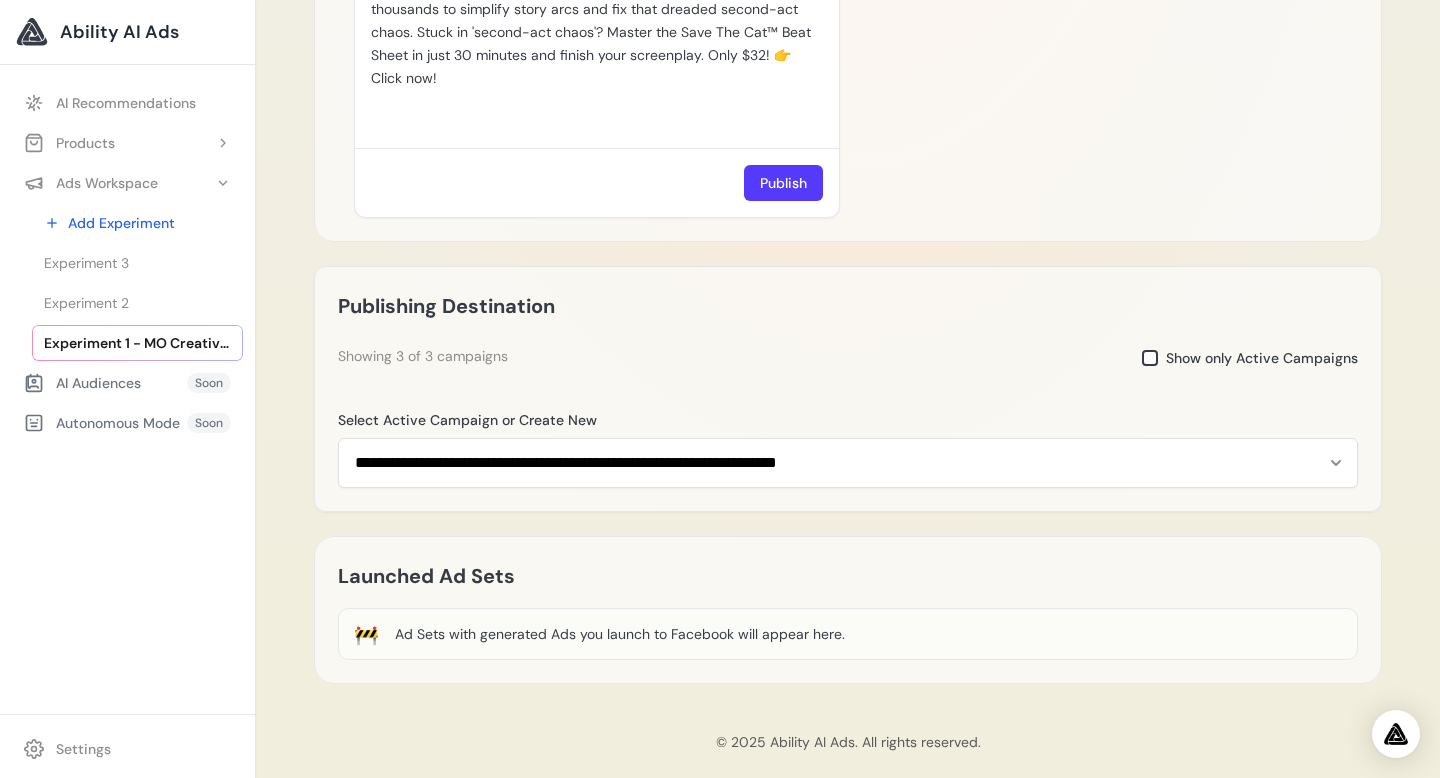 click at bounding box center [1150, 358] 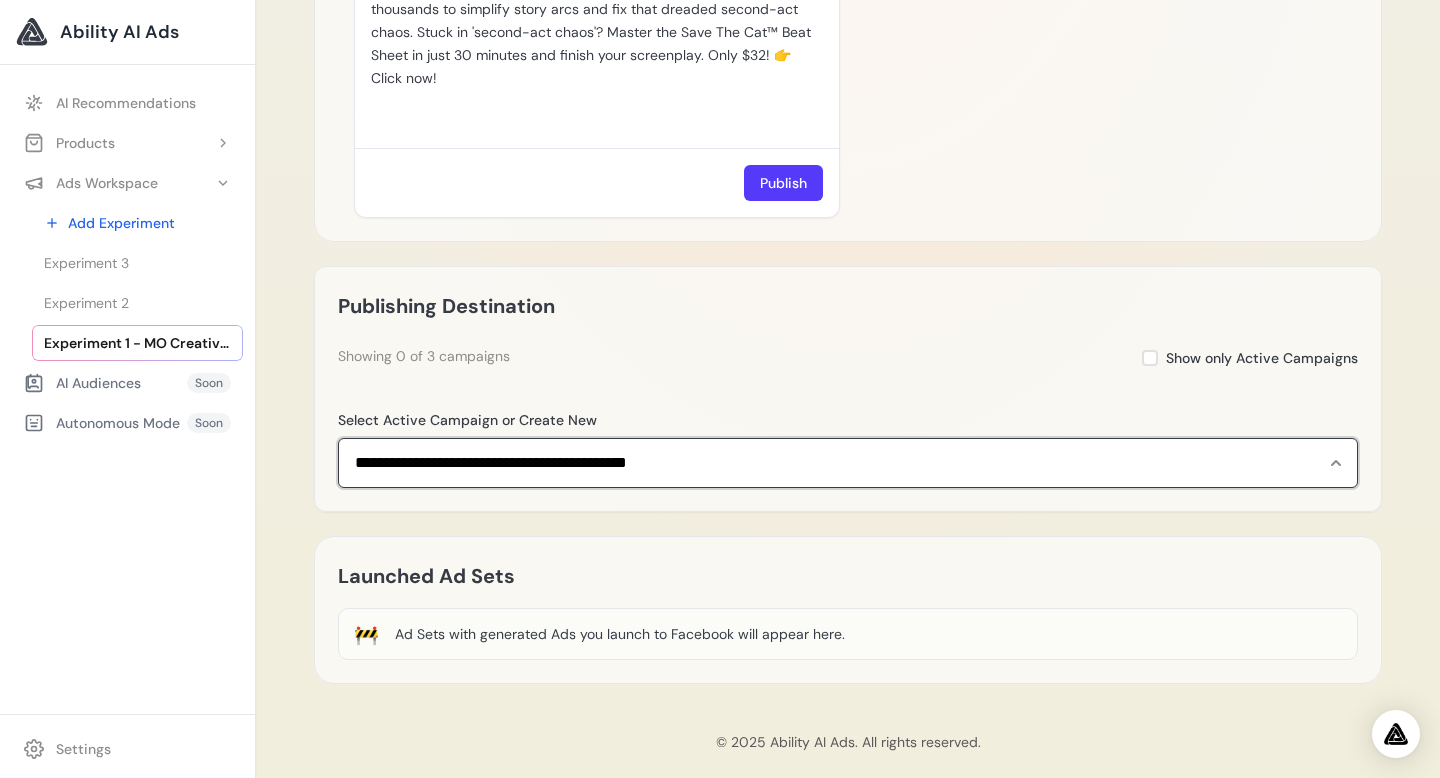 click on "**********" at bounding box center [848, 463] 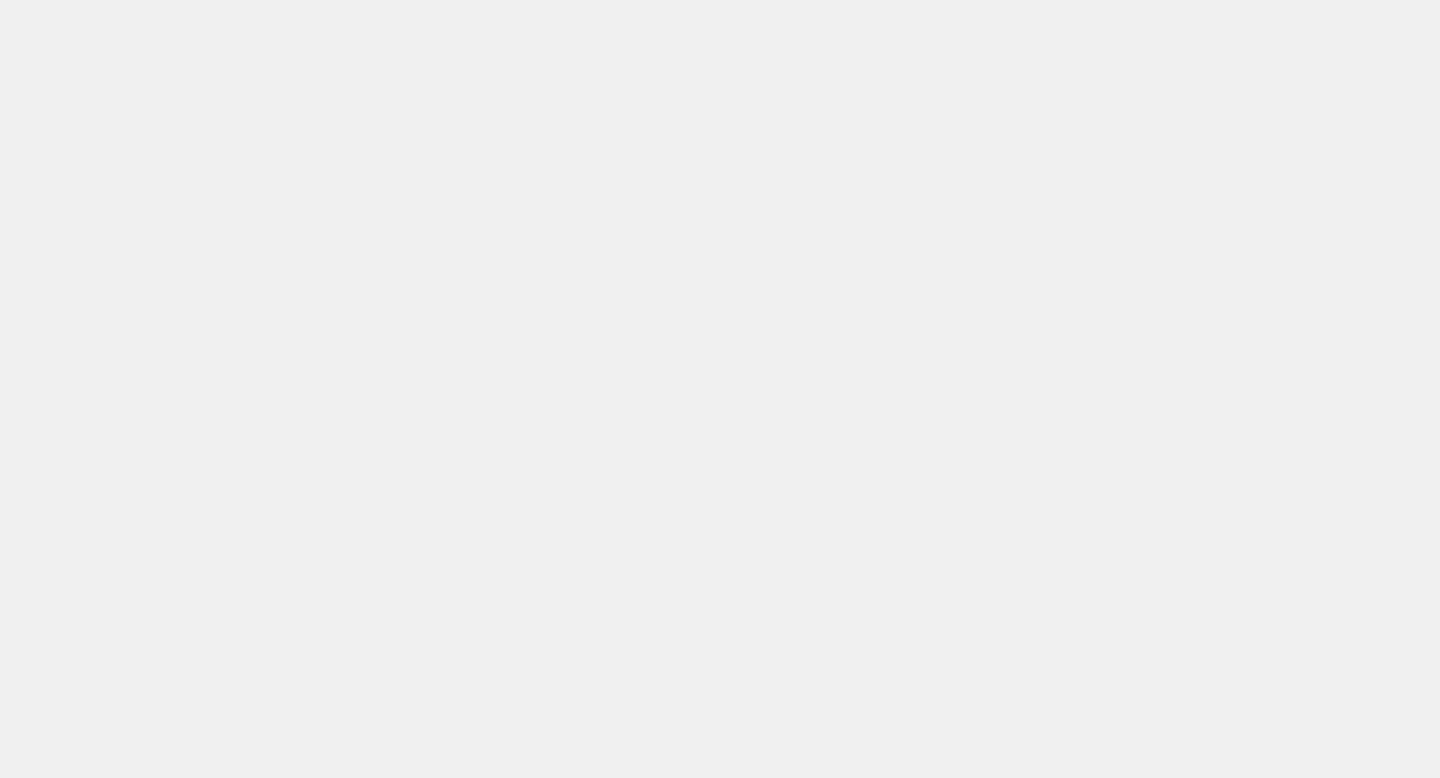 scroll, scrollTop: 0, scrollLeft: 0, axis: both 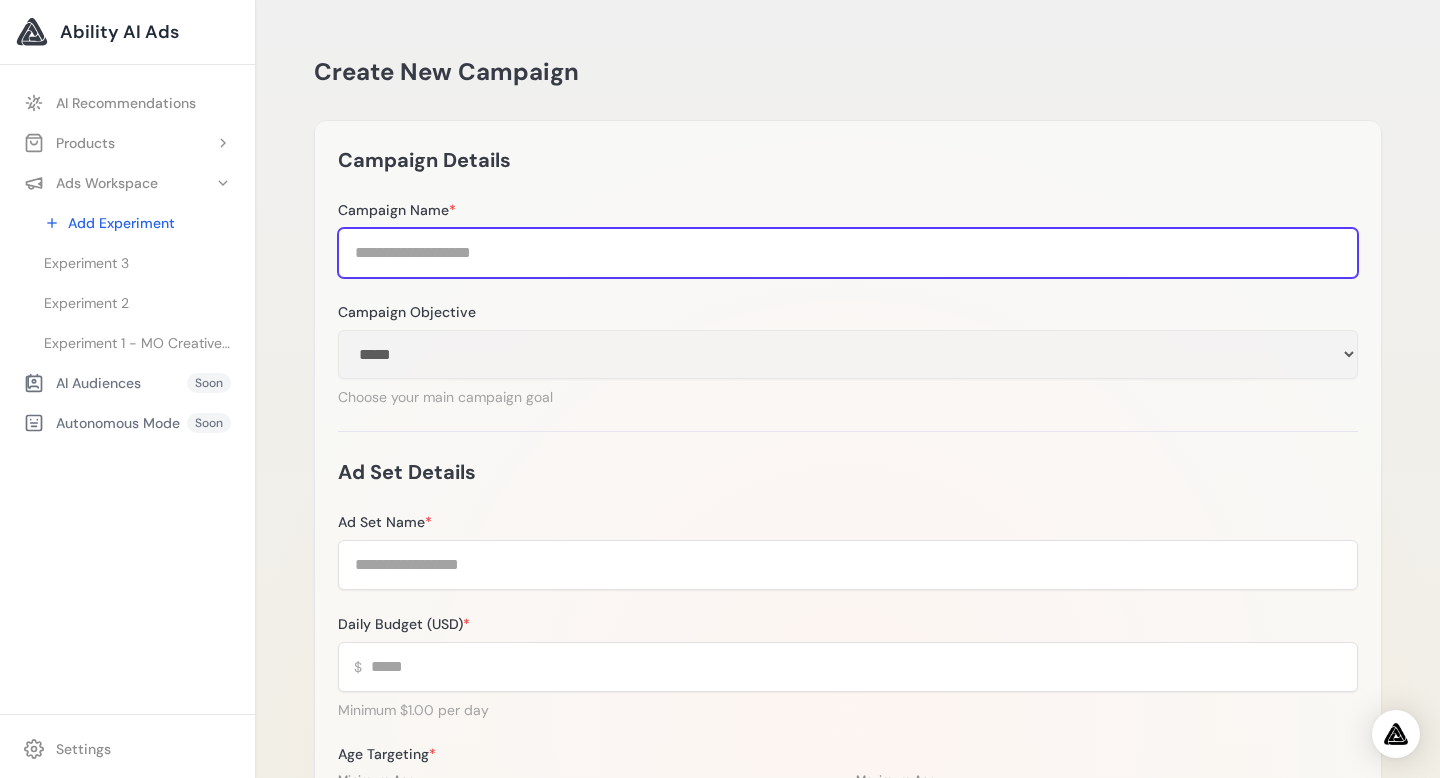 click on "Campaign Name  *" at bounding box center (848, 253) 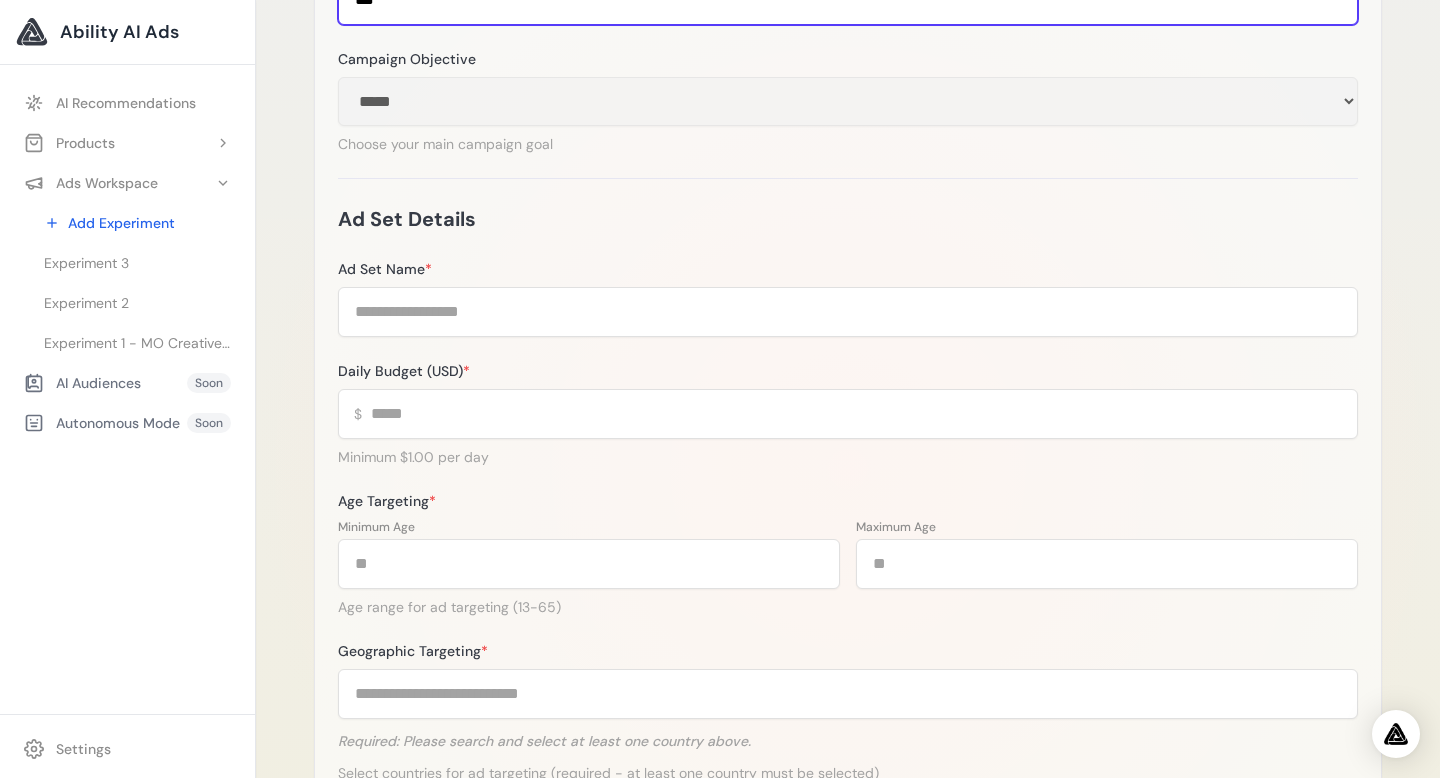 scroll, scrollTop: 267, scrollLeft: 0, axis: vertical 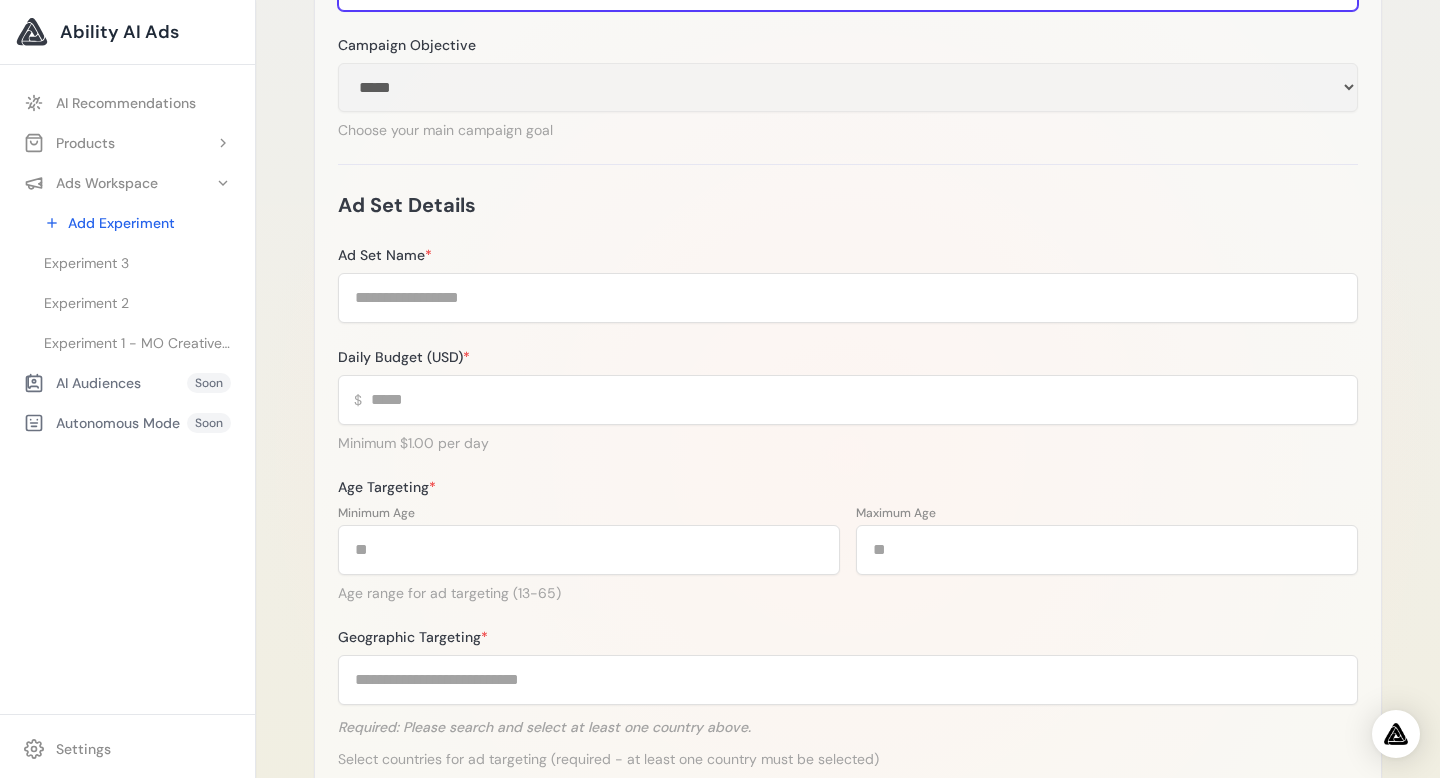 type on "***" 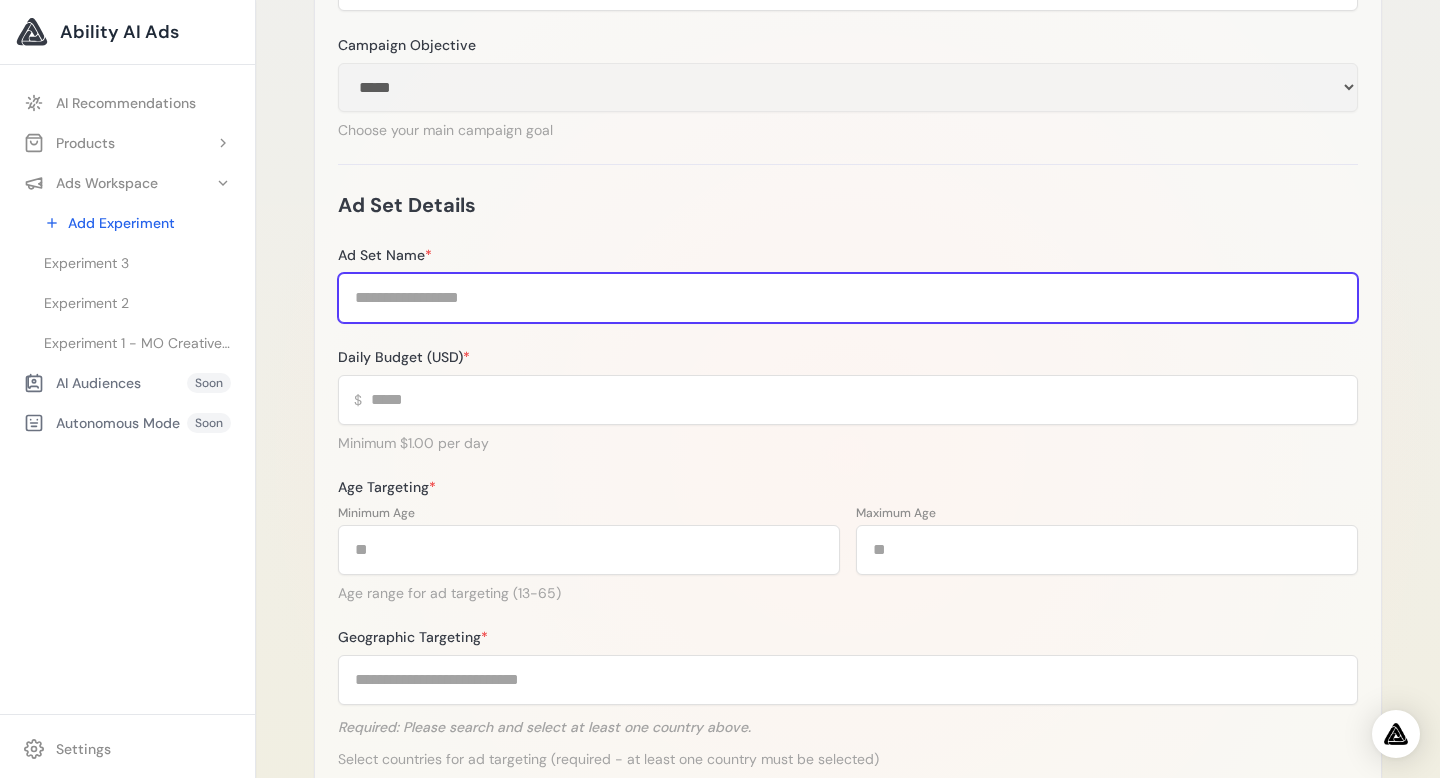 click on "Ad Set Name  *" at bounding box center [848, 298] 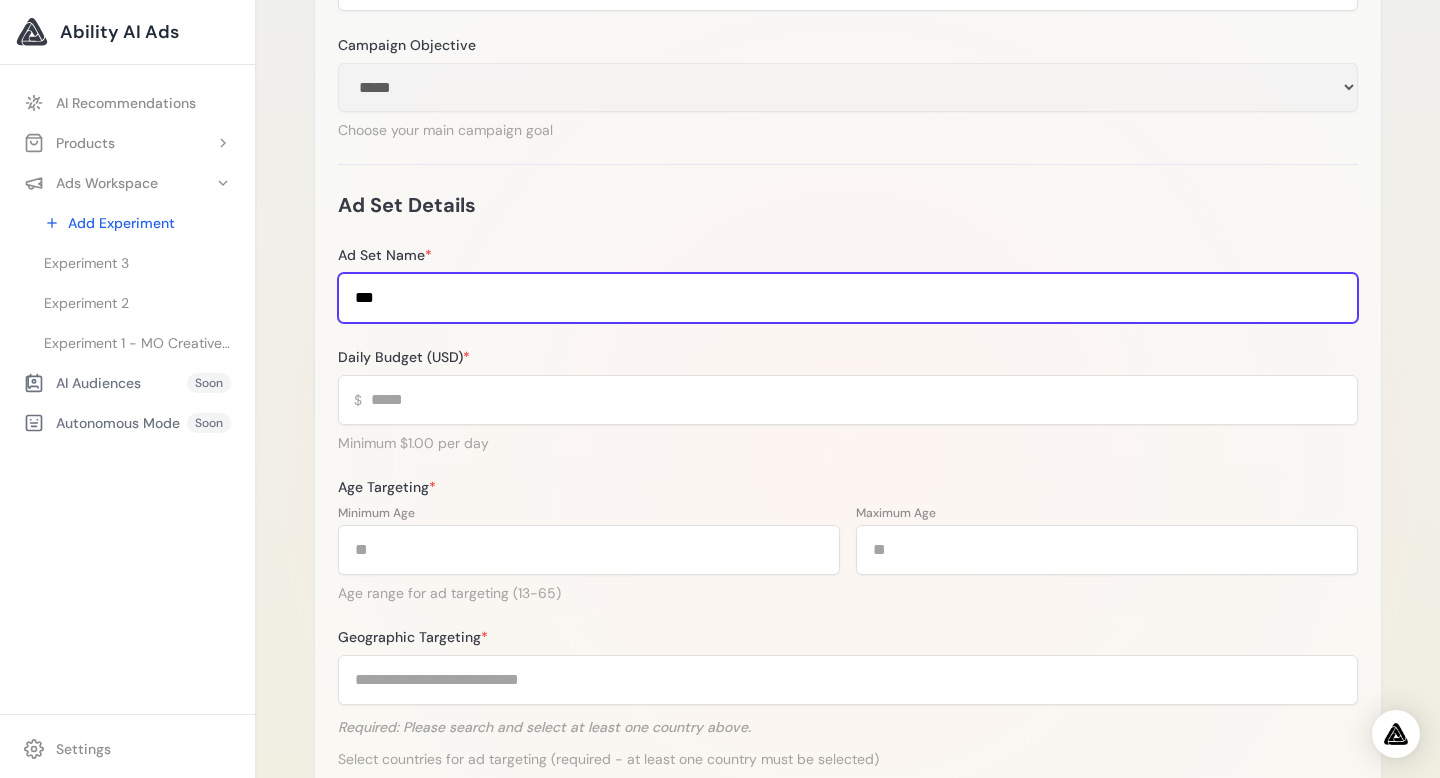 type on "***" 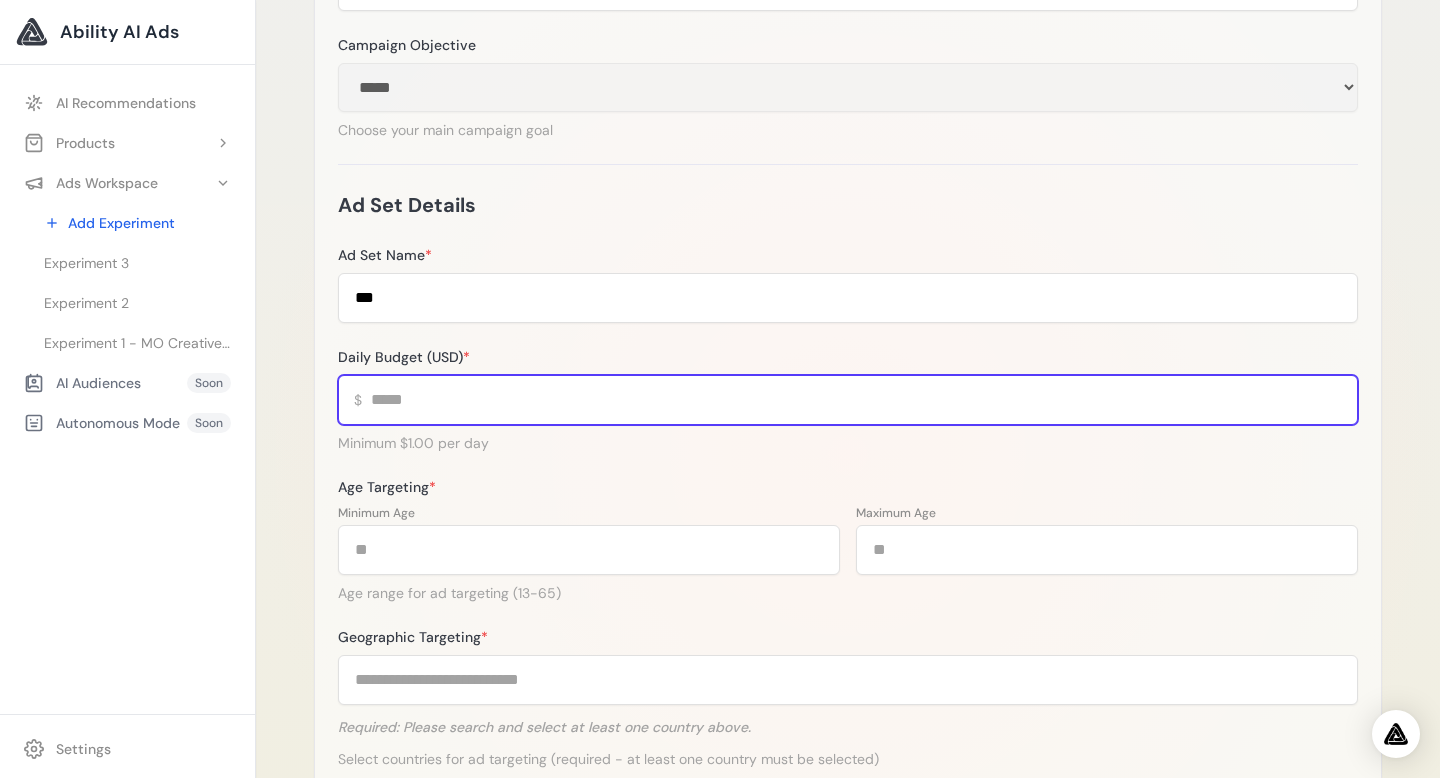 click on "Daily Budget (USD)  *" at bounding box center (848, 400) 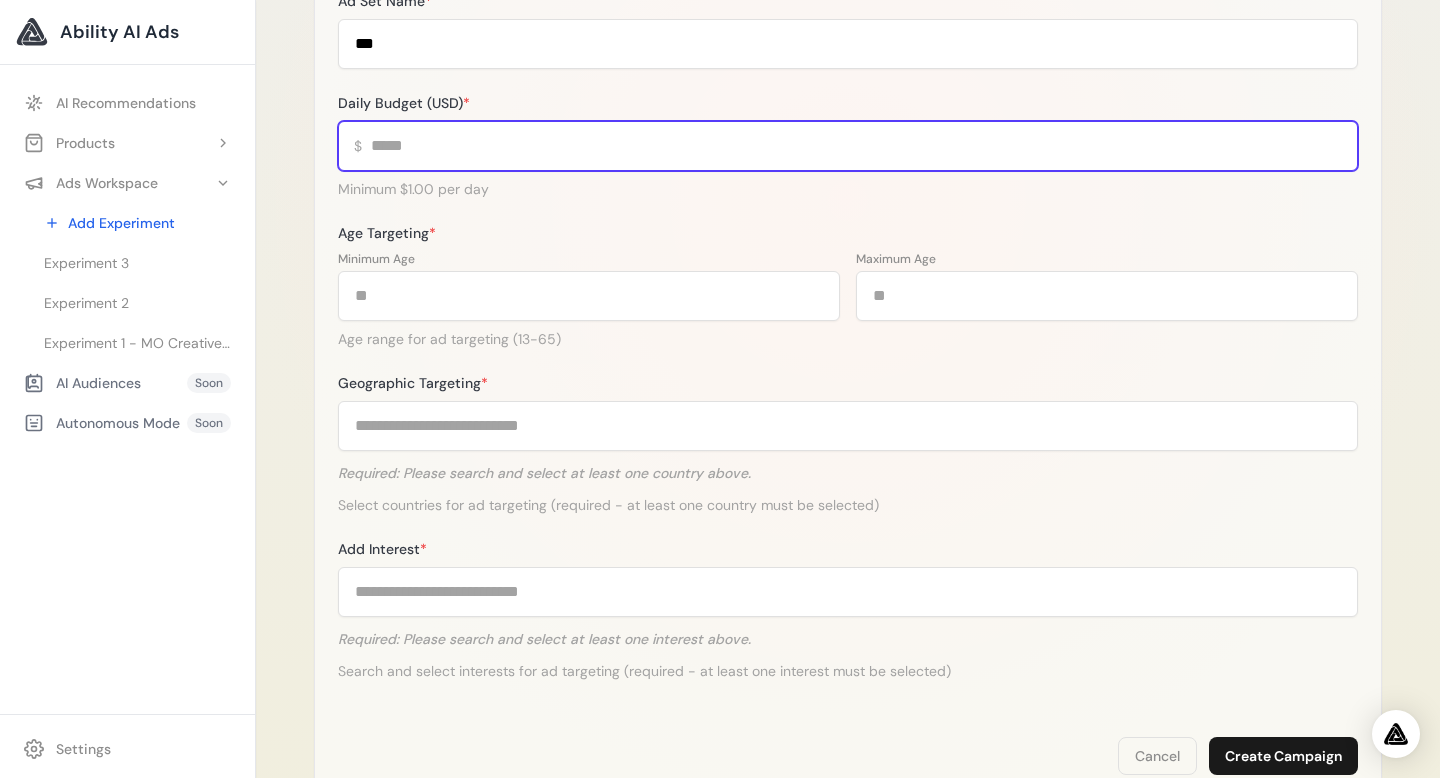 scroll, scrollTop: 542, scrollLeft: 0, axis: vertical 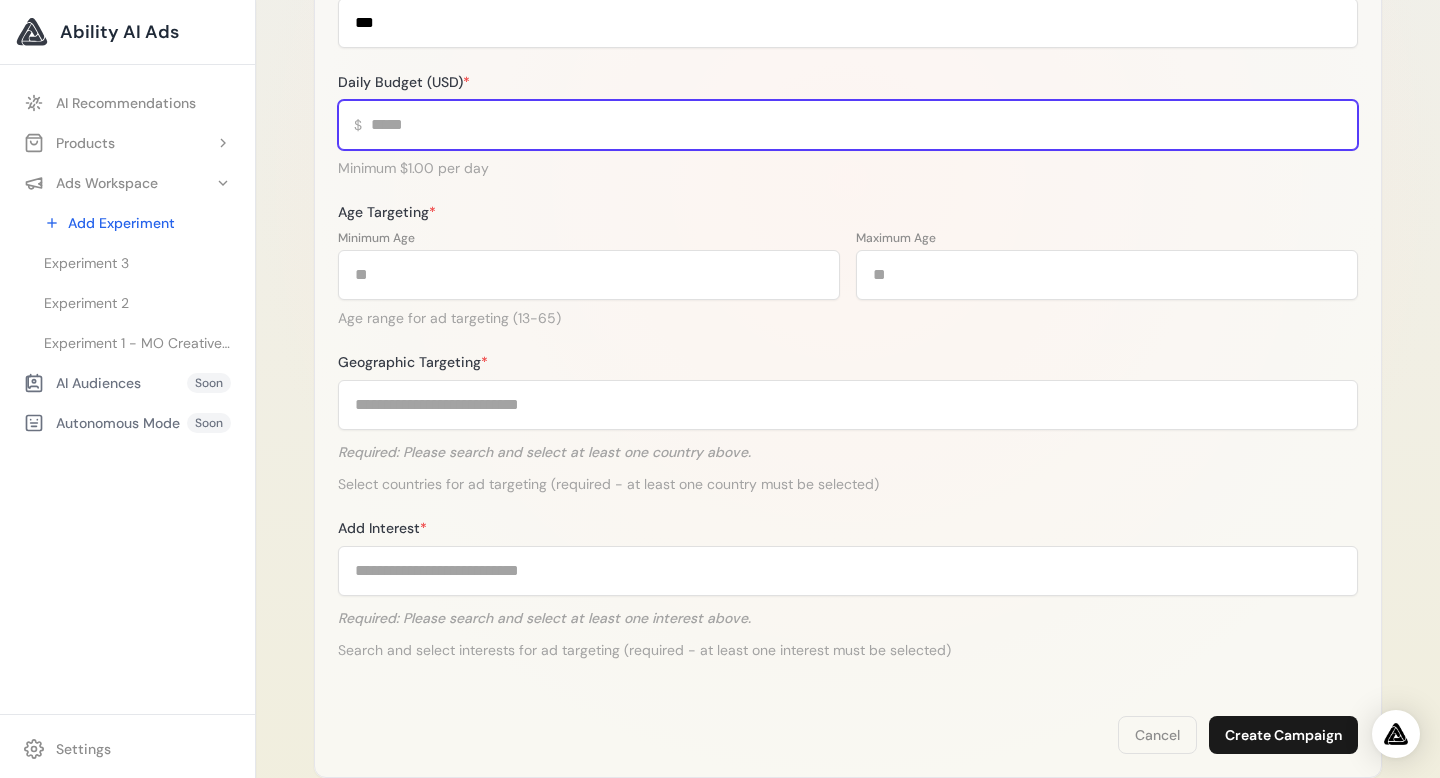 type on "**" 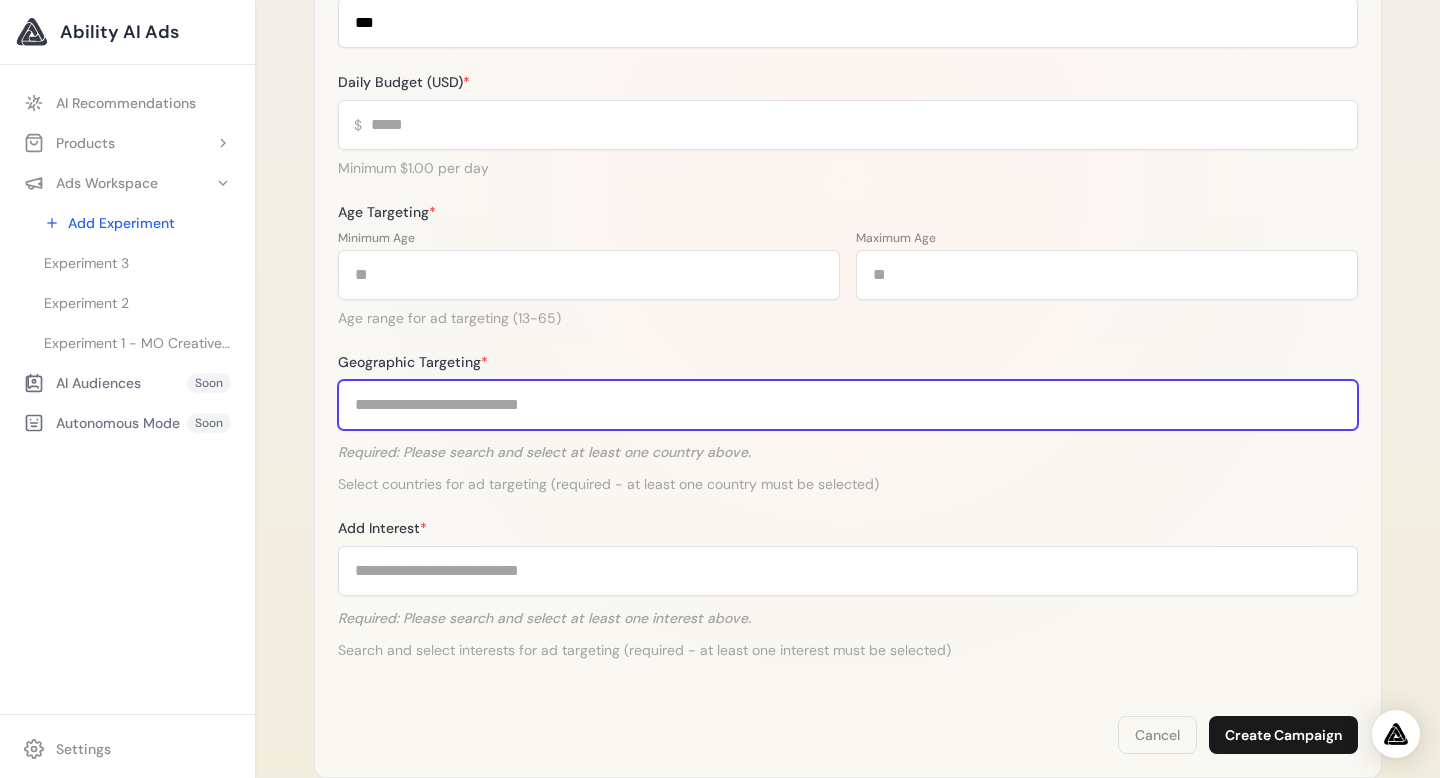 click on "Geographic Targeting  *" at bounding box center [848, 405] 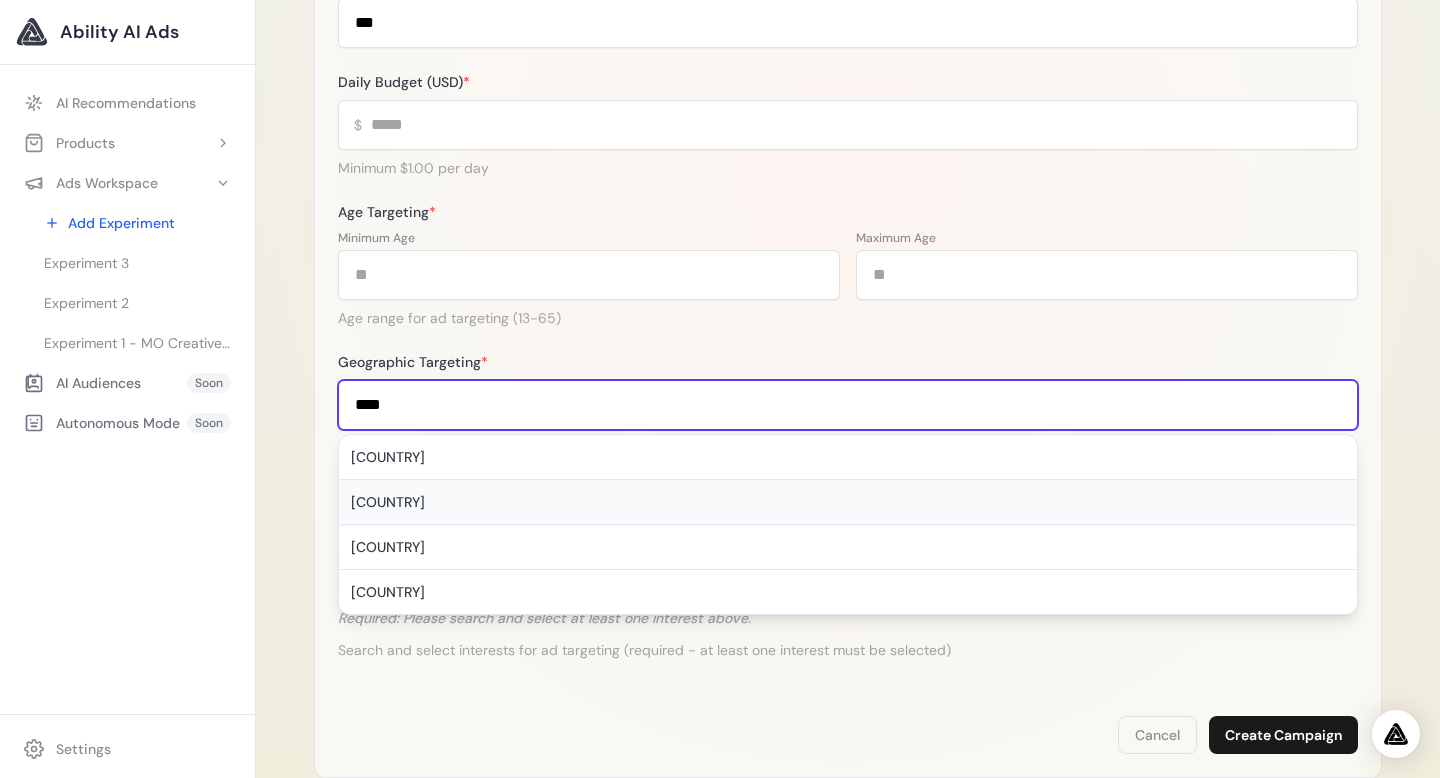 type on "****" 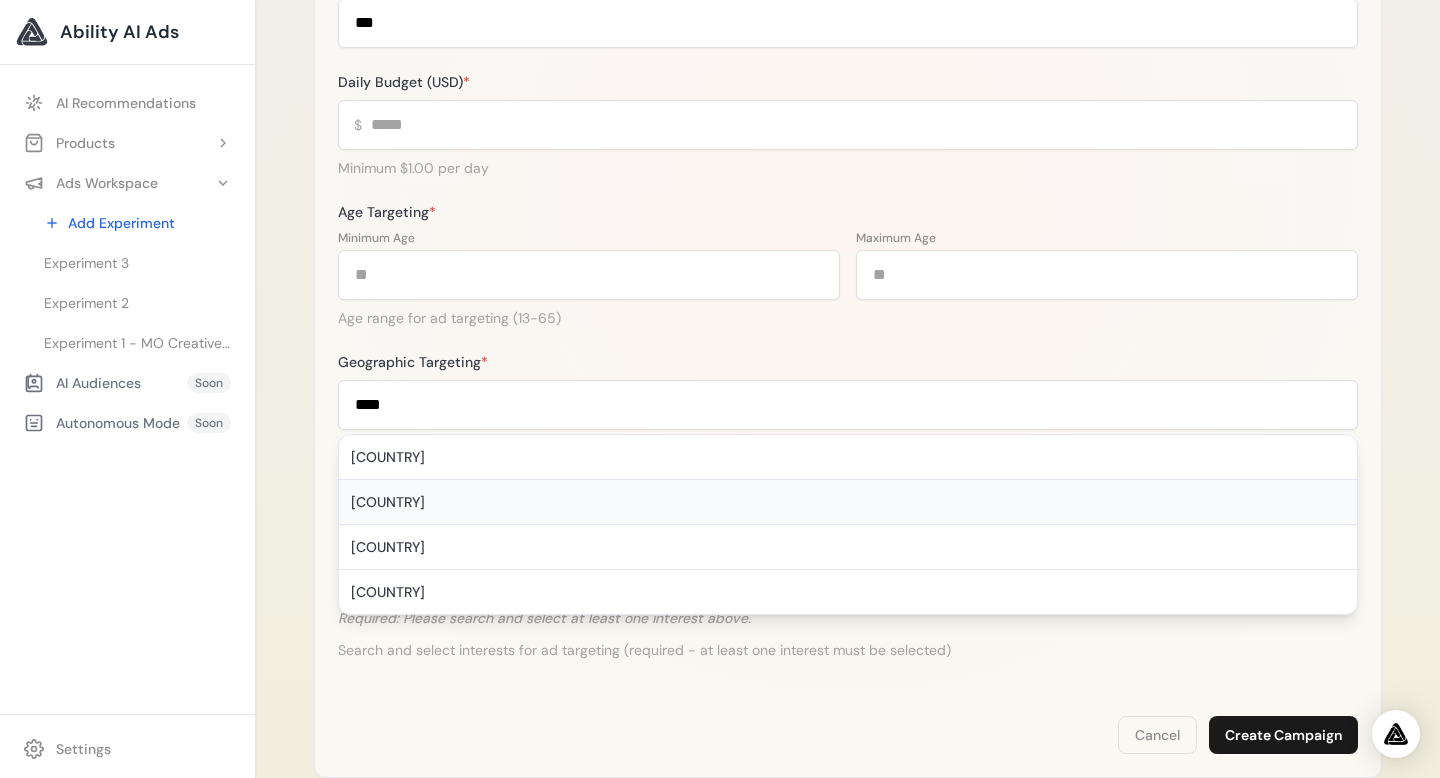 click on "[COUNTRY]" at bounding box center [848, 502] 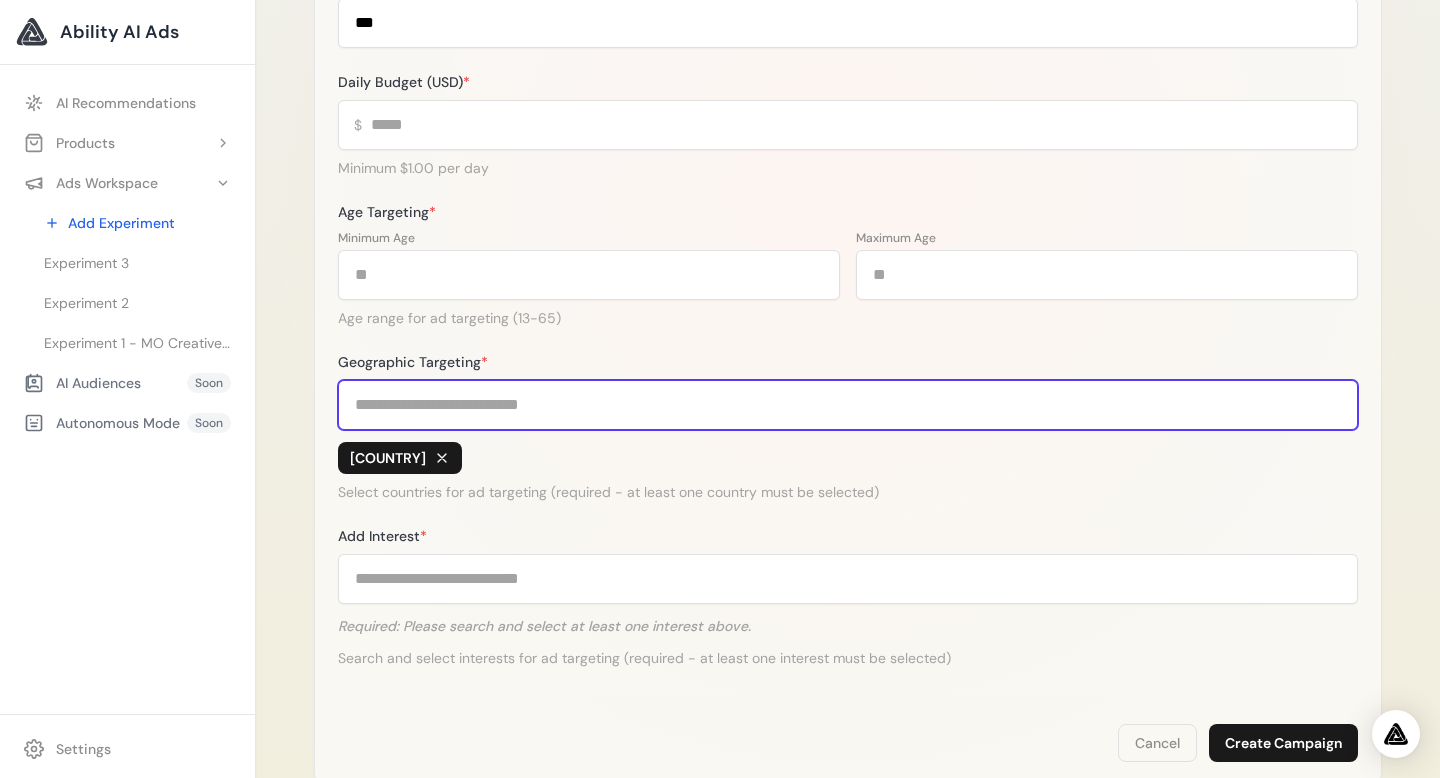 click on "Geographic Targeting  *" at bounding box center [848, 405] 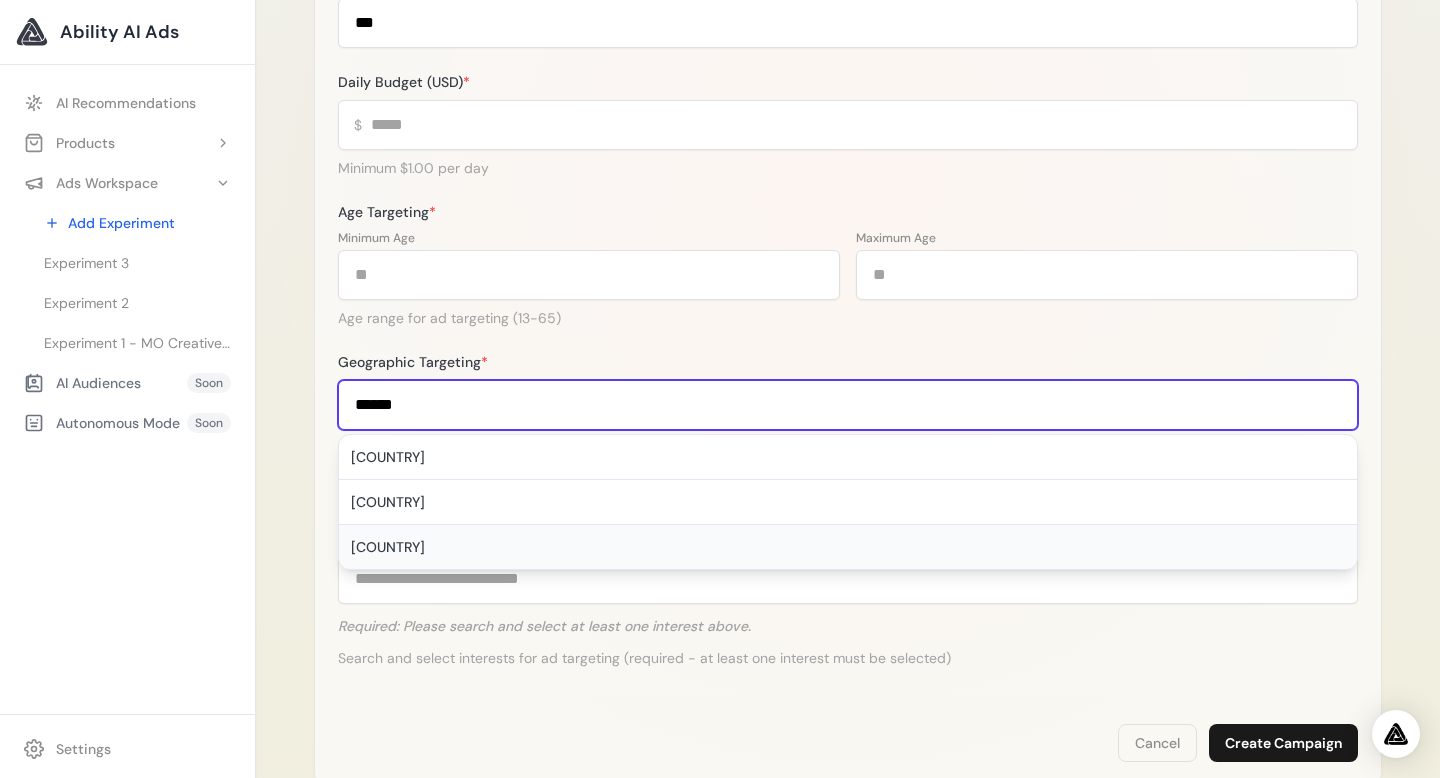 type on "******" 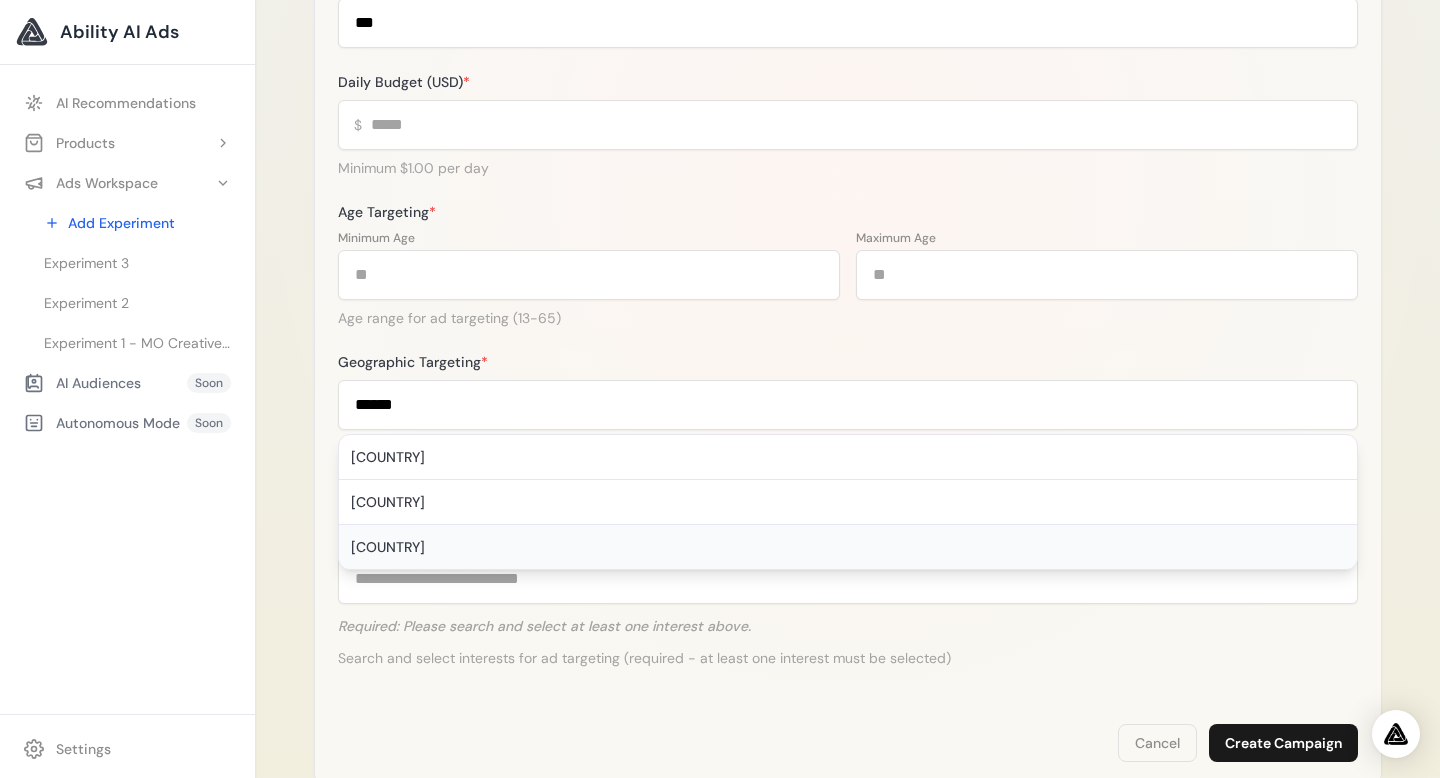 click on "[COUNTRY]" at bounding box center [848, 547] 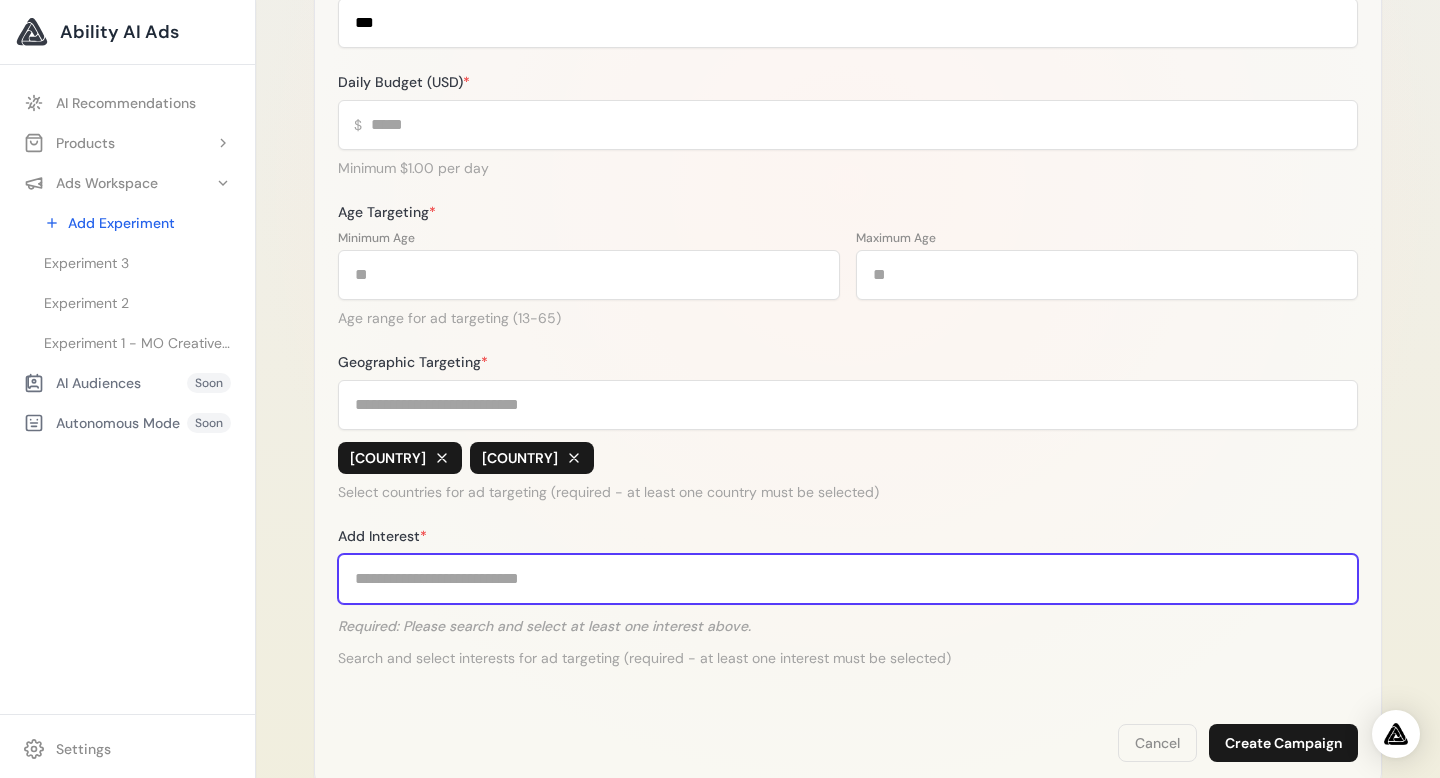 click on "Add Interest  *" at bounding box center (848, 579) 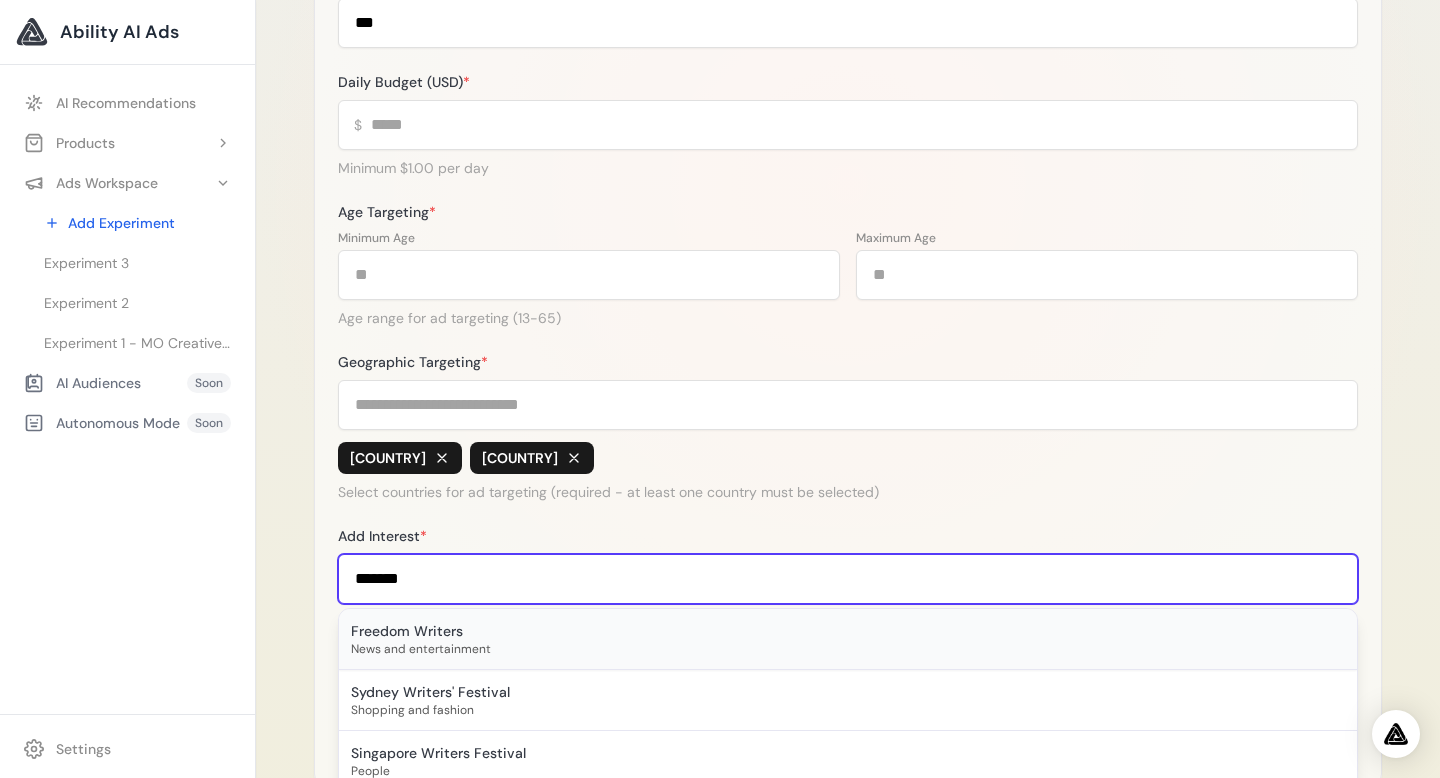 type on "*******" 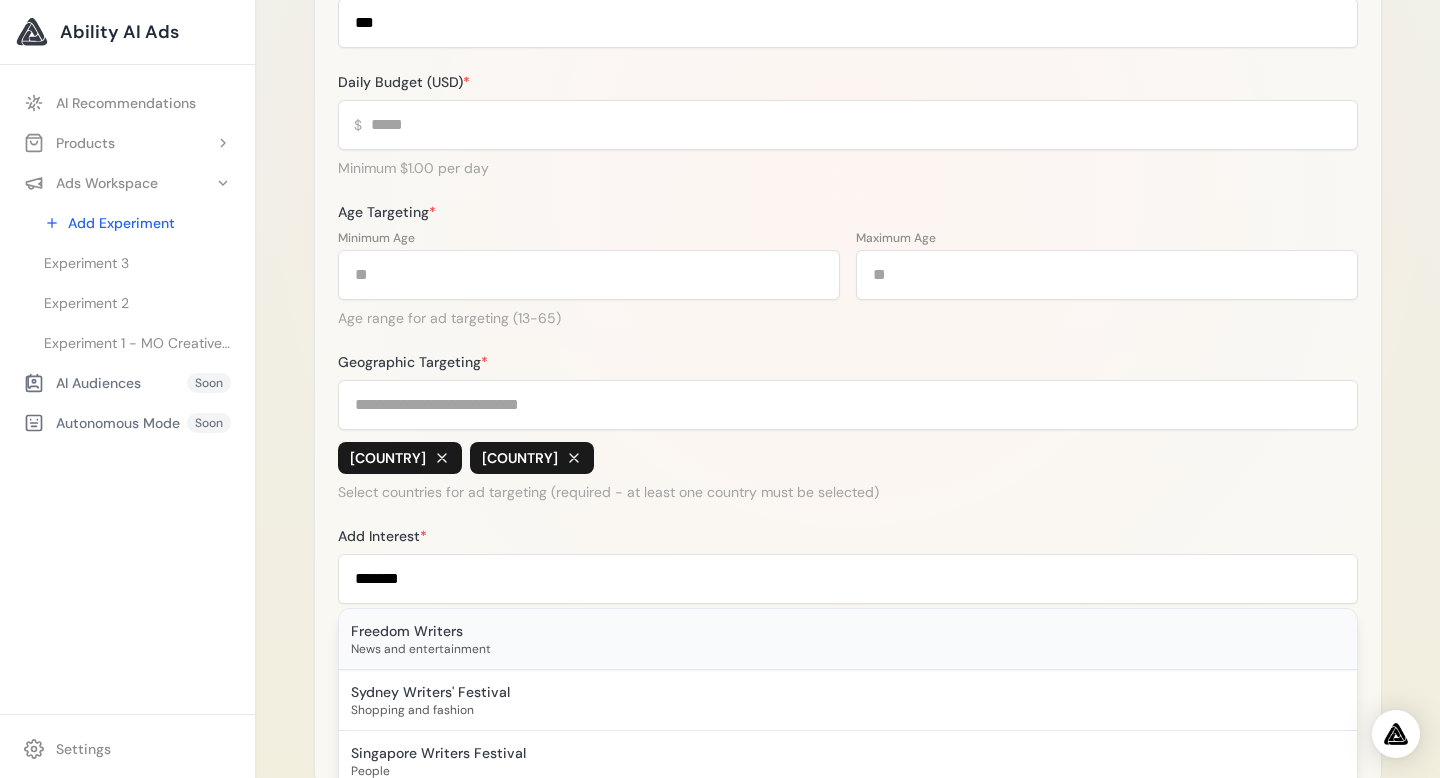 click on "Freedom Writers" at bounding box center (848, 631) 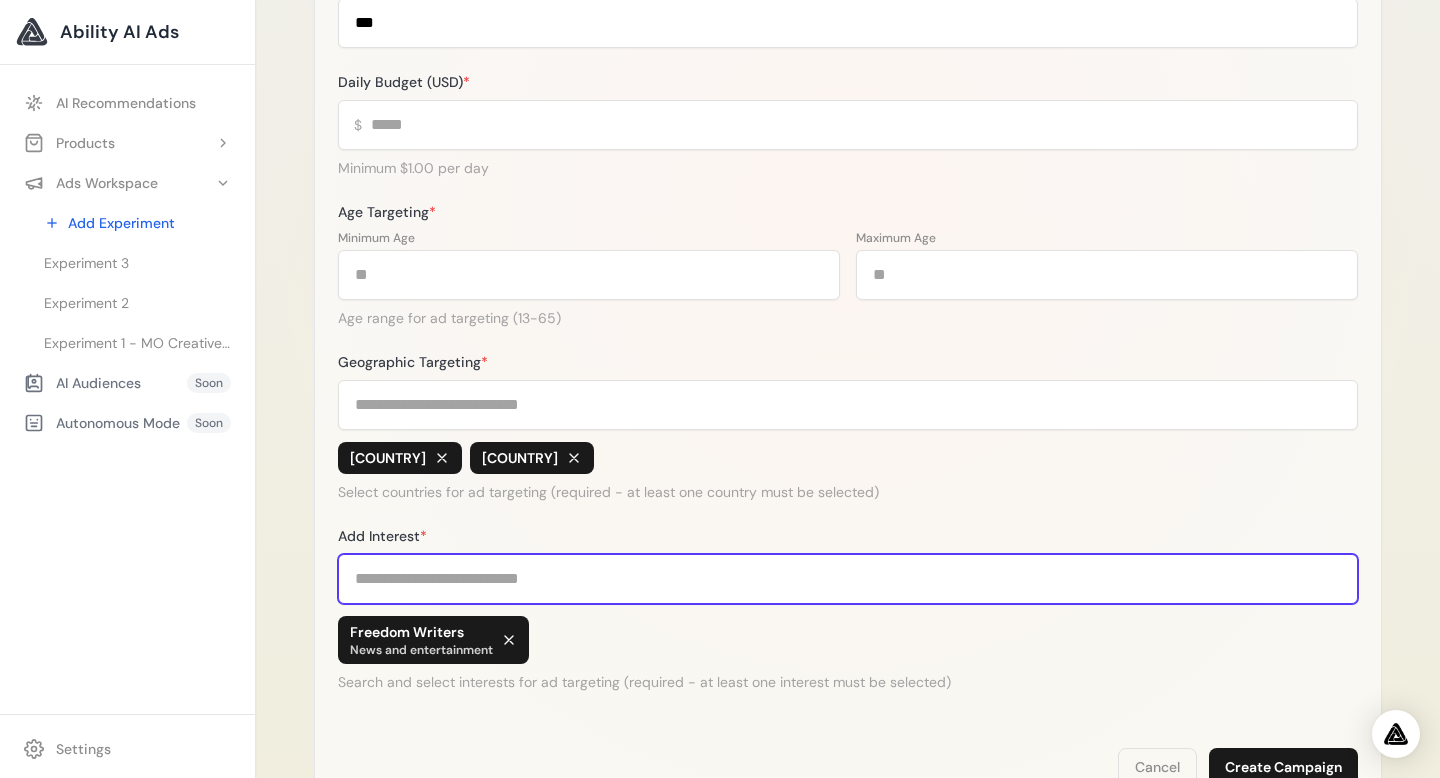 click on "Add Interest  *" at bounding box center [848, 579] 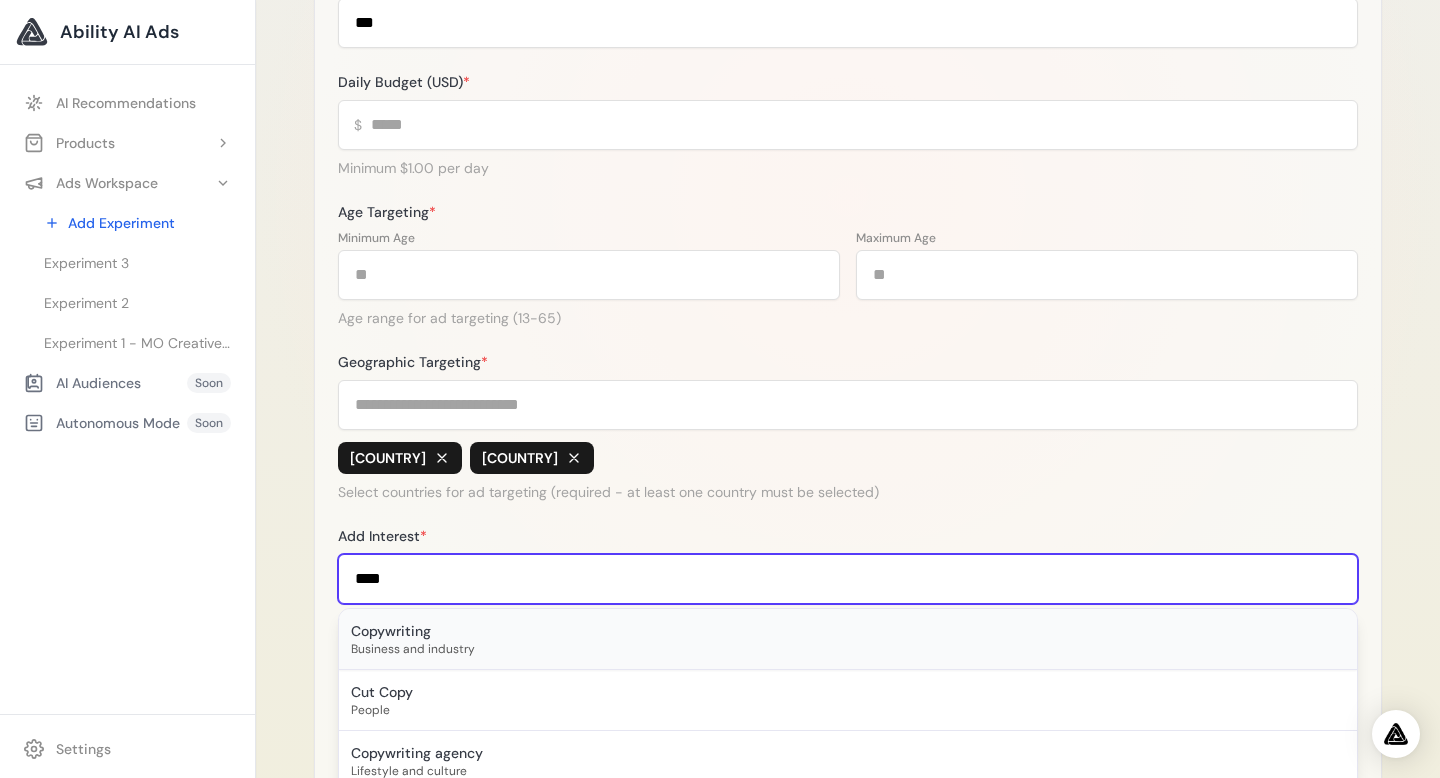 type on "****" 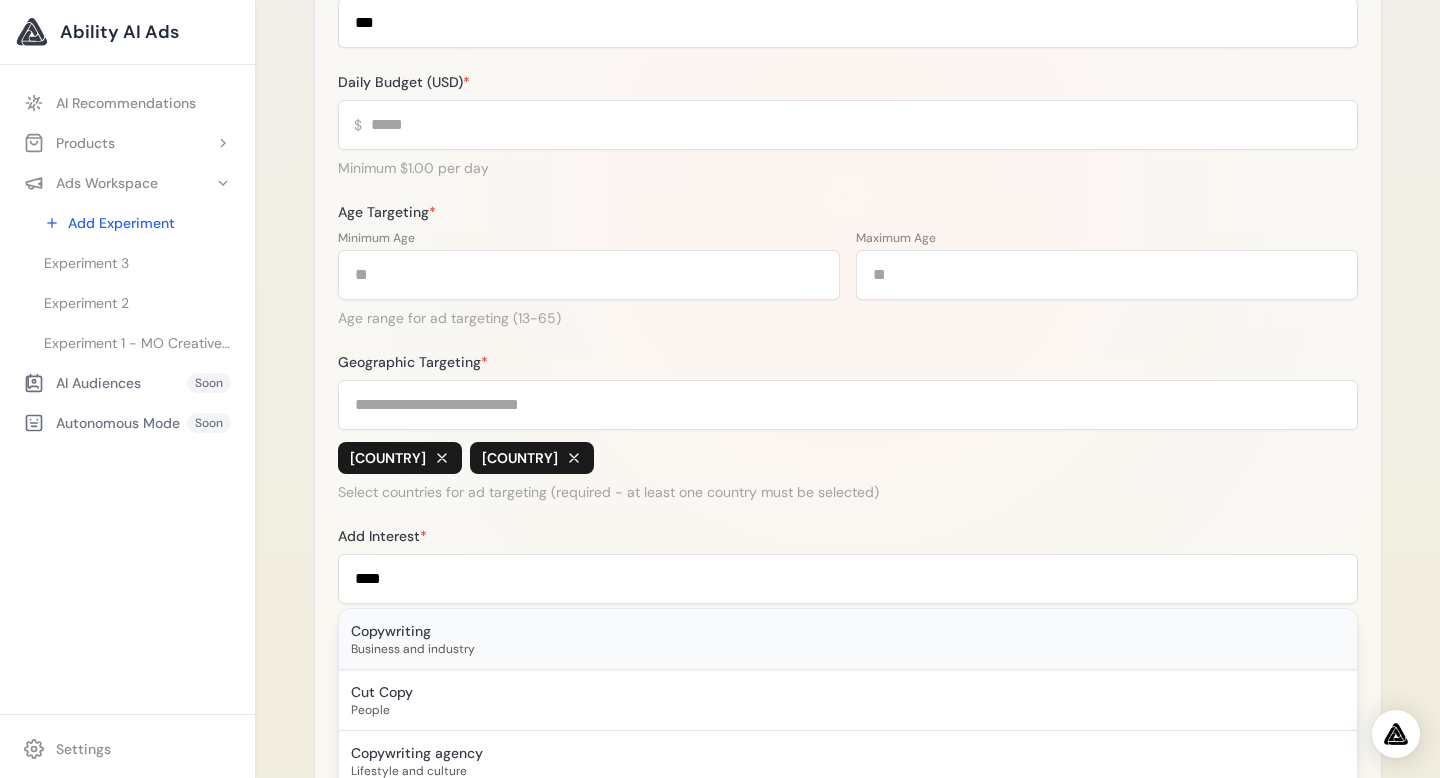 click on "Copywriting" at bounding box center [848, 631] 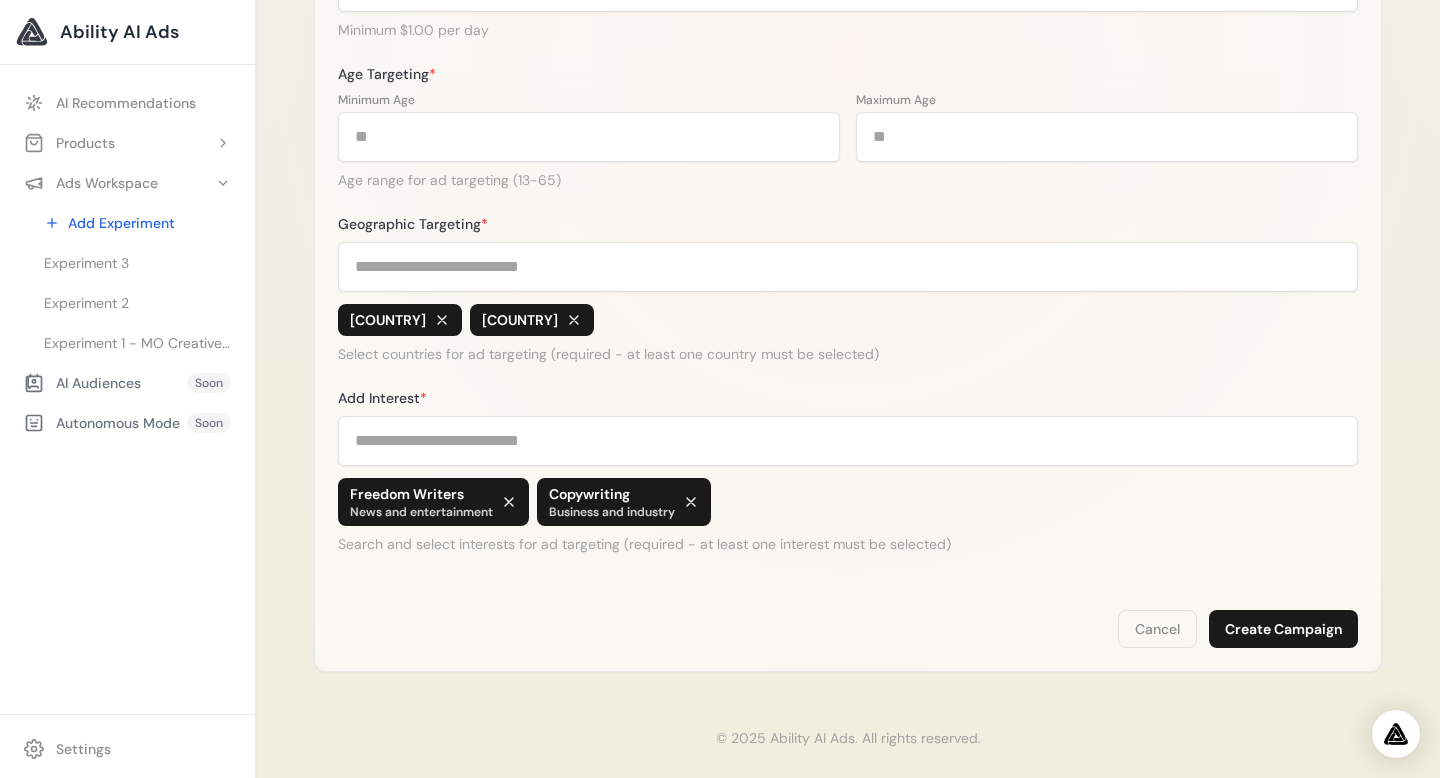 scroll, scrollTop: 698, scrollLeft: 0, axis: vertical 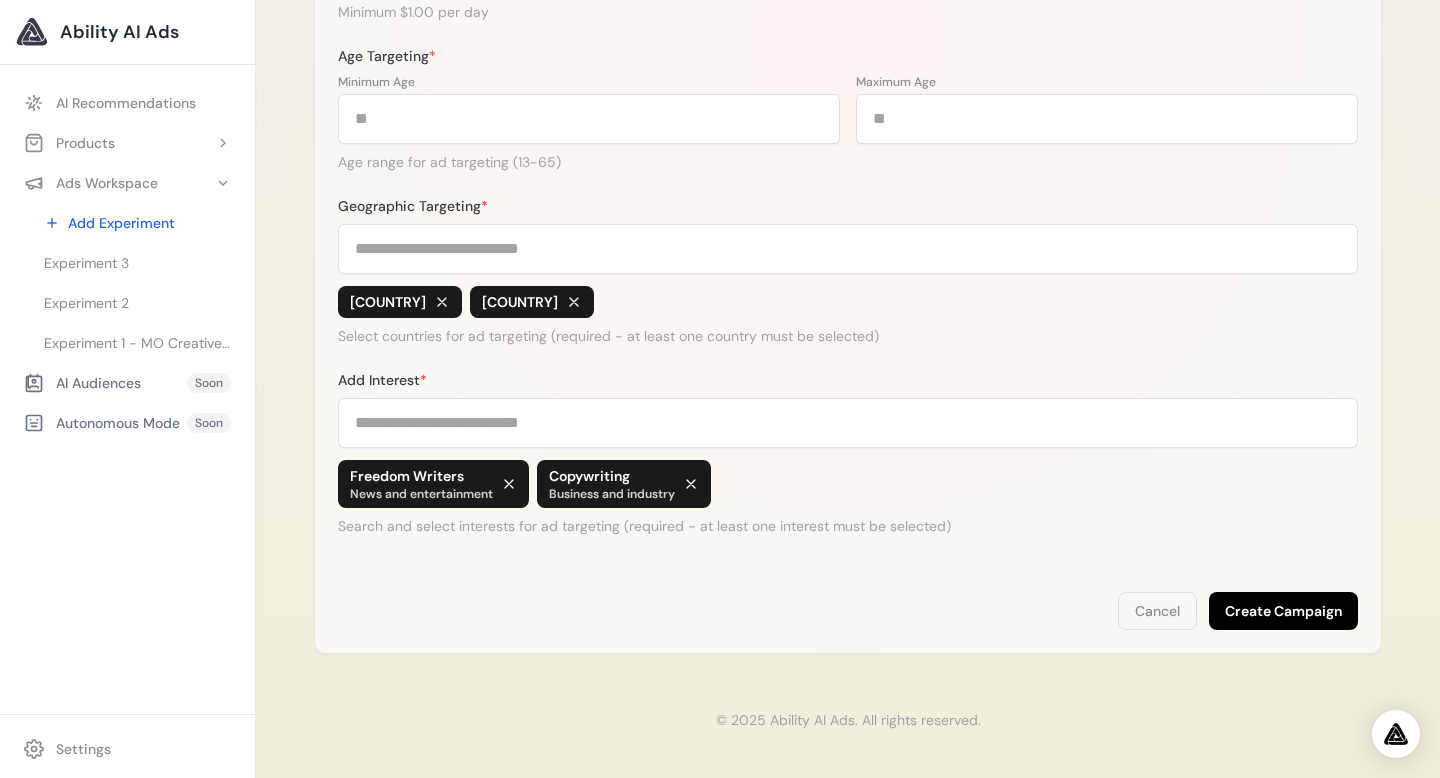 click on "Create Campaign" at bounding box center [1283, 611] 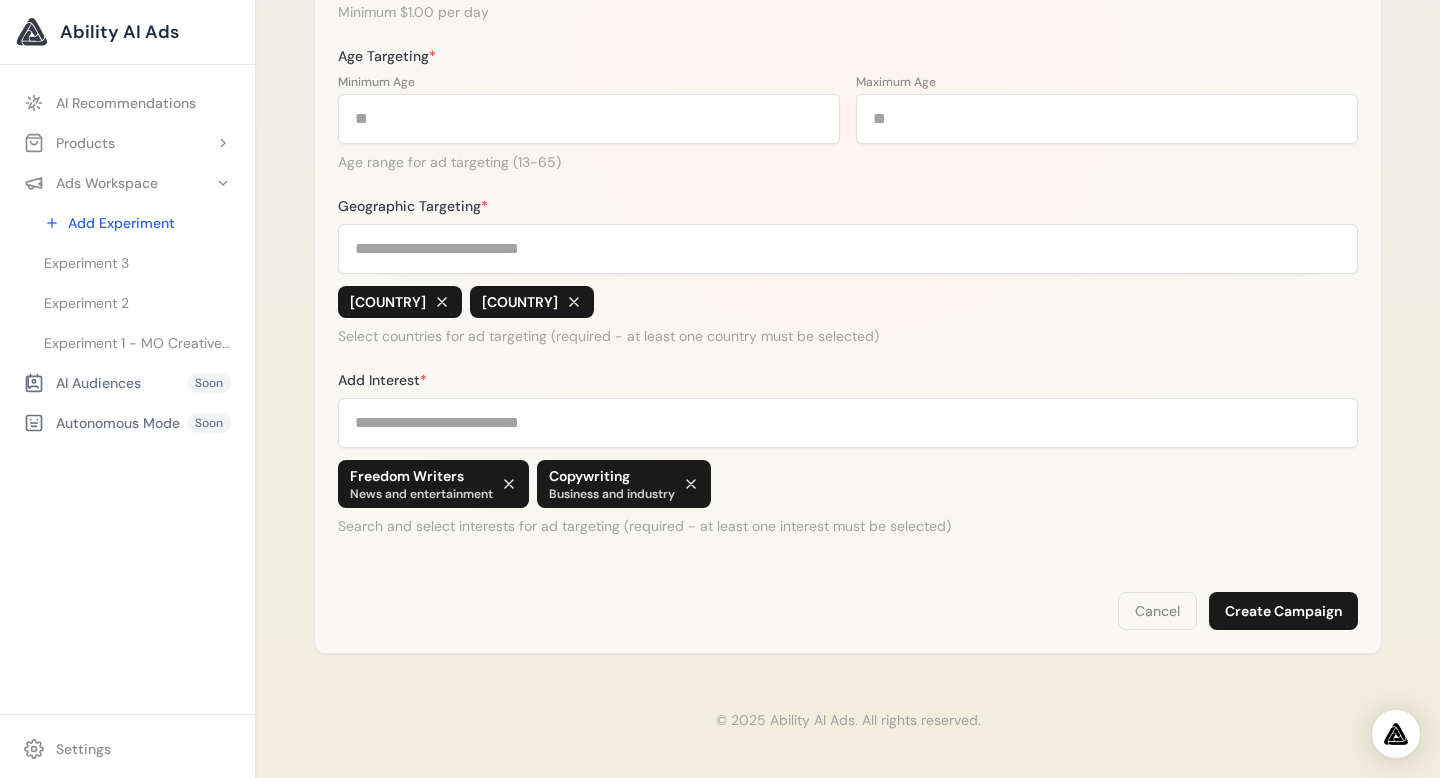 click on "Ability AI Ads" at bounding box center (119, 32) 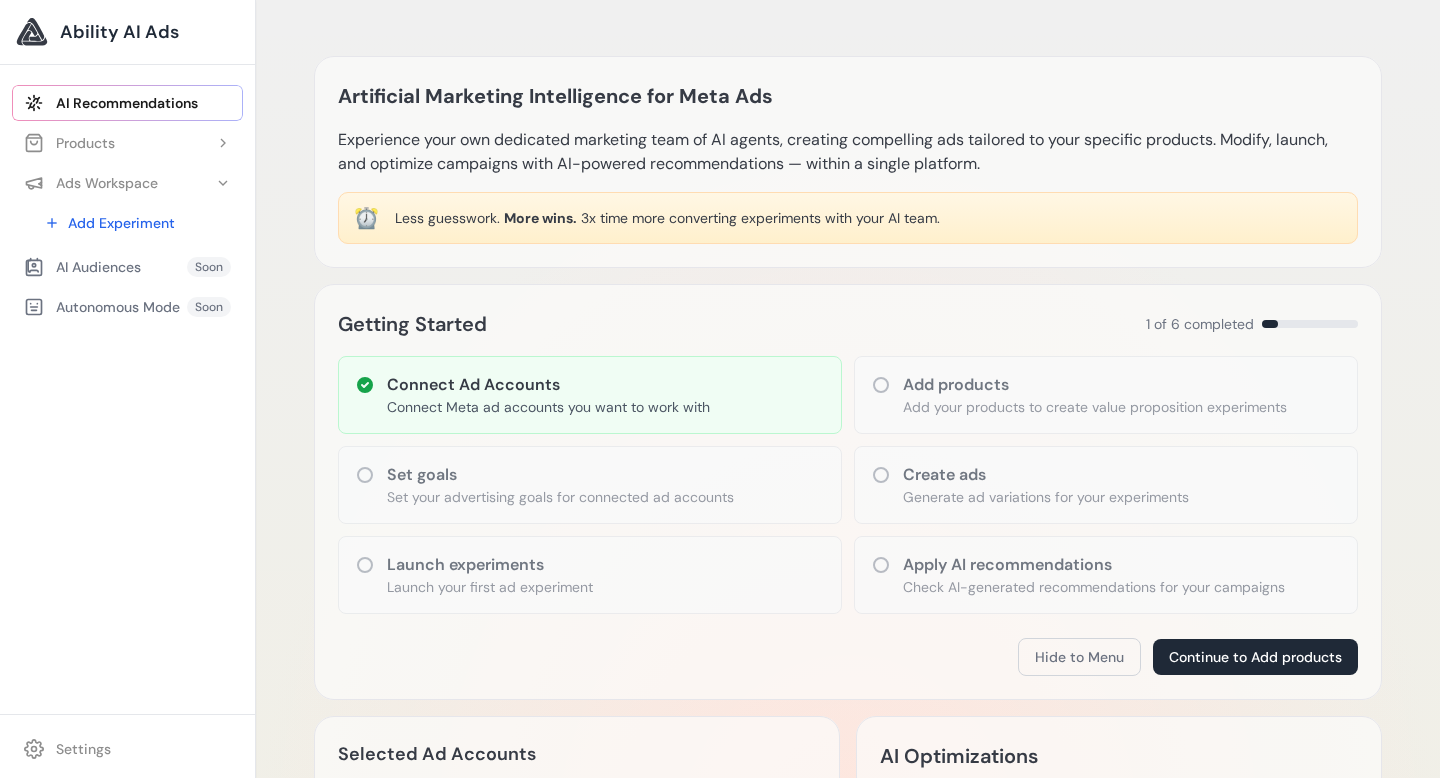 scroll, scrollTop: 0, scrollLeft: 0, axis: both 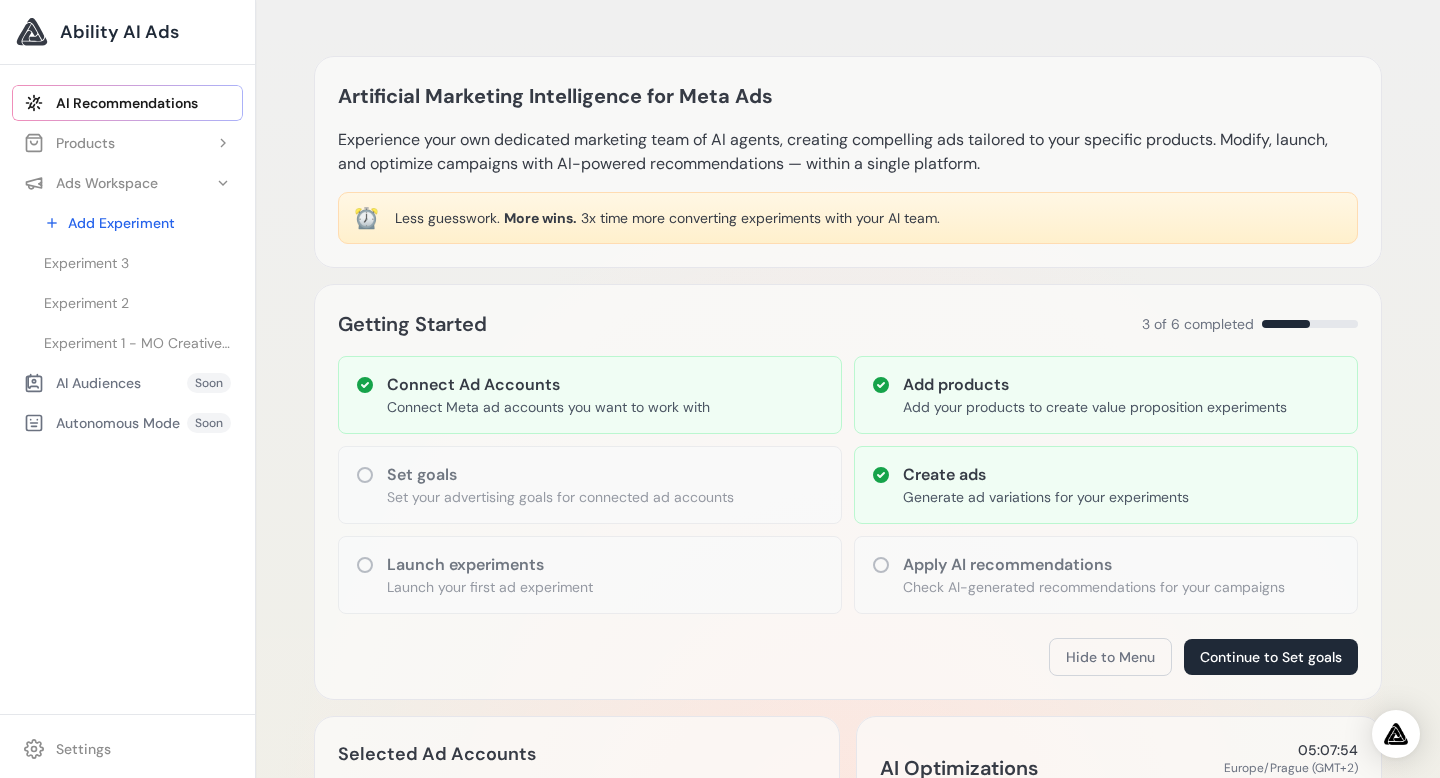 click on "Set goals" at bounding box center (560, 475) 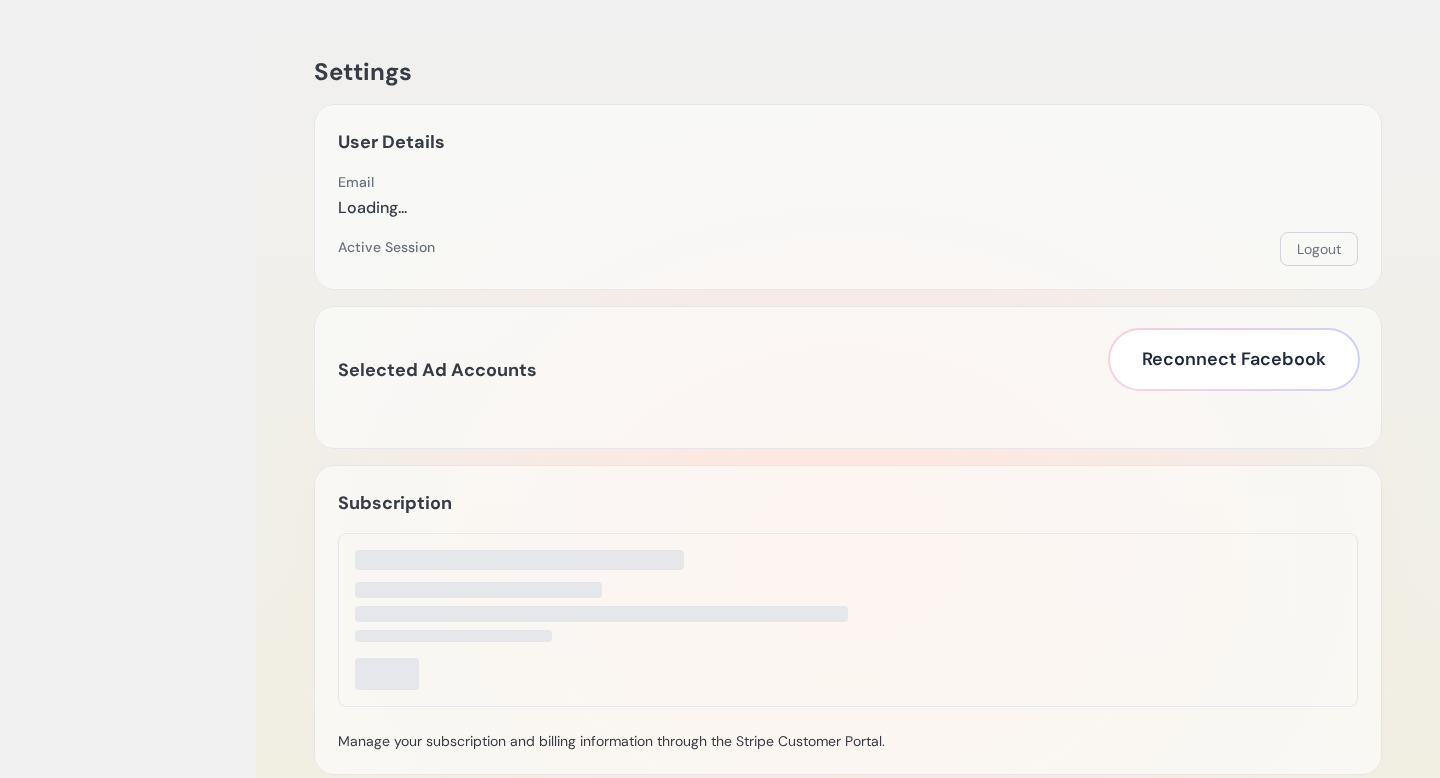 scroll, scrollTop: 0, scrollLeft: 0, axis: both 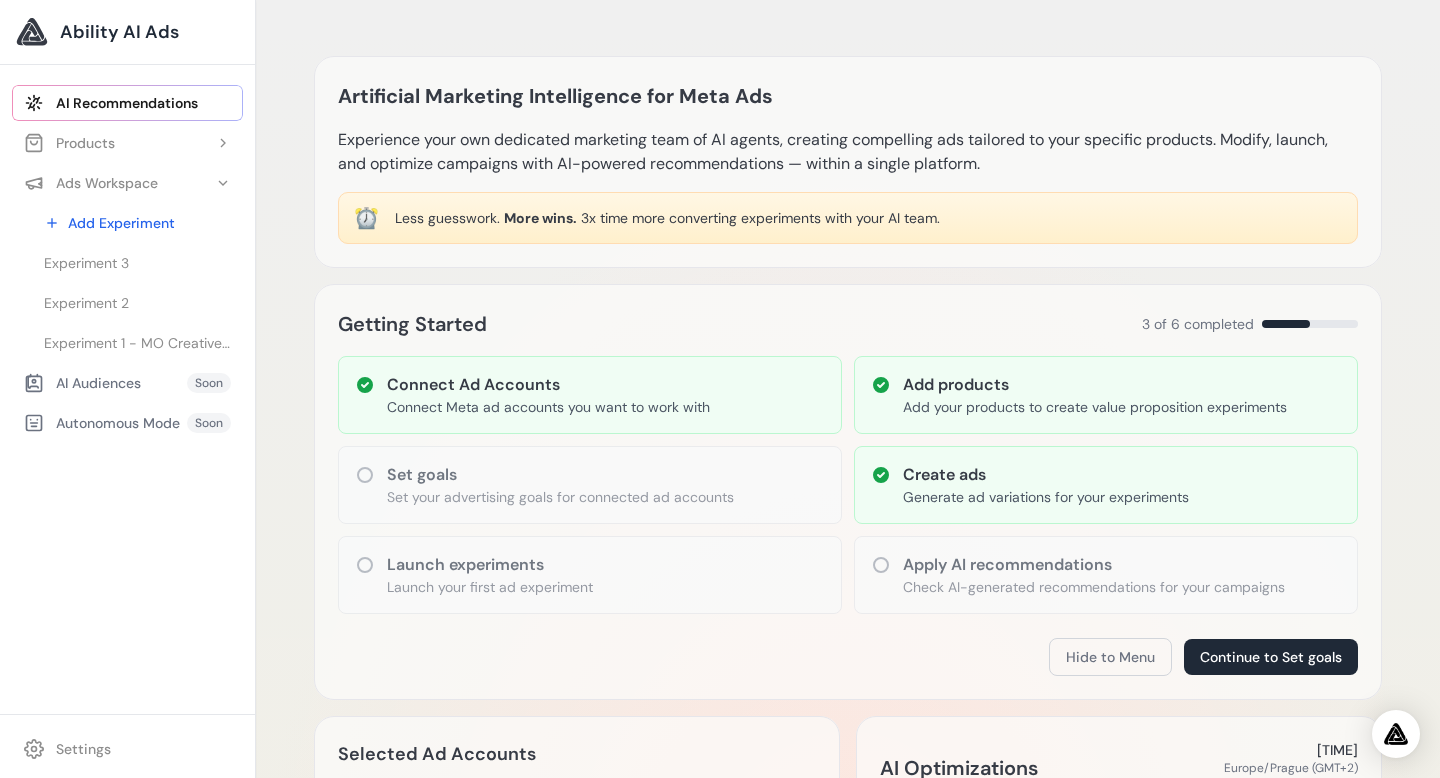 click on "Check AI-generated recommendations for your campaigns" at bounding box center [1094, 587] 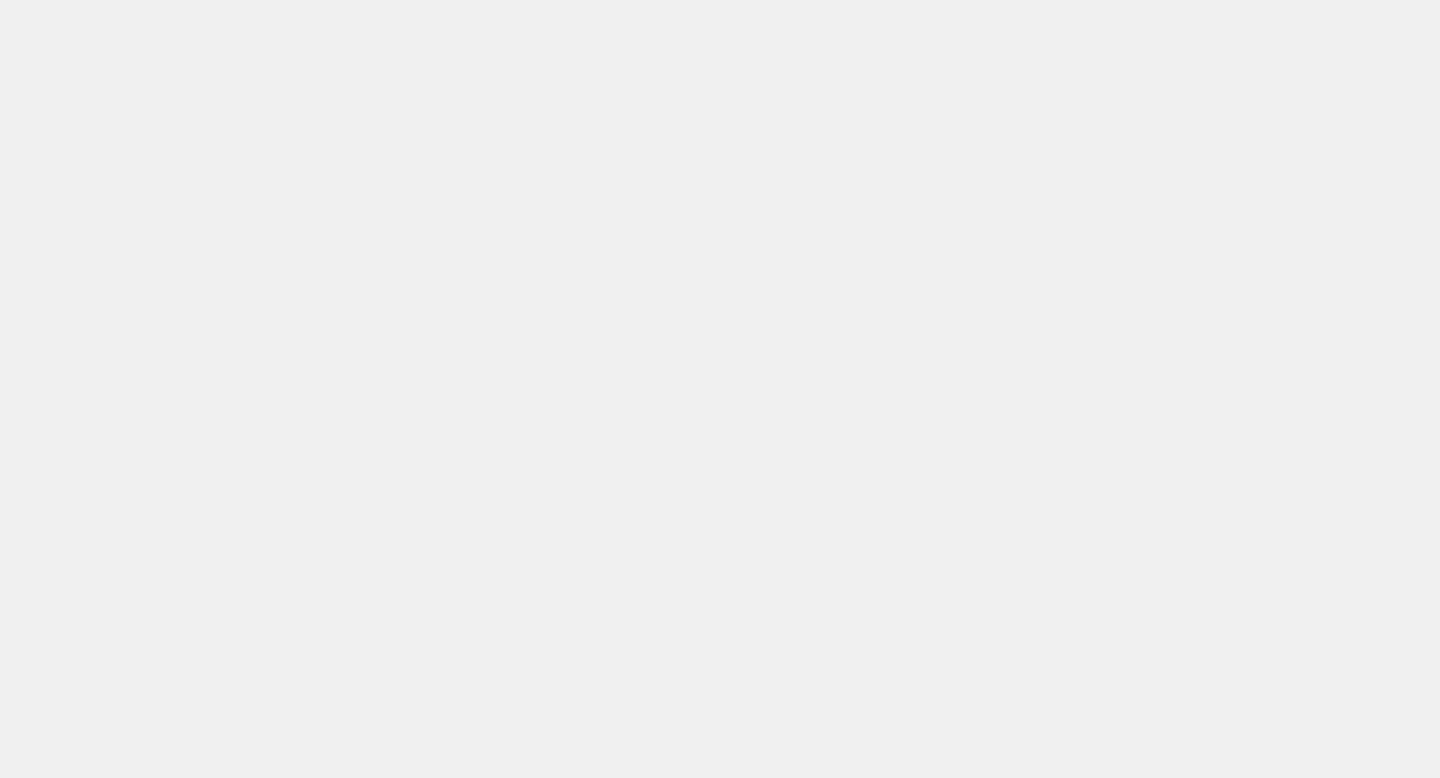 scroll, scrollTop: 0, scrollLeft: 0, axis: both 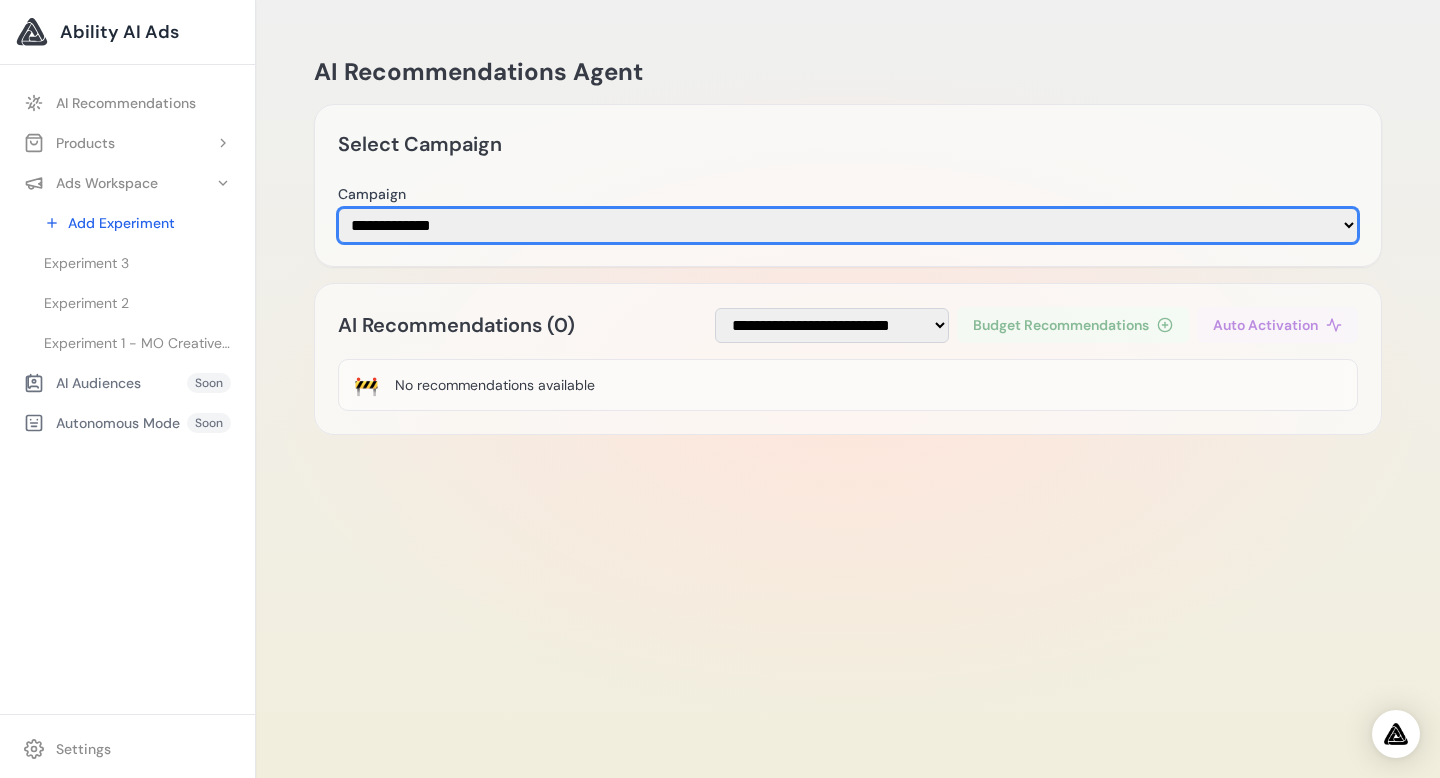 click on "**********" at bounding box center (848, 225) 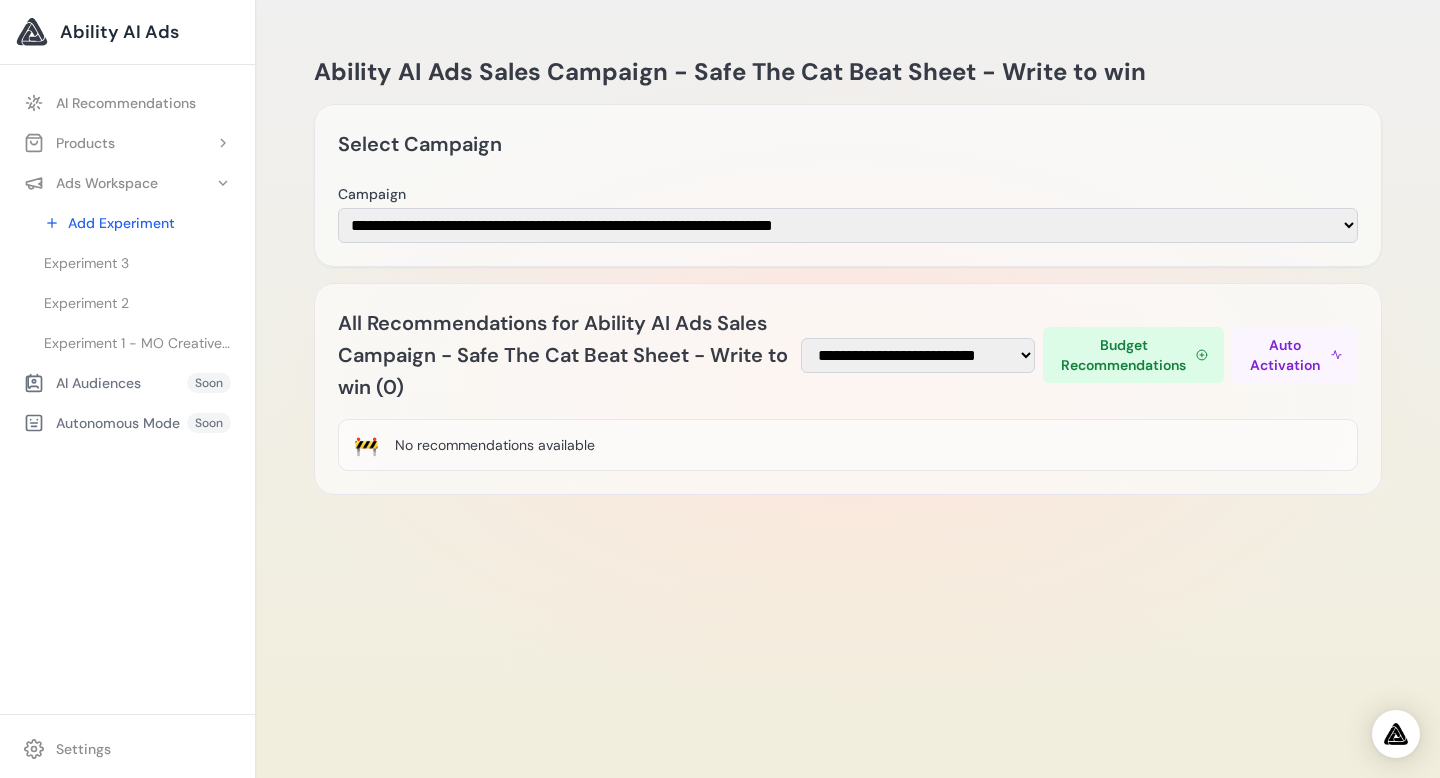click on "Budget Recommendations" at bounding box center (1123, 355) 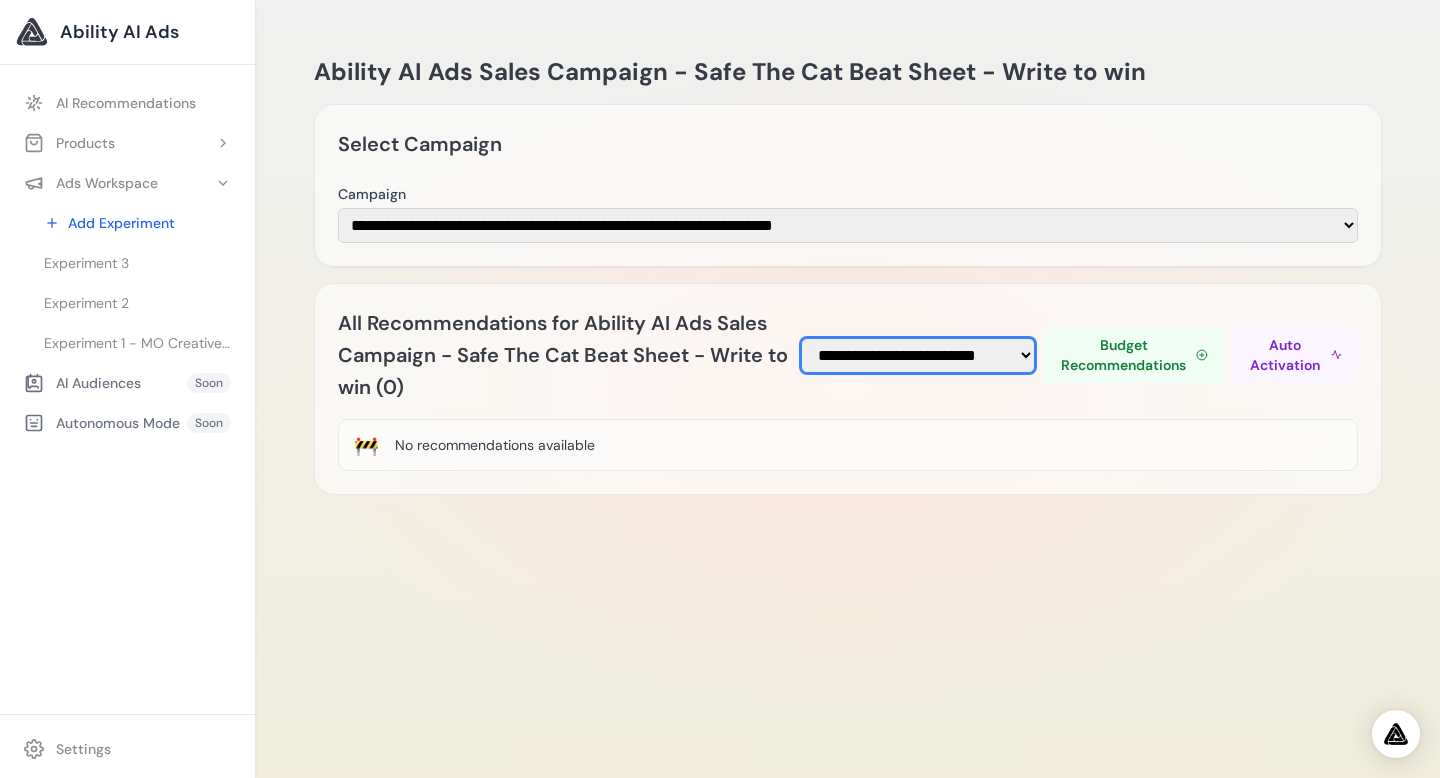 click on "**********" at bounding box center [918, 355] 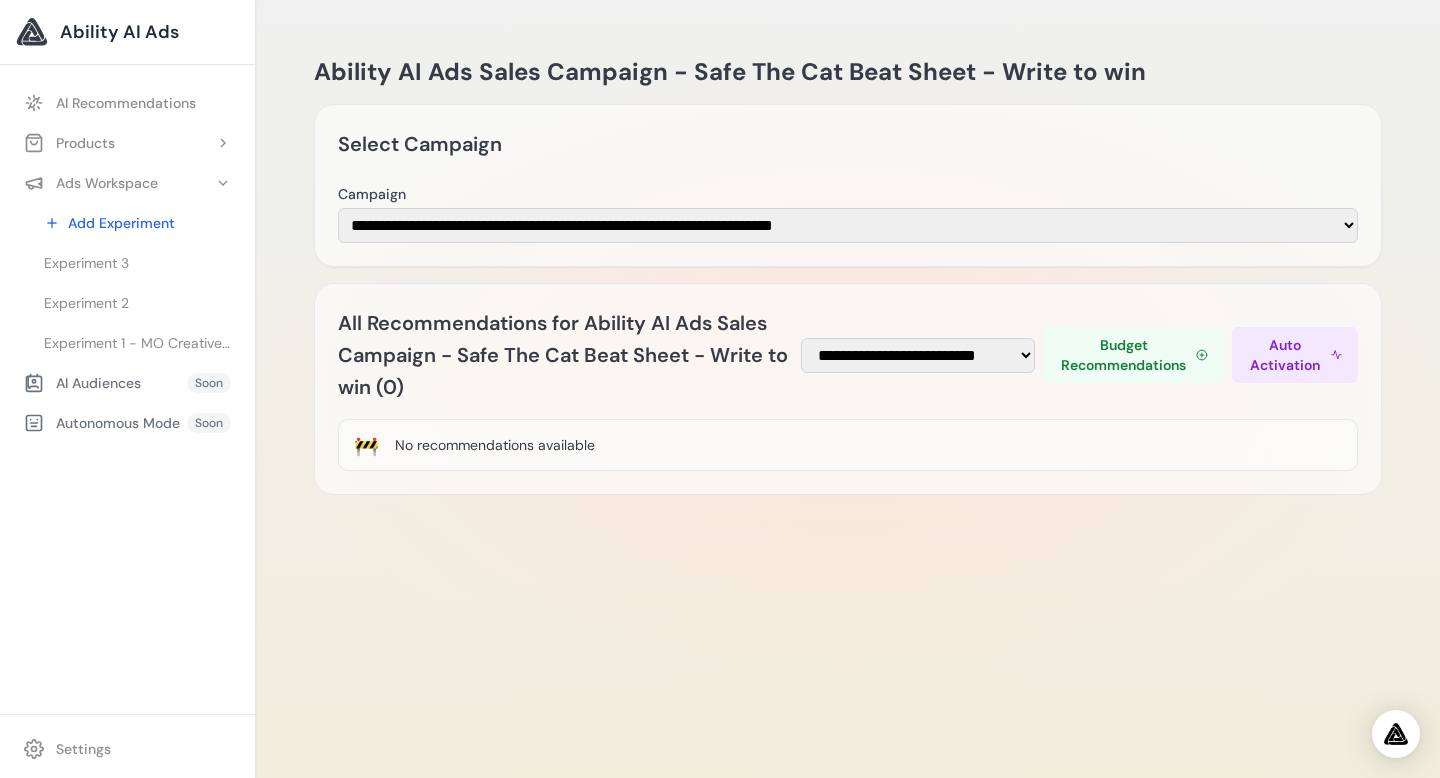 click on "Auto Activation" at bounding box center (1285, 355) 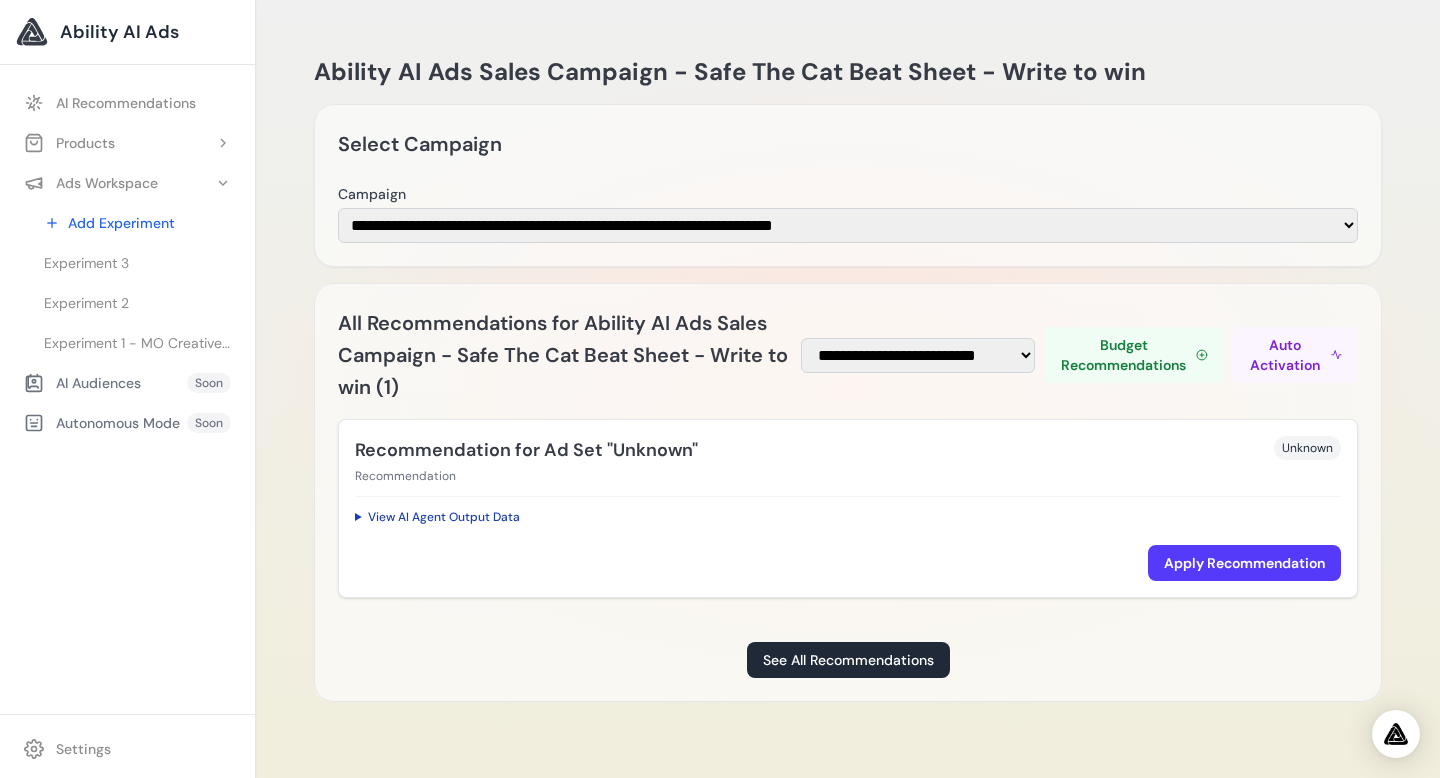 click on "View AI Agent Output Data" at bounding box center [848, 517] 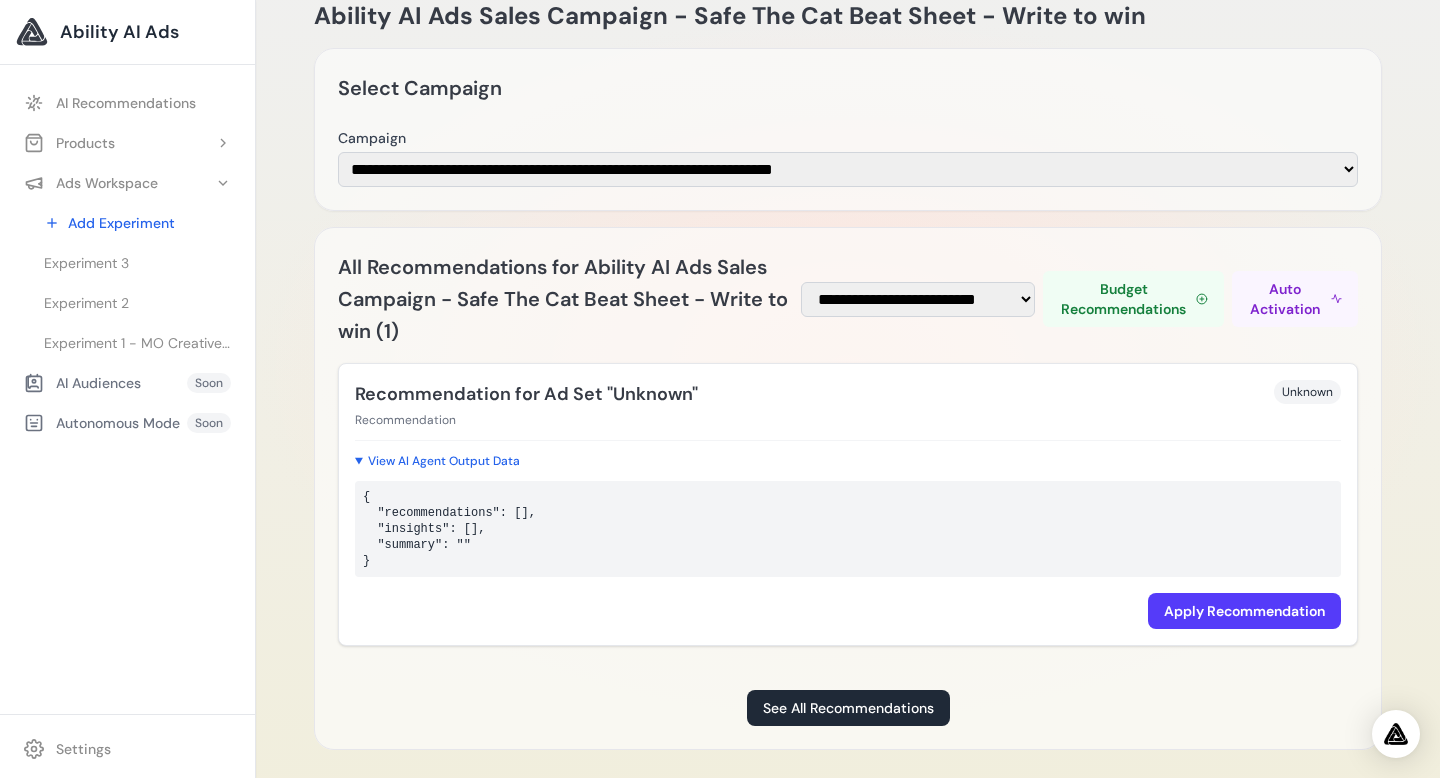 scroll, scrollTop: 74, scrollLeft: 0, axis: vertical 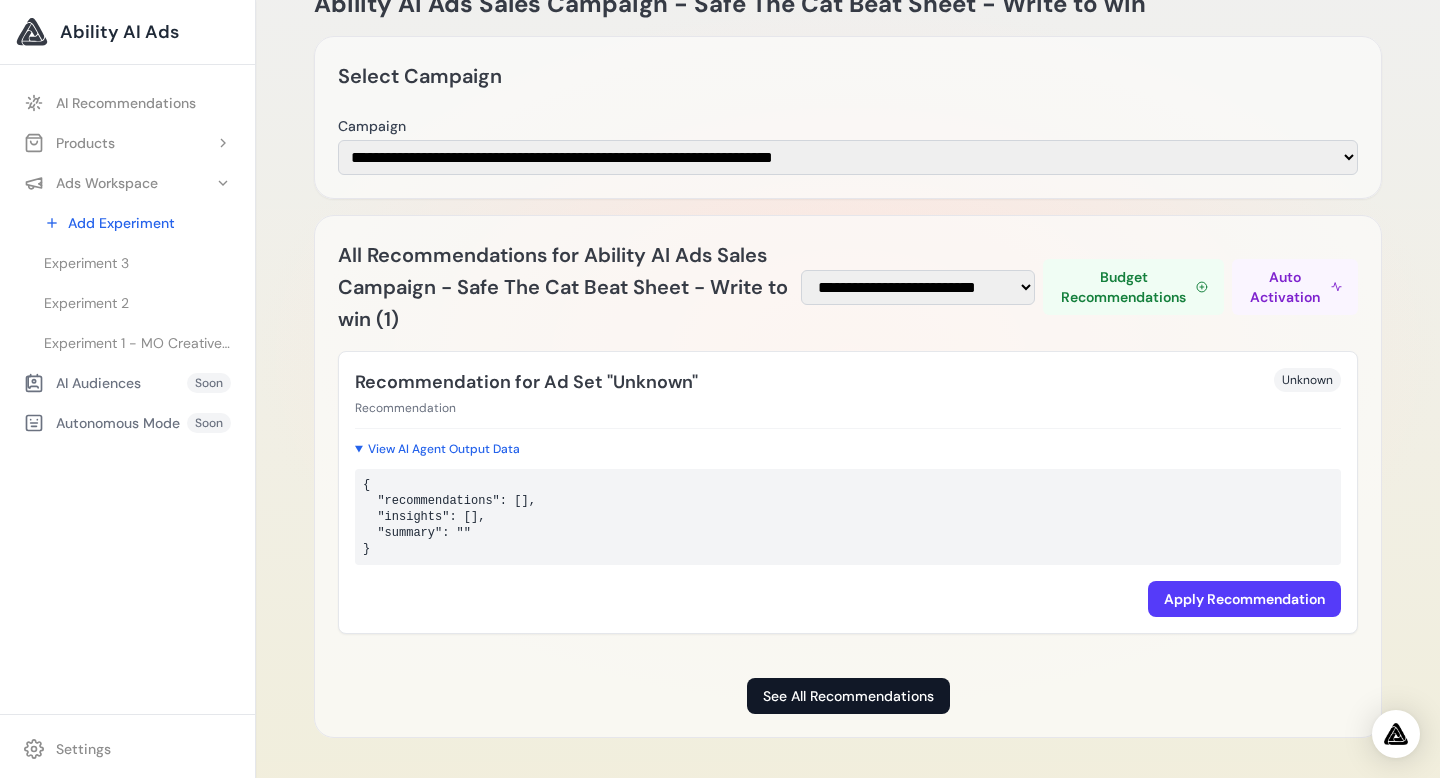 click on "See All Recommendations" at bounding box center [848, 696] 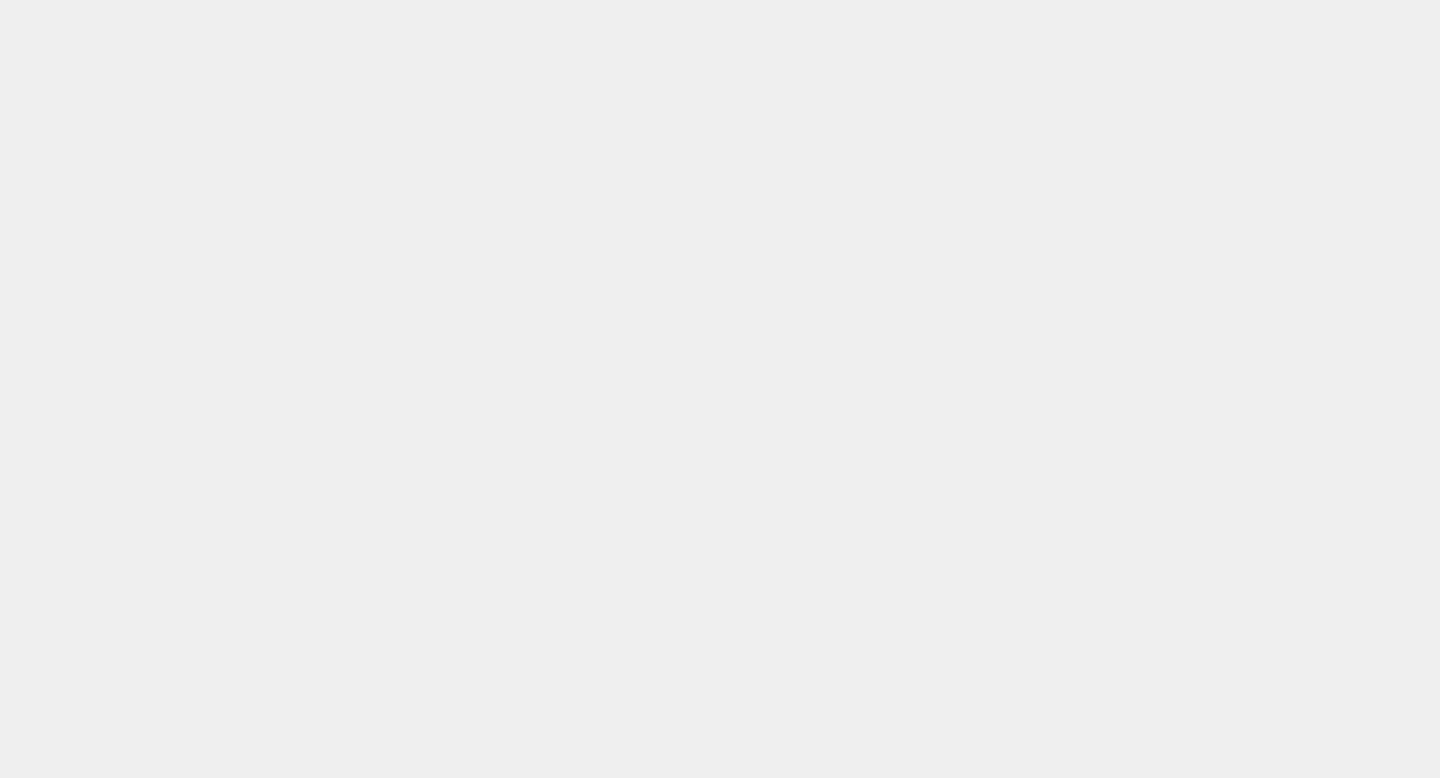 scroll, scrollTop: 0, scrollLeft: 0, axis: both 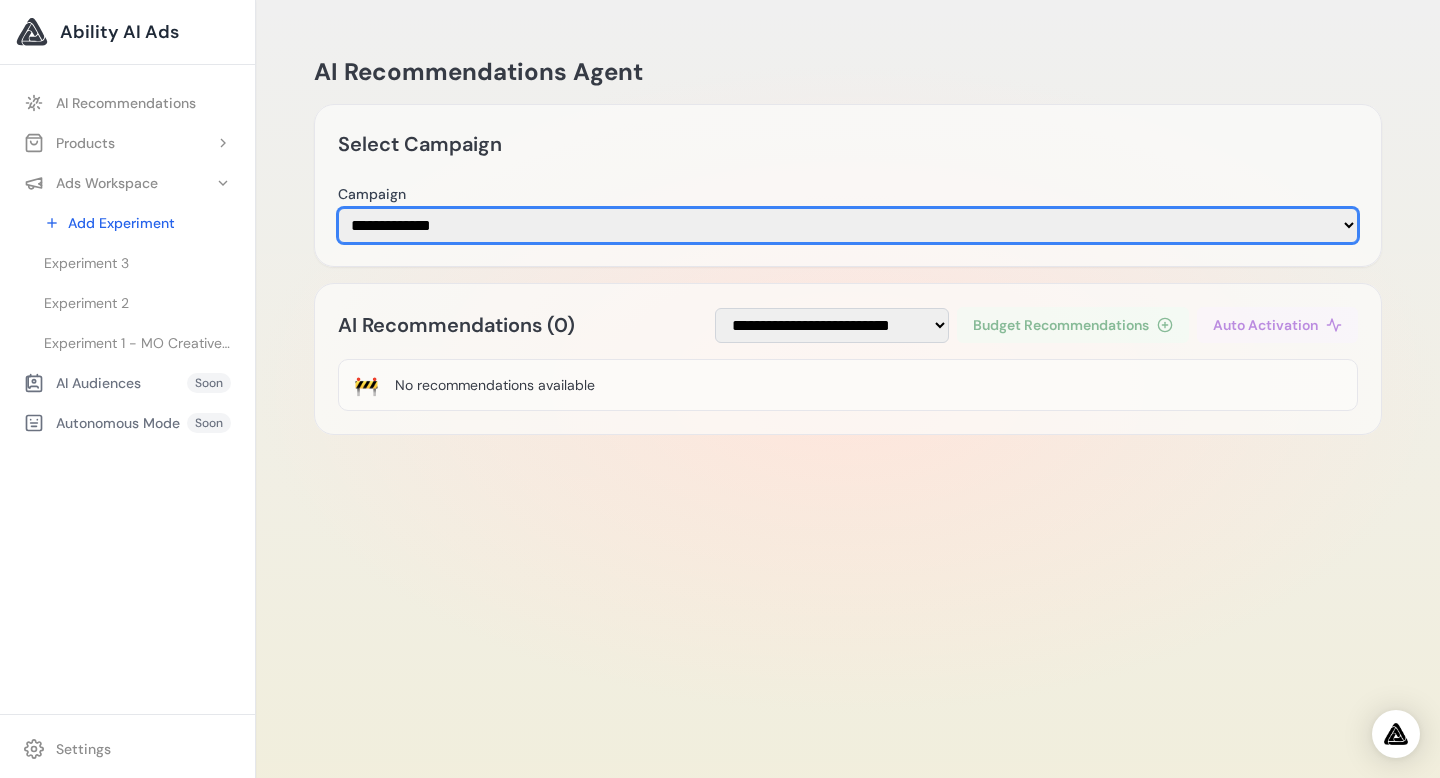 click on "**********" at bounding box center (848, 225) 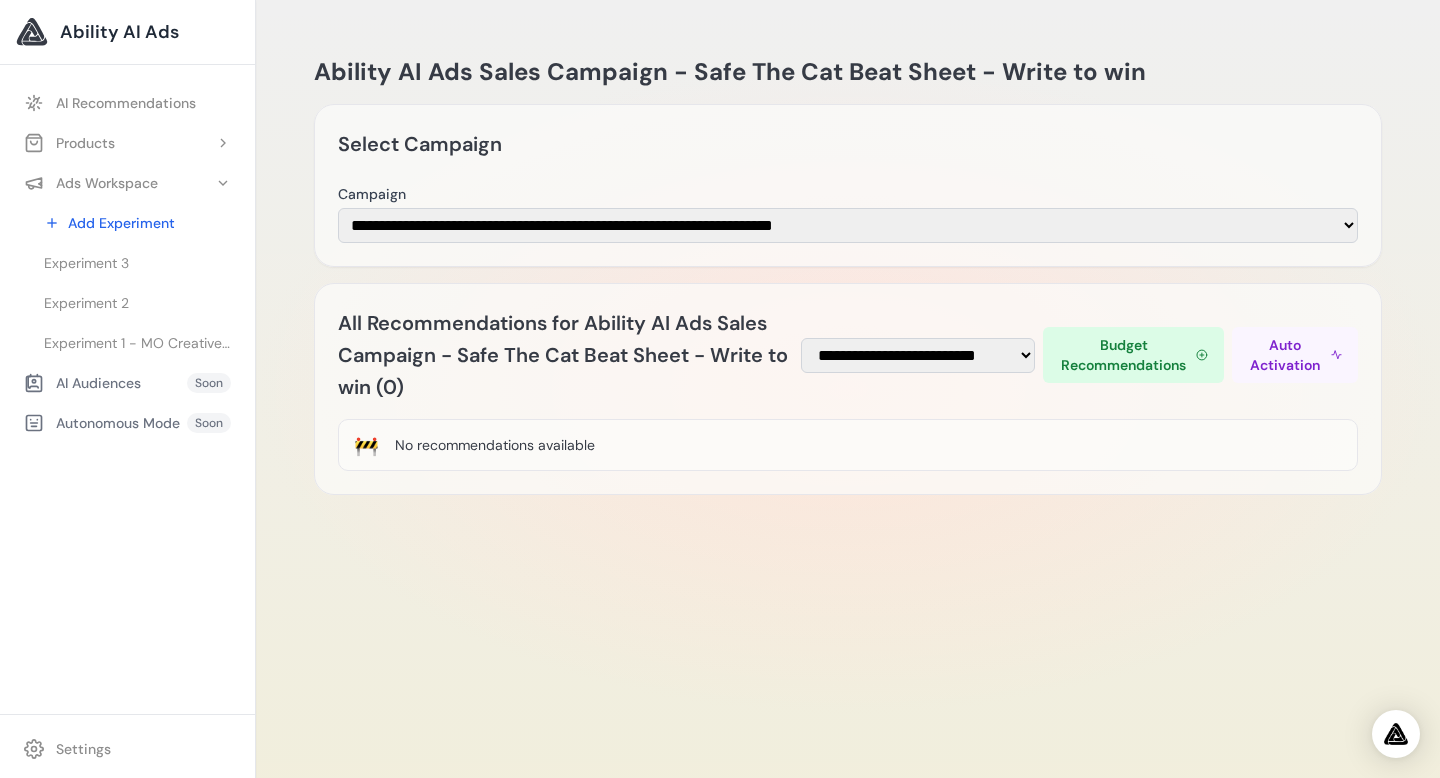 click 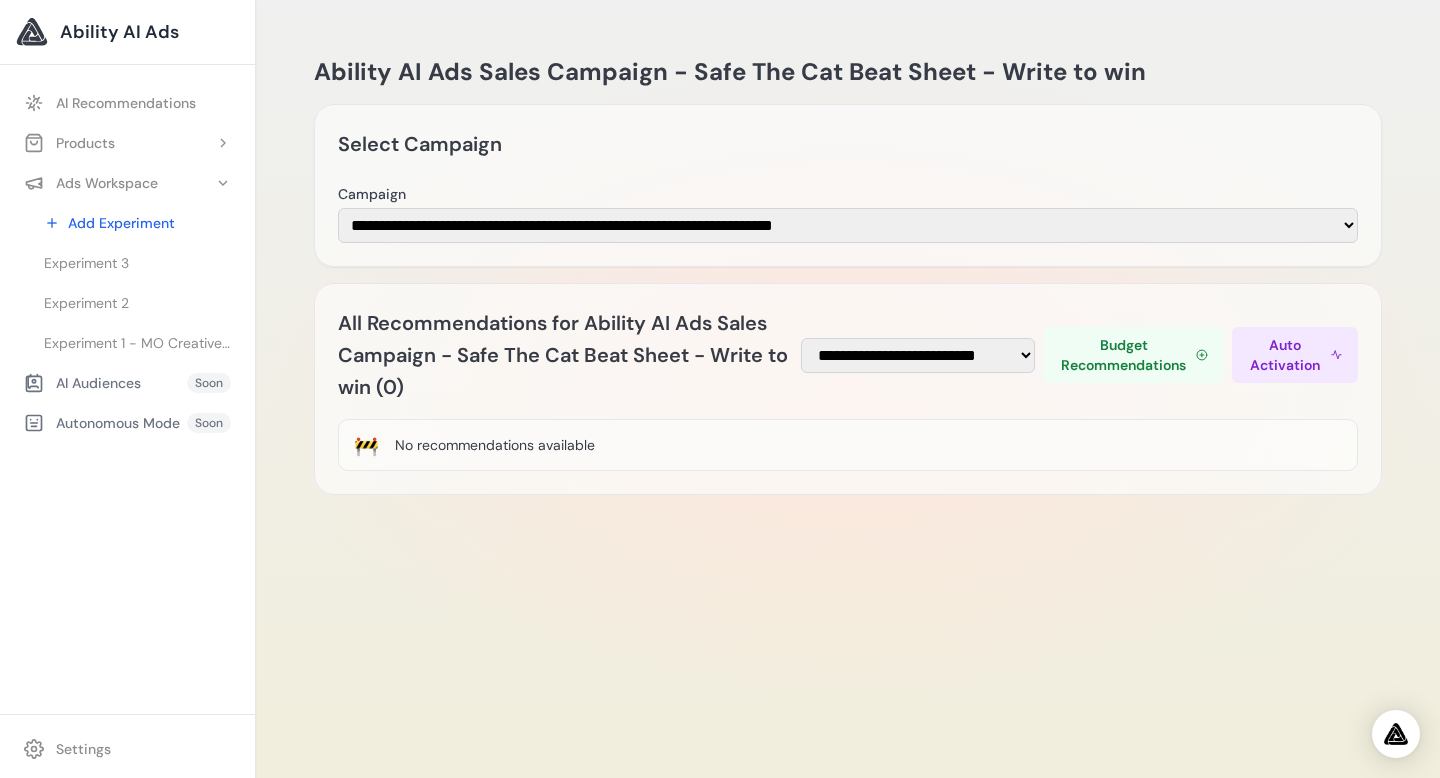 click on "Auto Activation" at bounding box center [1285, 355] 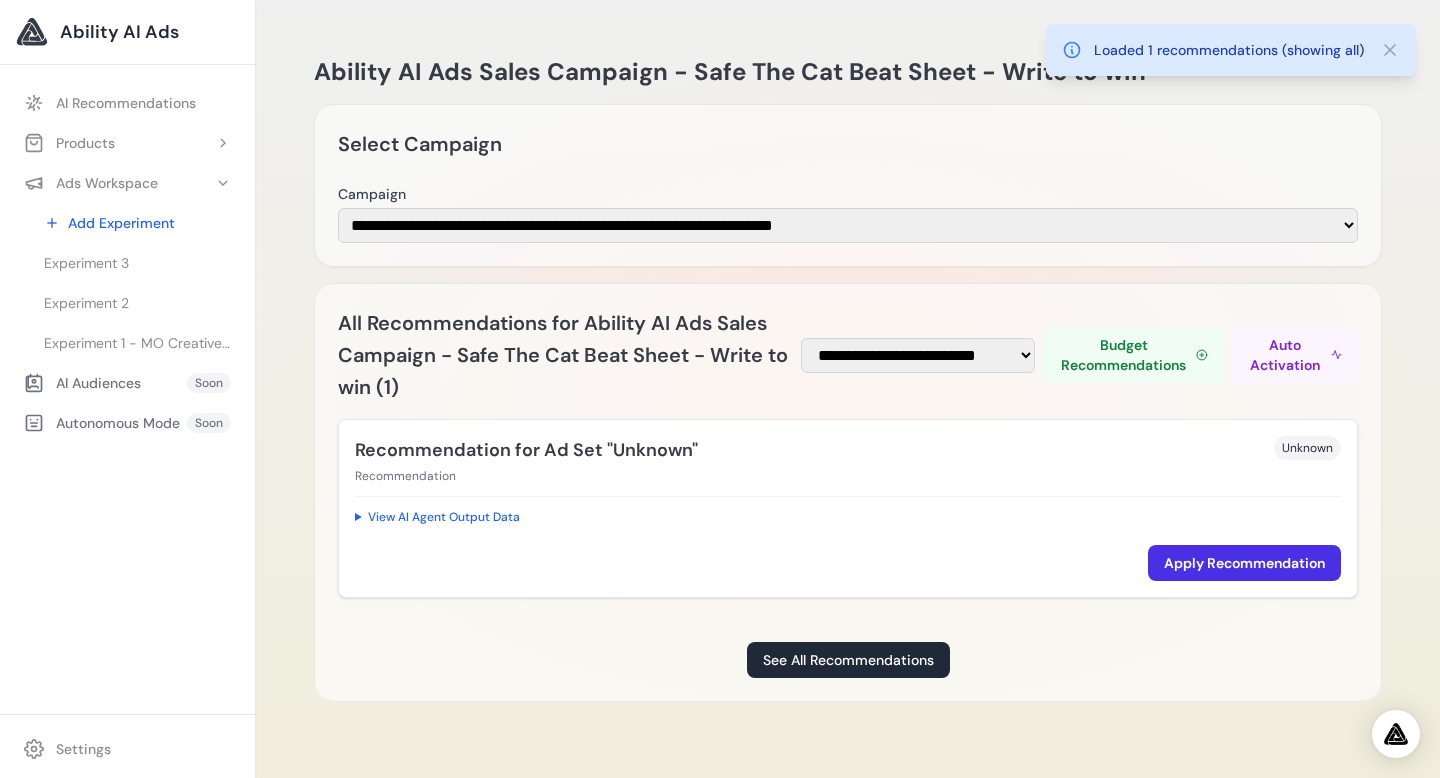 click on "Apply Recommendation" at bounding box center [1244, 563] 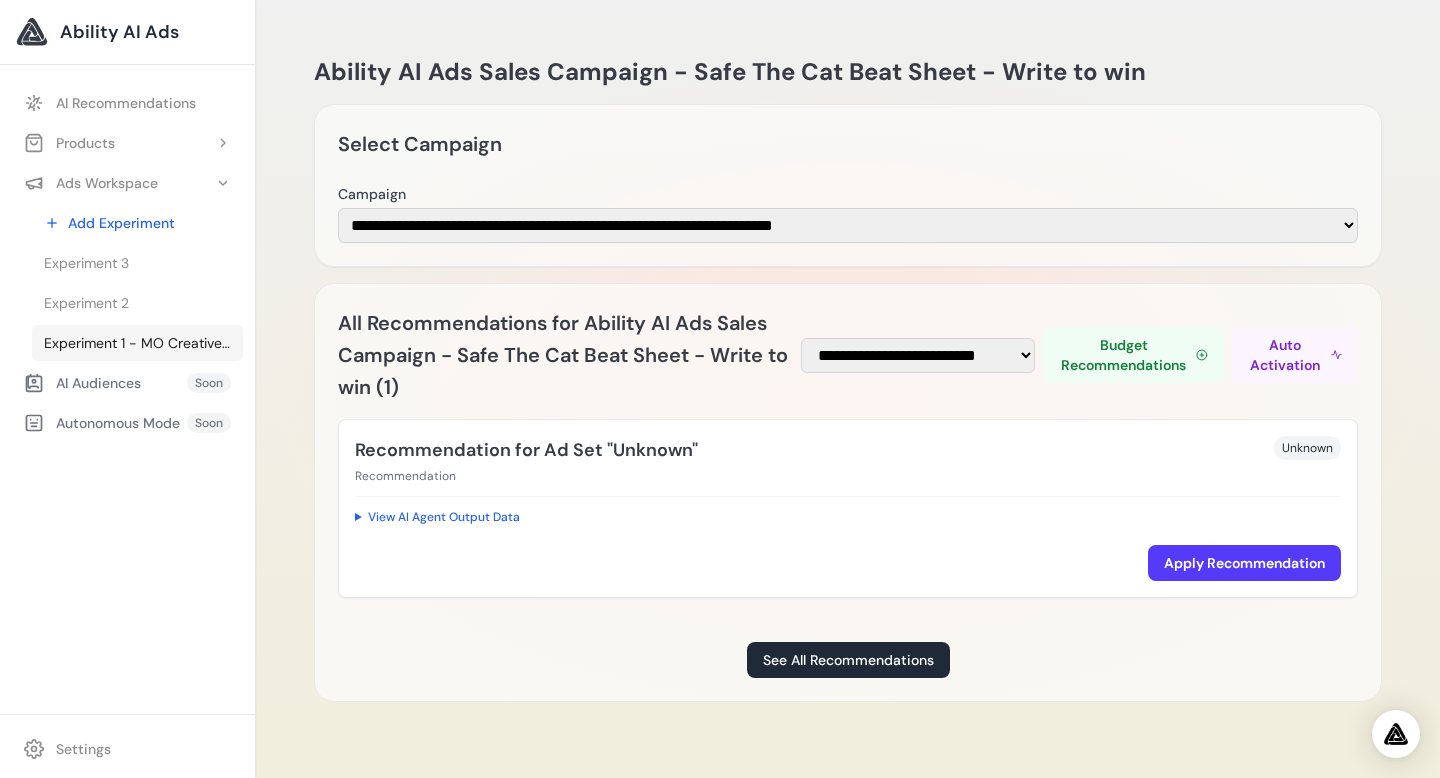 click on "Experiment 1 - MO Creative Studio  presents -  “Structure Your Script in 30 Minutes with the Beat Sheet That Sells in Hollywood”" at bounding box center (137, 343) 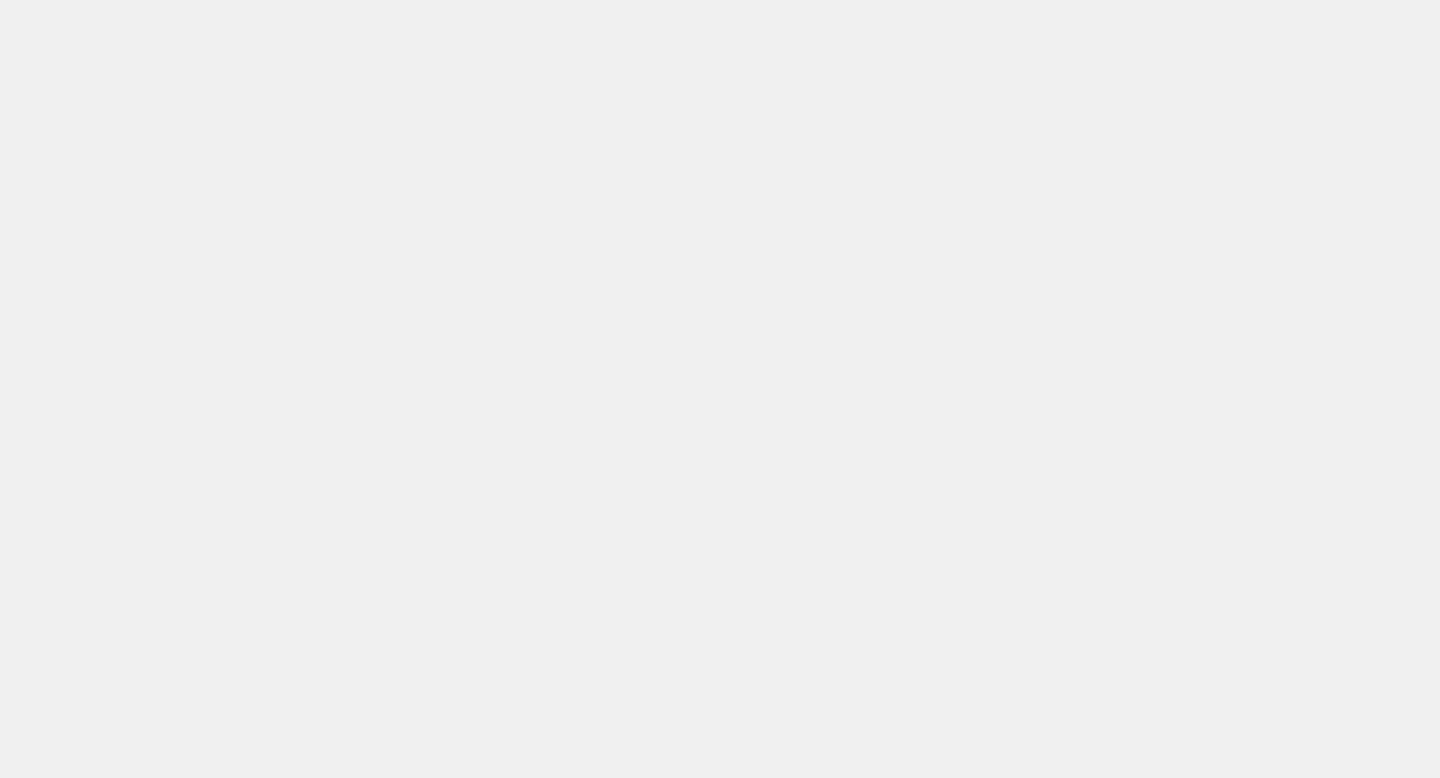 scroll, scrollTop: 0, scrollLeft: 0, axis: both 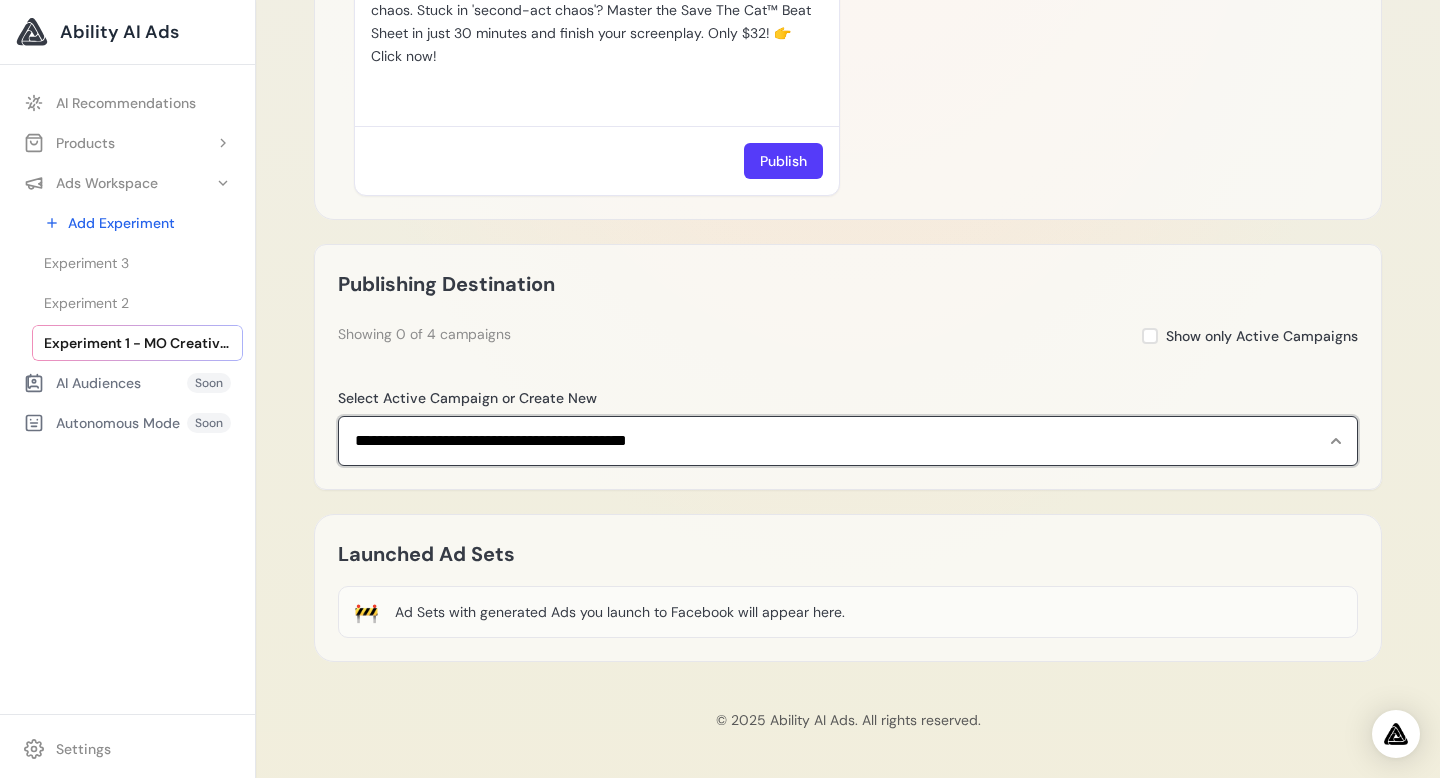 click on "**********" at bounding box center [848, 441] 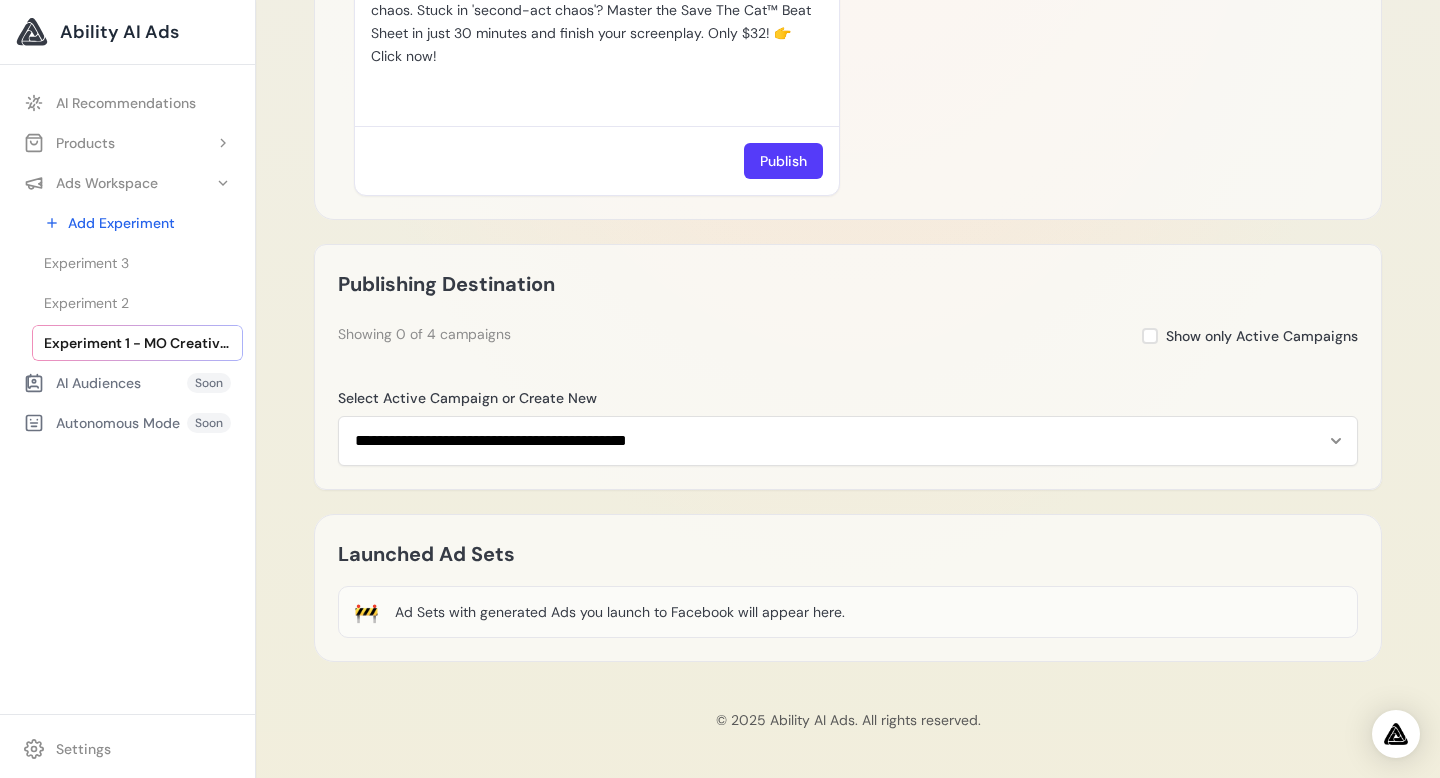 click on "AI Audiences" at bounding box center (82, 383) 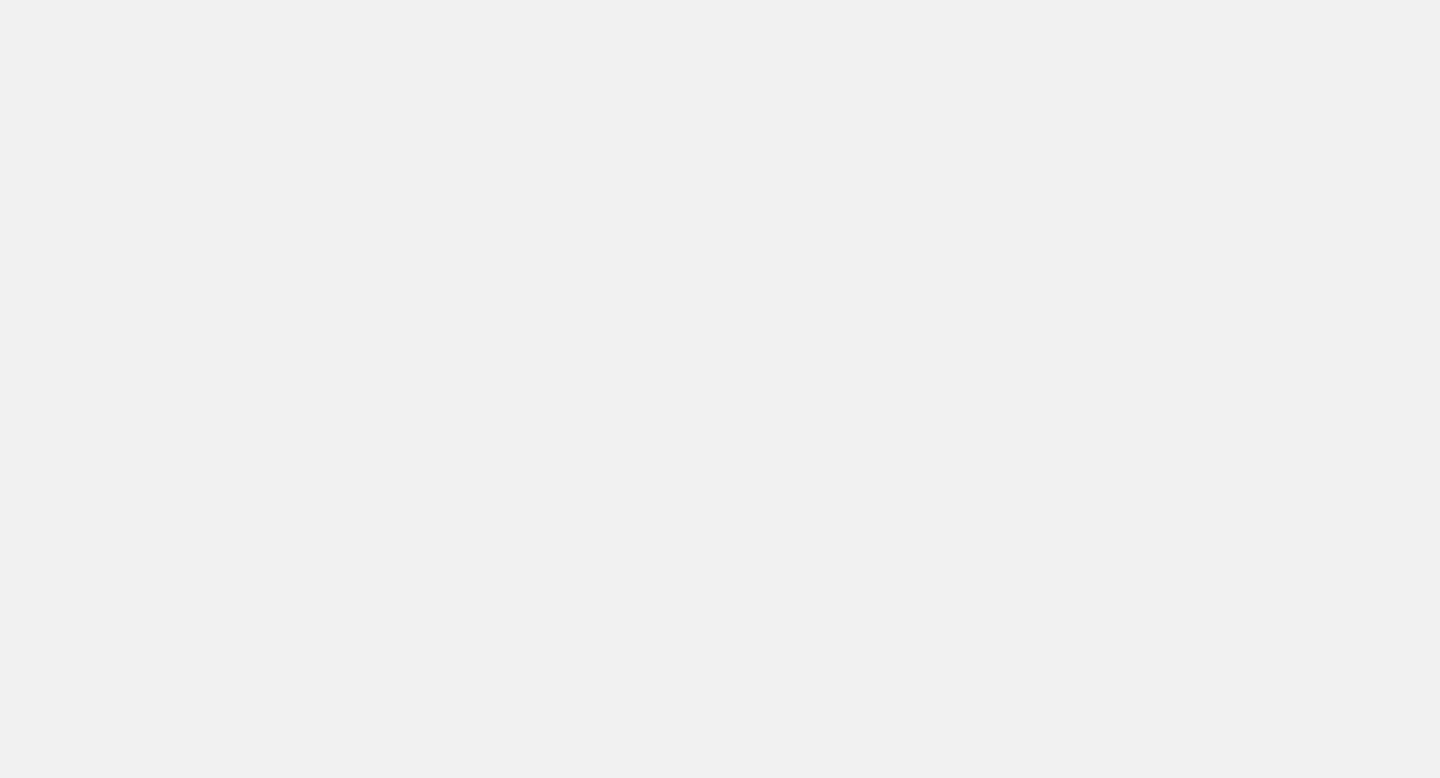 scroll, scrollTop: 0, scrollLeft: 0, axis: both 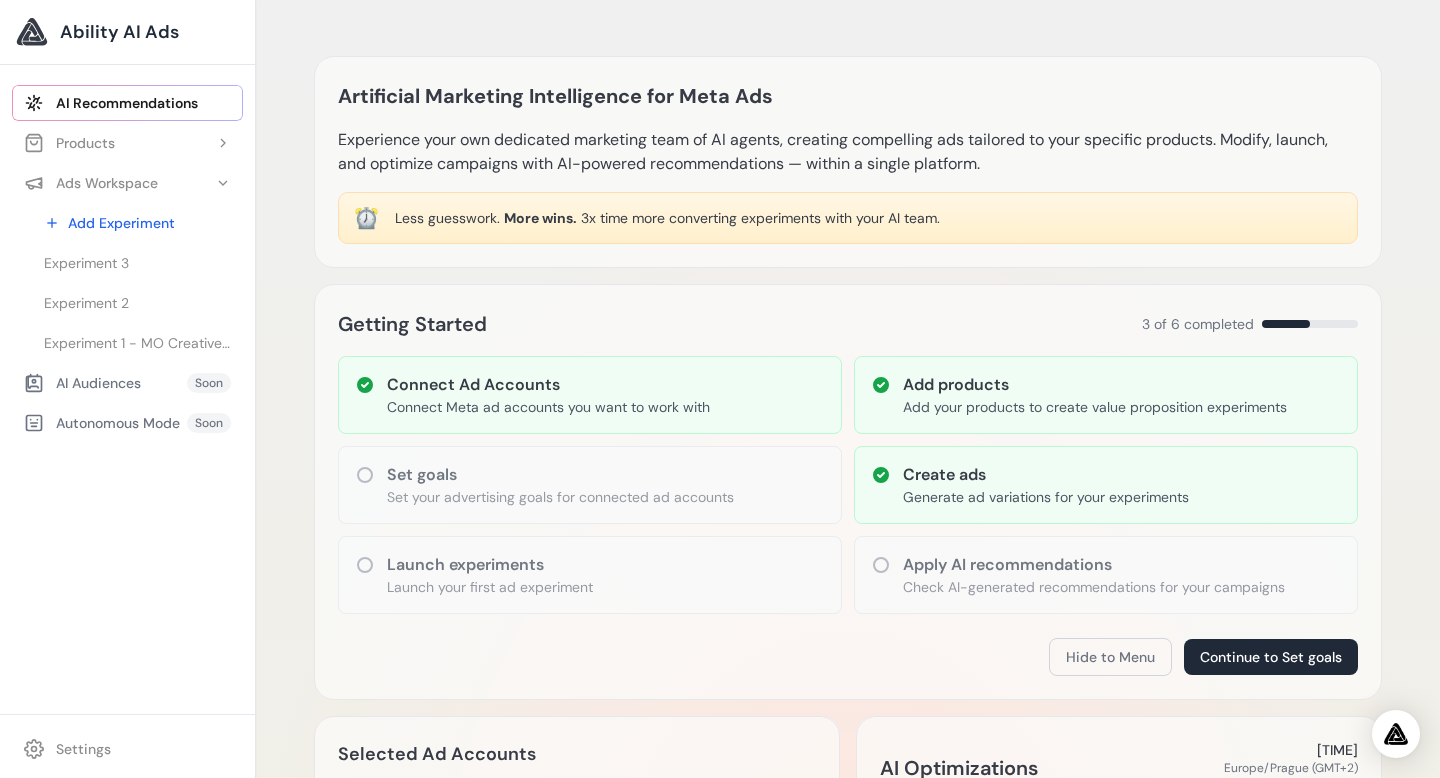 click on "Launch your first ad experiment" at bounding box center [490, 587] 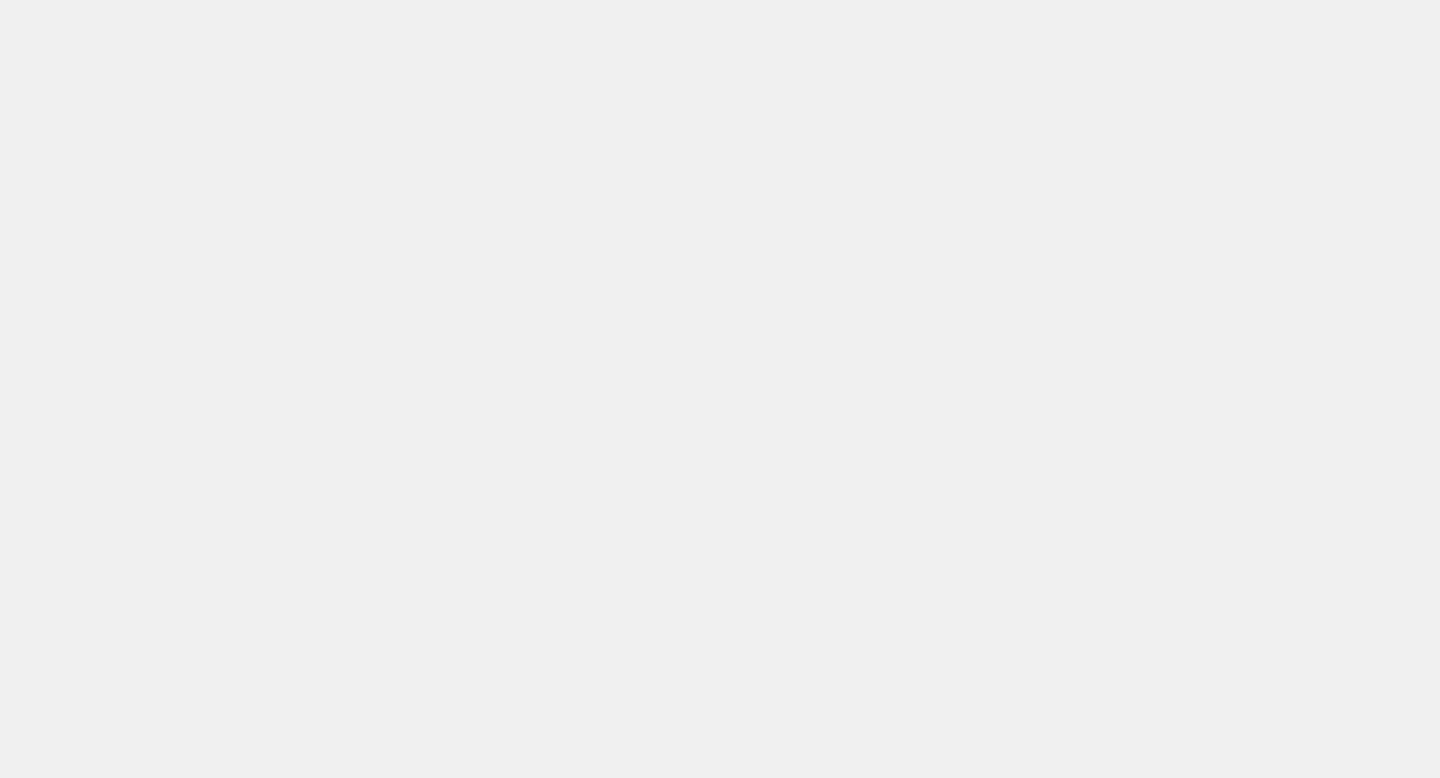 scroll, scrollTop: 0, scrollLeft: 0, axis: both 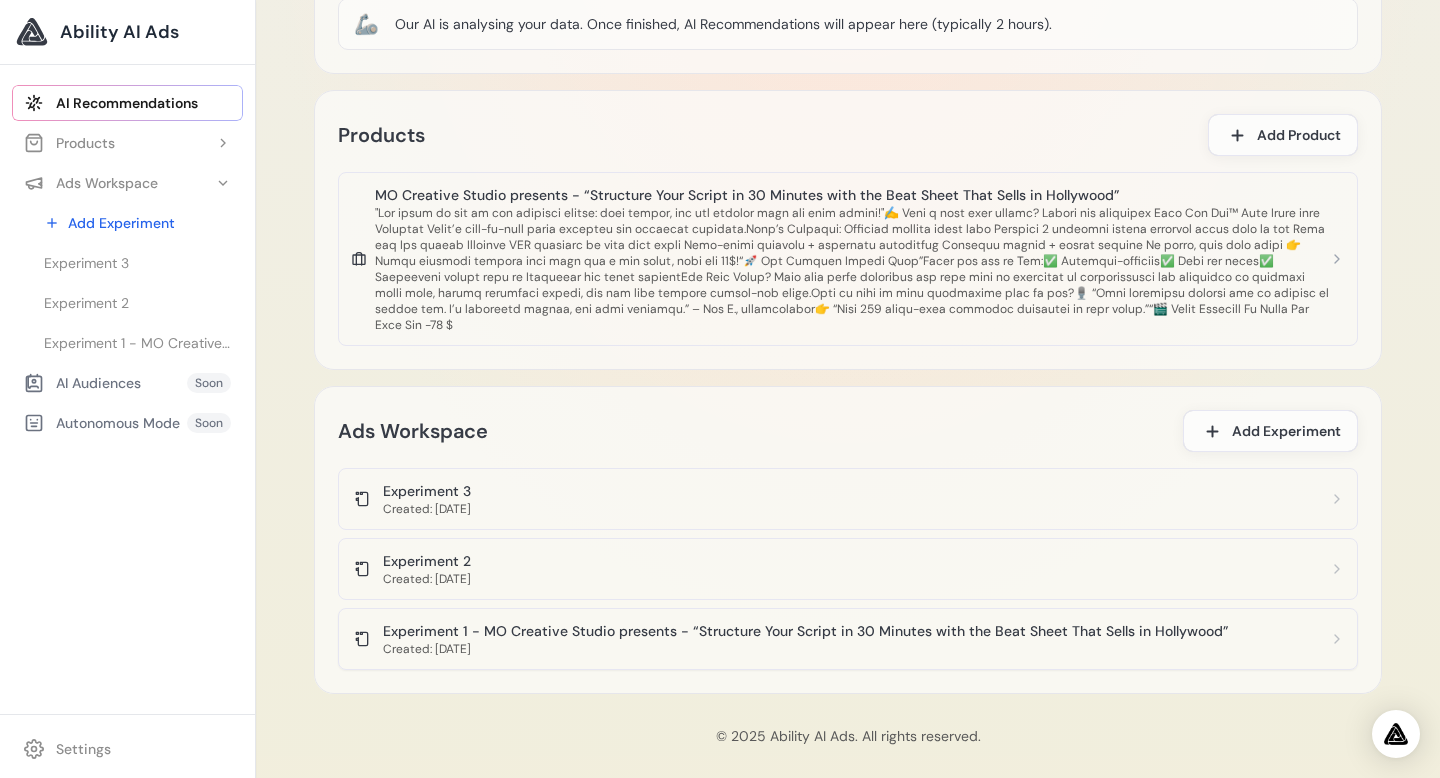 click on "Experiment 1 - MO Creative Studio  presents -  “Structure Your Script in 30 Minutes with the Beat Sheet That Sells in Hollywood”" 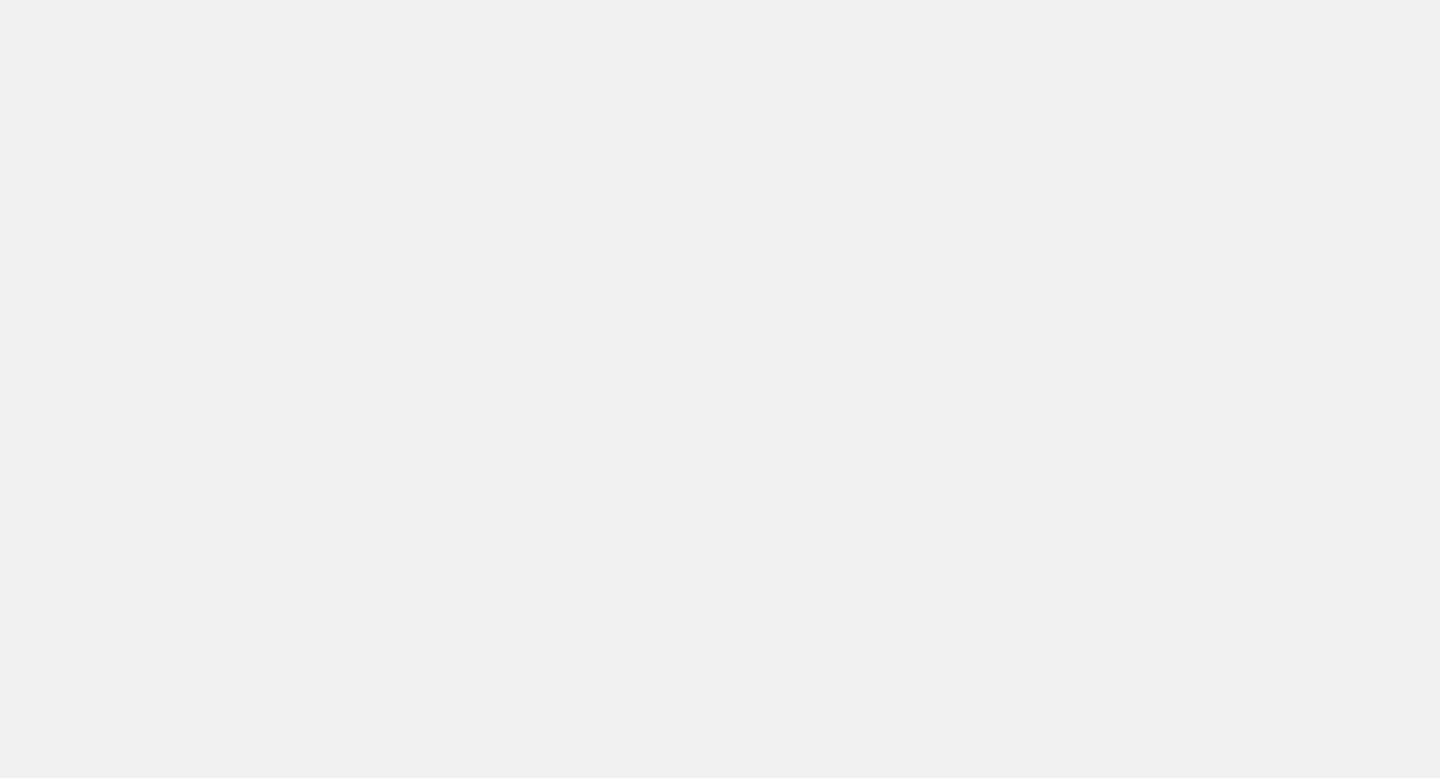 scroll, scrollTop: 0, scrollLeft: 0, axis: both 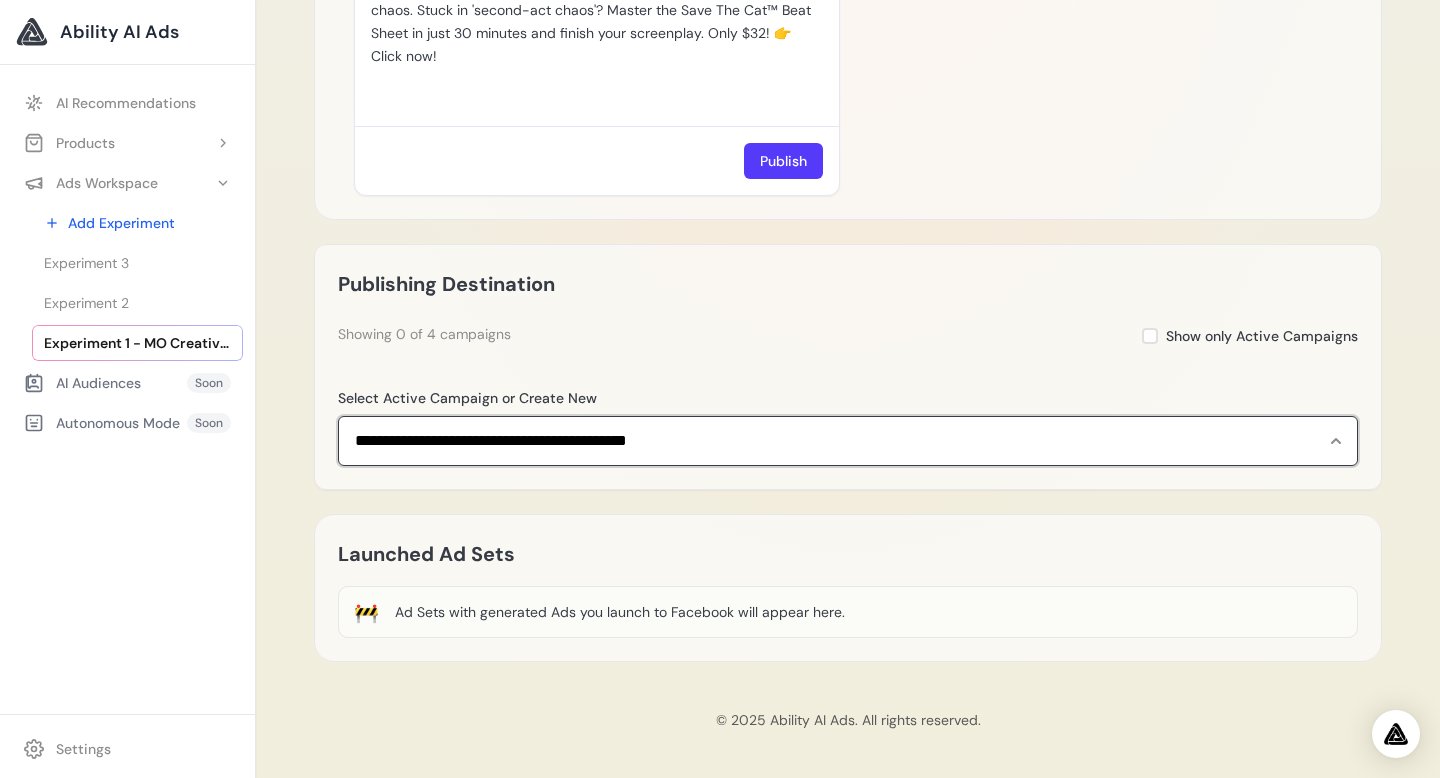click on "**********" at bounding box center (848, 441) 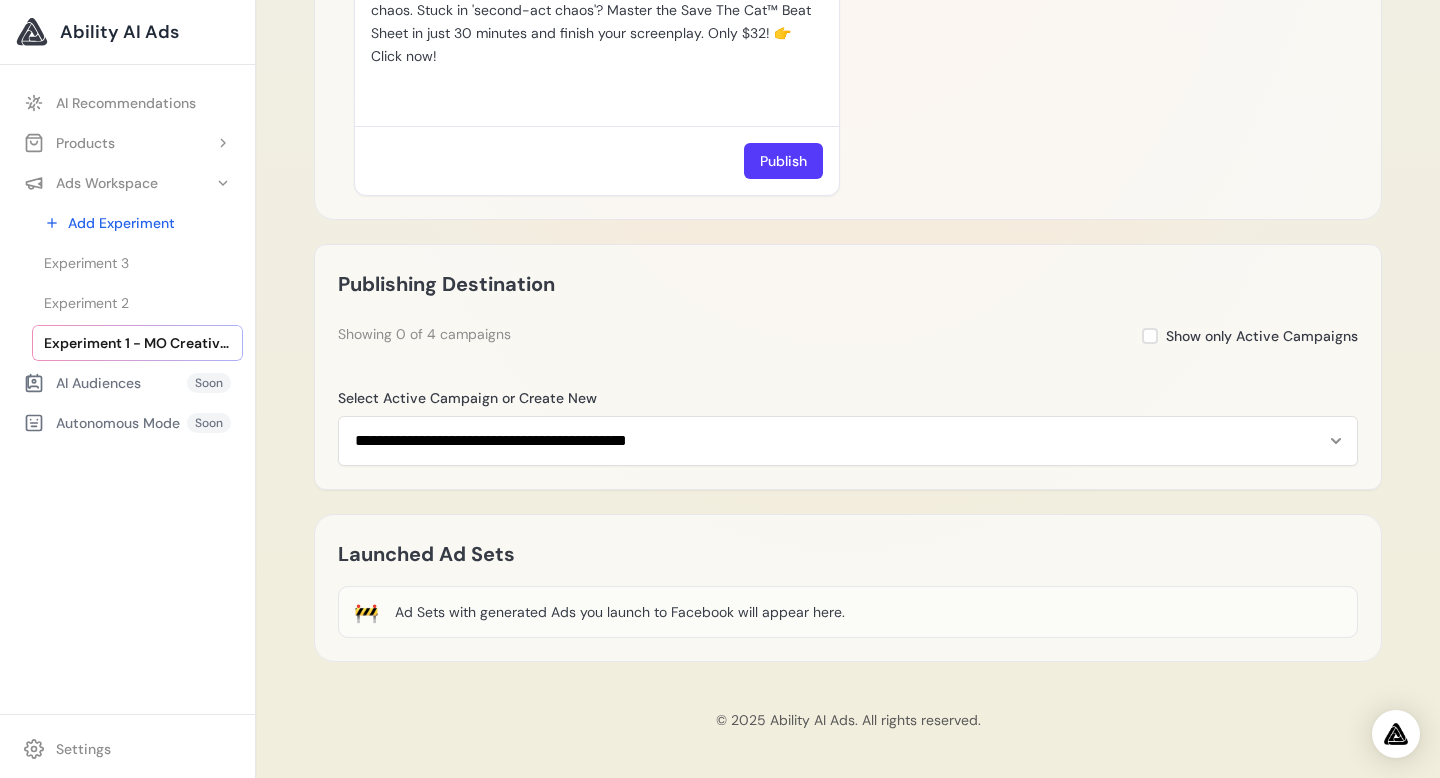 click on "Ad Sets with generated Ads you launch to Facebook will appear here." at bounding box center (620, 612) 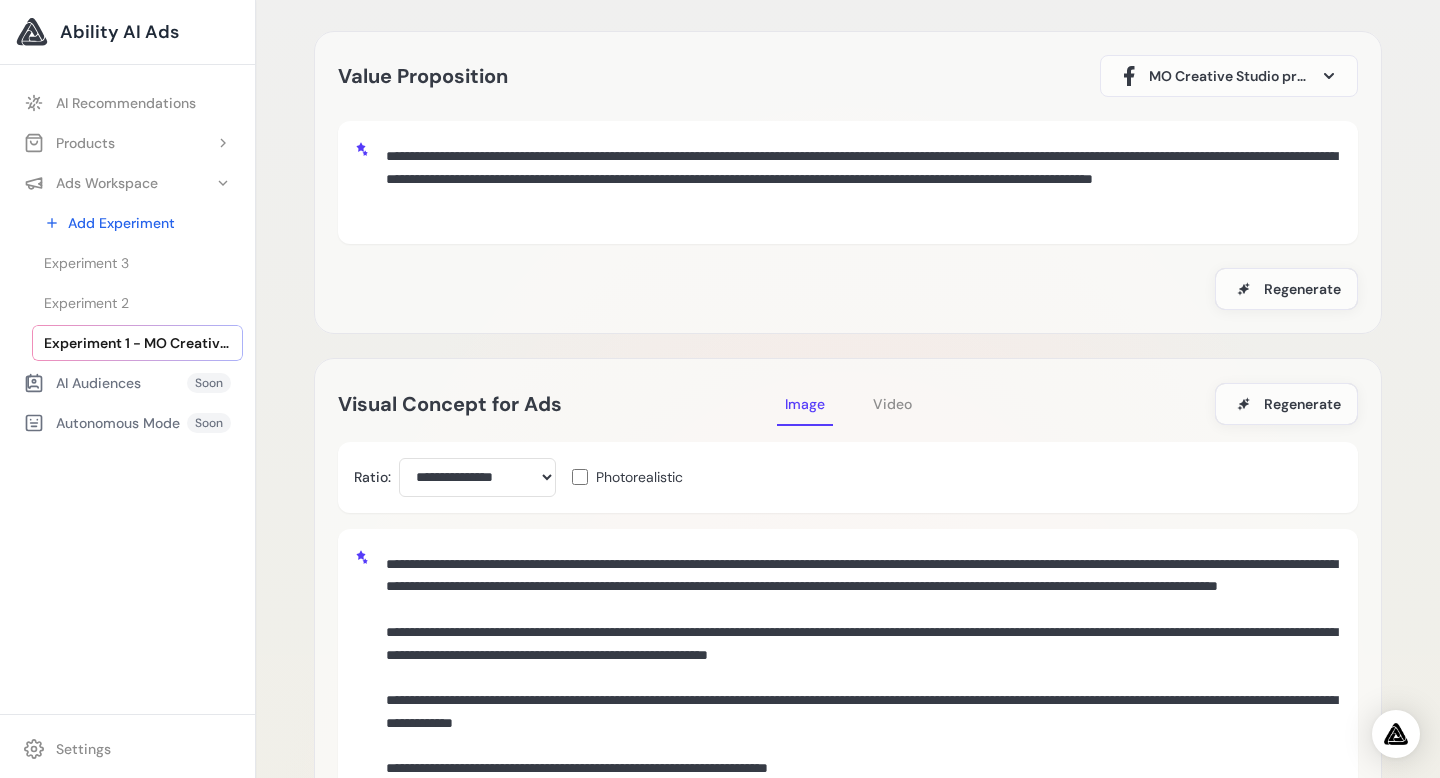 scroll, scrollTop: 0, scrollLeft: 0, axis: both 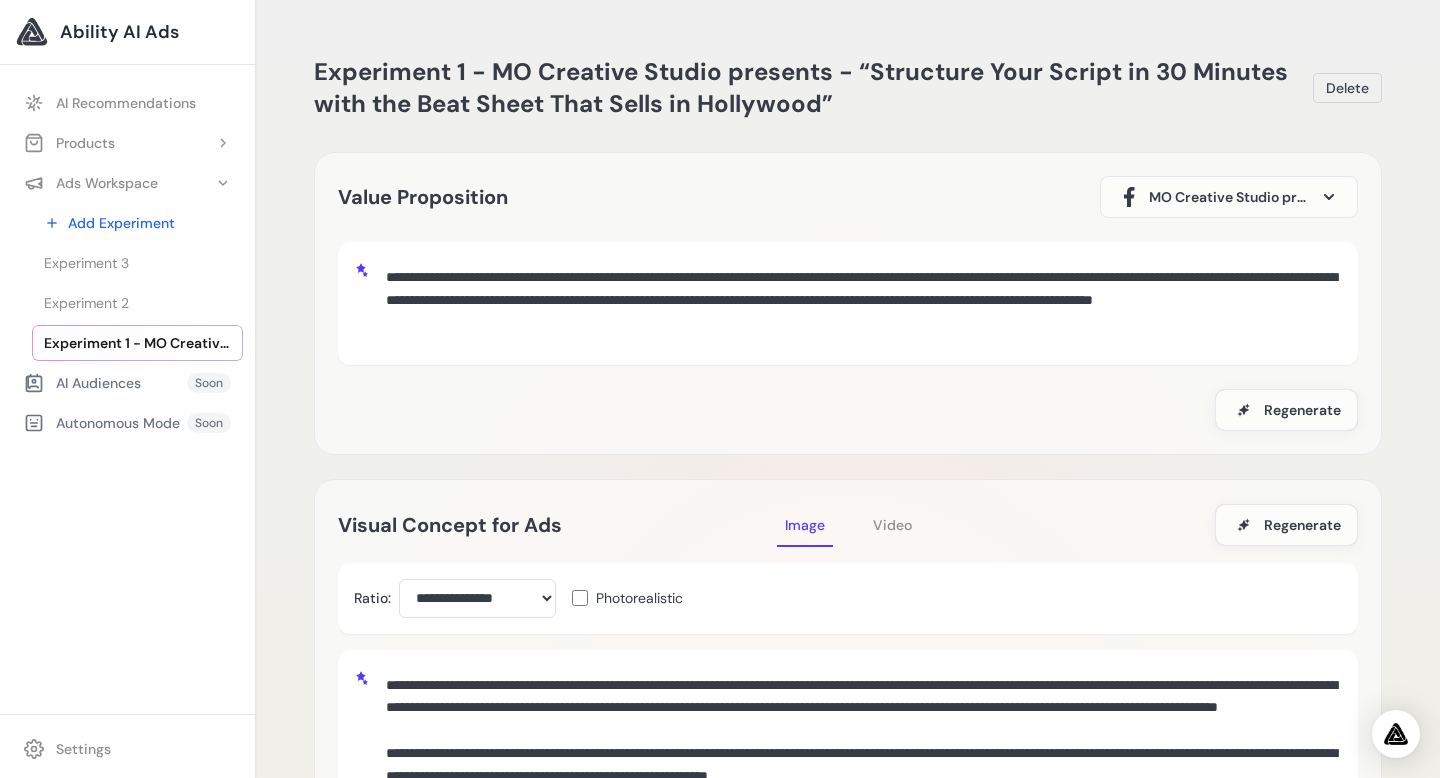 click on "Ability AI Ads" at bounding box center (119, 32) 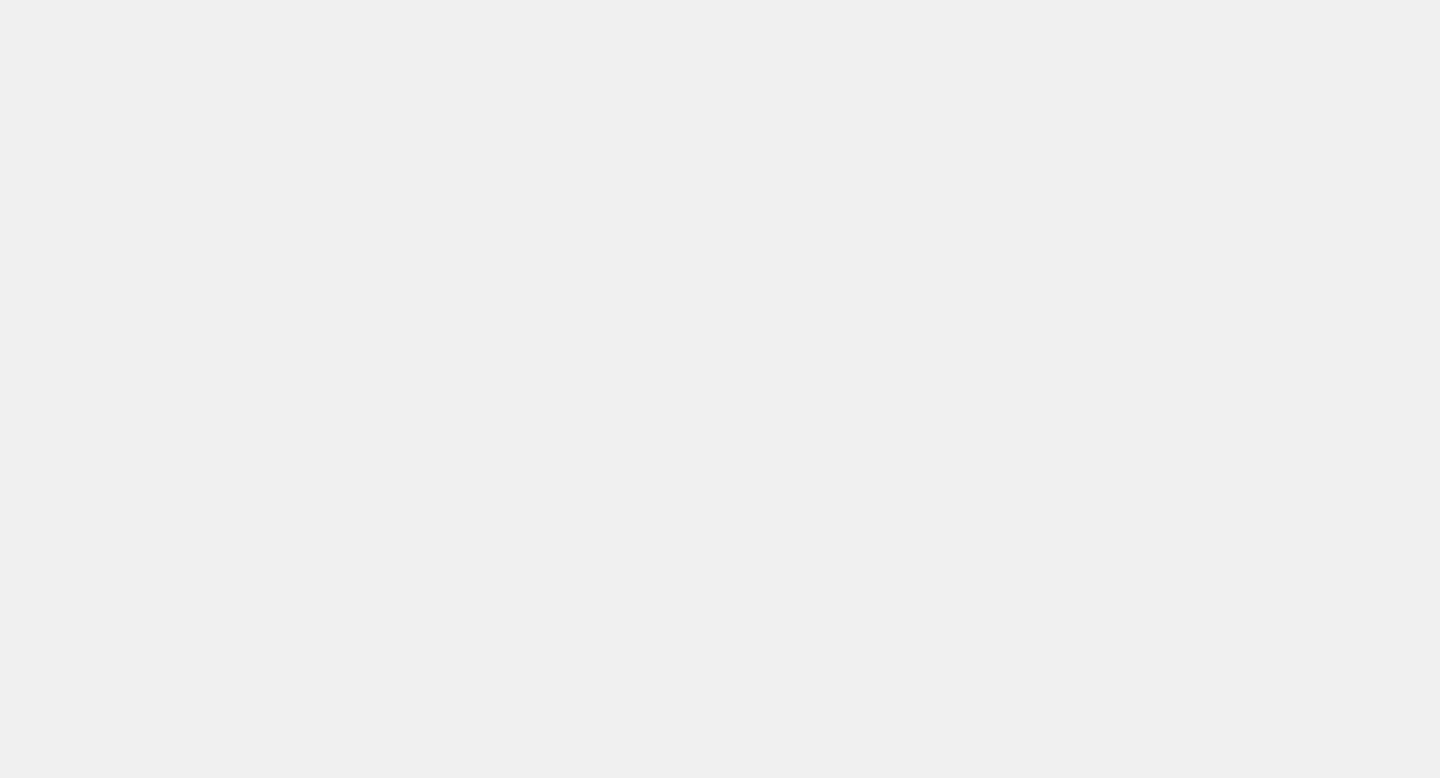 scroll, scrollTop: 0, scrollLeft: 0, axis: both 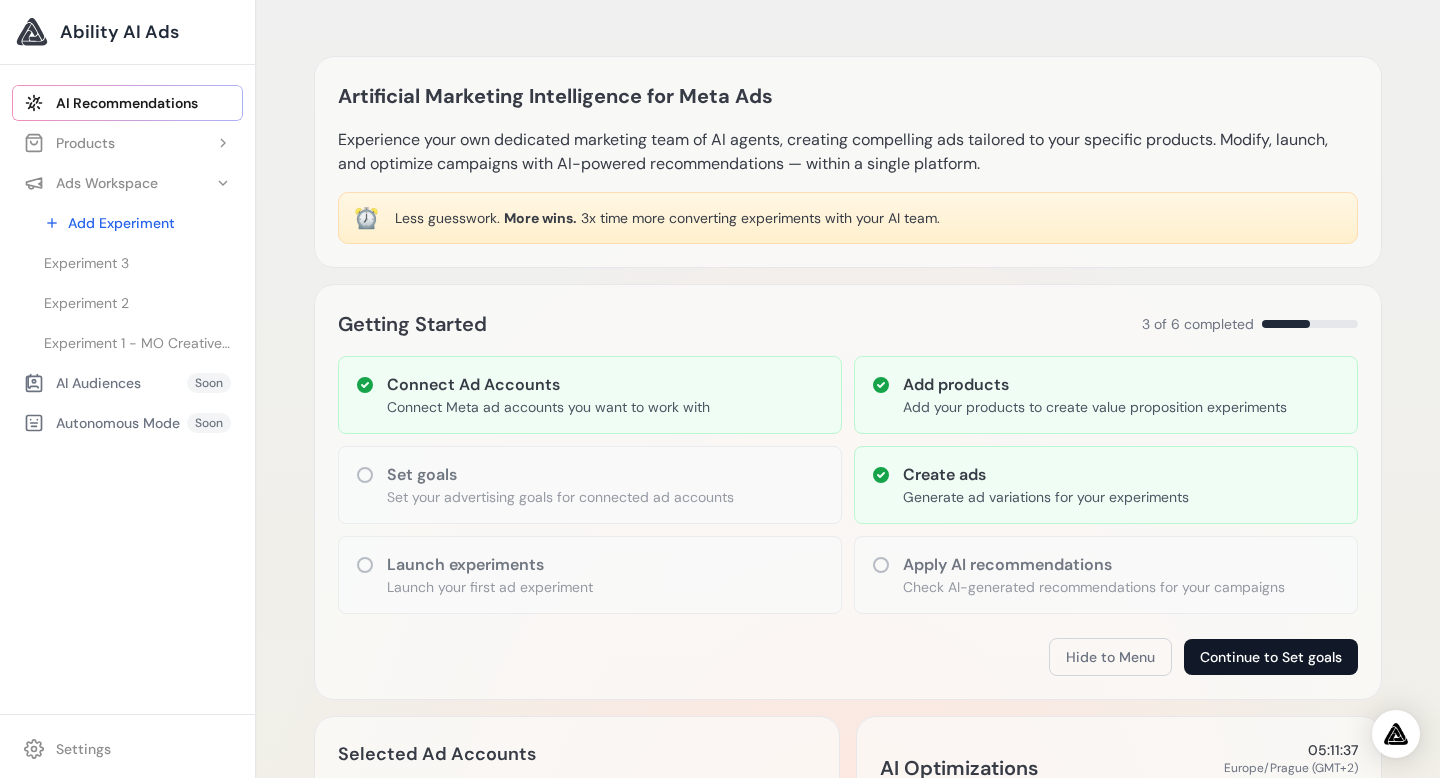 click on "Continue to Set goals" at bounding box center [1271, 657] 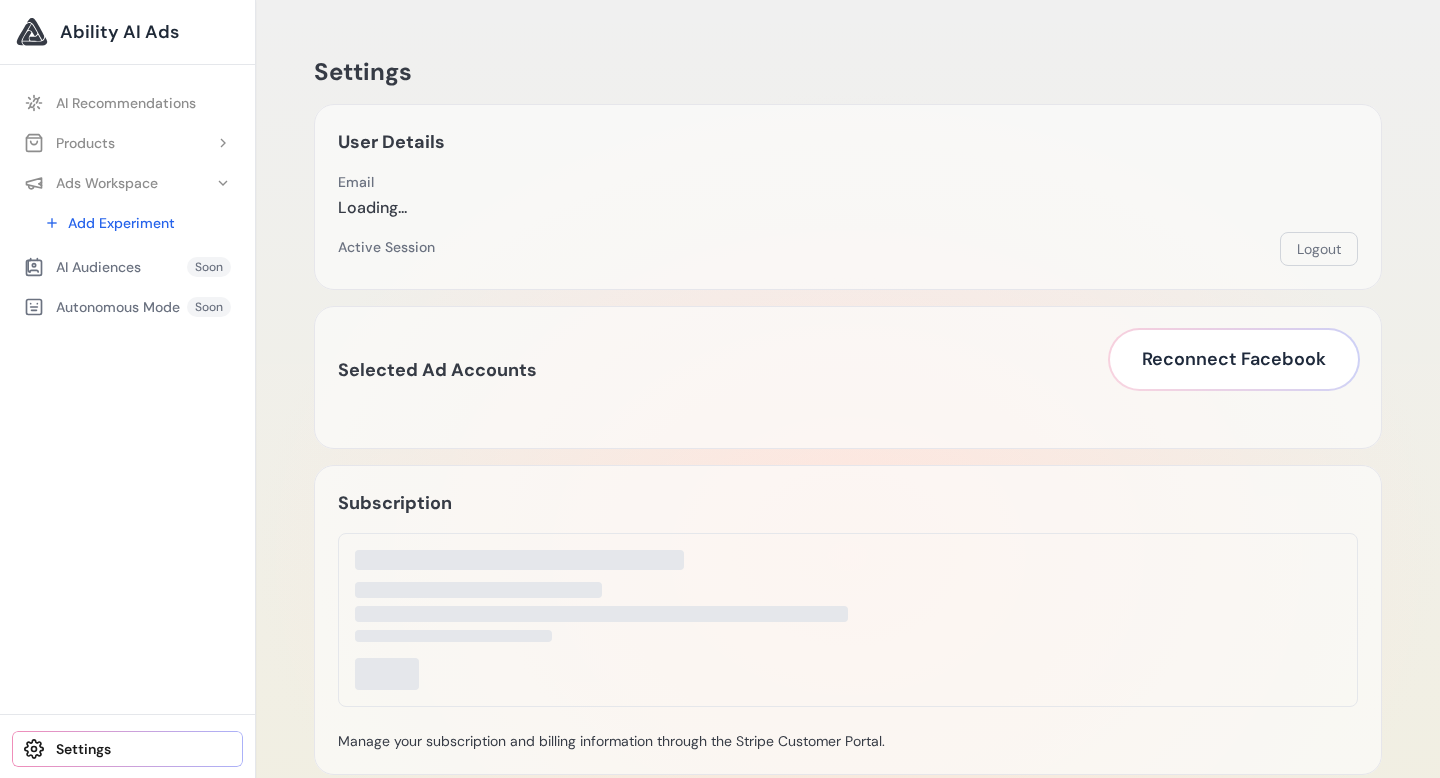 scroll, scrollTop: 0, scrollLeft: 0, axis: both 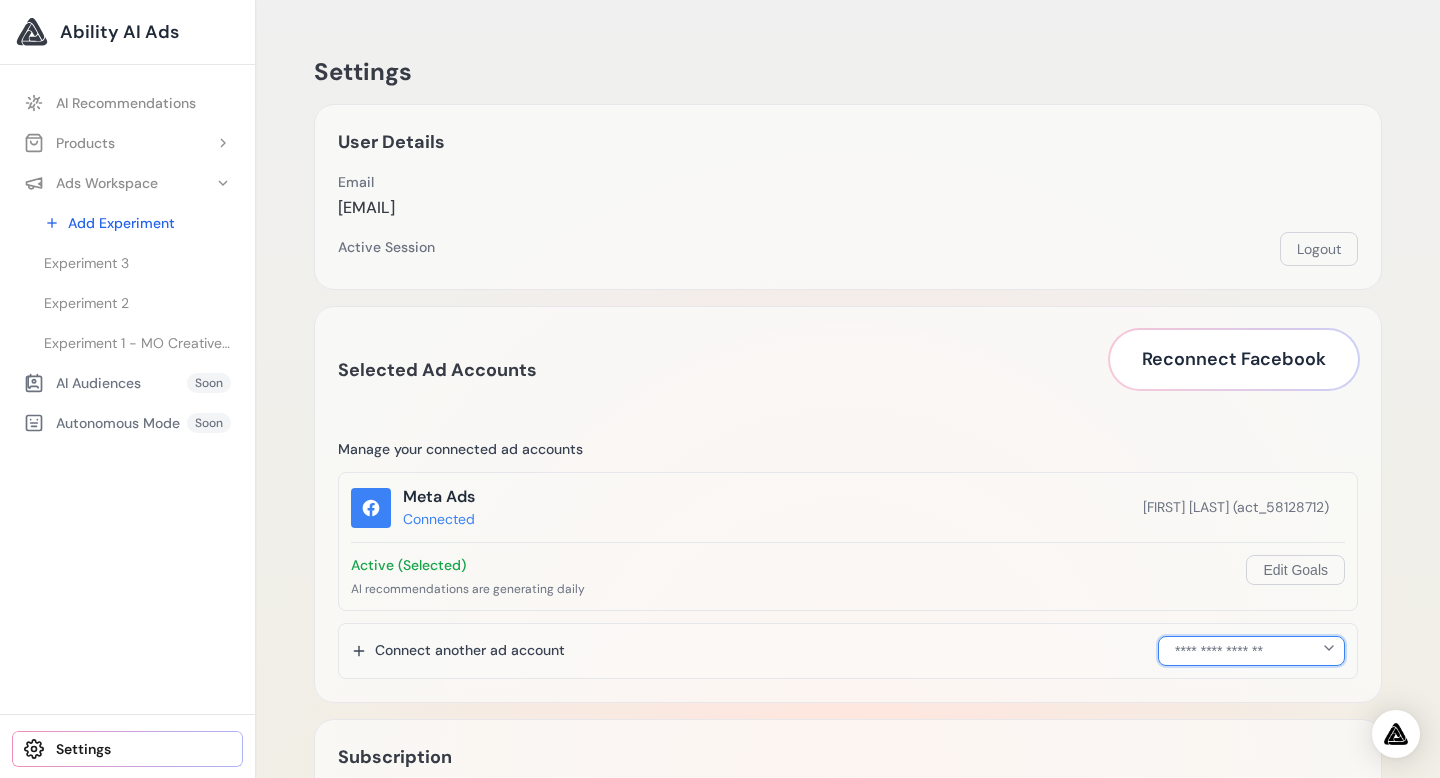 click on "**********" at bounding box center [1251, 651] 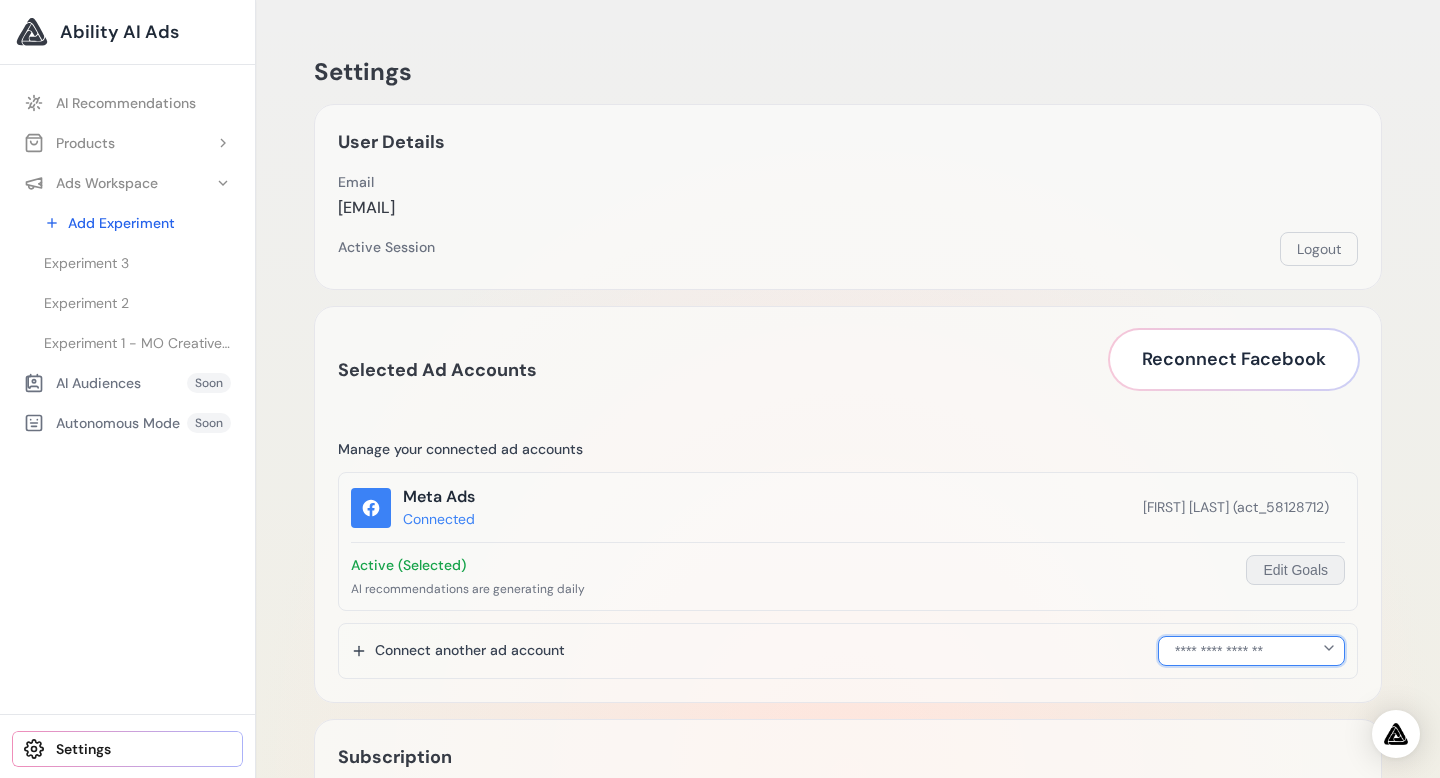 click on "Edit Goals" at bounding box center (1295, 570) 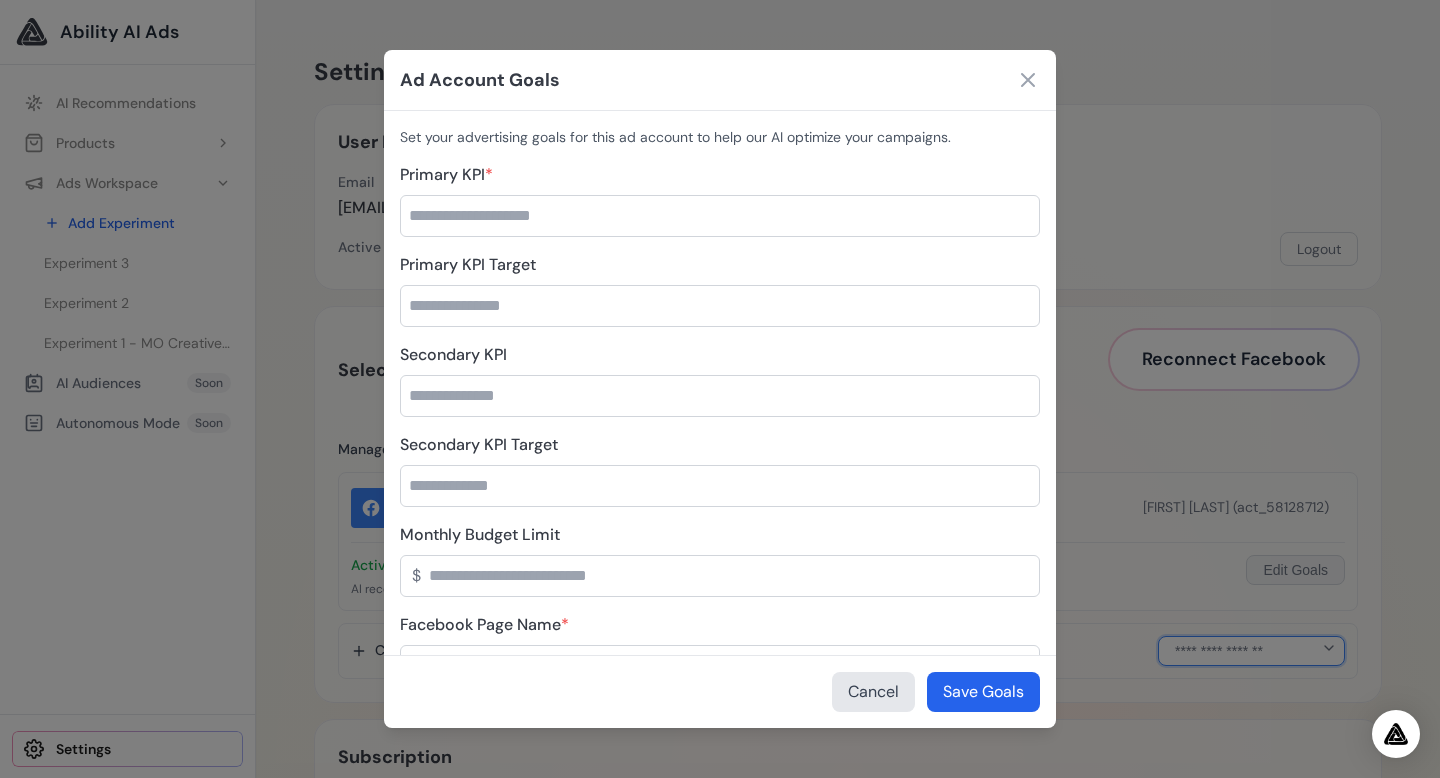 type on "*****" 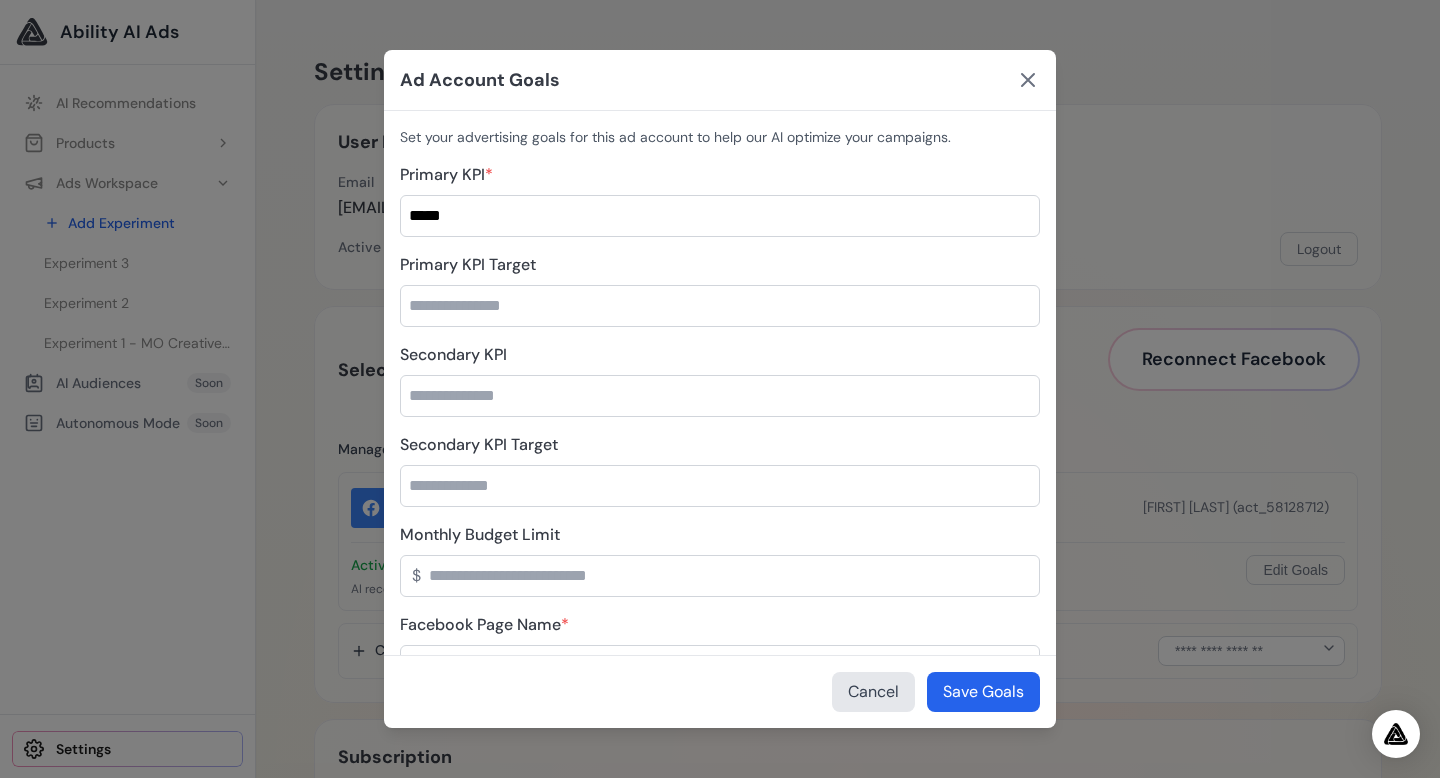 click 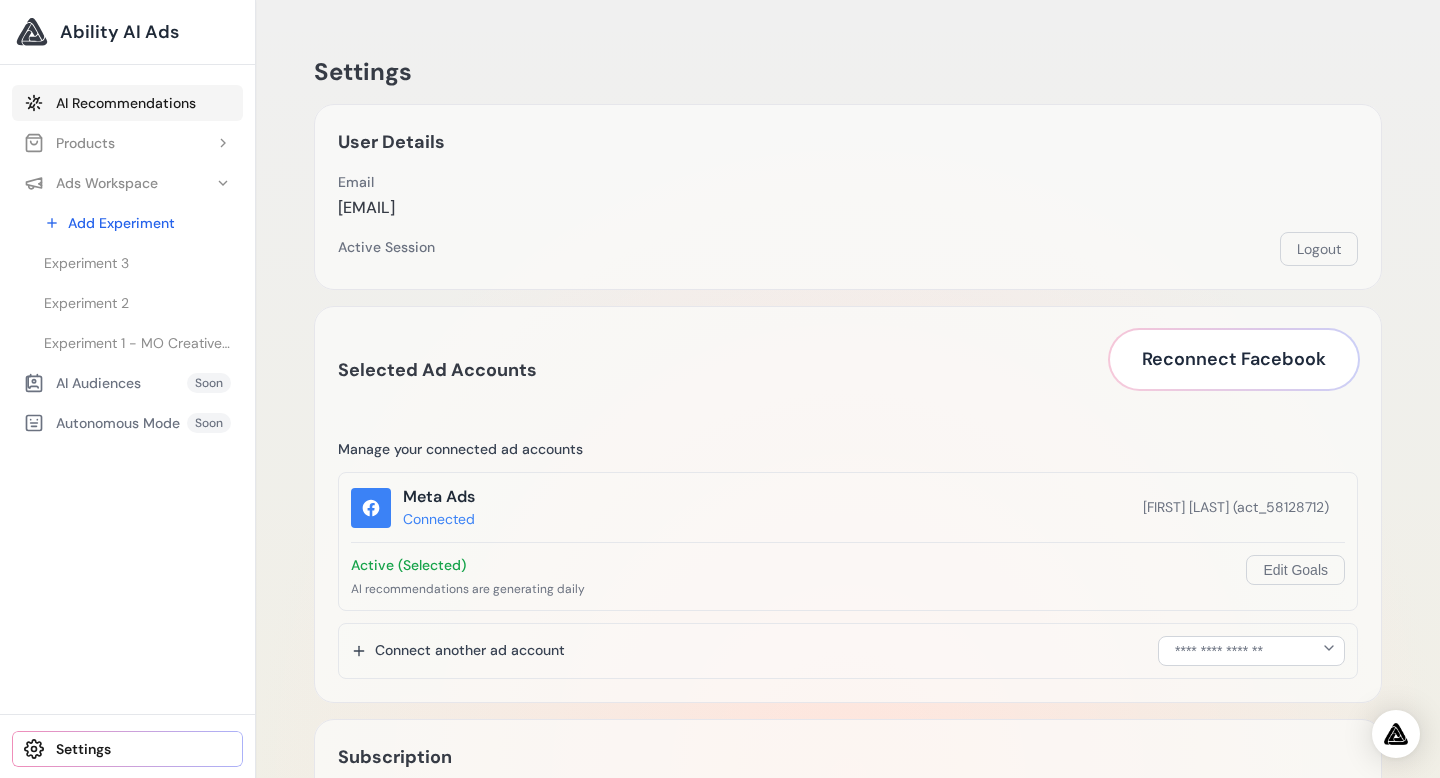 click on "AI Recommendations" at bounding box center [127, 103] 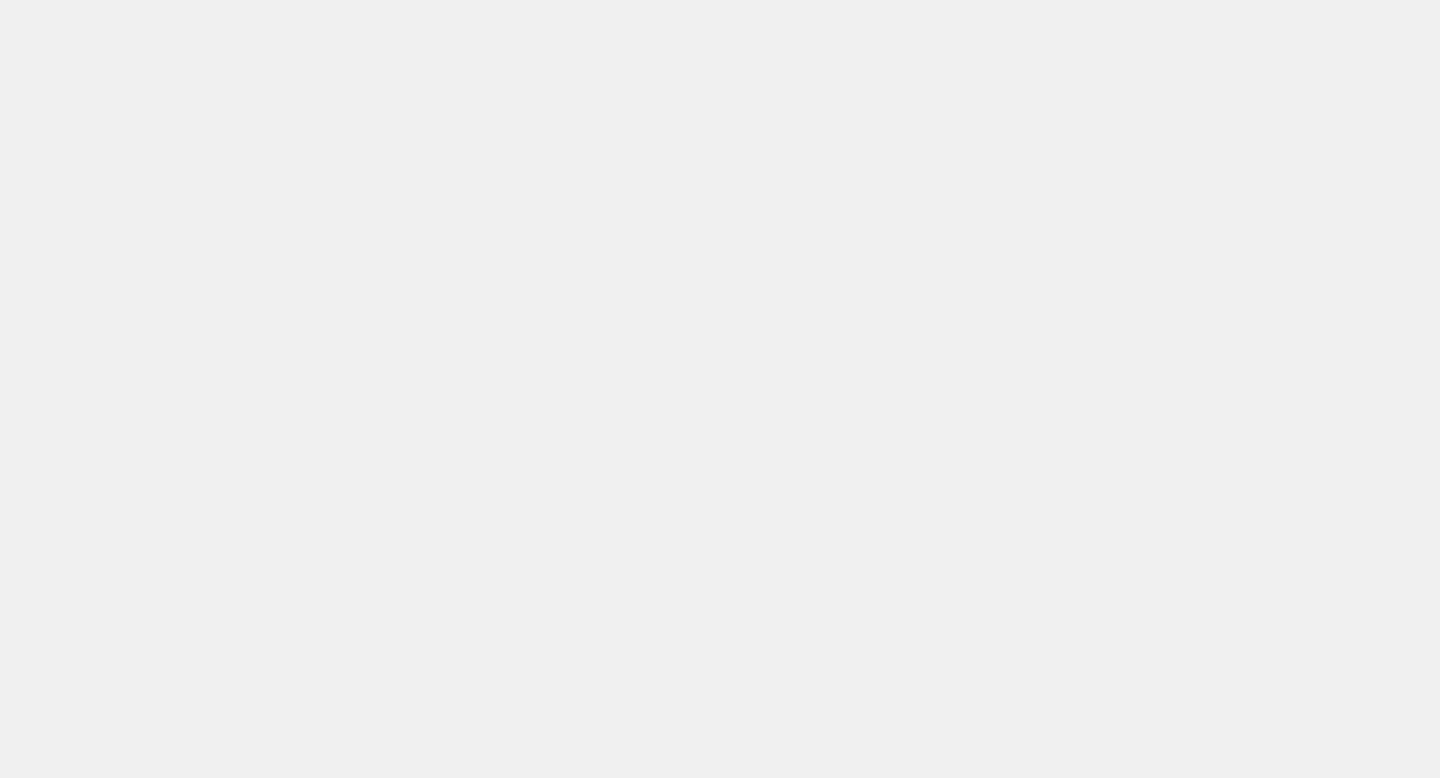 scroll, scrollTop: 0, scrollLeft: 0, axis: both 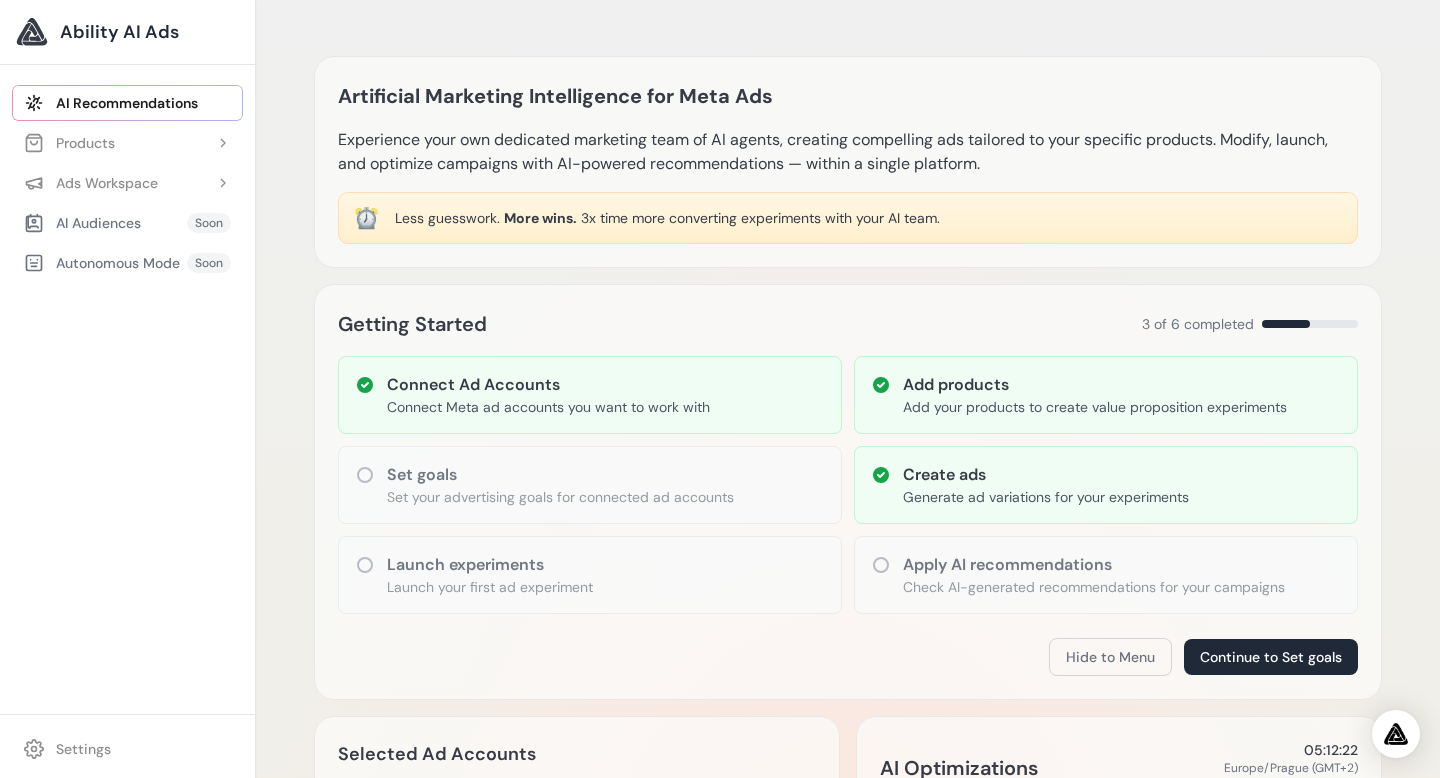 click on "Connect Ad Accounts" at bounding box center [548, 385] 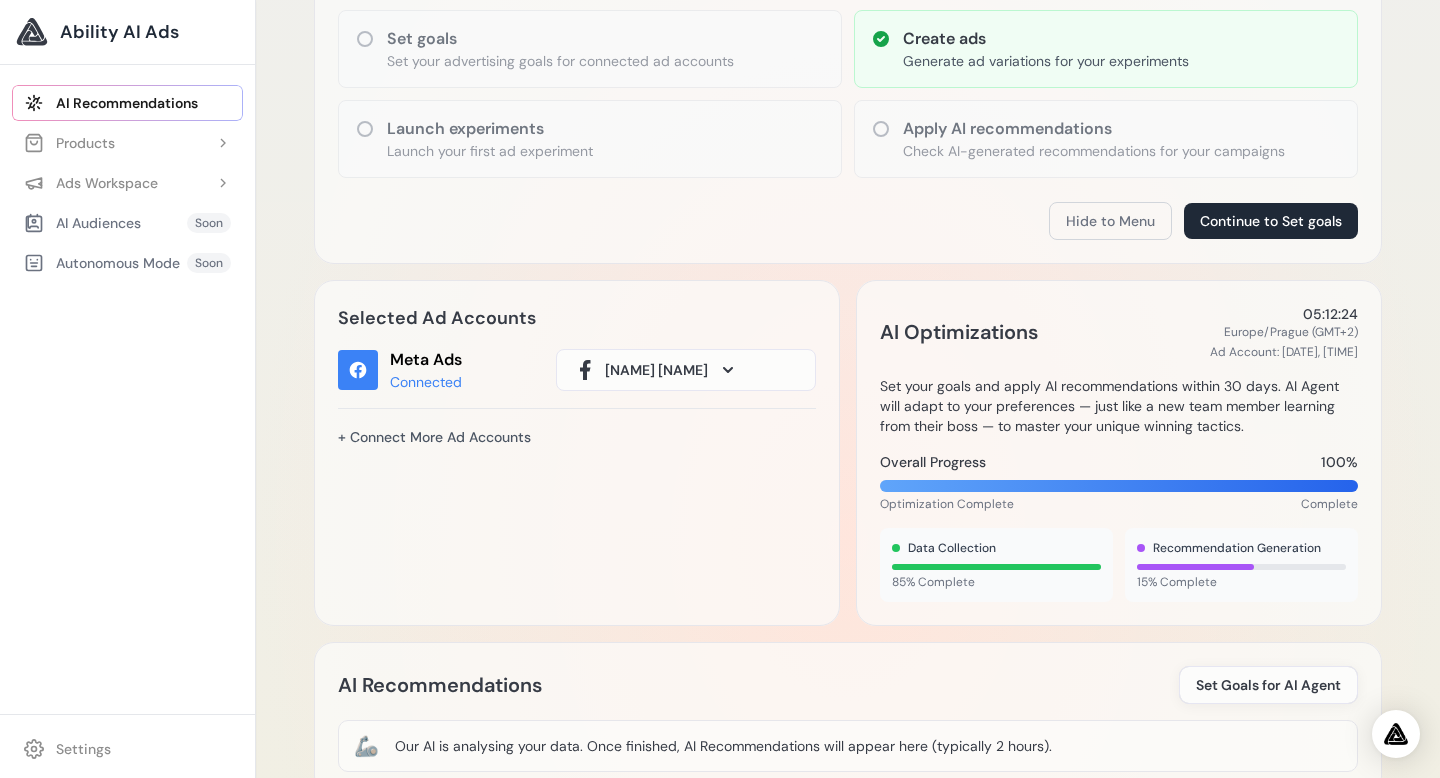 scroll, scrollTop: 488, scrollLeft: 0, axis: vertical 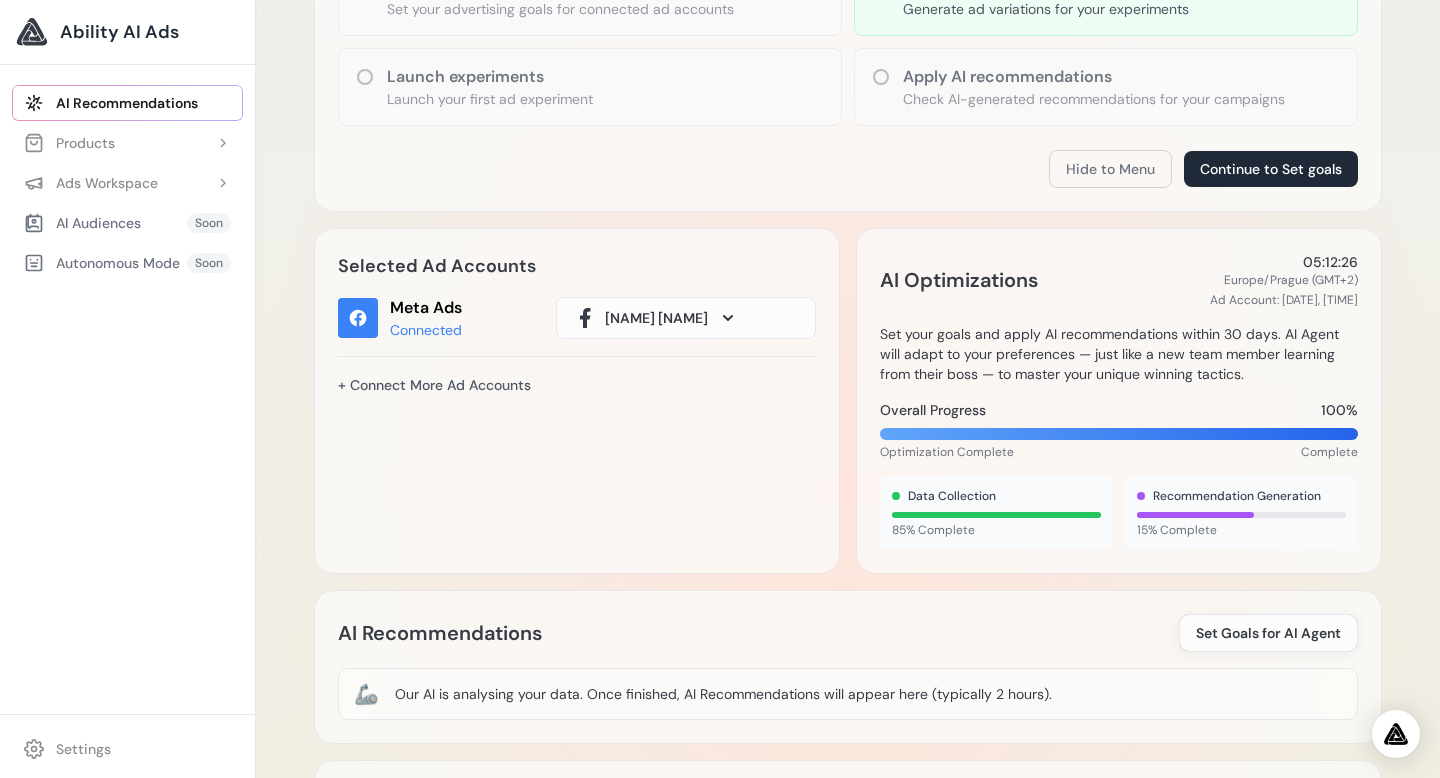 click on "Miroslav Oupic" at bounding box center [686, 318] 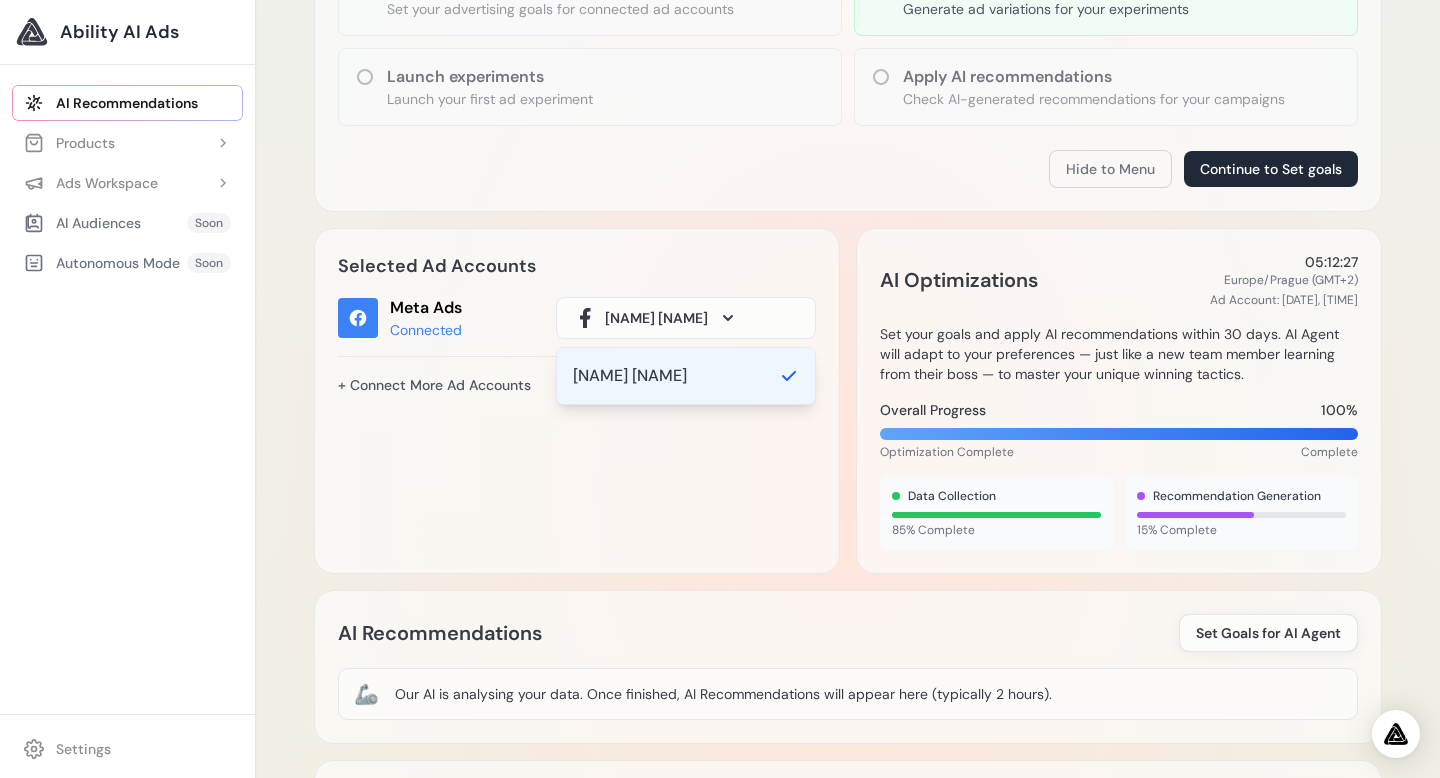 click on "Miroslav Oupic" at bounding box center [686, 318] 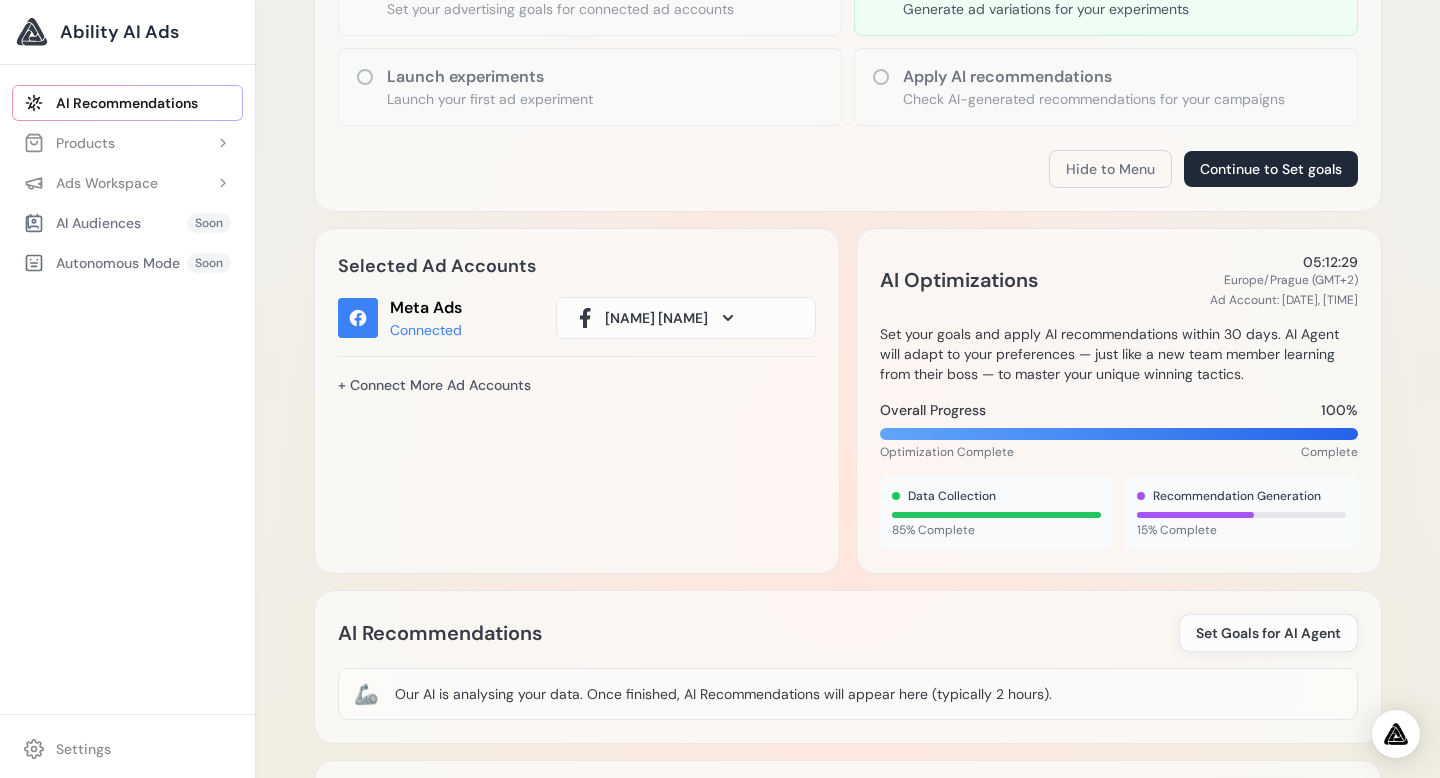 click 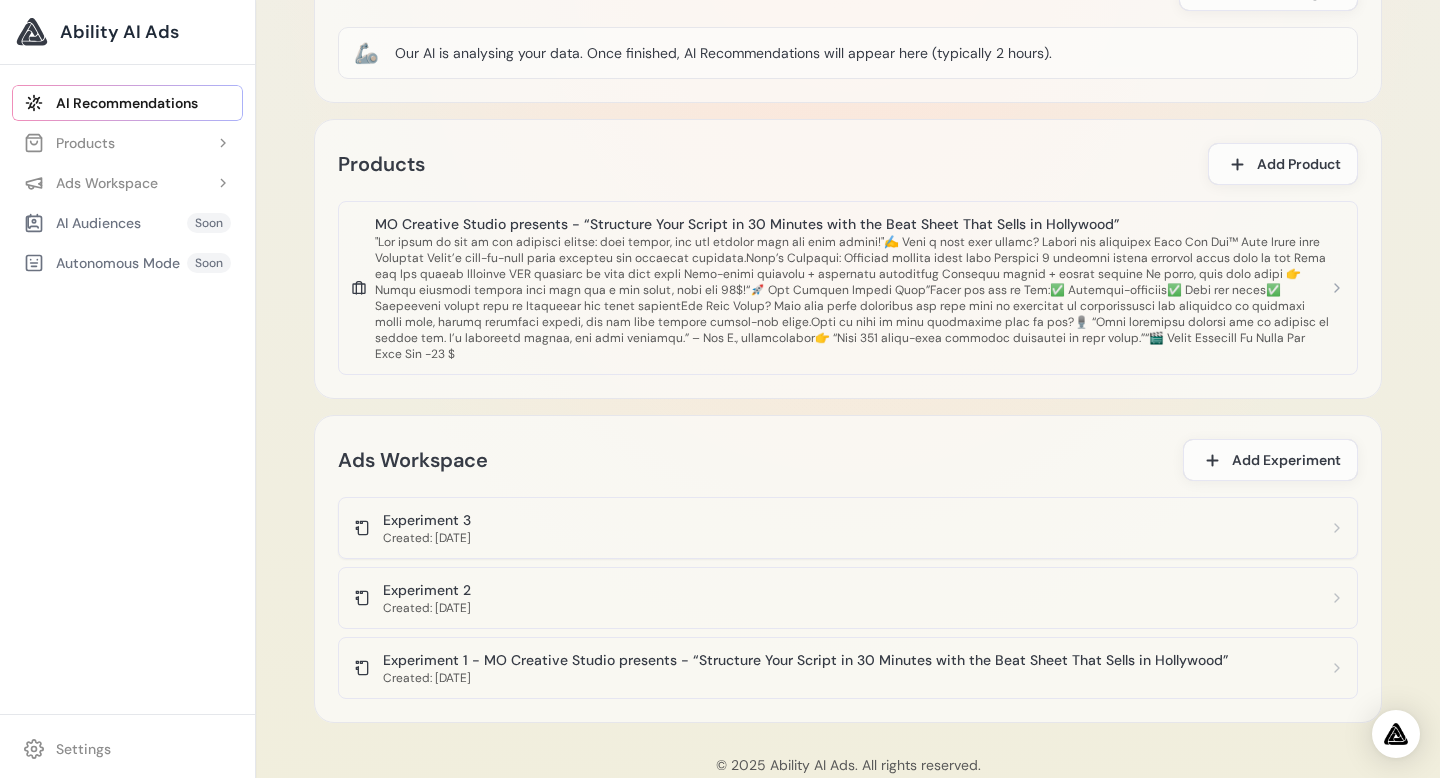 scroll, scrollTop: 1158, scrollLeft: 0, axis: vertical 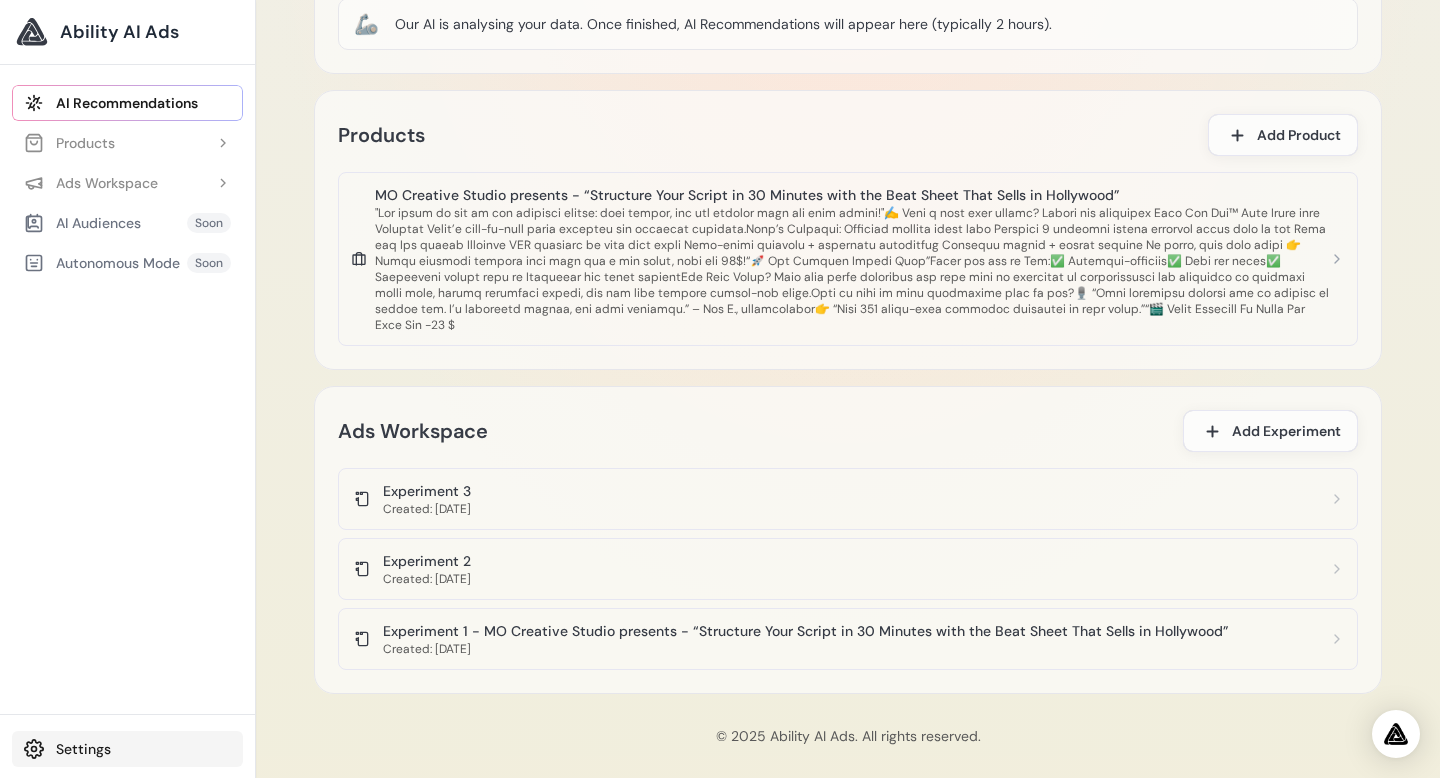 click on "Settings" at bounding box center [127, 749] 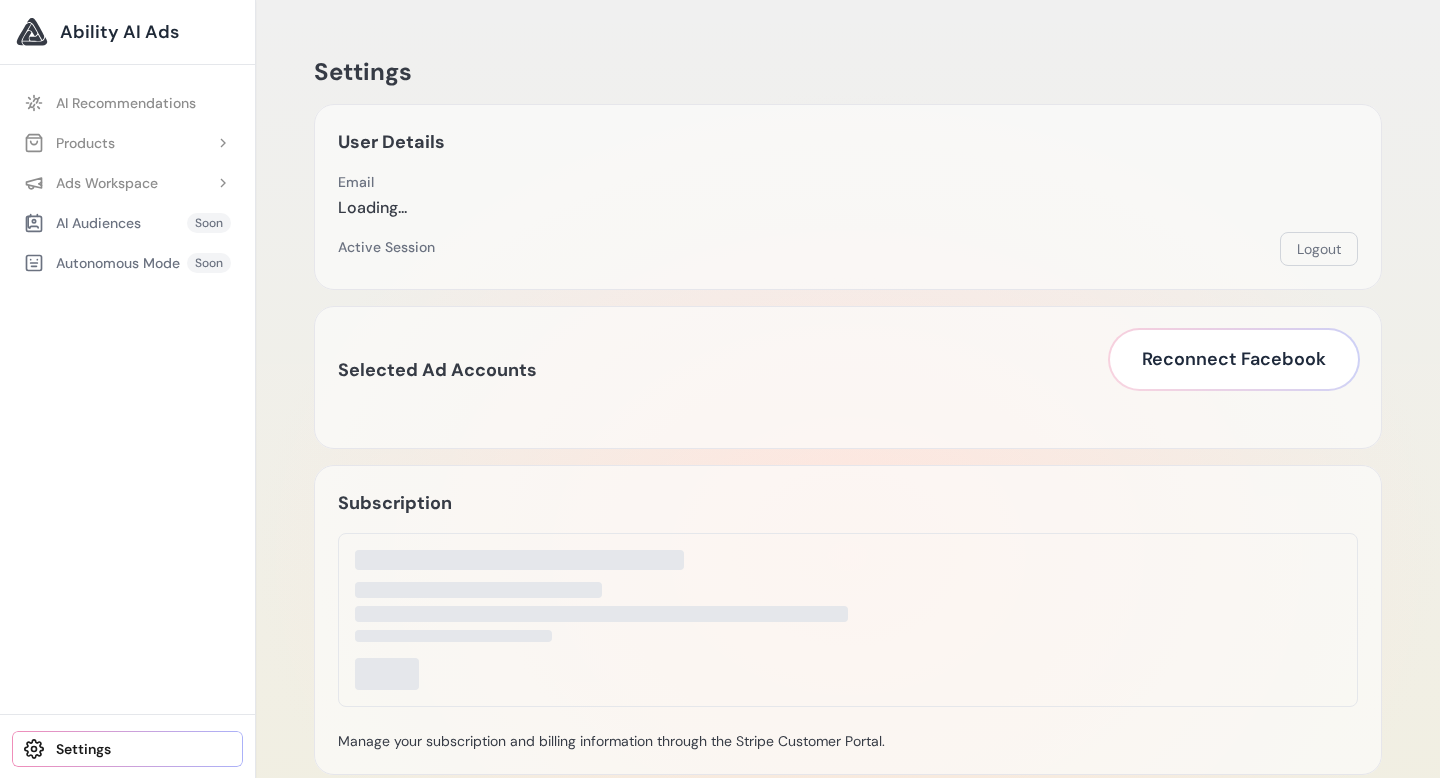 scroll, scrollTop: 0, scrollLeft: 0, axis: both 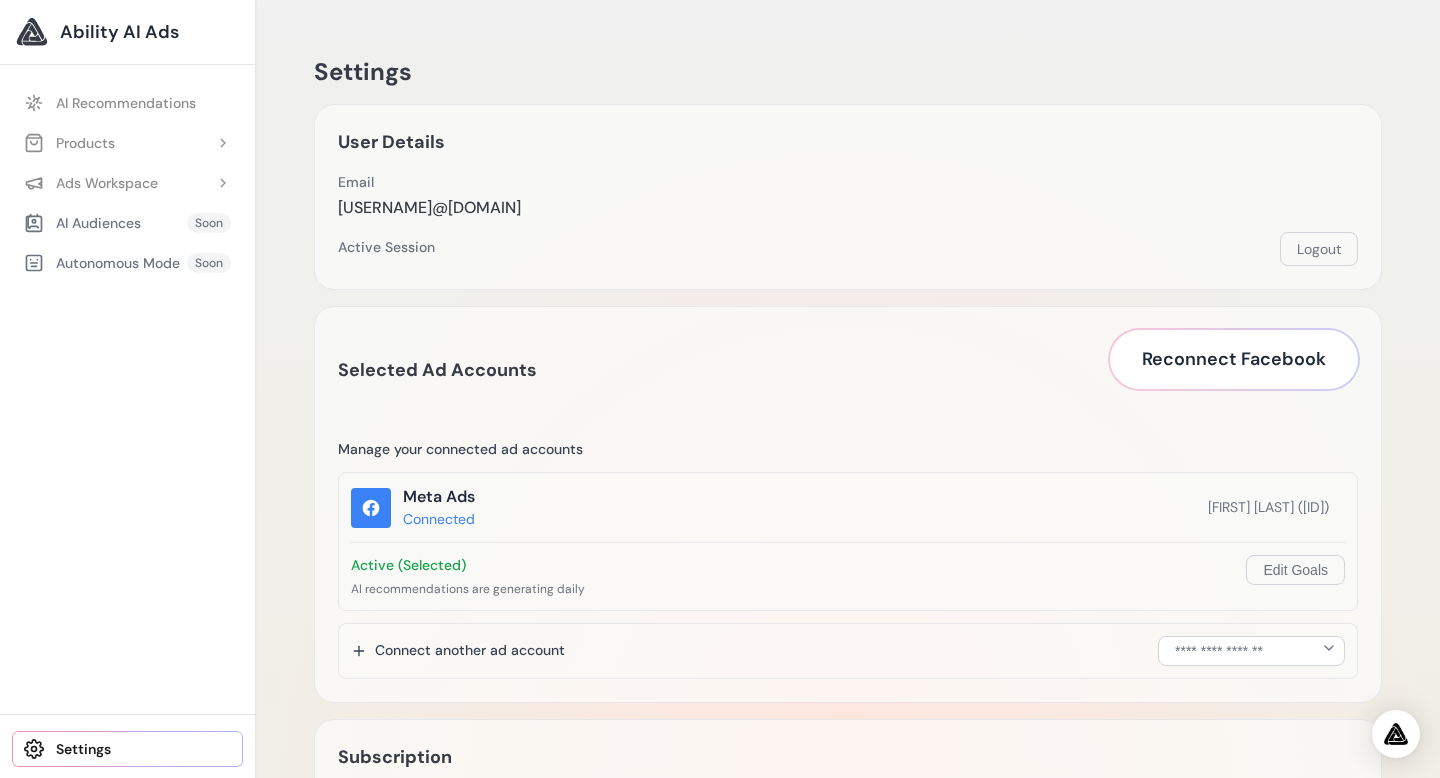 click on "[FIRST] [LAST] ([ID])" at bounding box center [1268, 507] 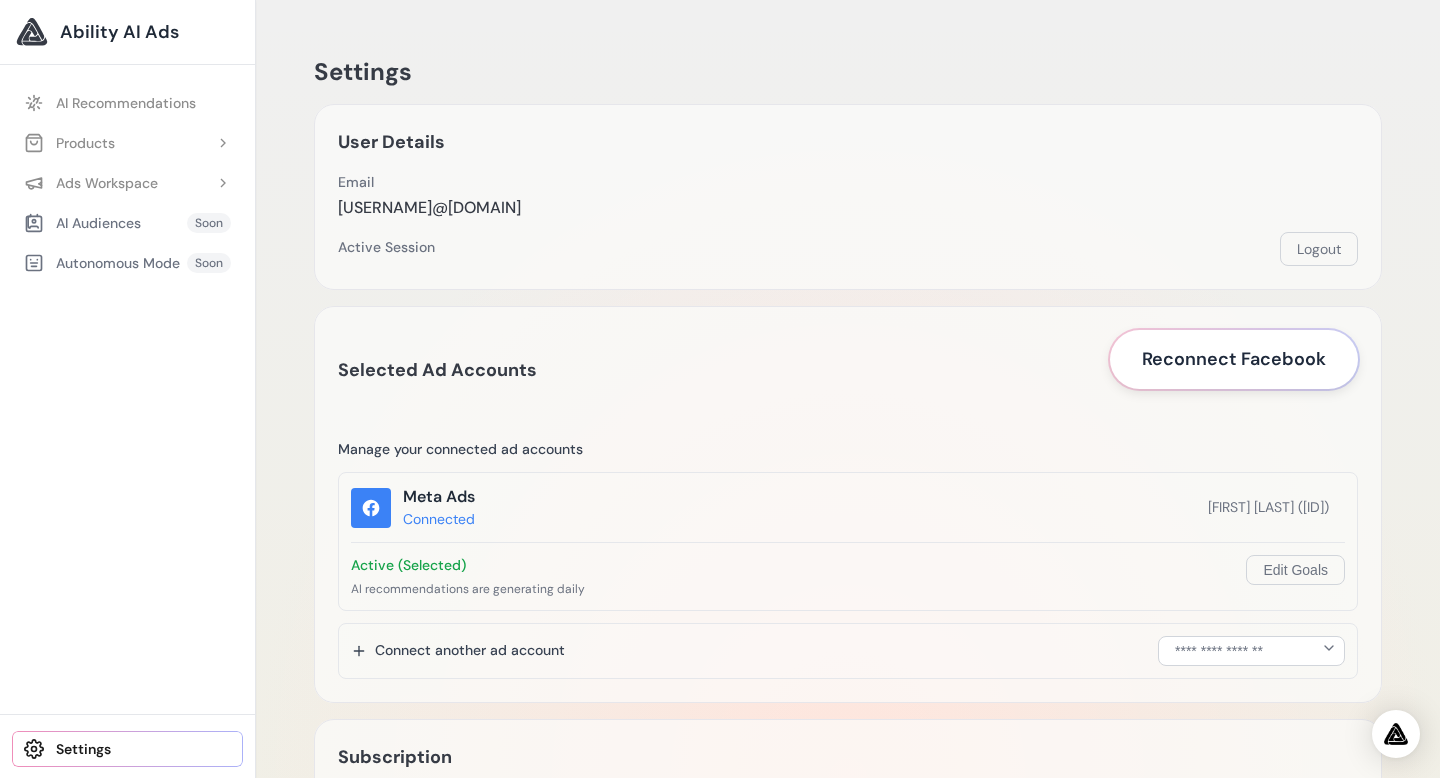 click on "Reconnect Facebook" at bounding box center (1234, 359) 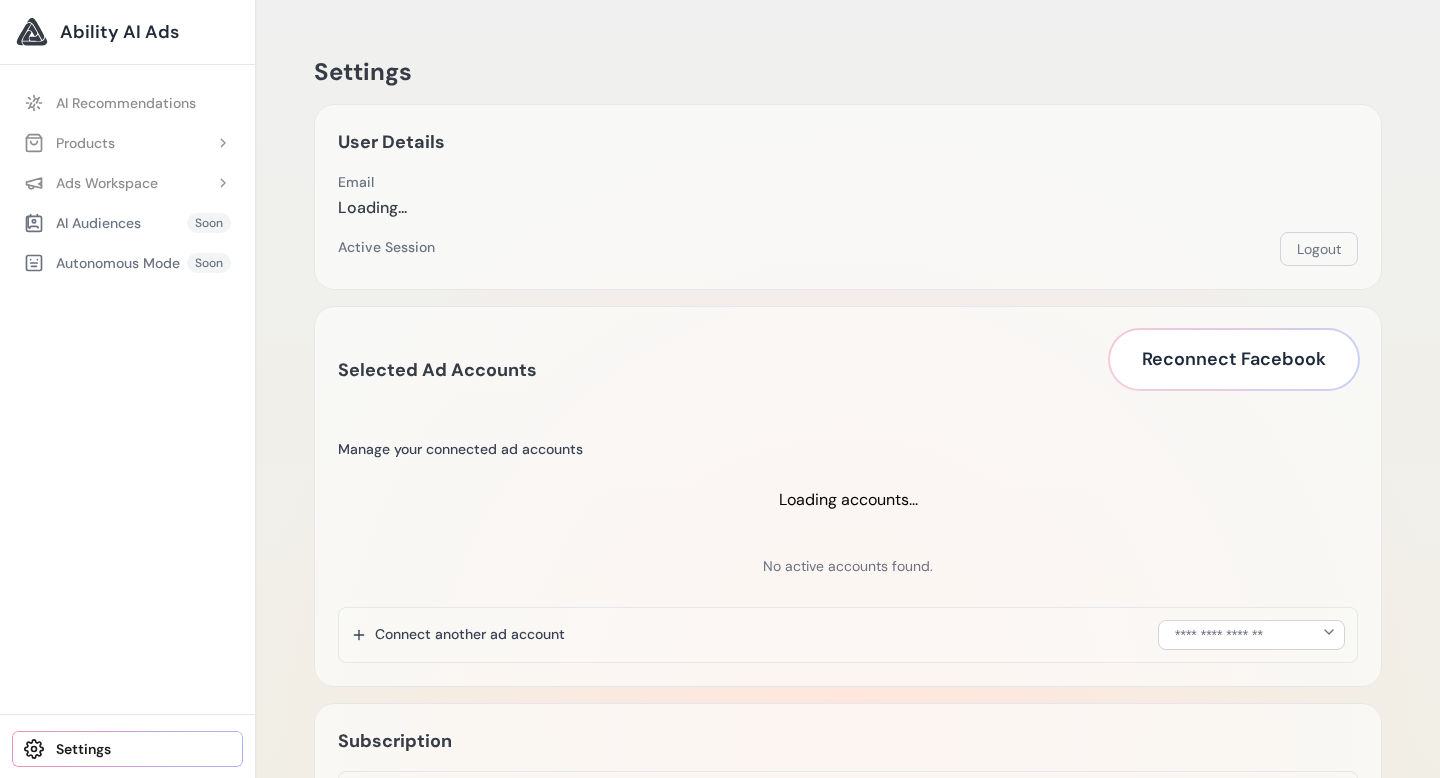 scroll, scrollTop: 0, scrollLeft: 0, axis: both 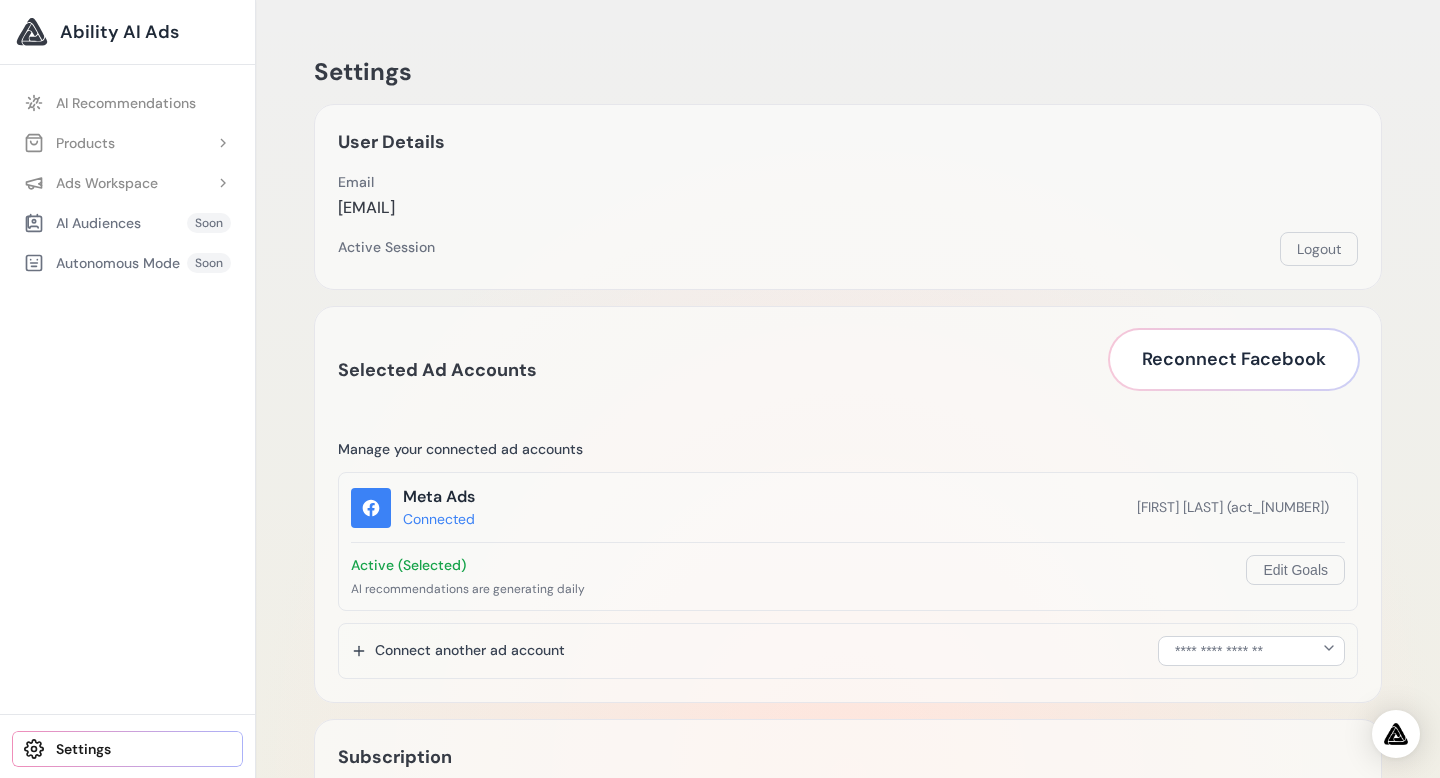 click 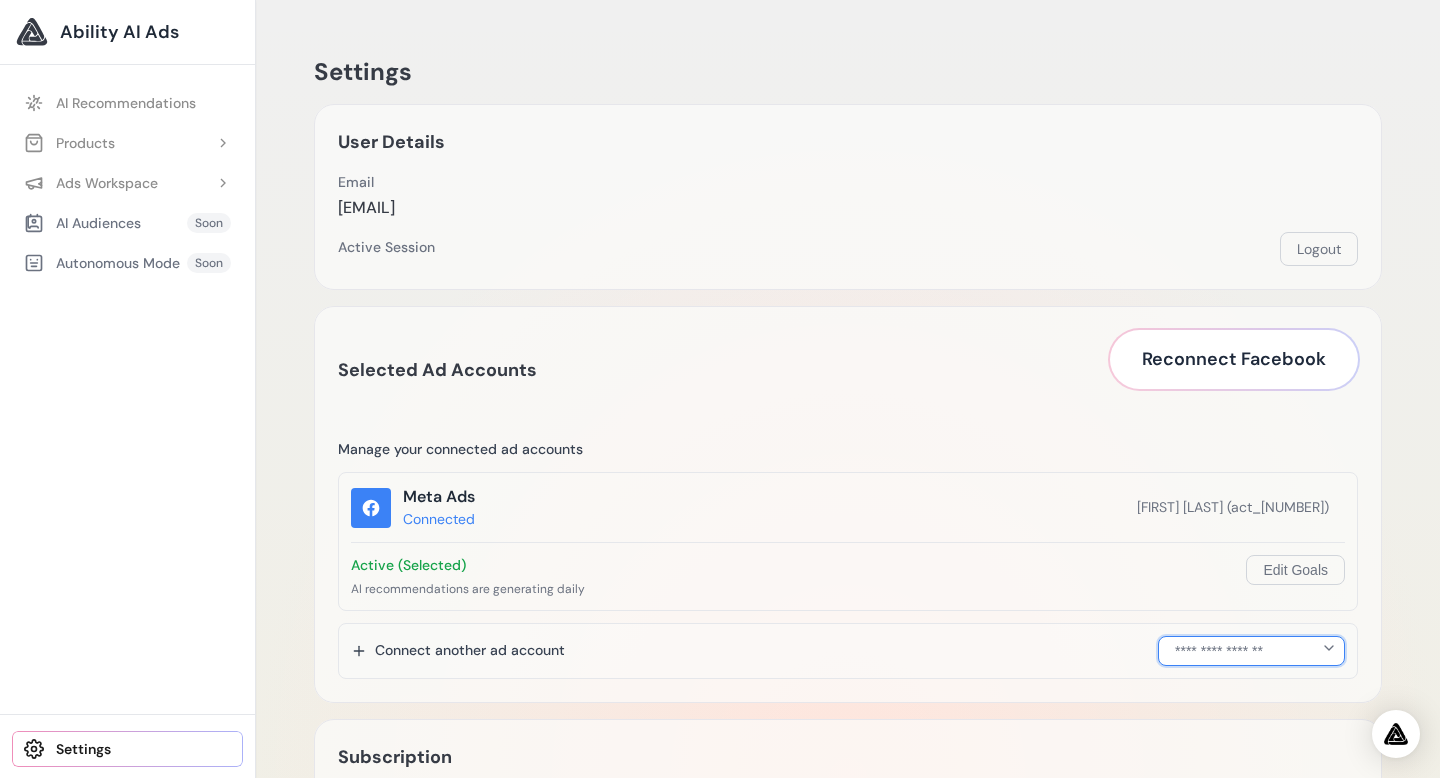 click on "**********" at bounding box center [1251, 651] 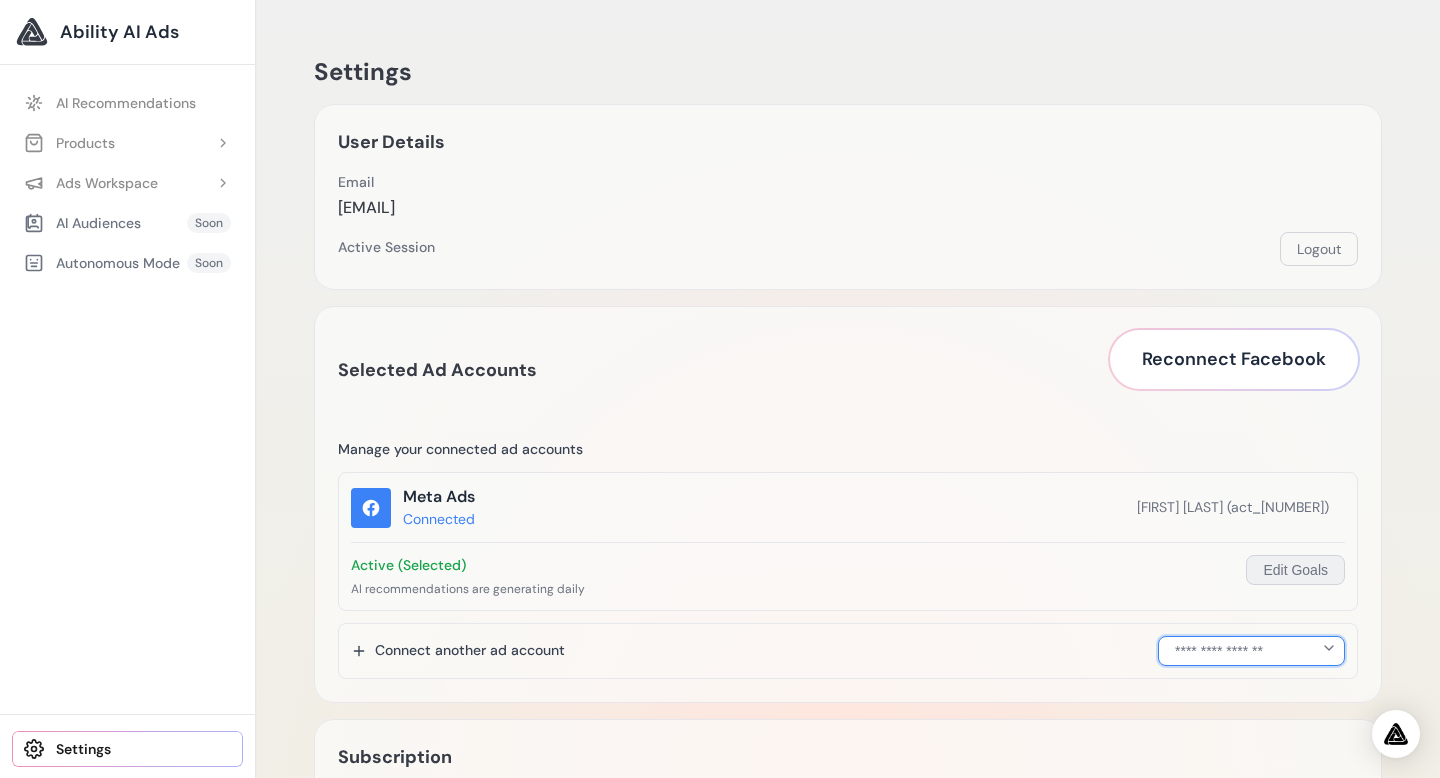 click on "Edit Goals" at bounding box center (1295, 570) 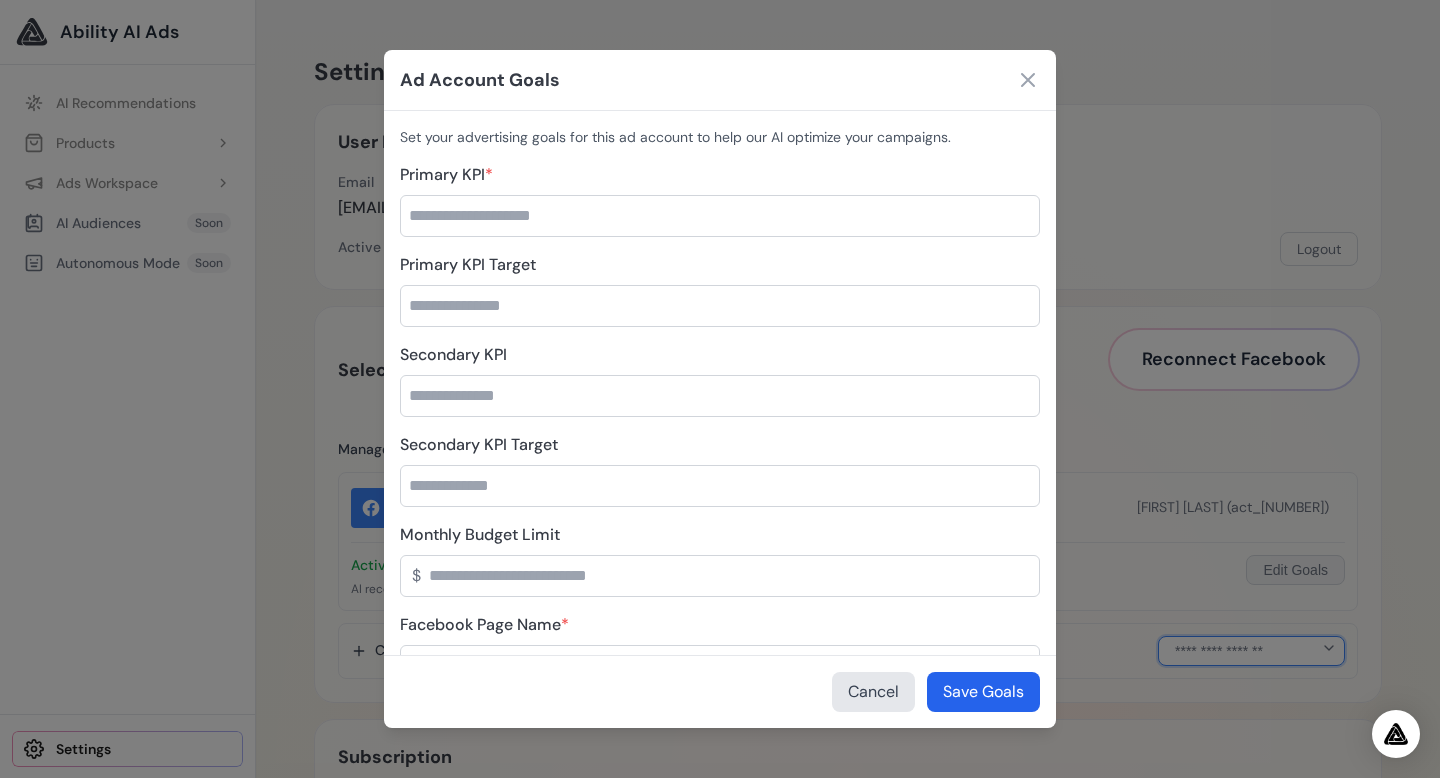 type on "*****" 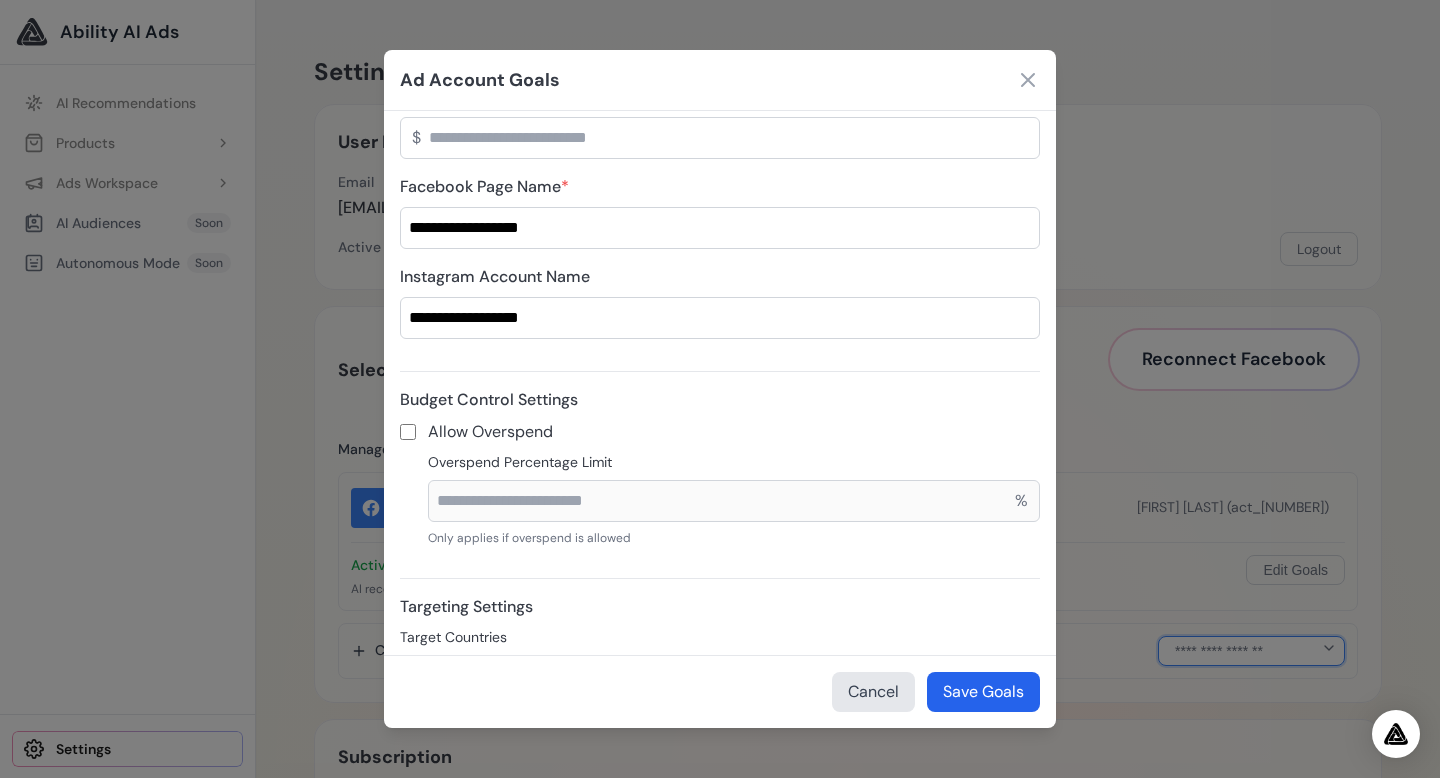 scroll, scrollTop: 0, scrollLeft: 0, axis: both 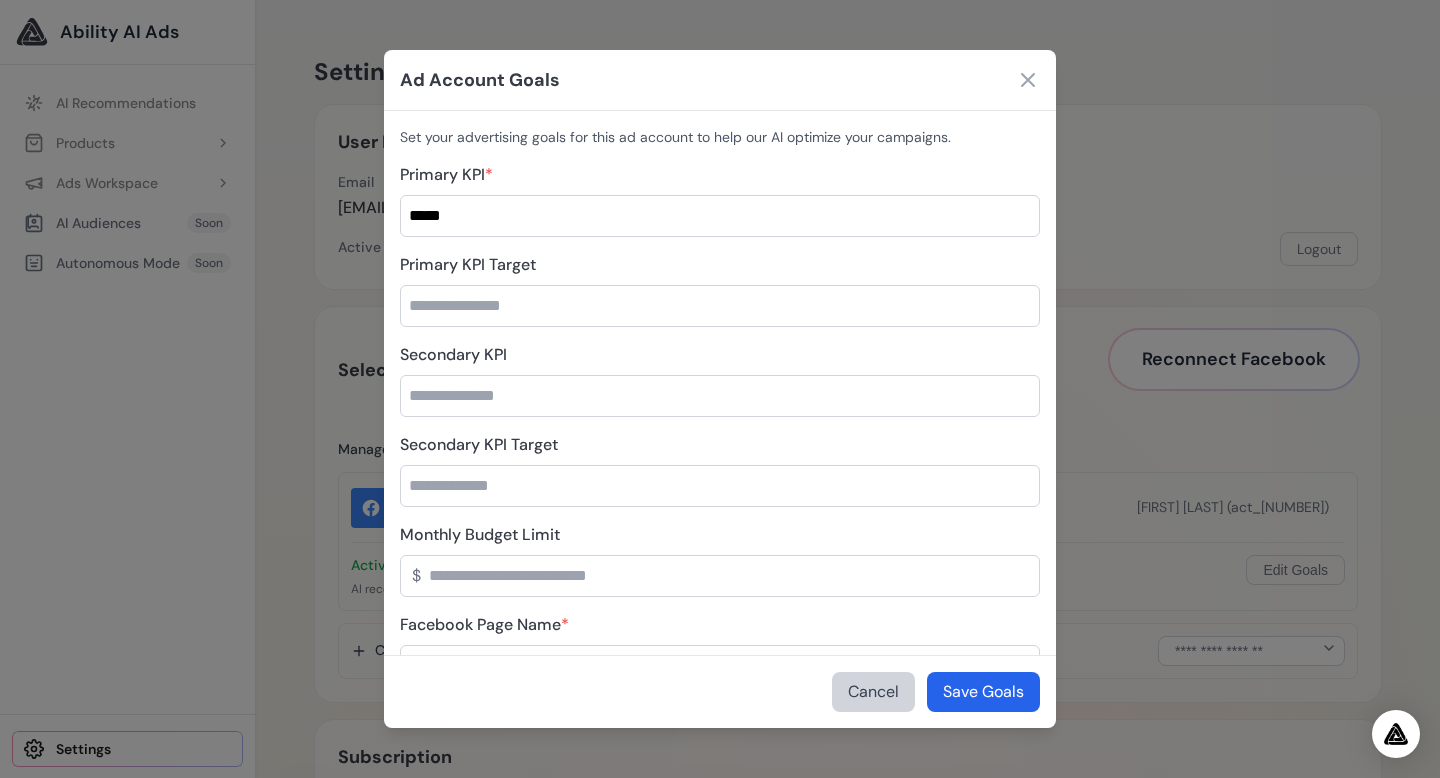 click on "Cancel" at bounding box center (873, 692) 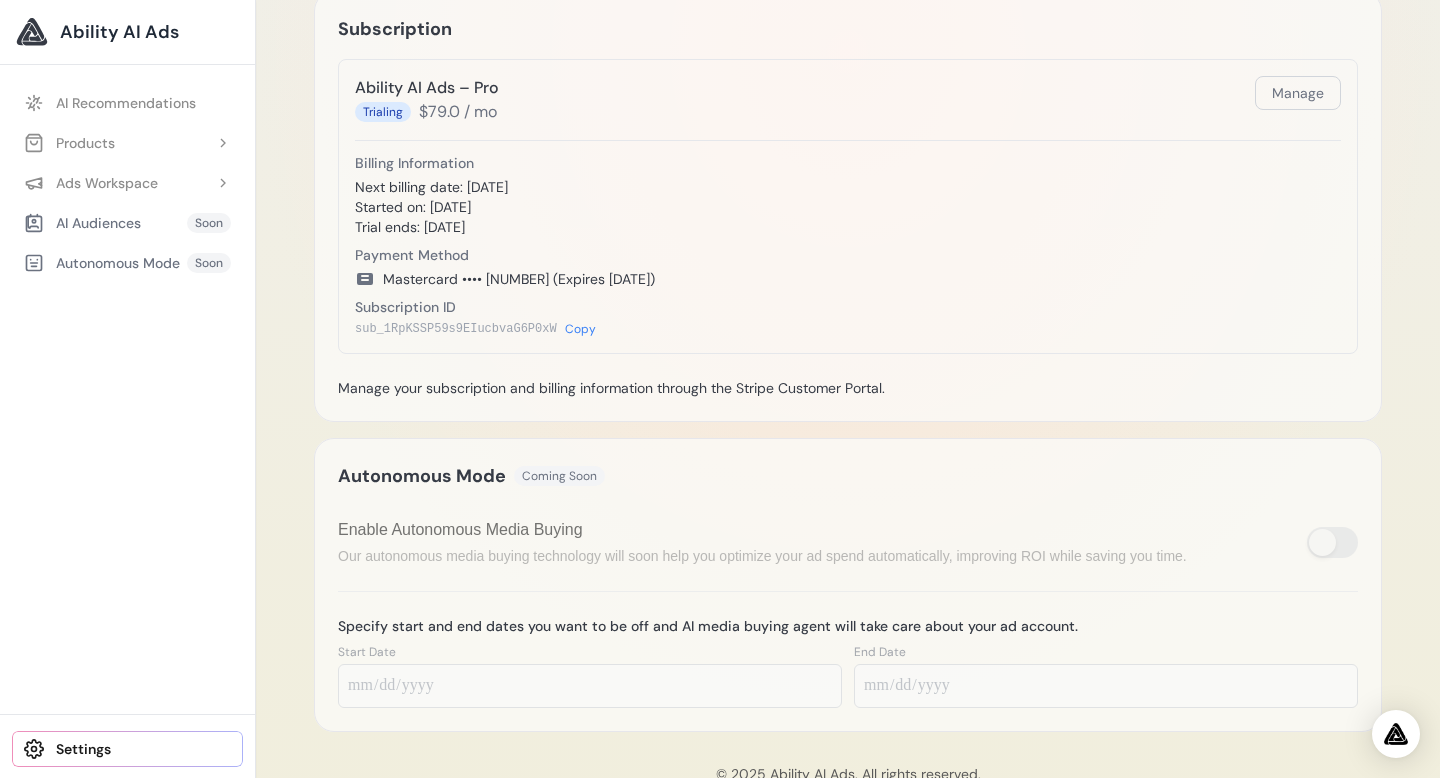 scroll, scrollTop: 781, scrollLeft: 0, axis: vertical 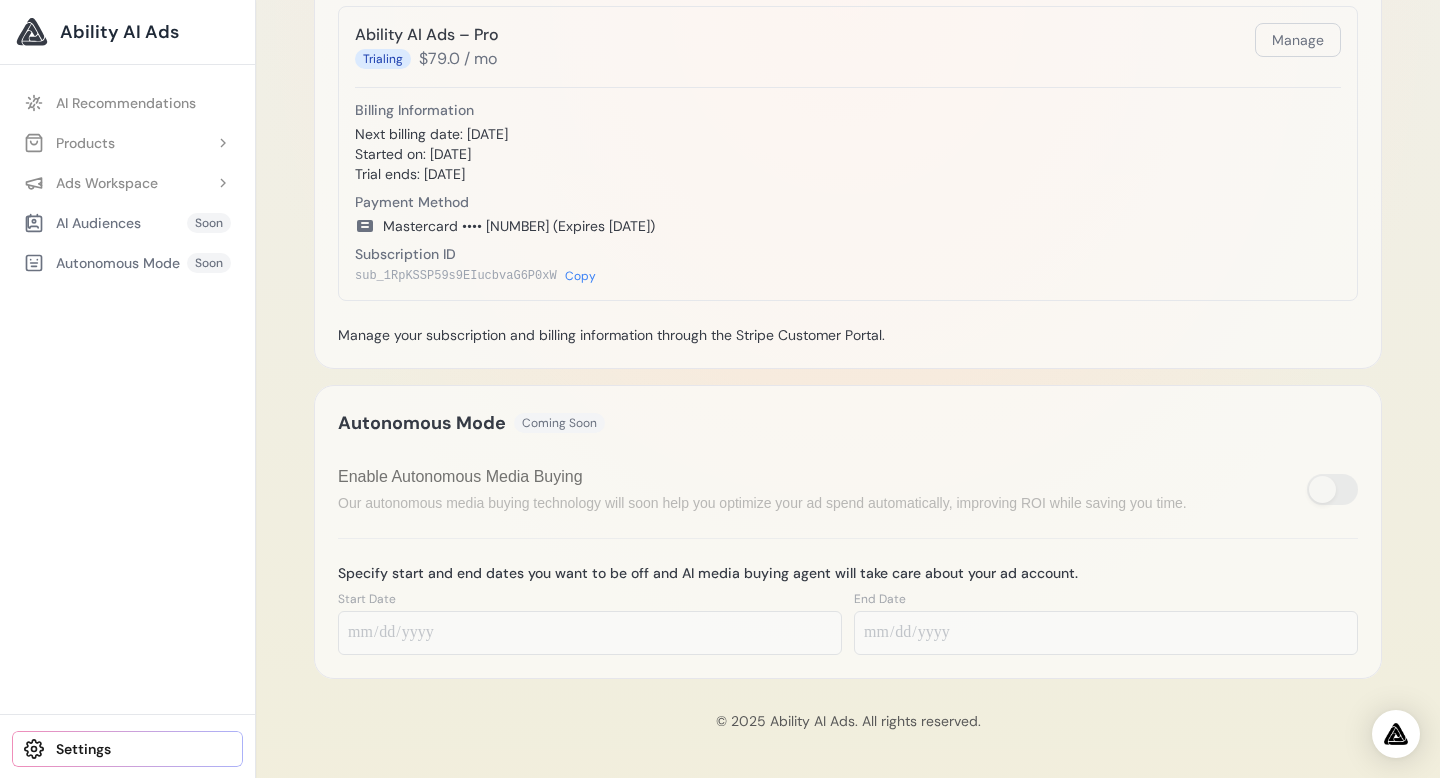 click on "Settings" at bounding box center (127, 749) 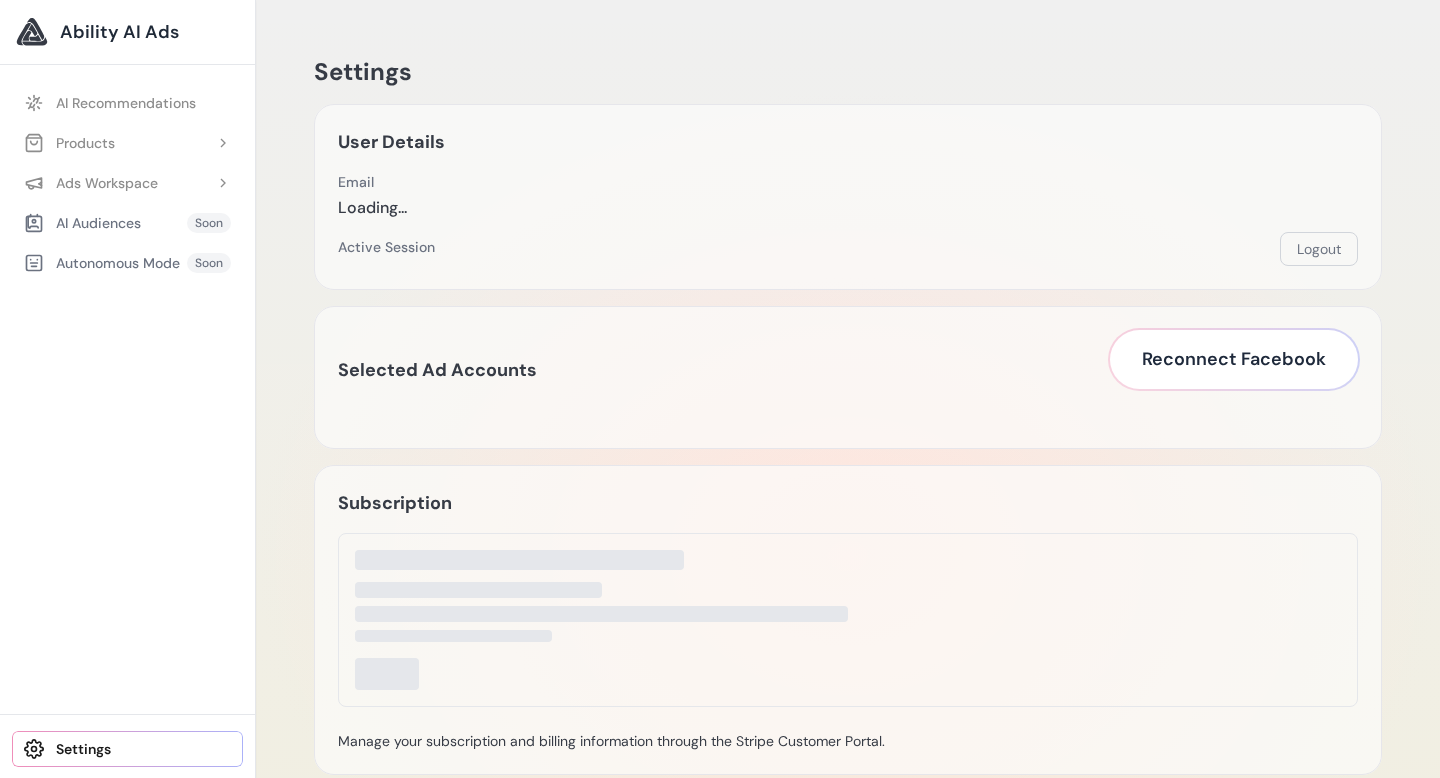 scroll, scrollTop: 0, scrollLeft: 0, axis: both 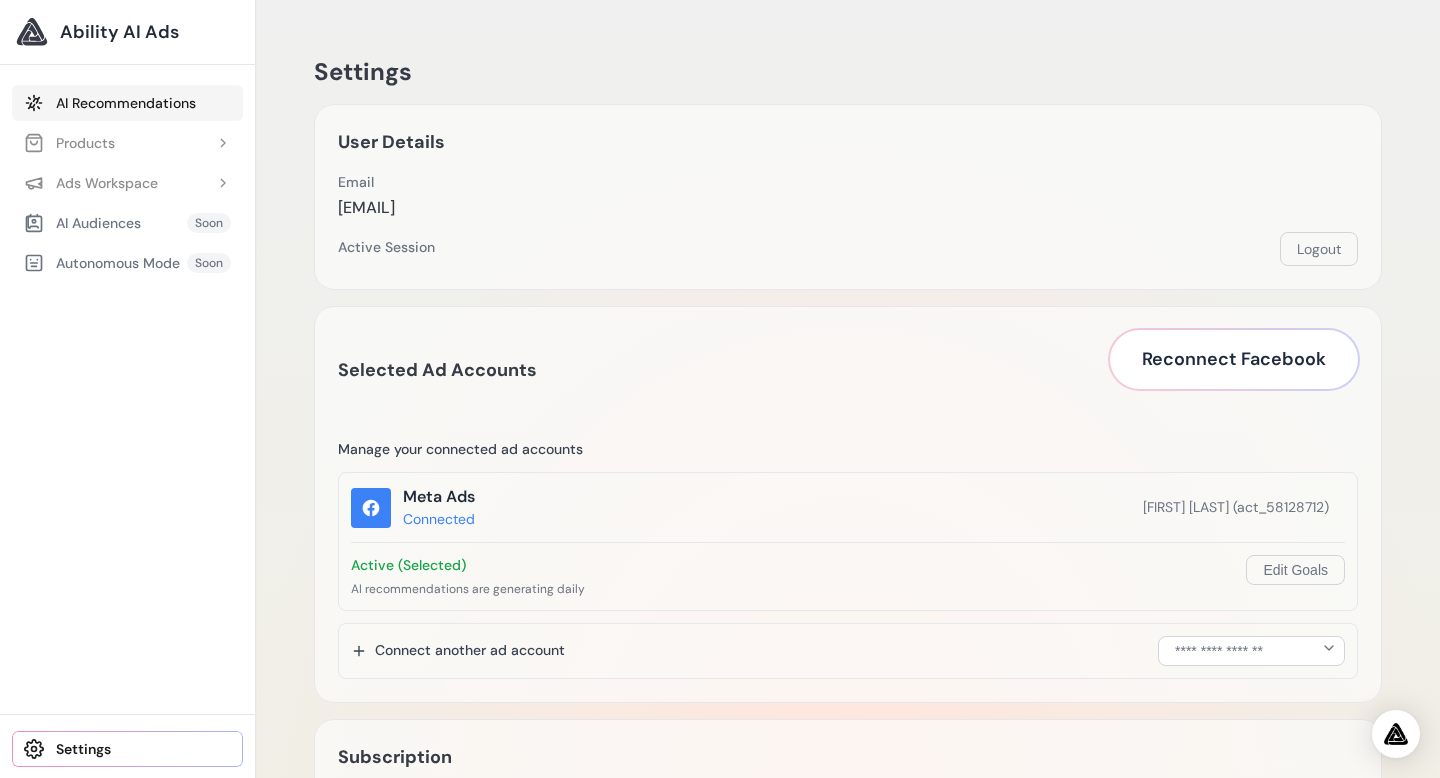 click on "AI Recommendations" at bounding box center [127, 103] 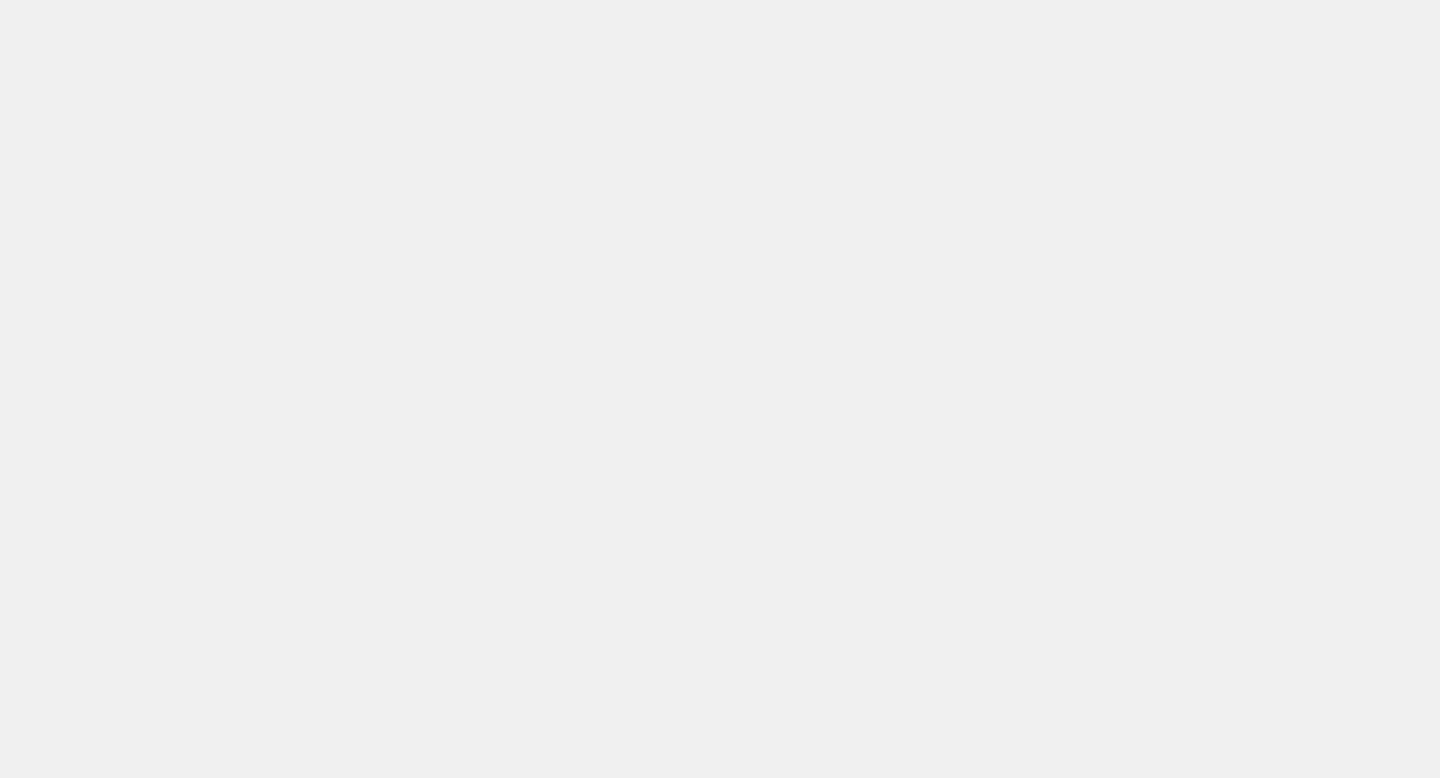 scroll, scrollTop: 0, scrollLeft: 0, axis: both 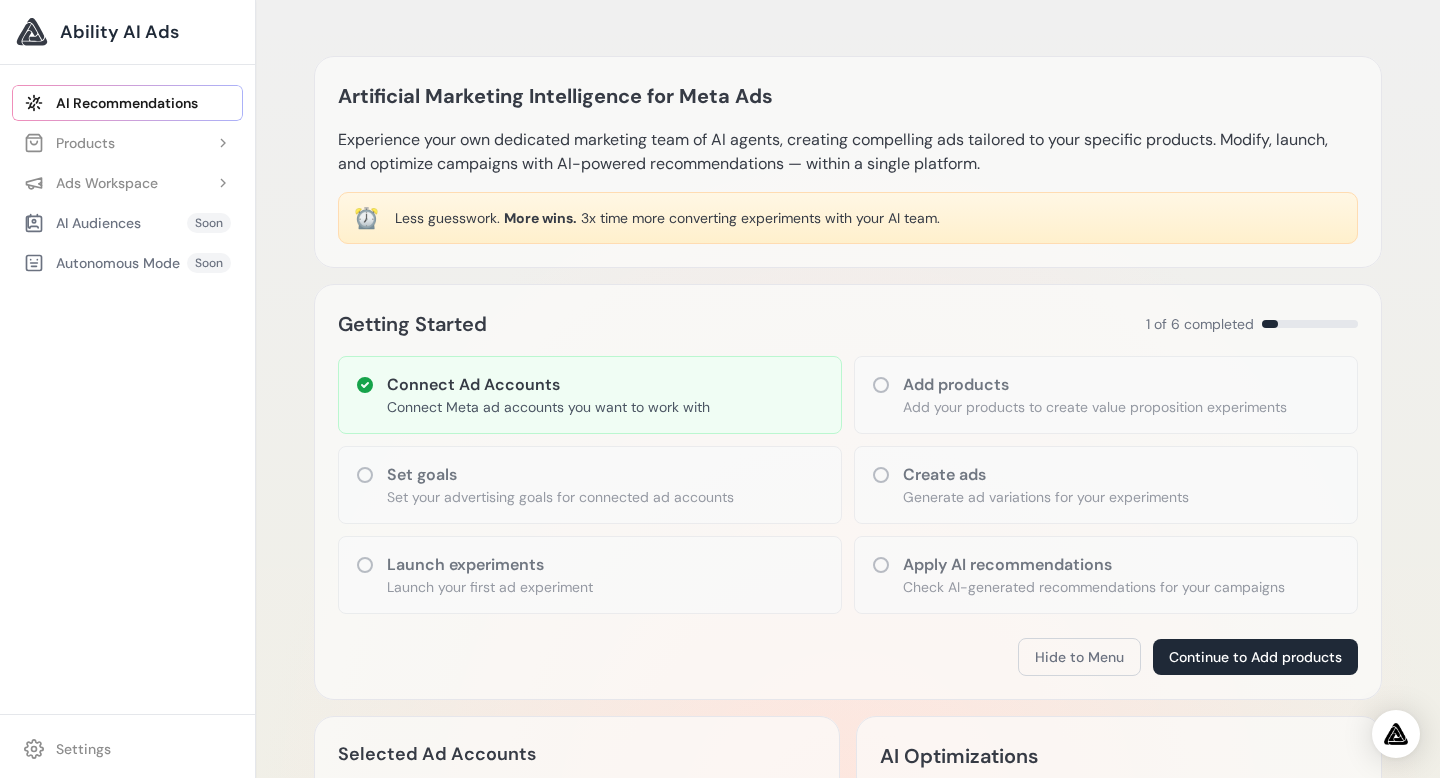 click on "Ability AI Ads" at bounding box center (119, 32) 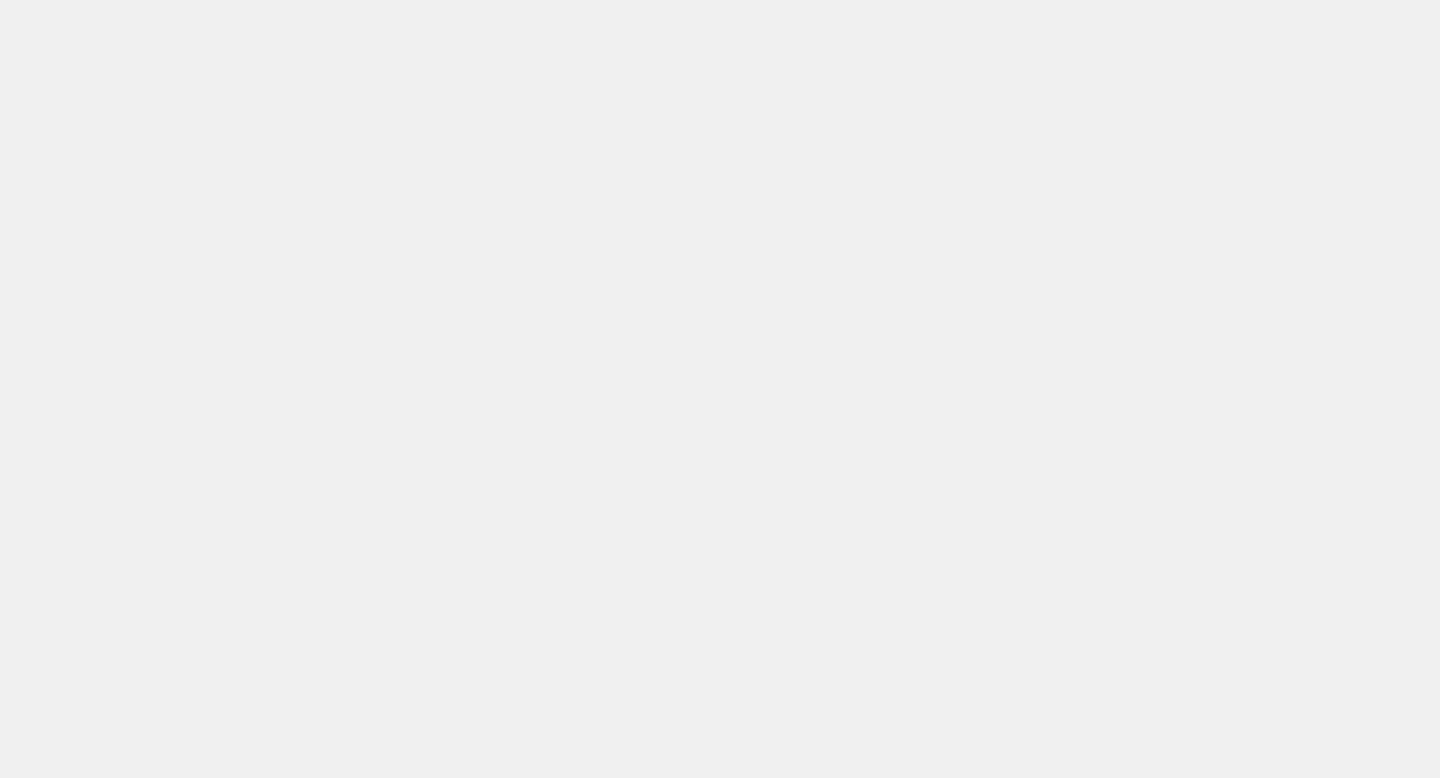 scroll, scrollTop: 0, scrollLeft: 0, axis: both 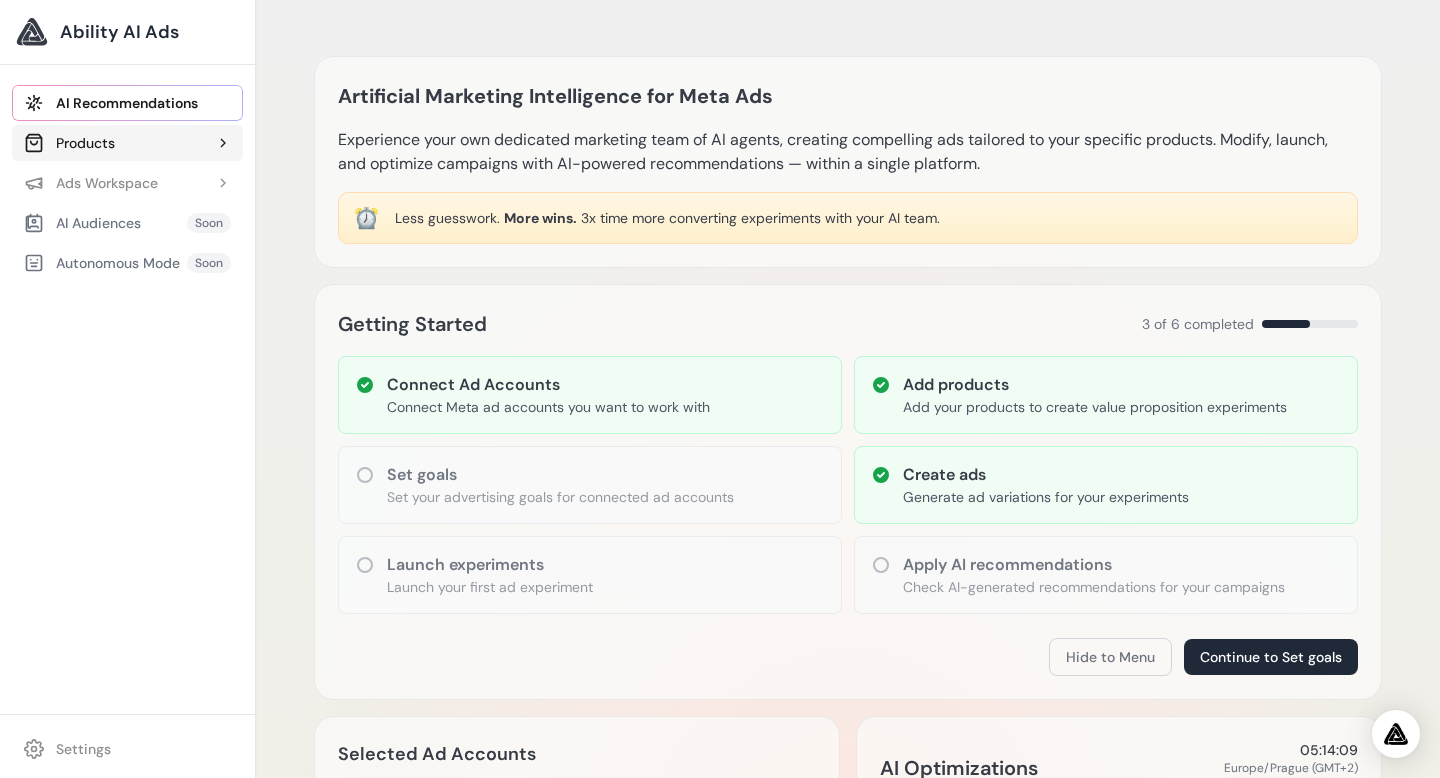 click 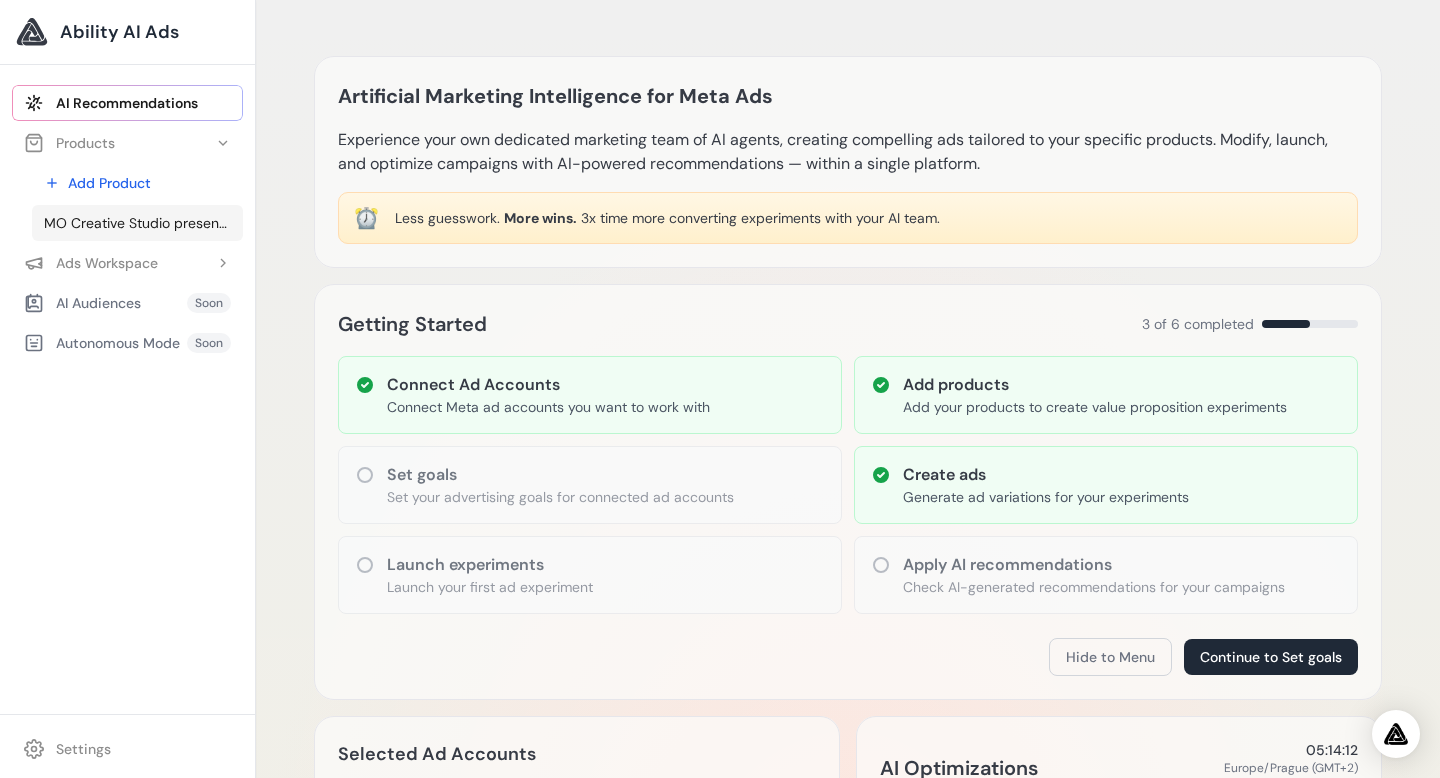 click on "MO Creative Studio  presents -  “Structure Your Script in 30 Minutes with the Beat Sheet That Sells in Hollywood”" at bounding box center (137, 223) 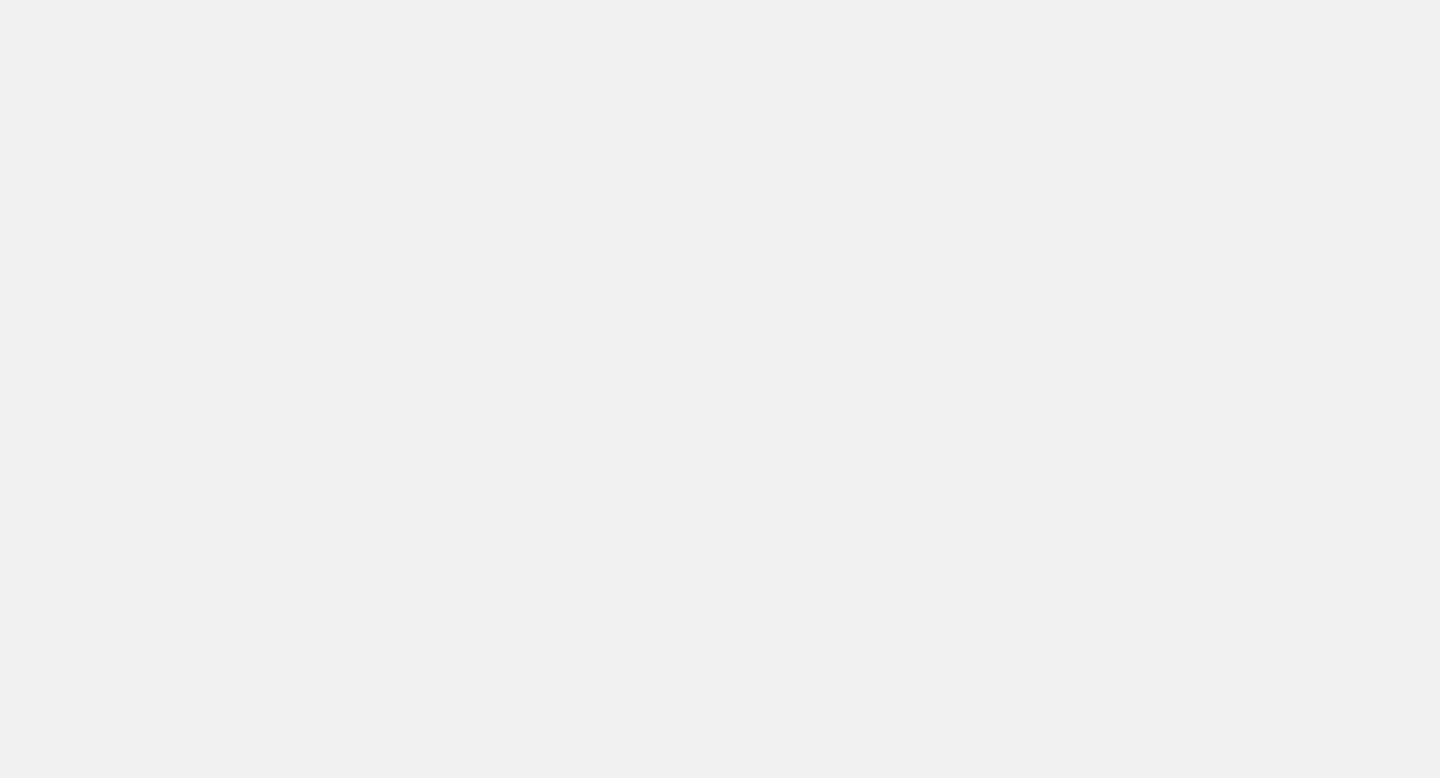 scroll, scrollTop: 0, scrollLeft: 0, axis: both 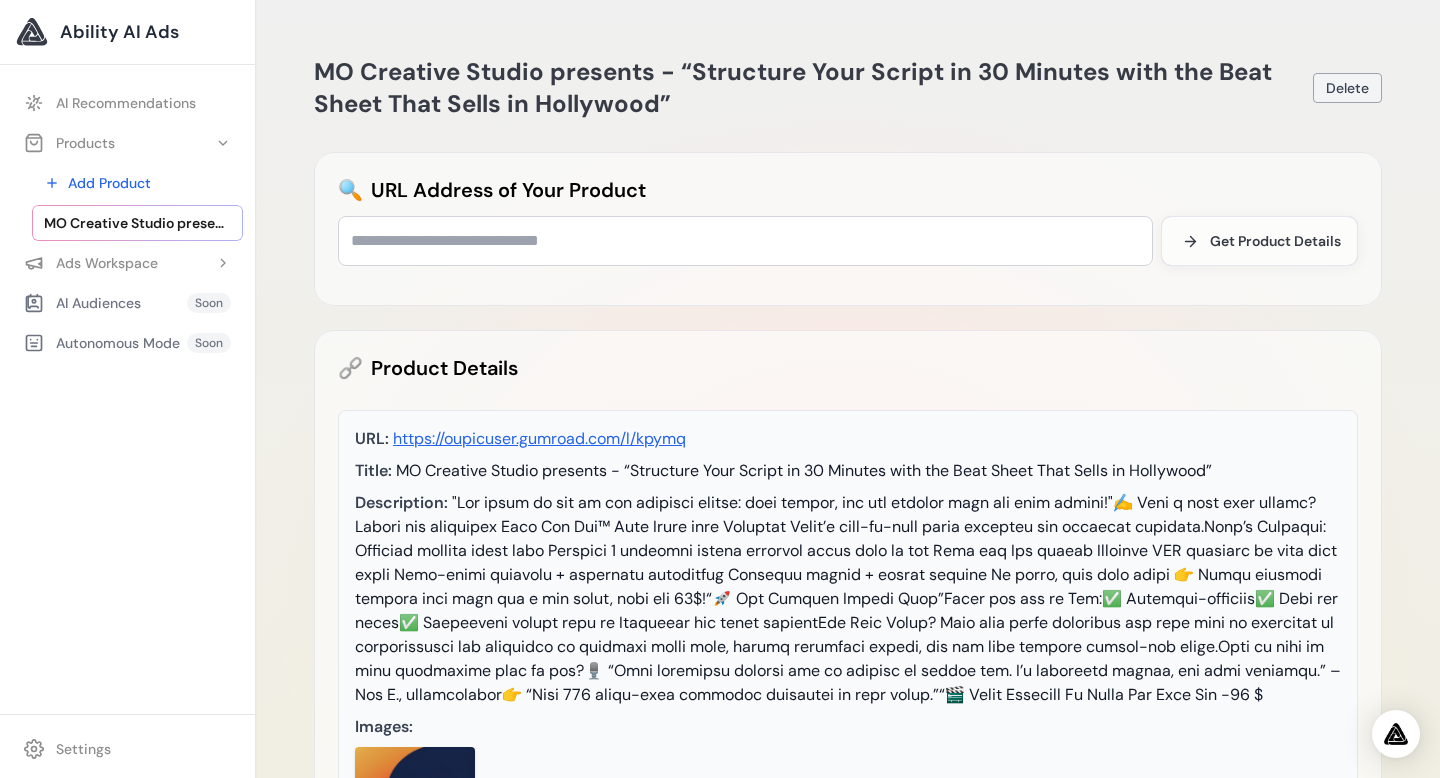 click on "Delete" at bounding box center [1347, 88] 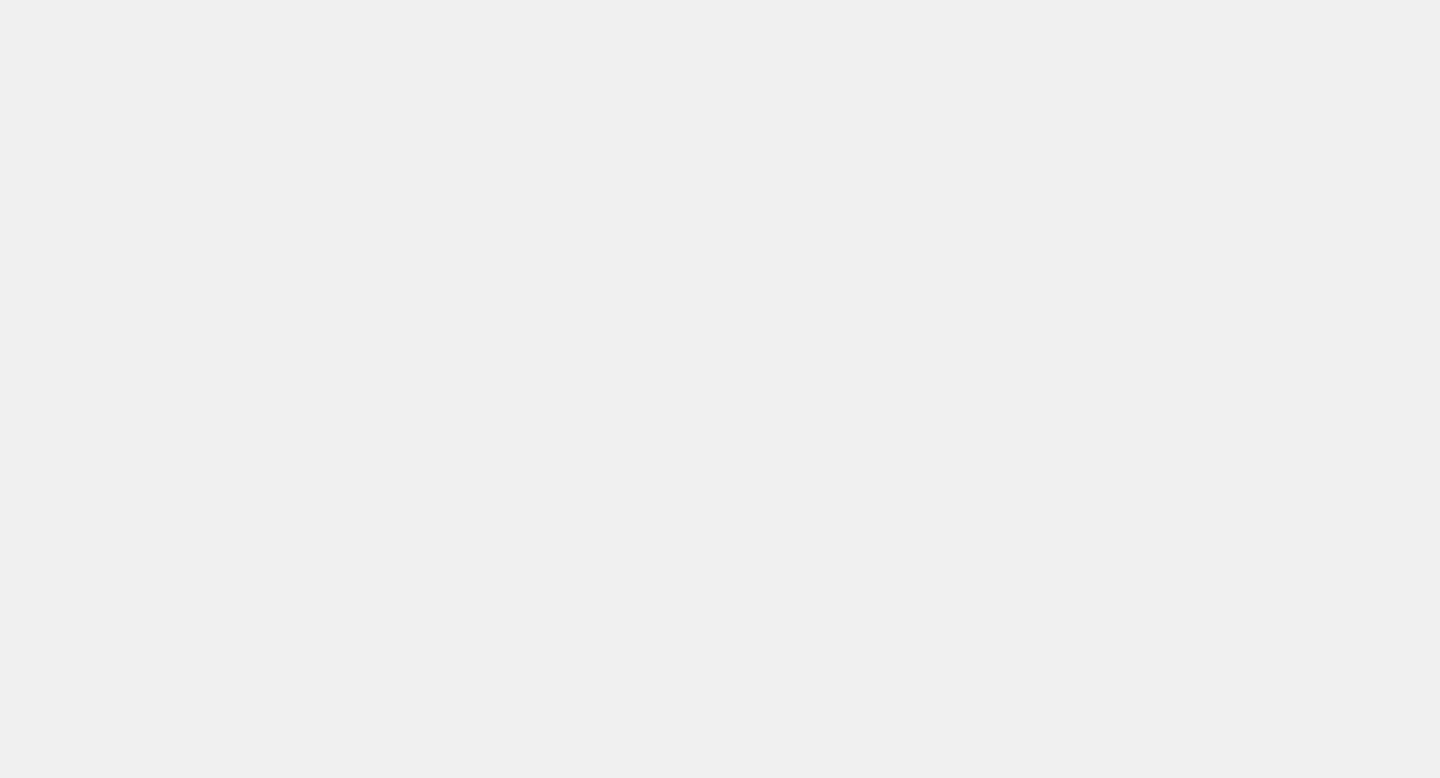 scroll, scrollTop: 0, scrollLeft: 0, axis: both 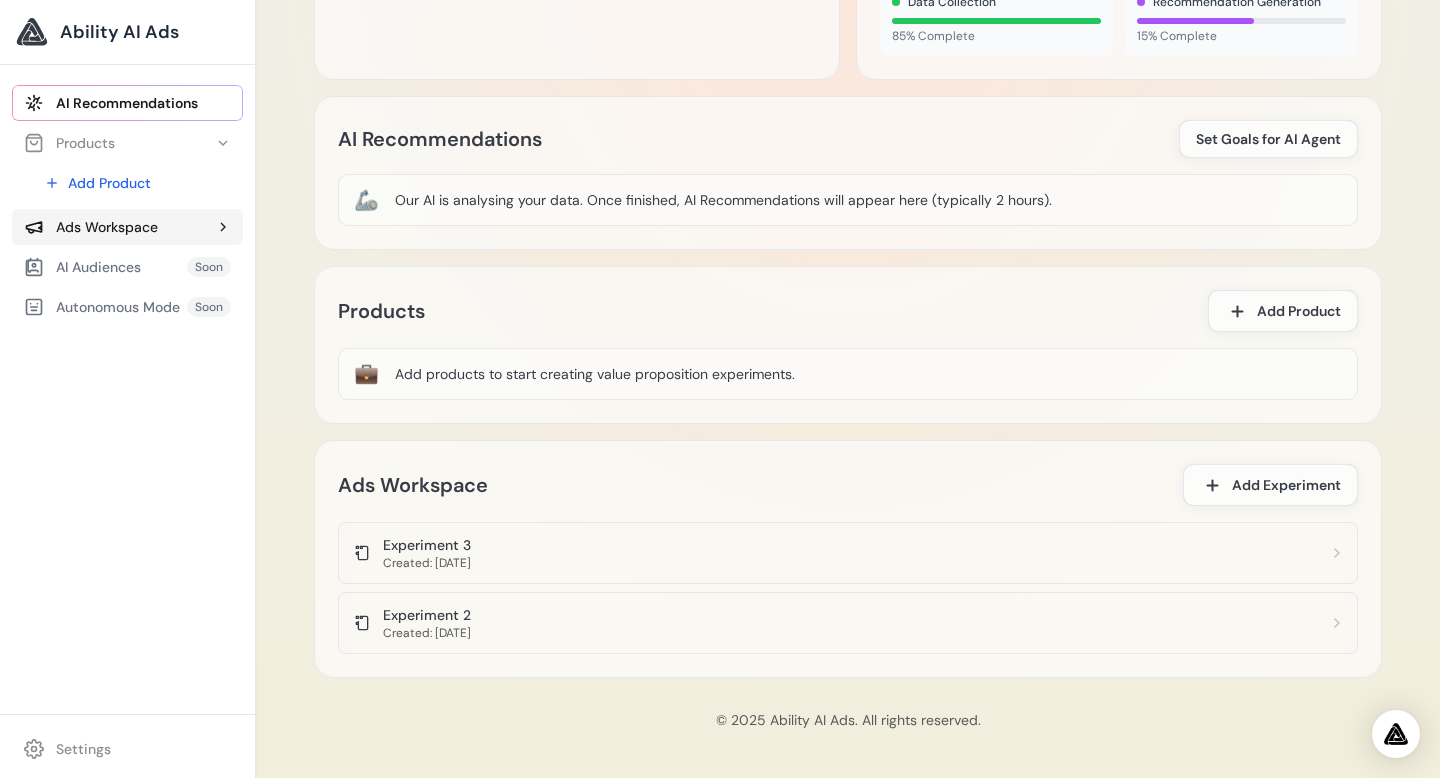 click on "Ads Workspace" at bounding box center [127, 227] 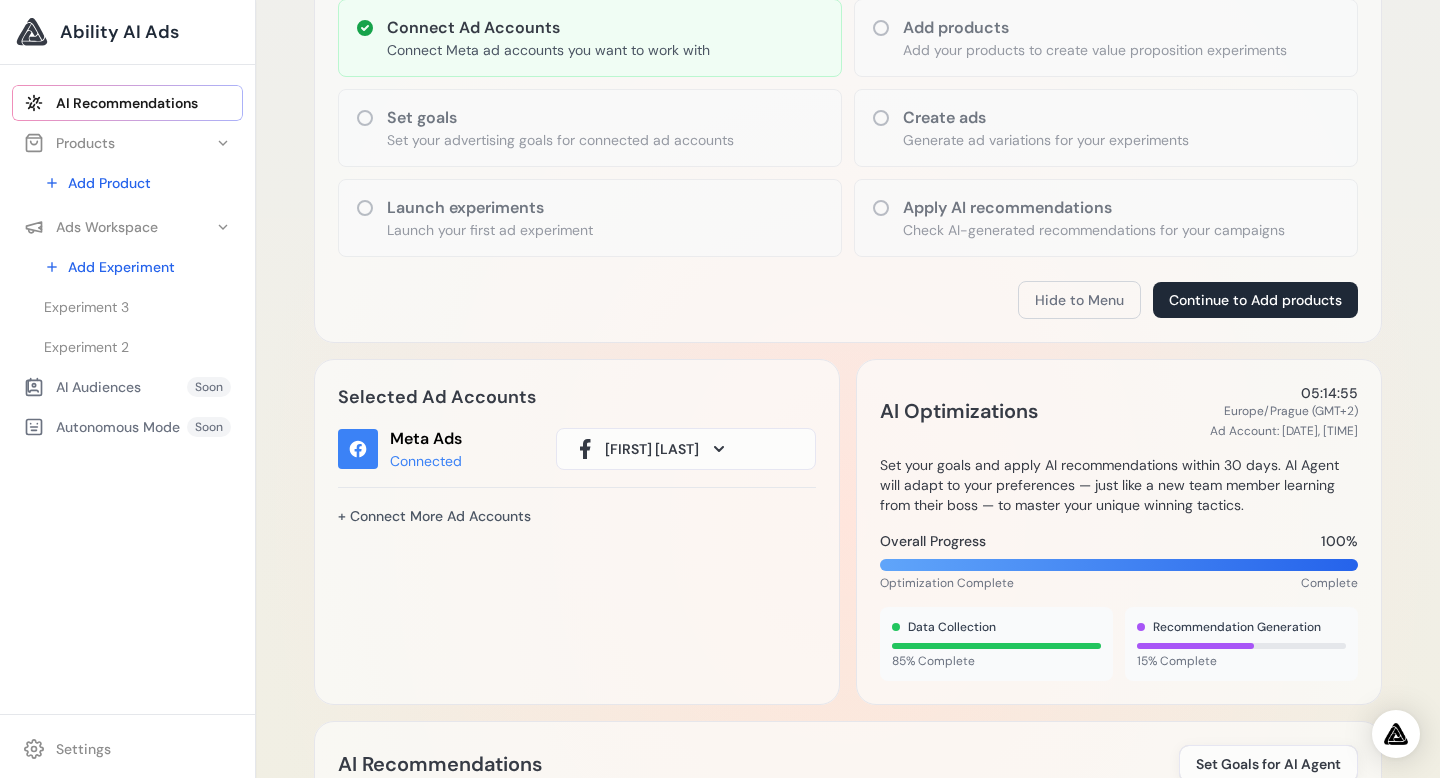 scroll, scrollTop: 0, scrollLeft: 0, axis: both 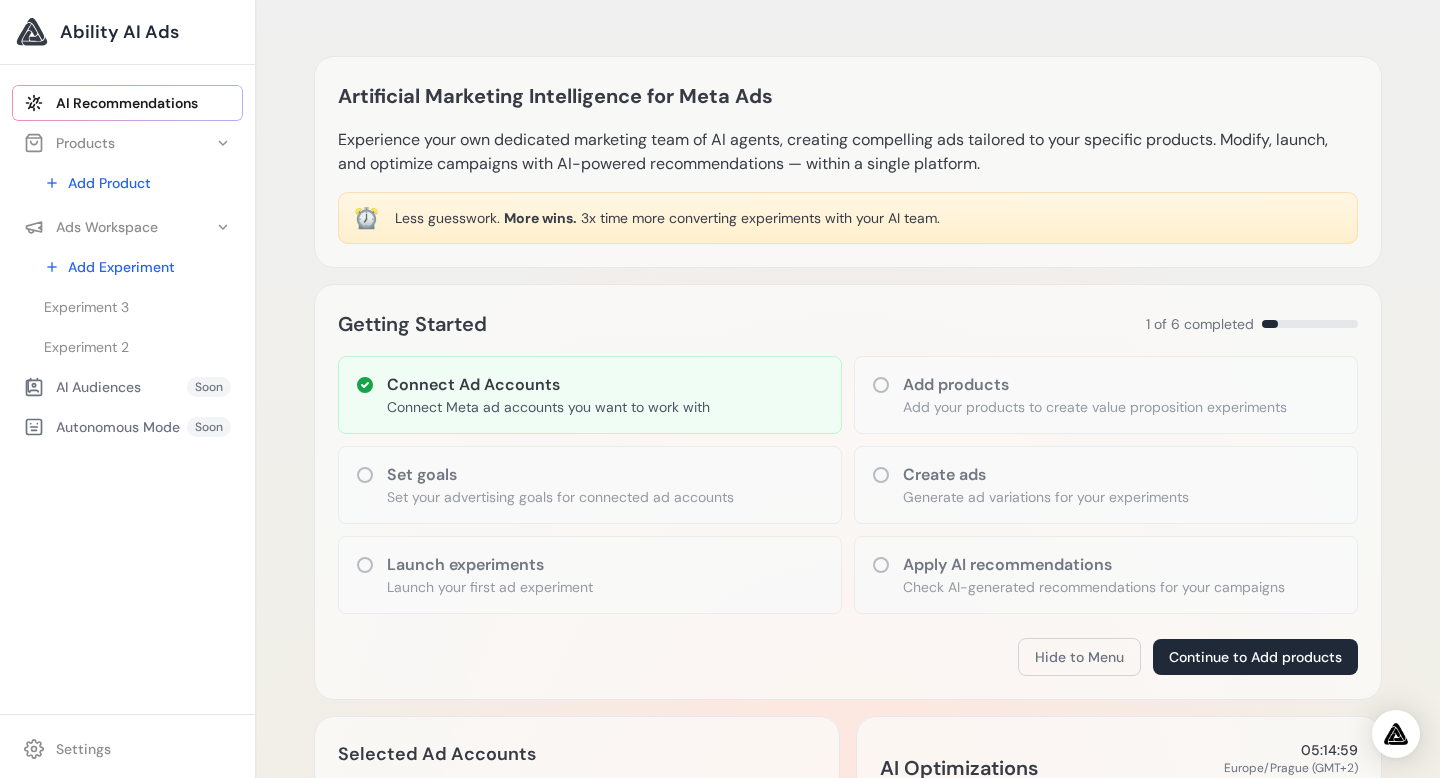 click 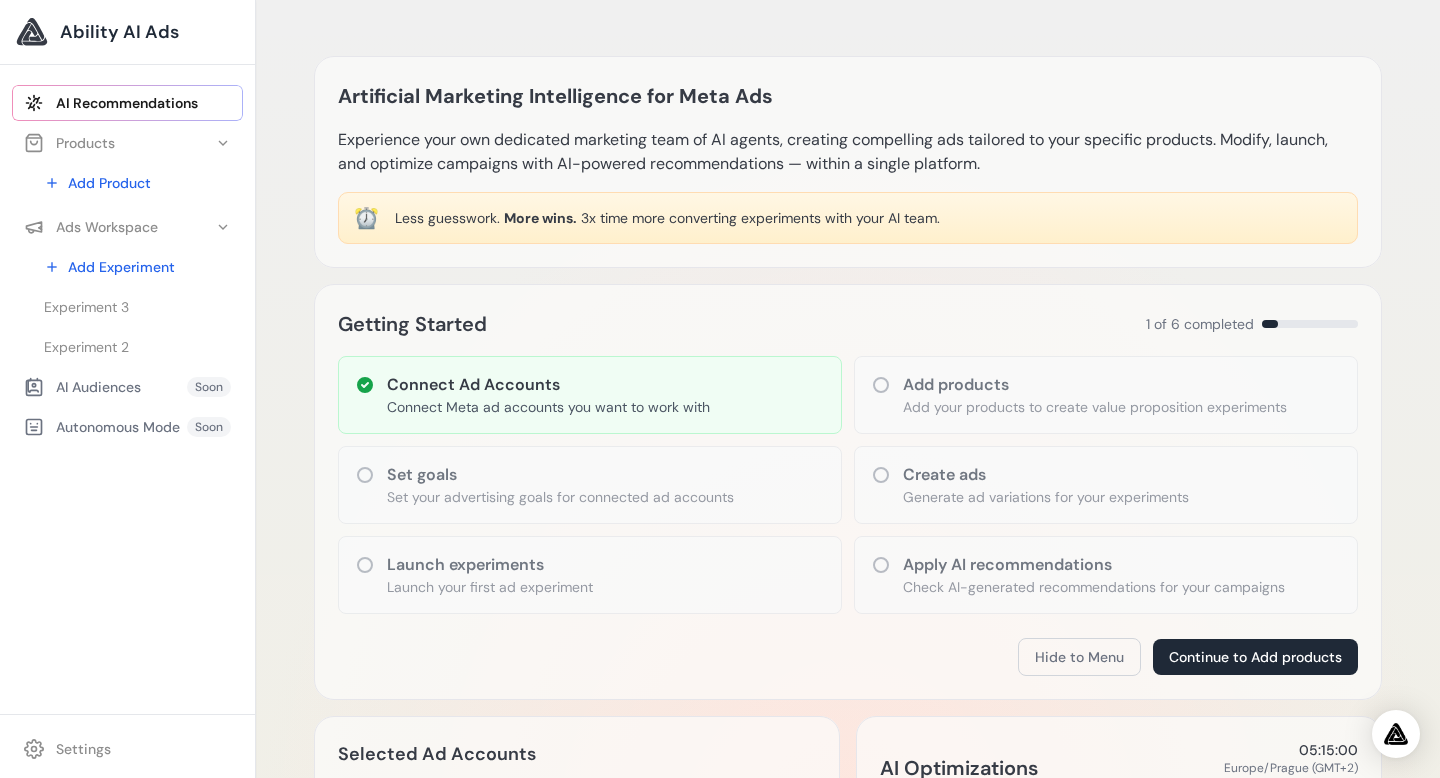 click 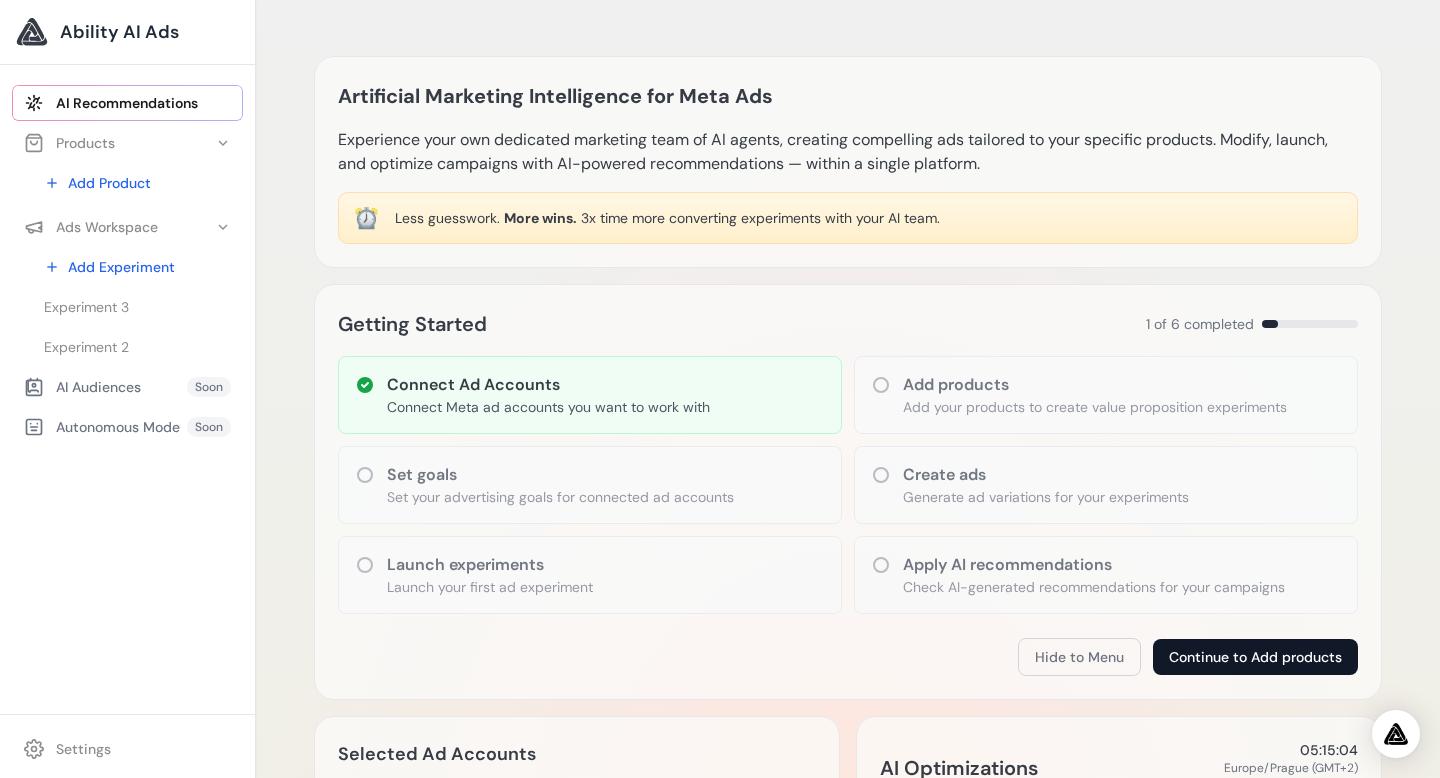 click on "Continue to Add products" at bounding box center (1255, 657) 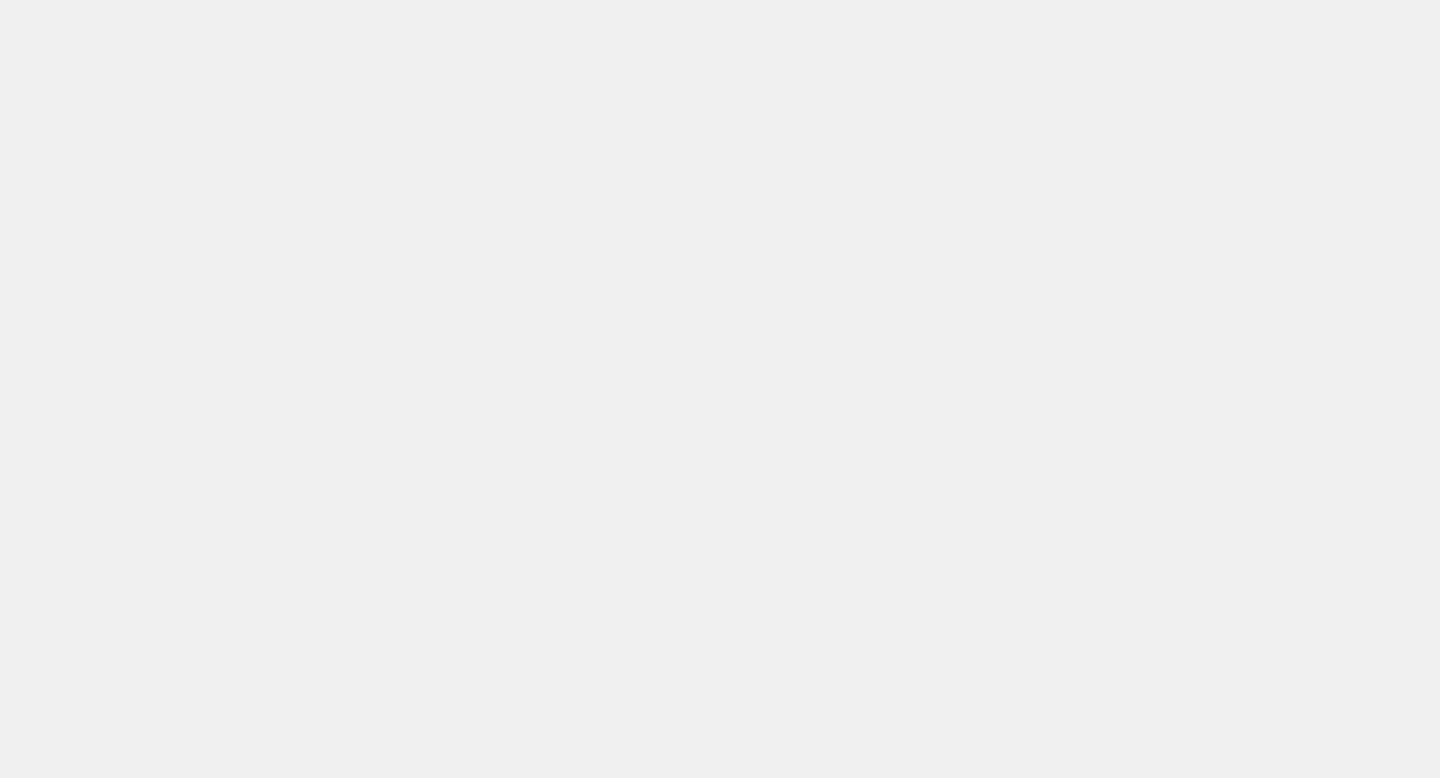scroll, scrollTop: 0, scrollLeft: 0, axis: both 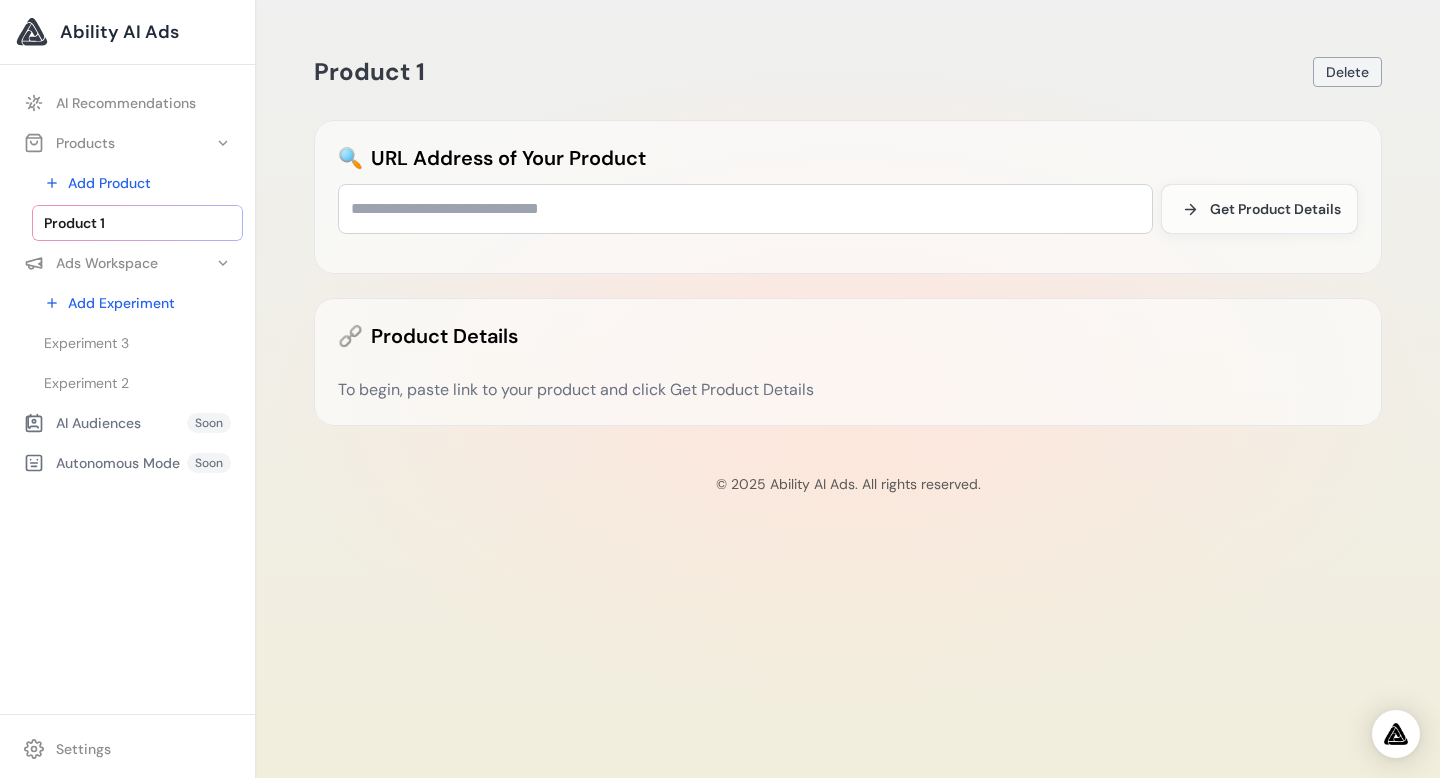 click on "Delete" at bounding box center (1347, 72) 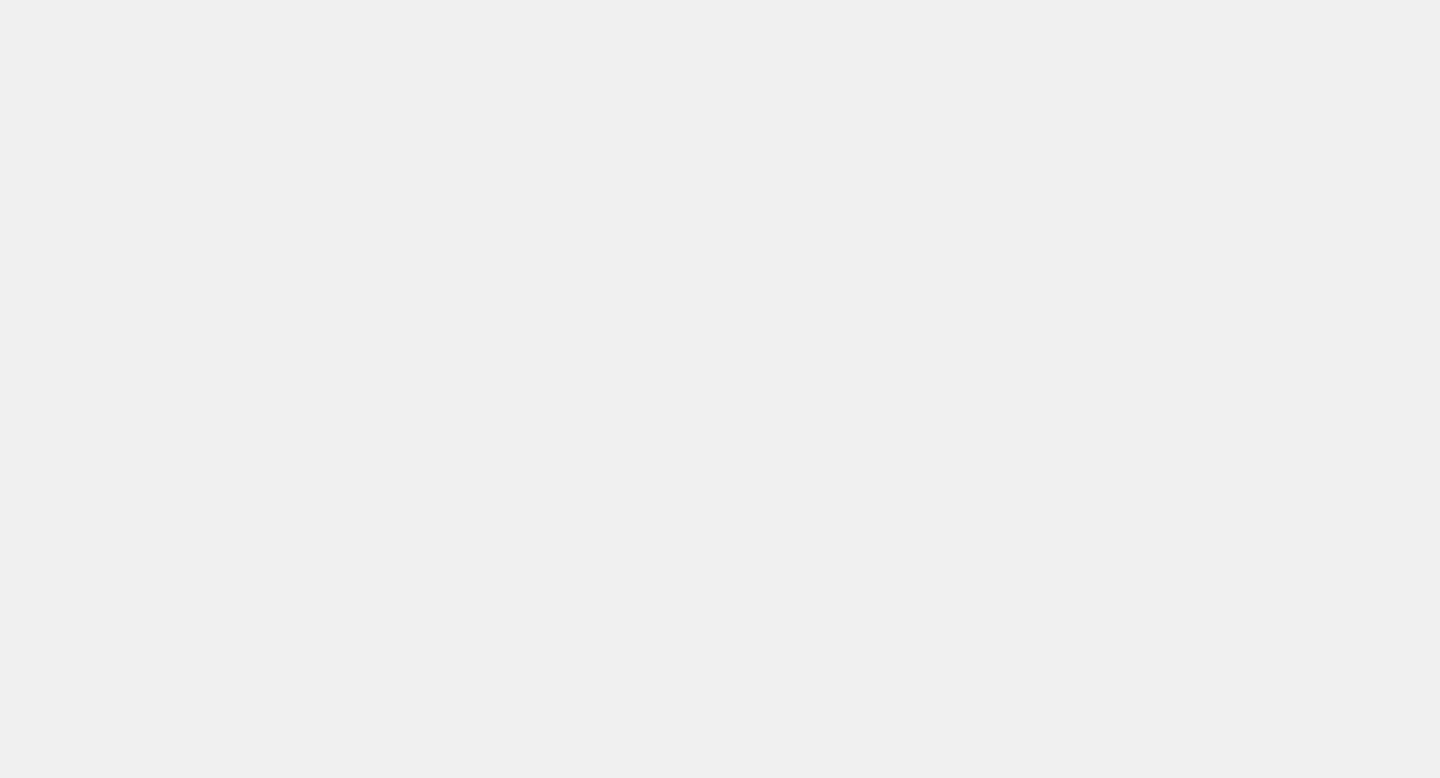 scroll, scrollTop: 0, scrollLeft: 0, axis: both 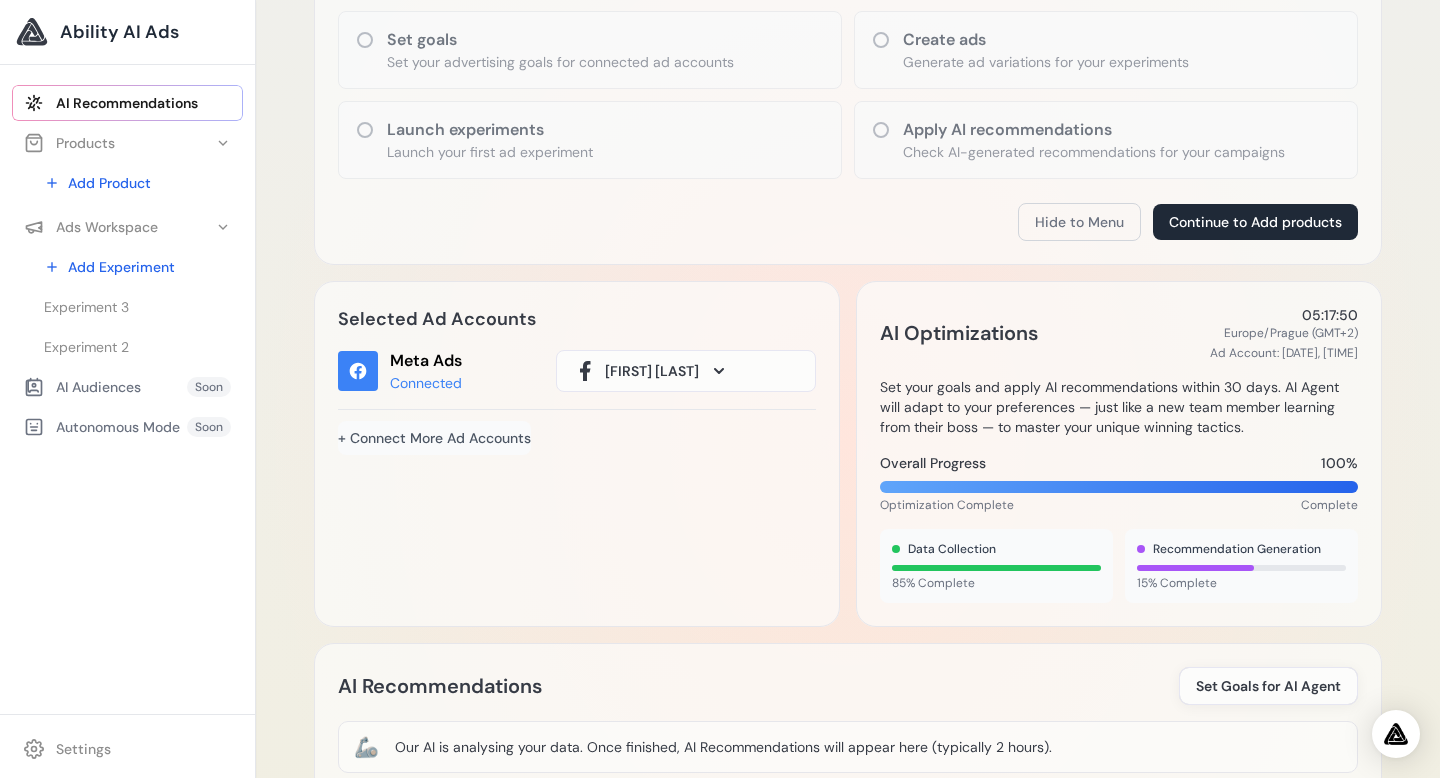 click on "+ Connect More Ad Accounts" at bounding box center [434, 438] 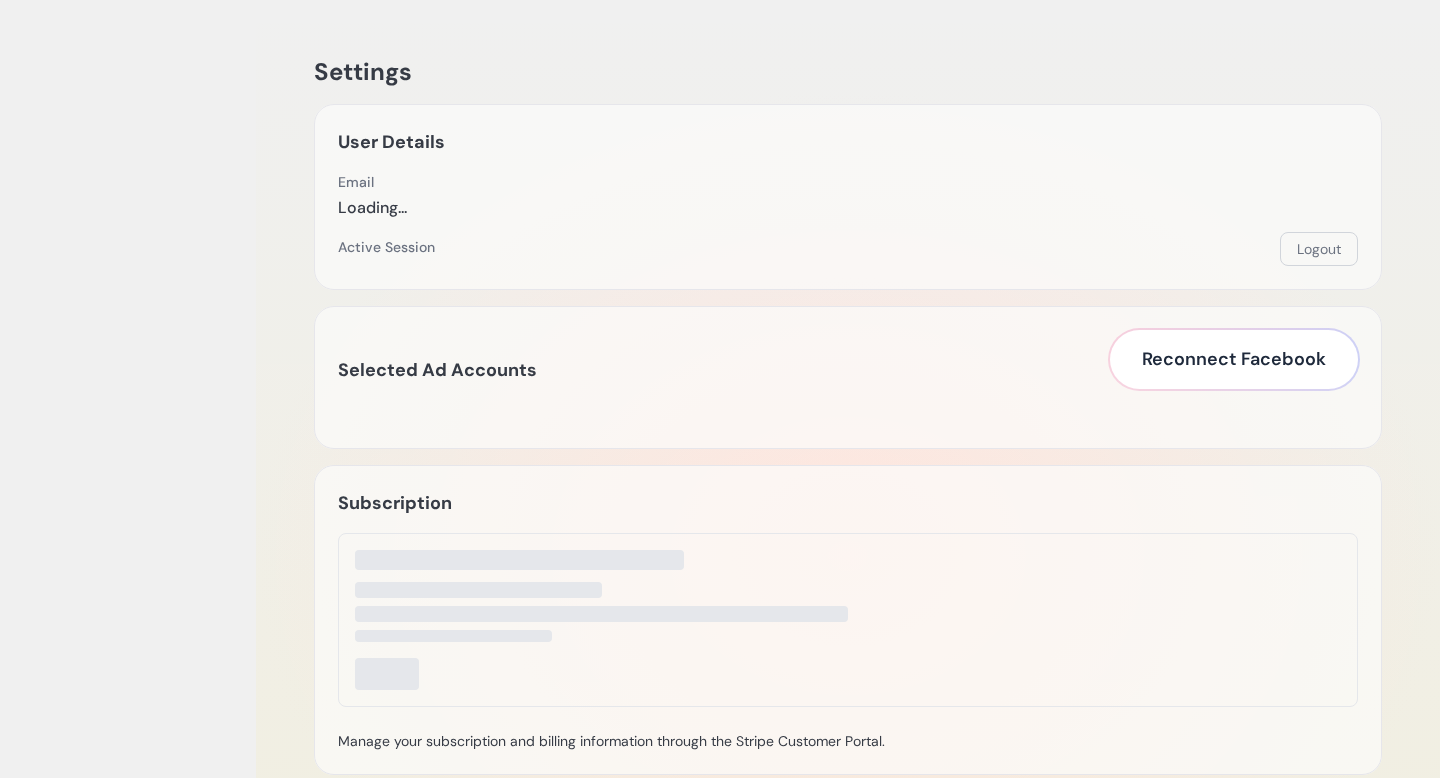 scroll, scrollTop: 0, scrollLeft: 0, axis: both 